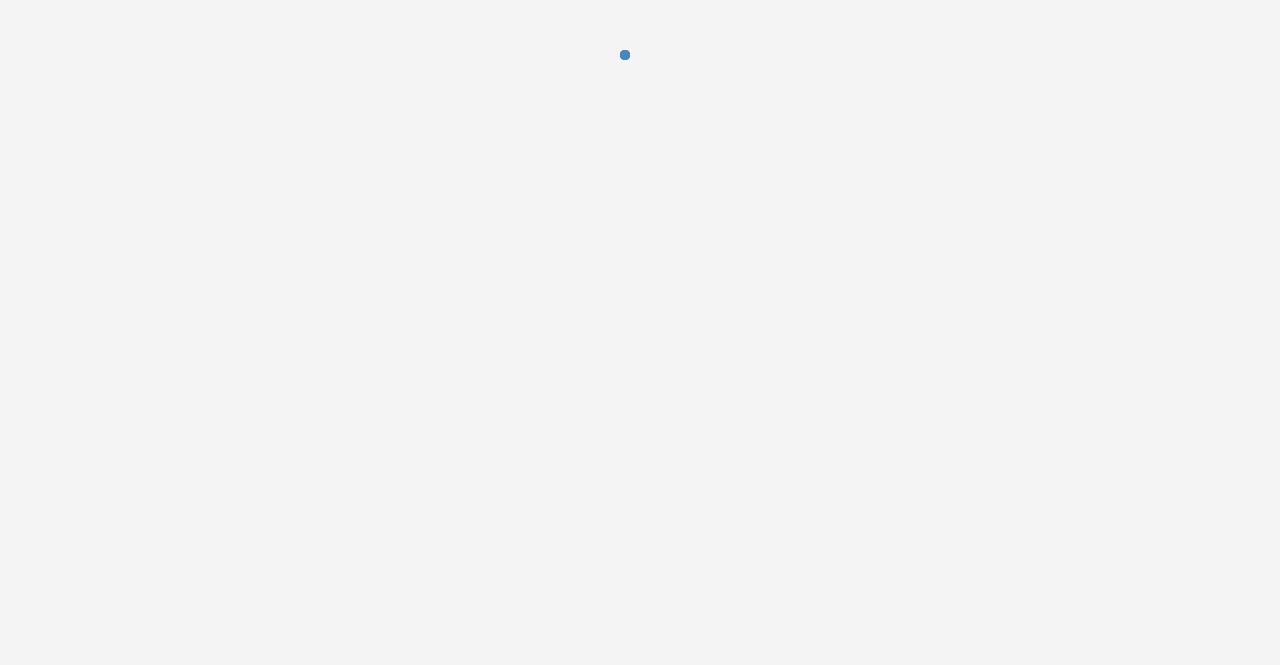 scroll, scrollTop: 0, scrollLeft: 0, axis: both 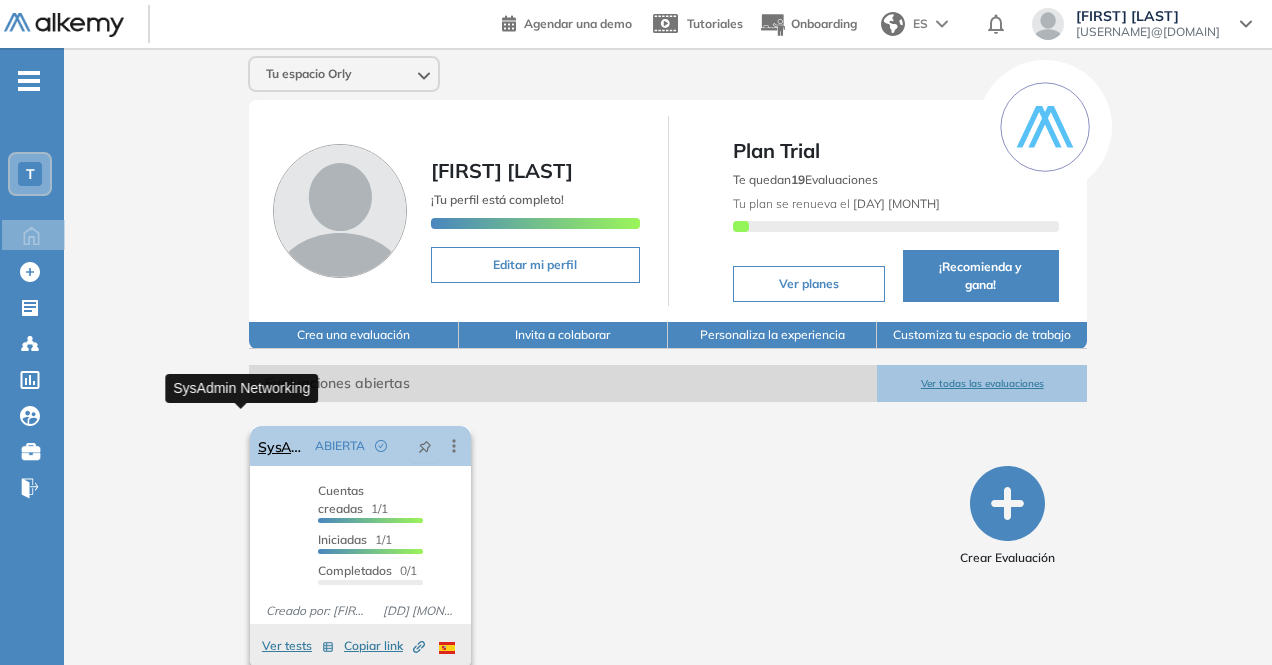 click on "SysAdmin Networking" at bounding box center [282, 446] 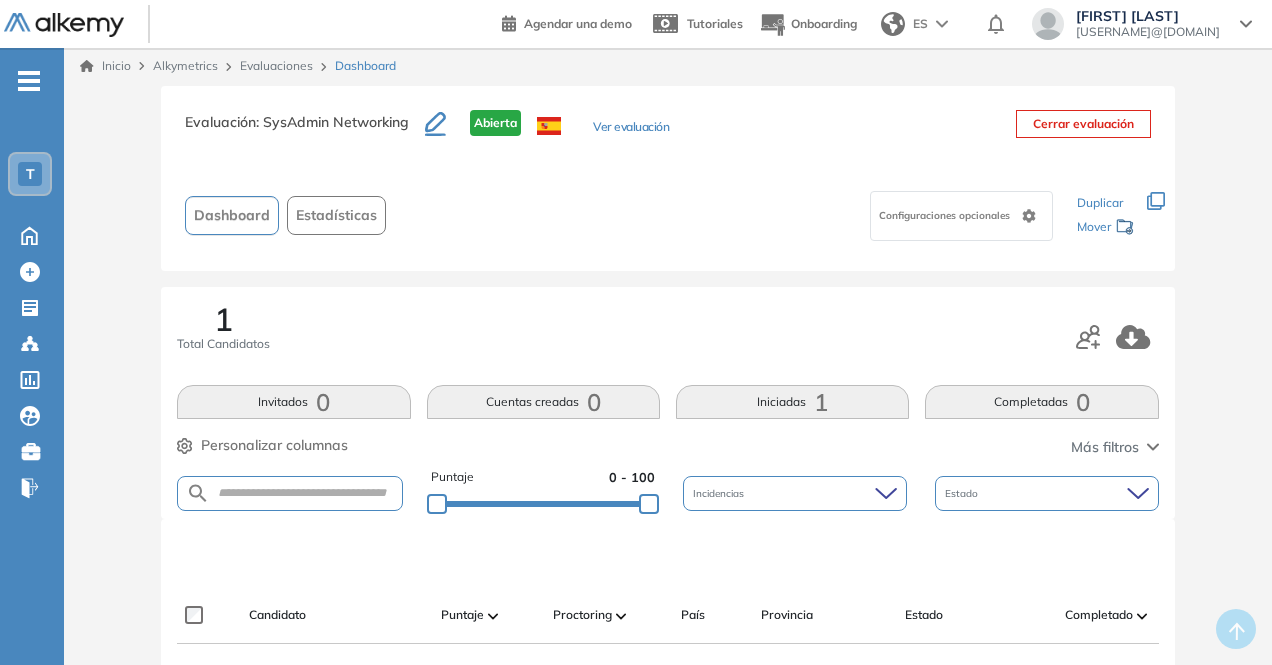 scroll, scrollTop: 0, scrollLeft: 0, axis: both 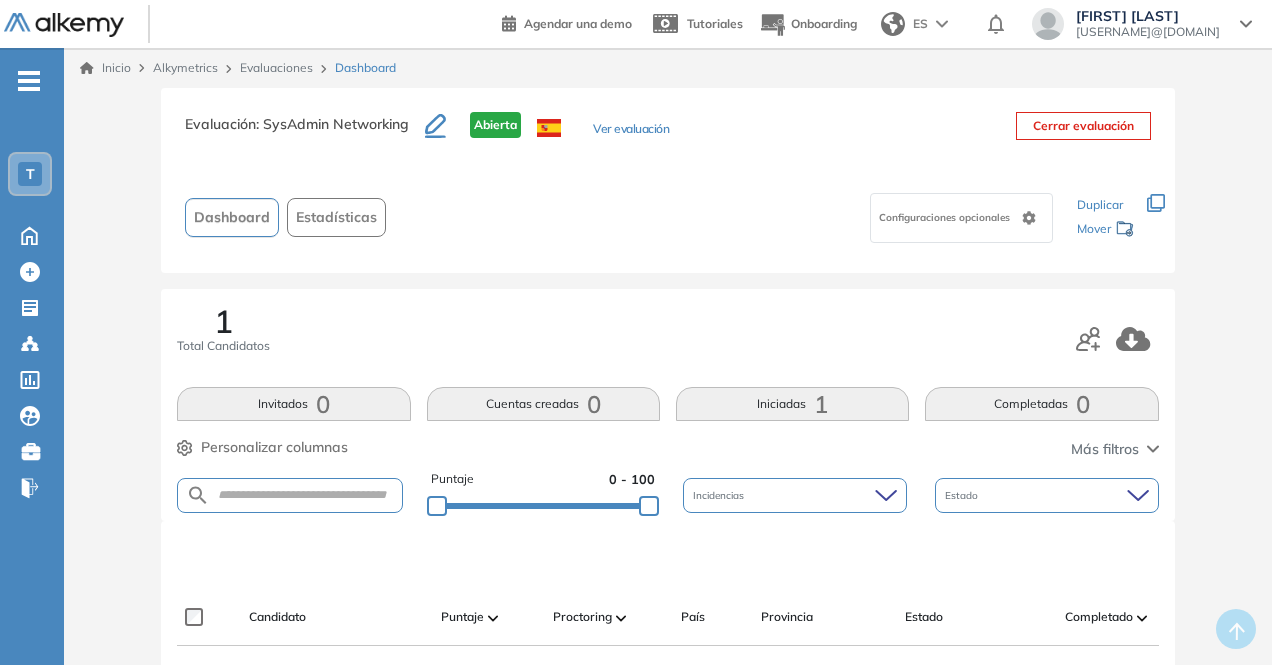 click on "Ver evaluación" at bounding box center [631, 130] 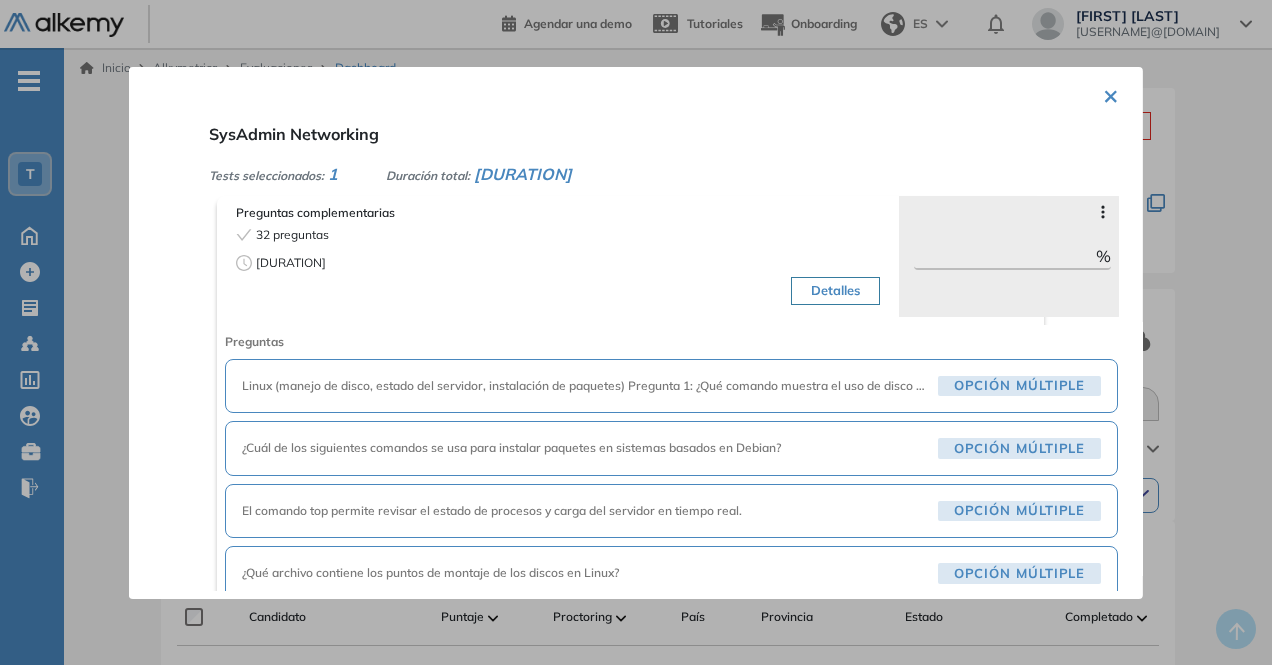 click on "Detalles" at bounding box center (834, 291) 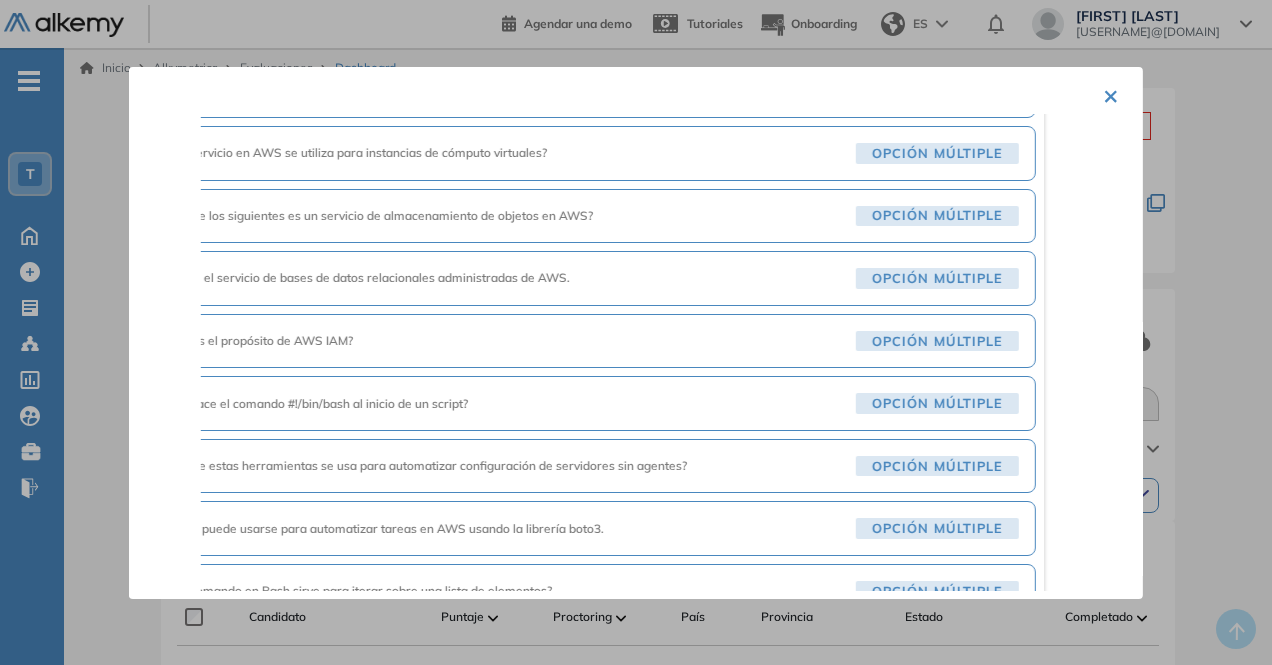 scroll, scrollTop: 1764, scrollLeft: 0, axis: vertical 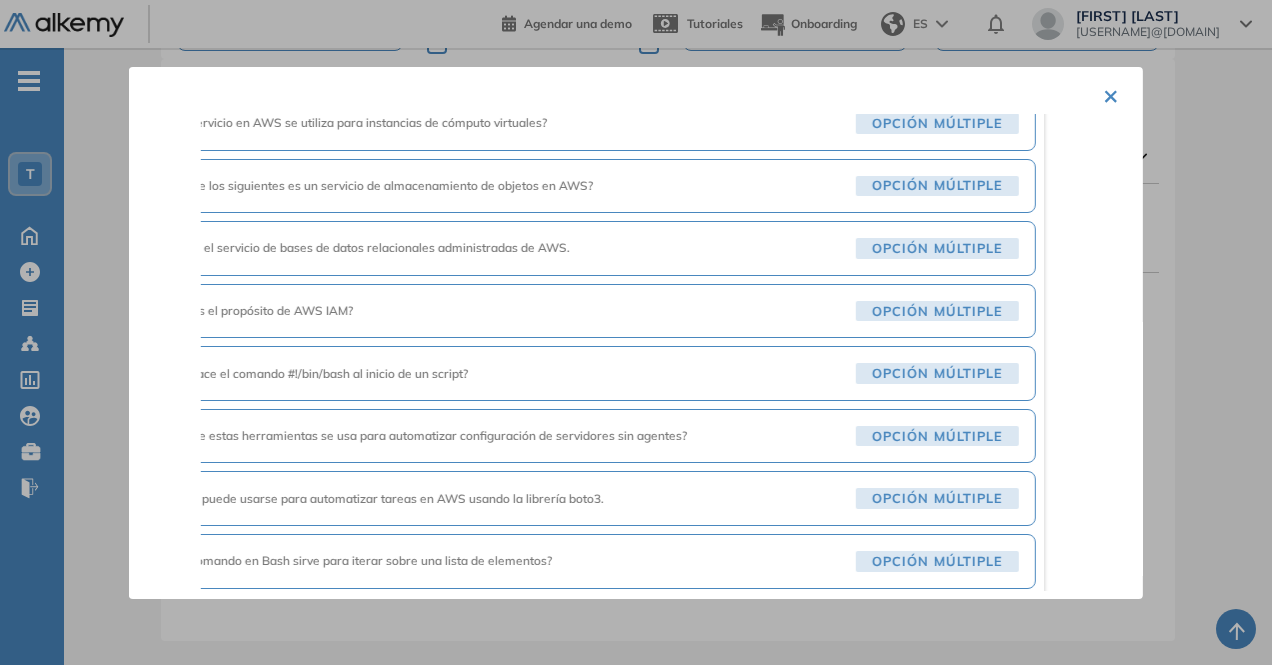 click on "¿Qué comando en Bash sirve para iterar sobre una lista de elementos?  Opción Múltiple" at bounding box center [589, 561] 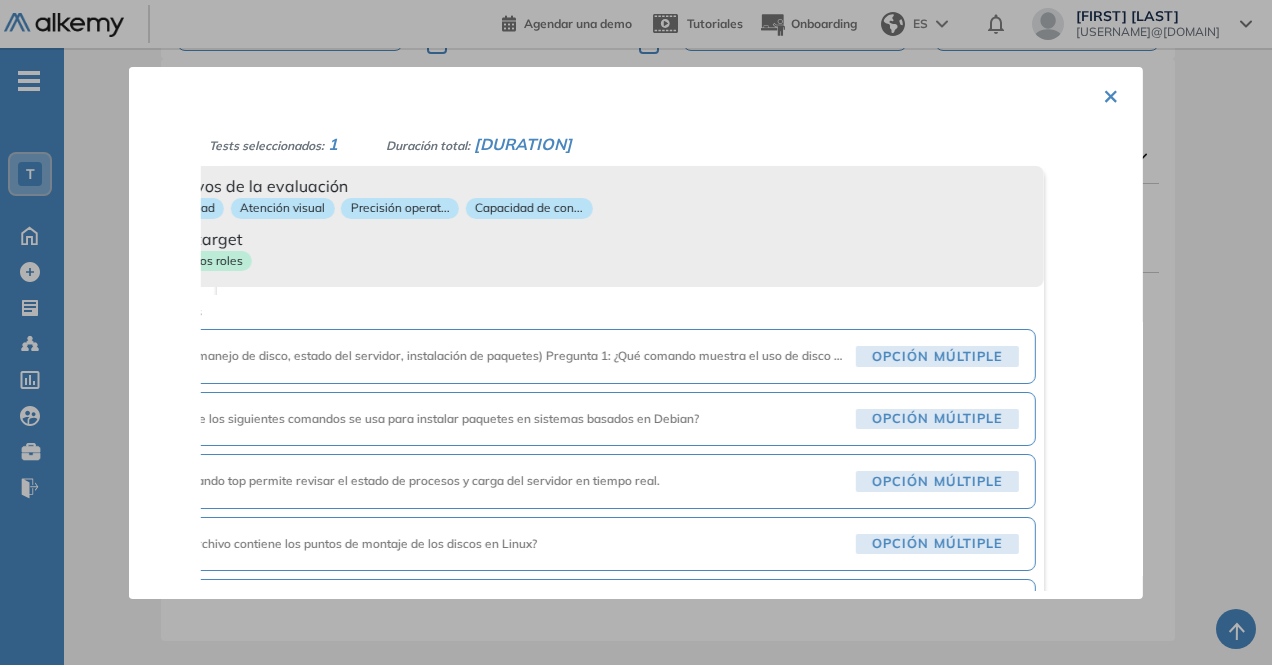 scroll, scrollTop: 0, scrollLeft: 0, axis: both 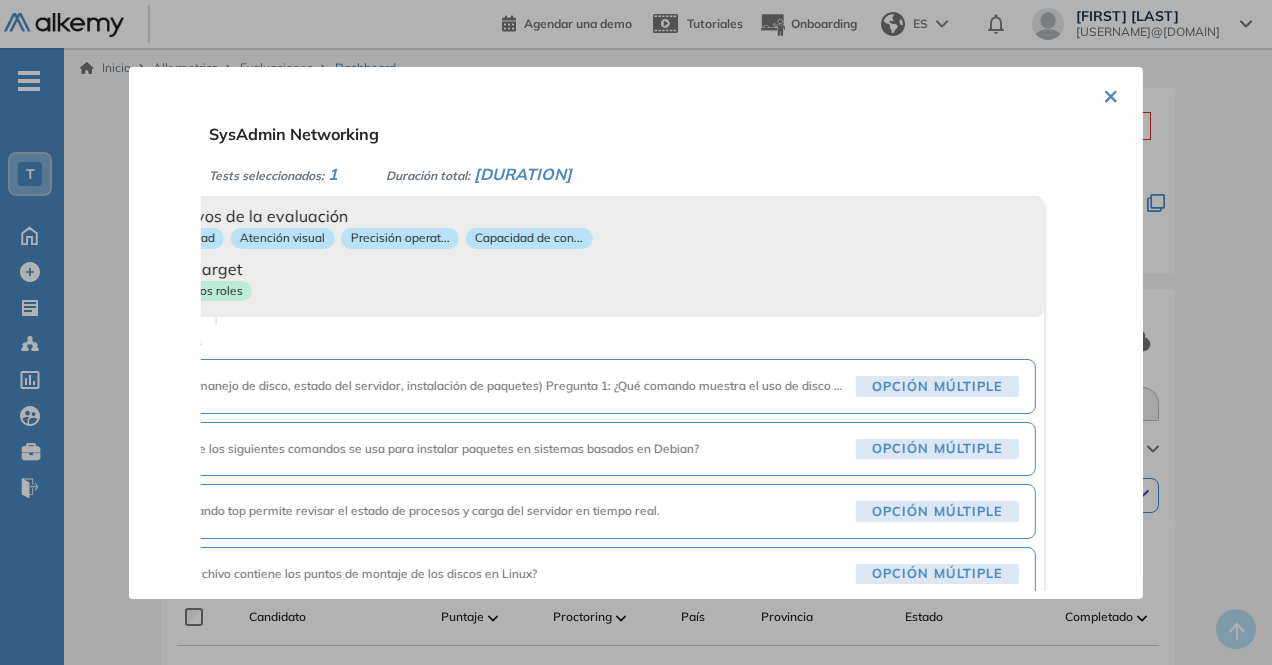 drag, startPoint x: 264, startPoint y: 270, endPoint x: 552, endPoint y: 275, distance: 288.0434 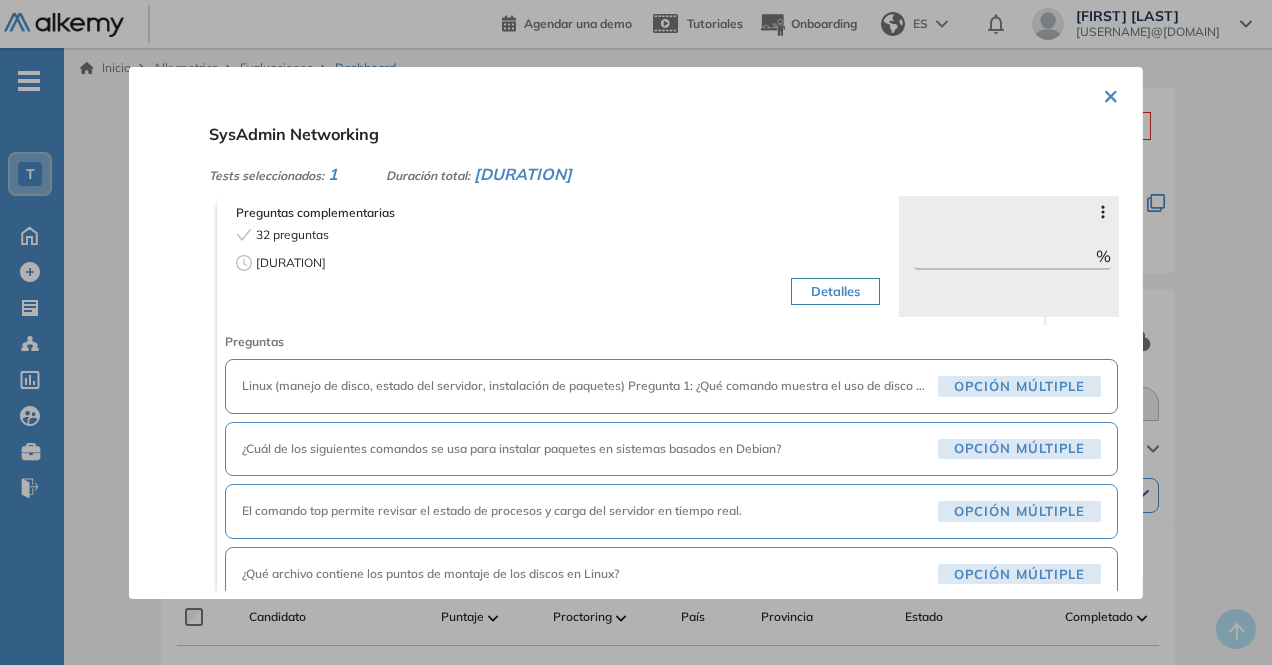click on "Detalles" at bounding box center [834, 291] 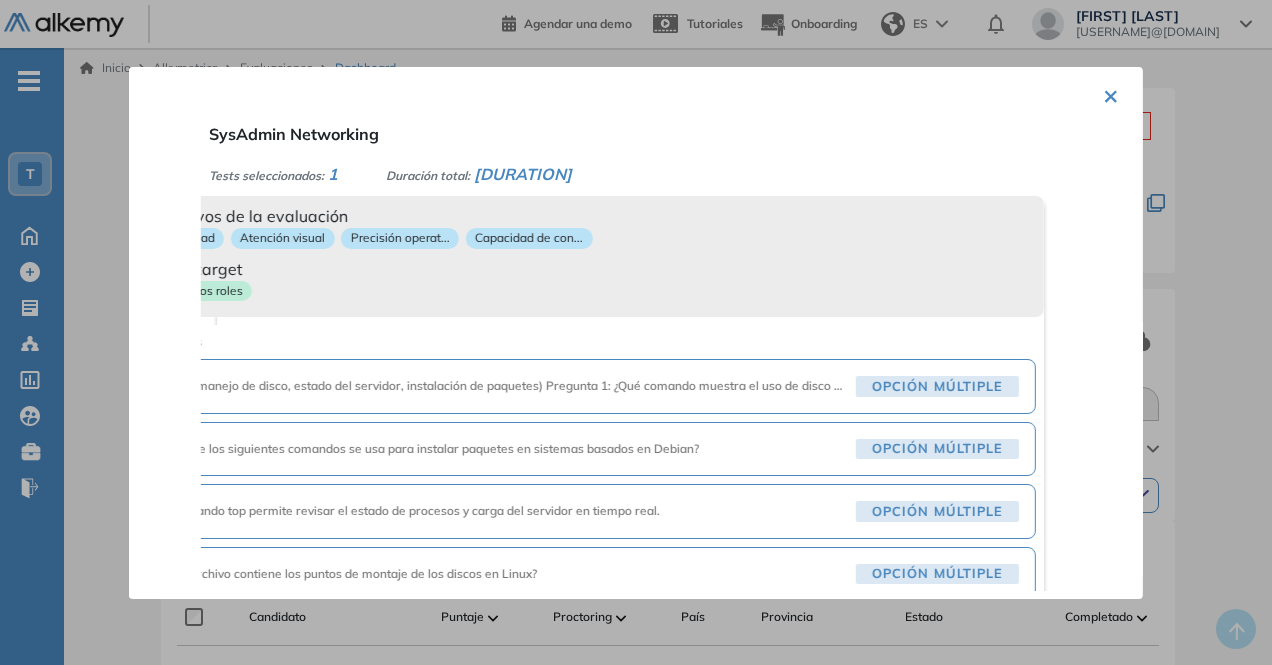 click on "Objetivos de la evaluación" at bounding box center [589, 216] 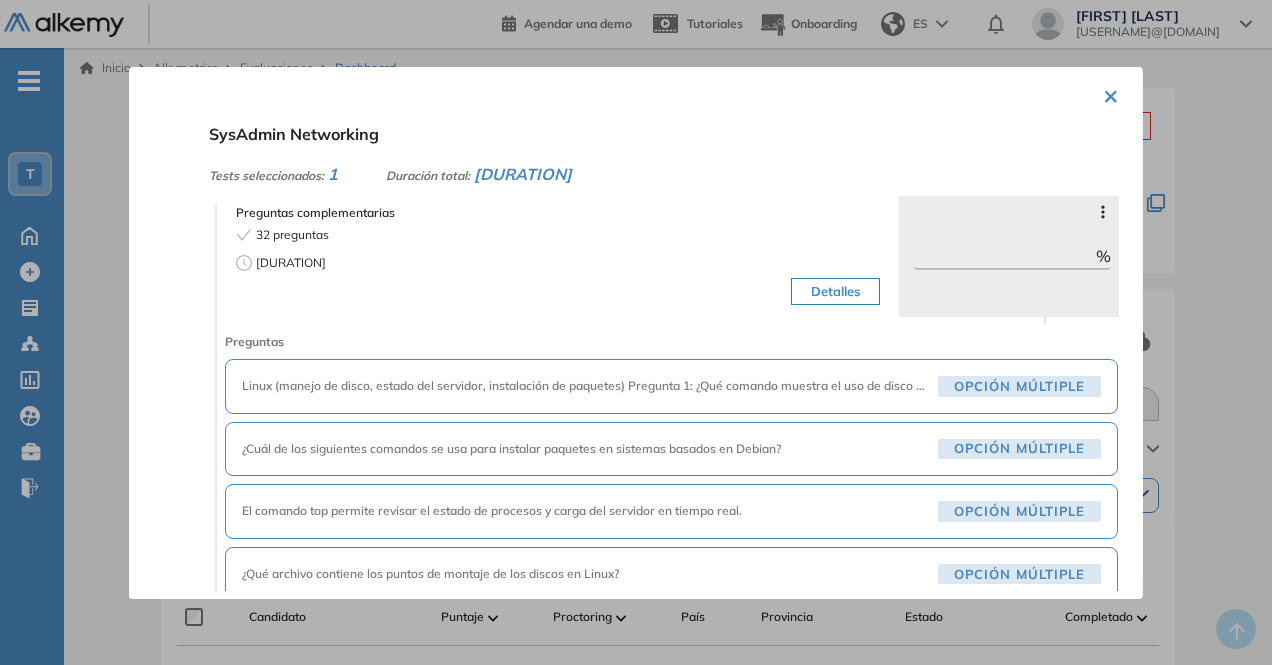 click 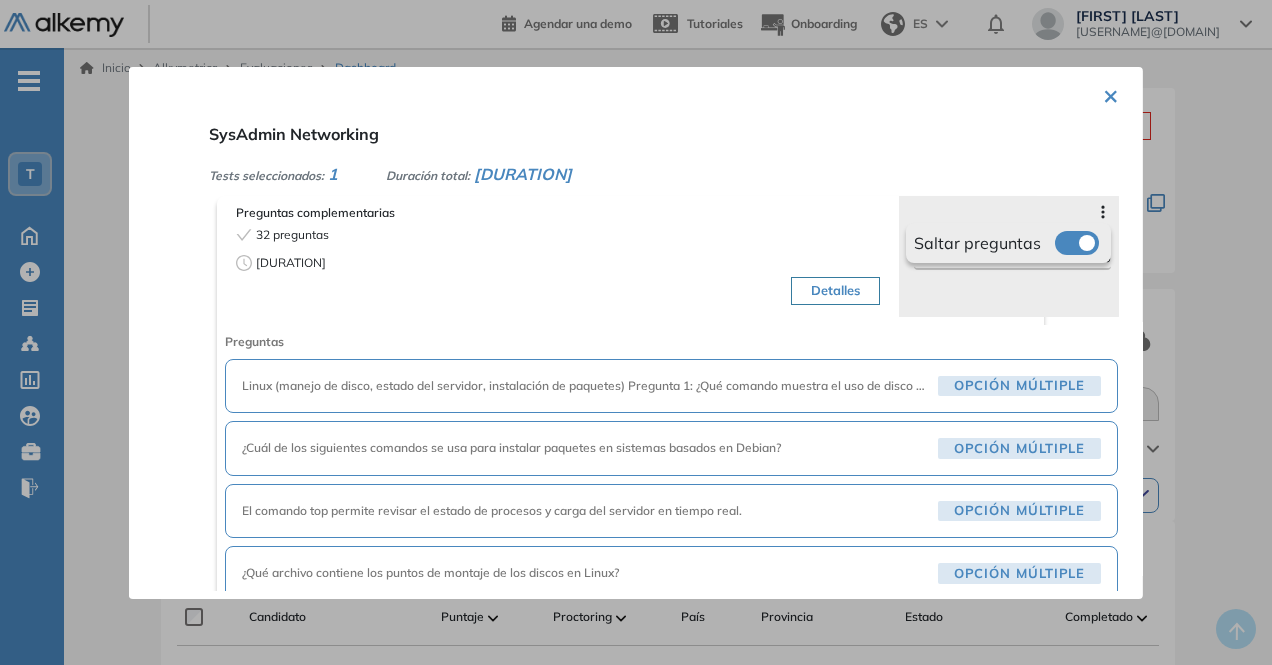 click on "Preguntas" at bounding box center [627, 342] 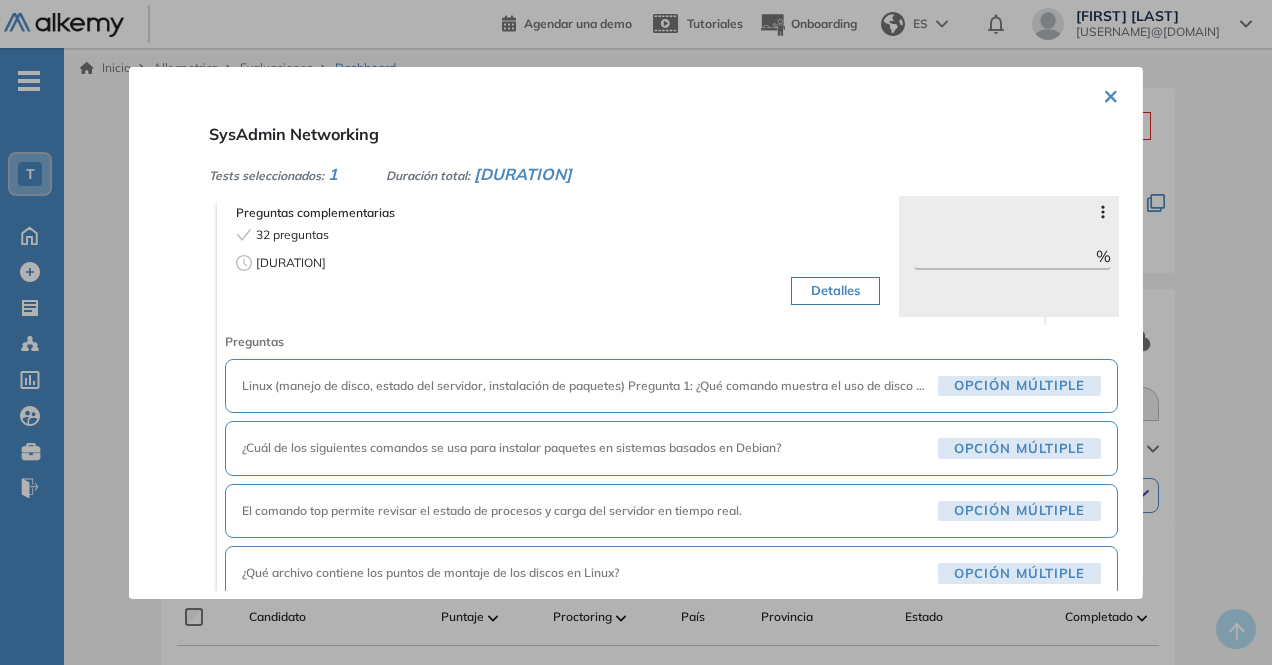 click on "Linux (manejo de disco, estado del servidor, instalación de paquetes)
Pregunta 1: ¿Qué comando muestra el uso de disco por partición?" at bounding box center [586, 386] 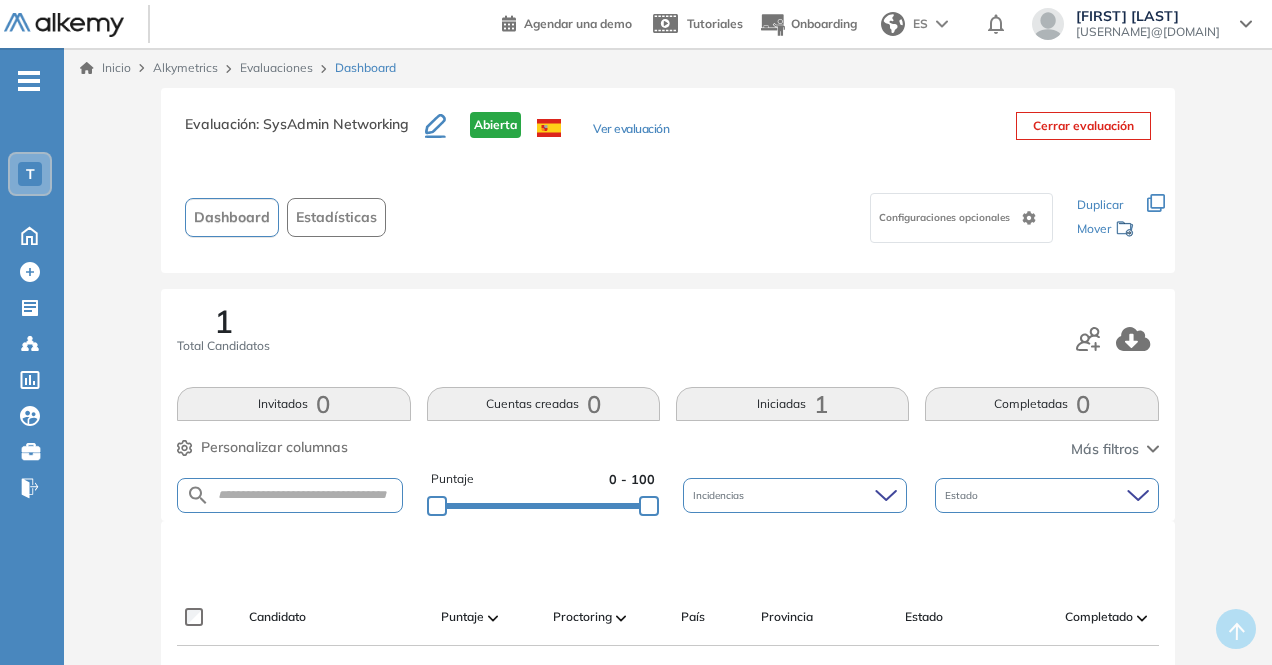 click 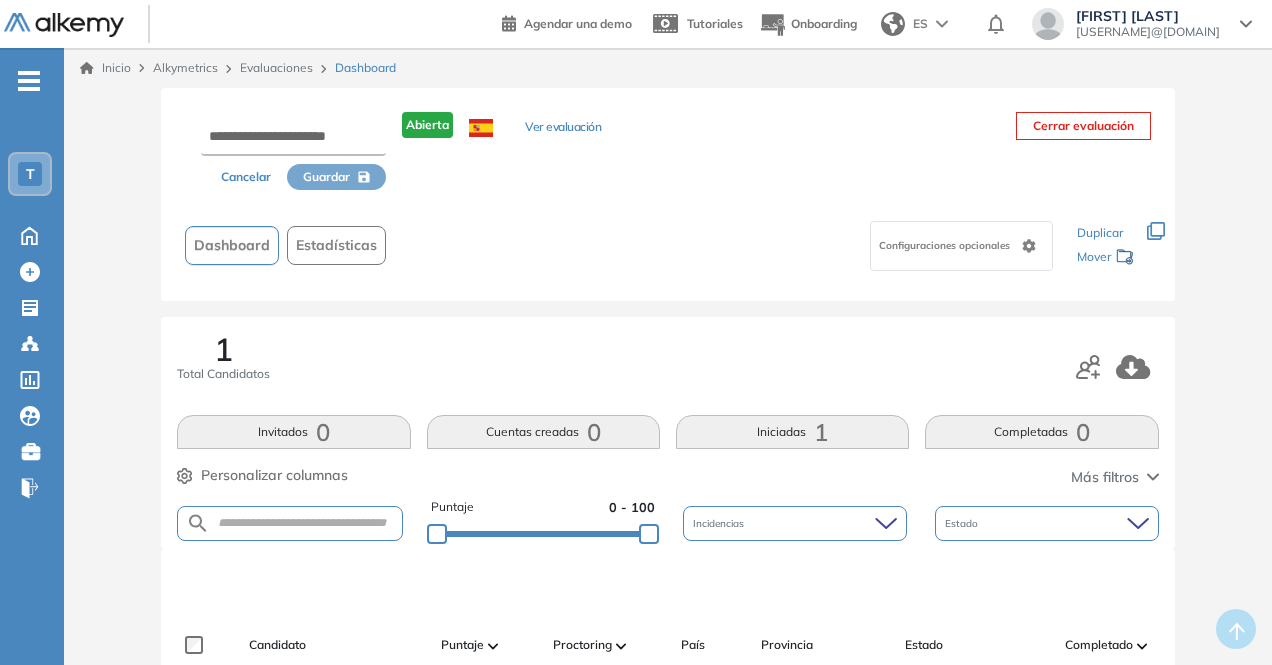 click on "Abierta" at bounding box center (427, 125) 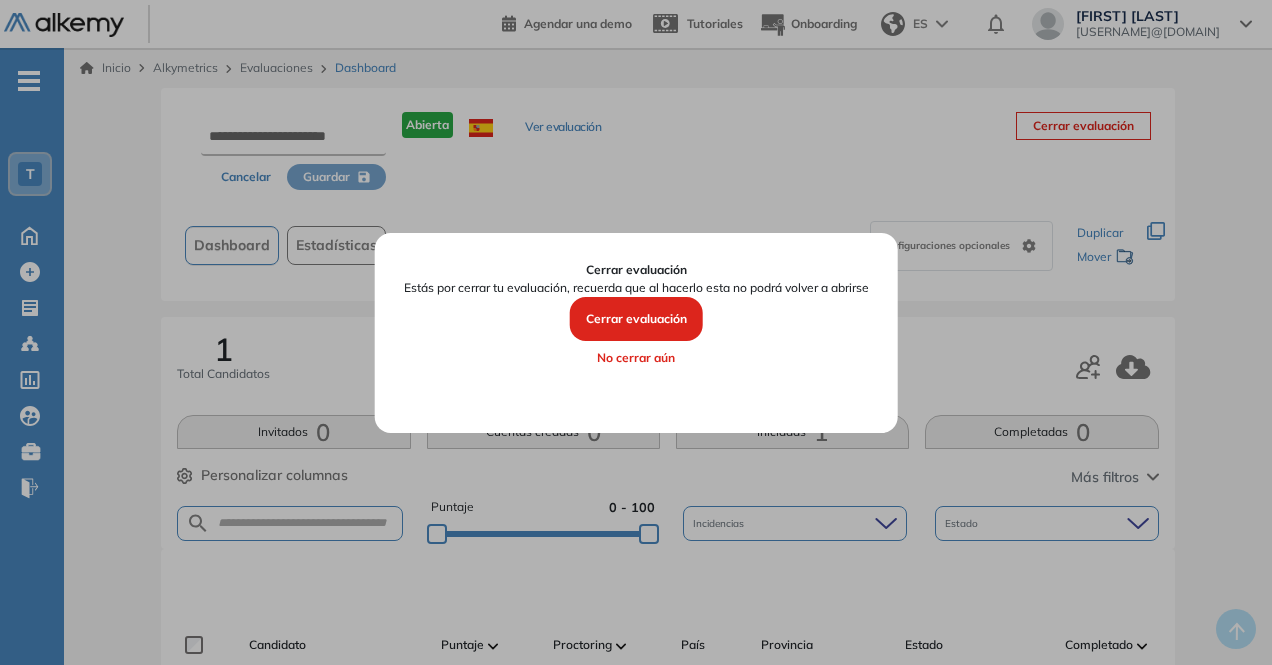 click on "No cerrar aún" at bounding box center [636, 358] 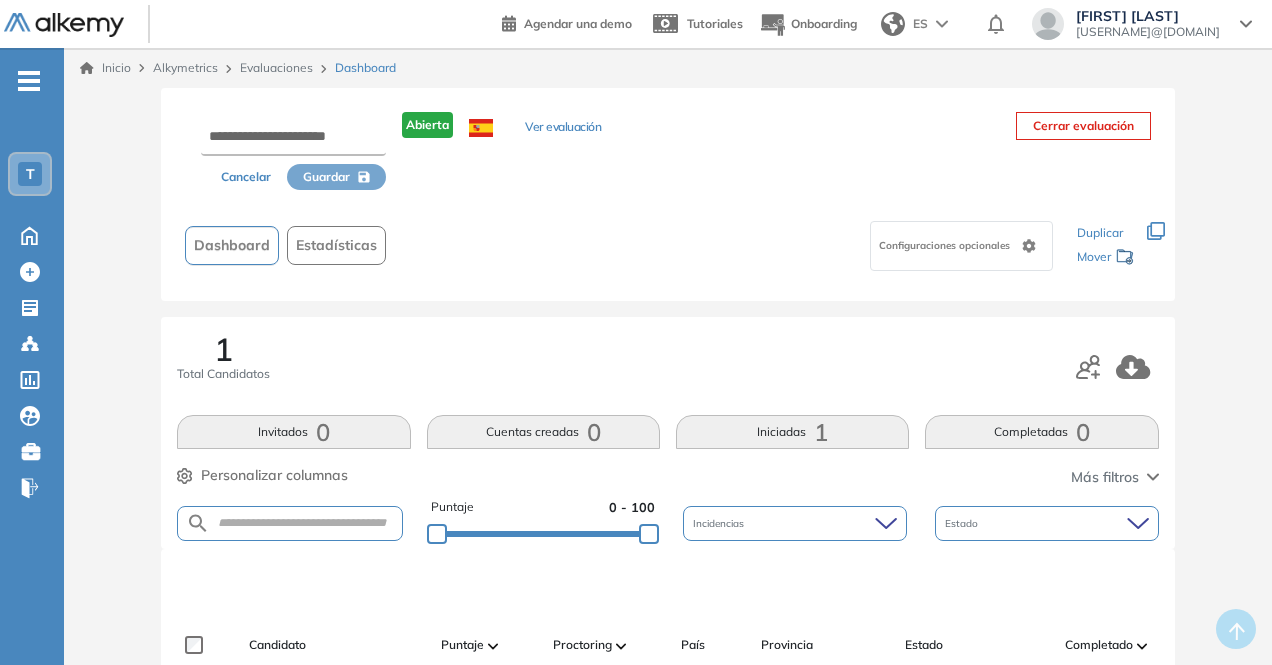 click 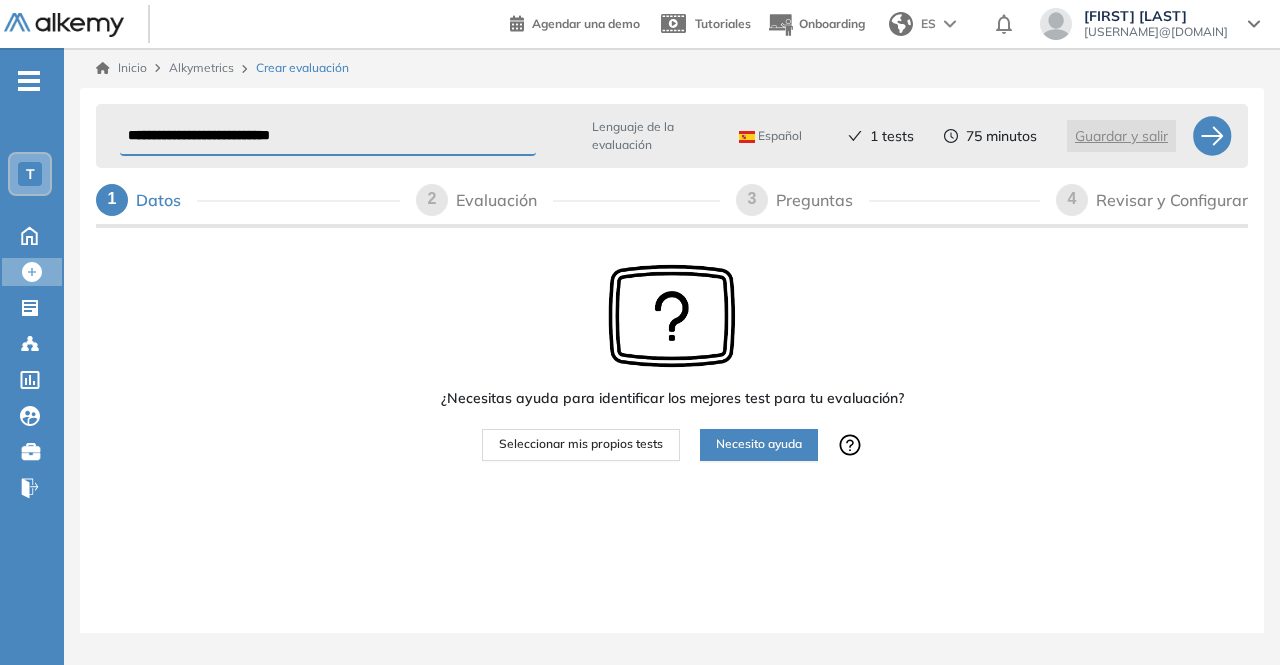 click on "**********" at bounding box center [328, 136] 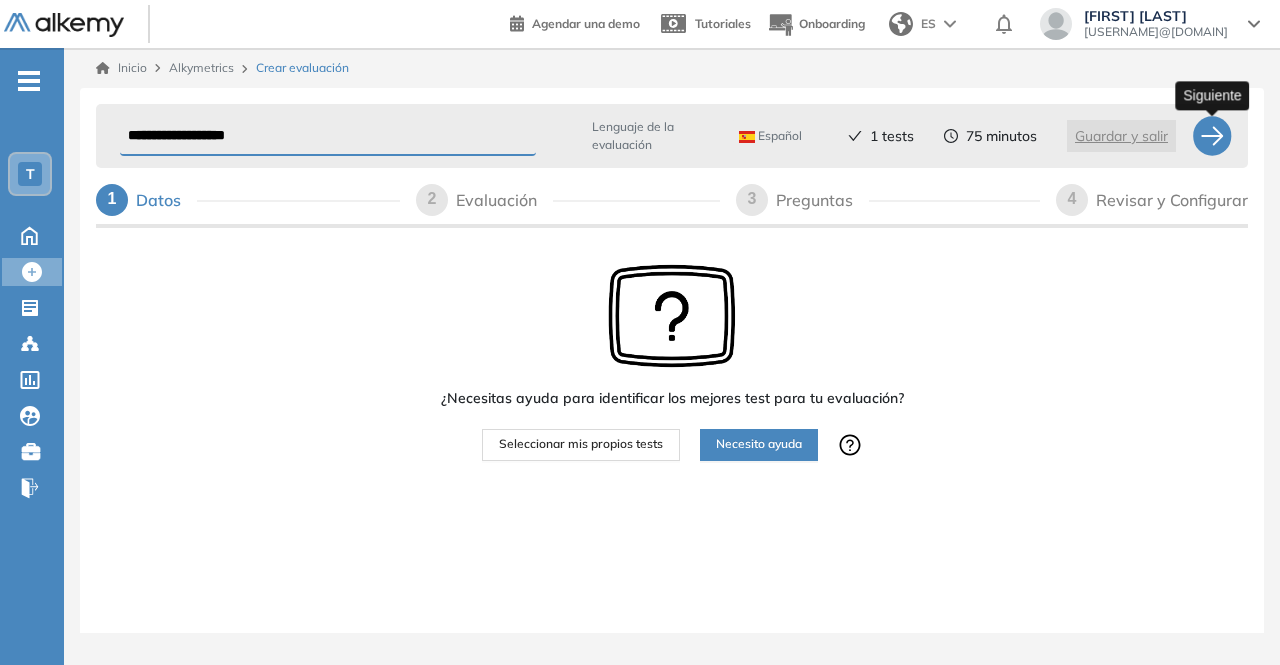 type on "**********" 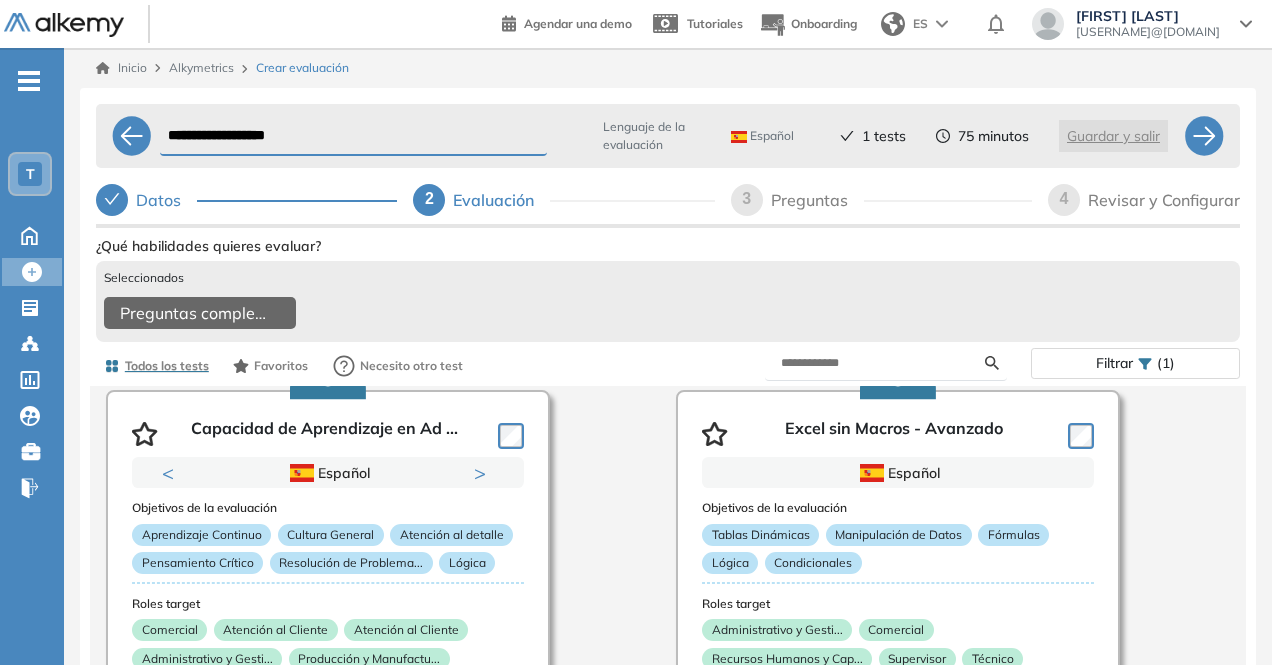 scroll, scrollTop: 97, scrollLeft: 0, axis: vertical 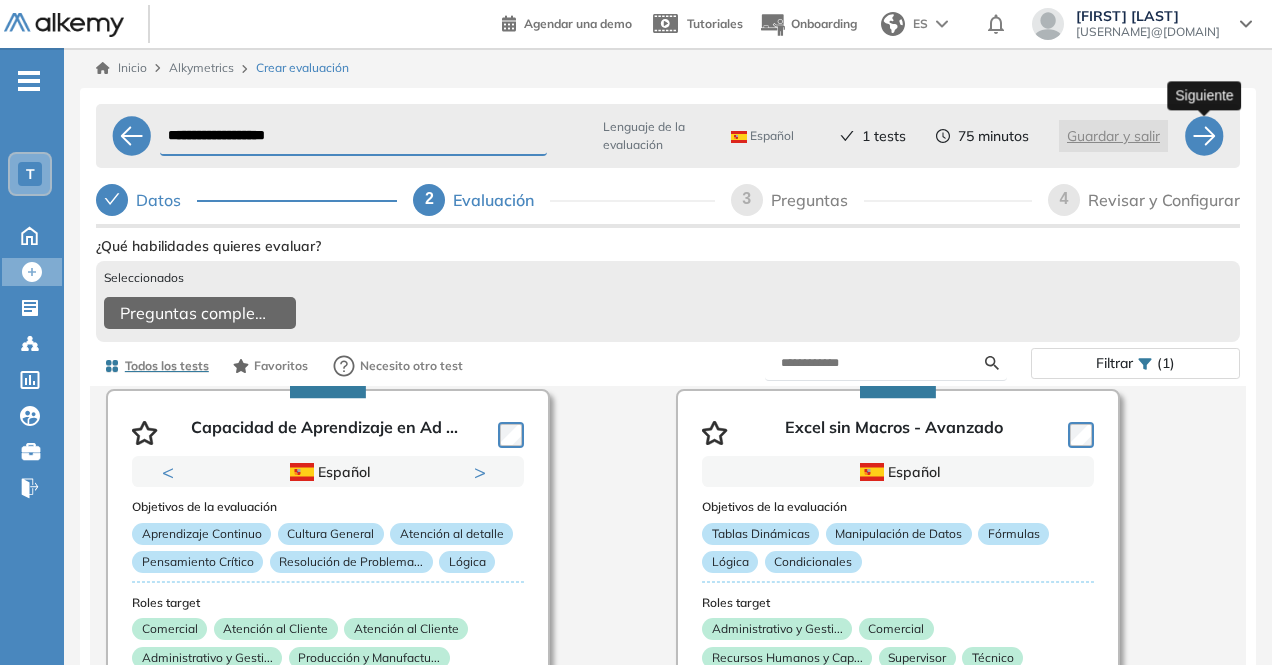 click at bounding box center [1204, 136] 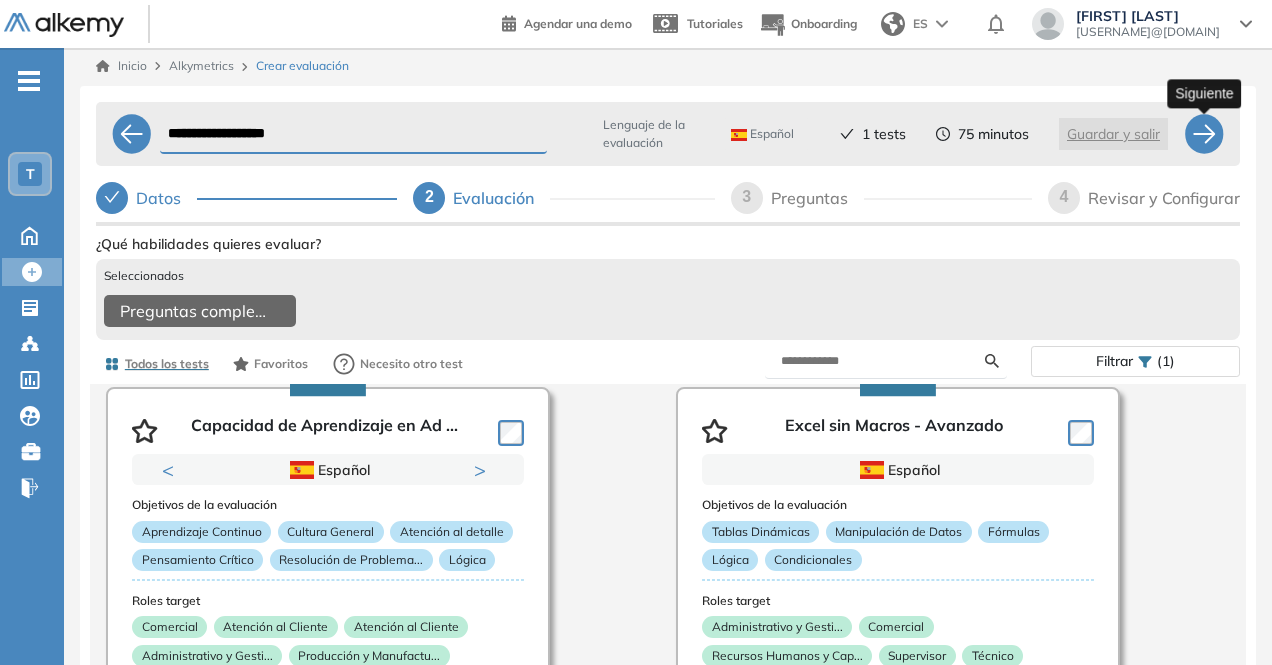 select on "******" 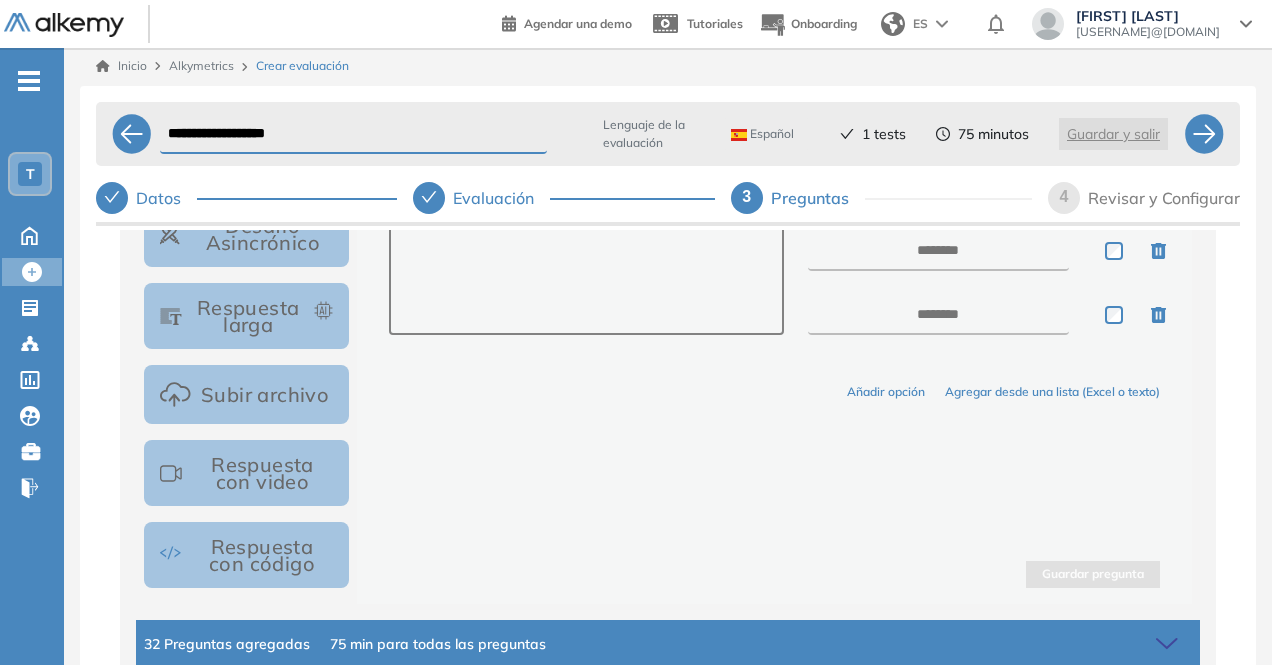 scroll, scrollTop: 482, scrollLeft: 0, axis: vertical 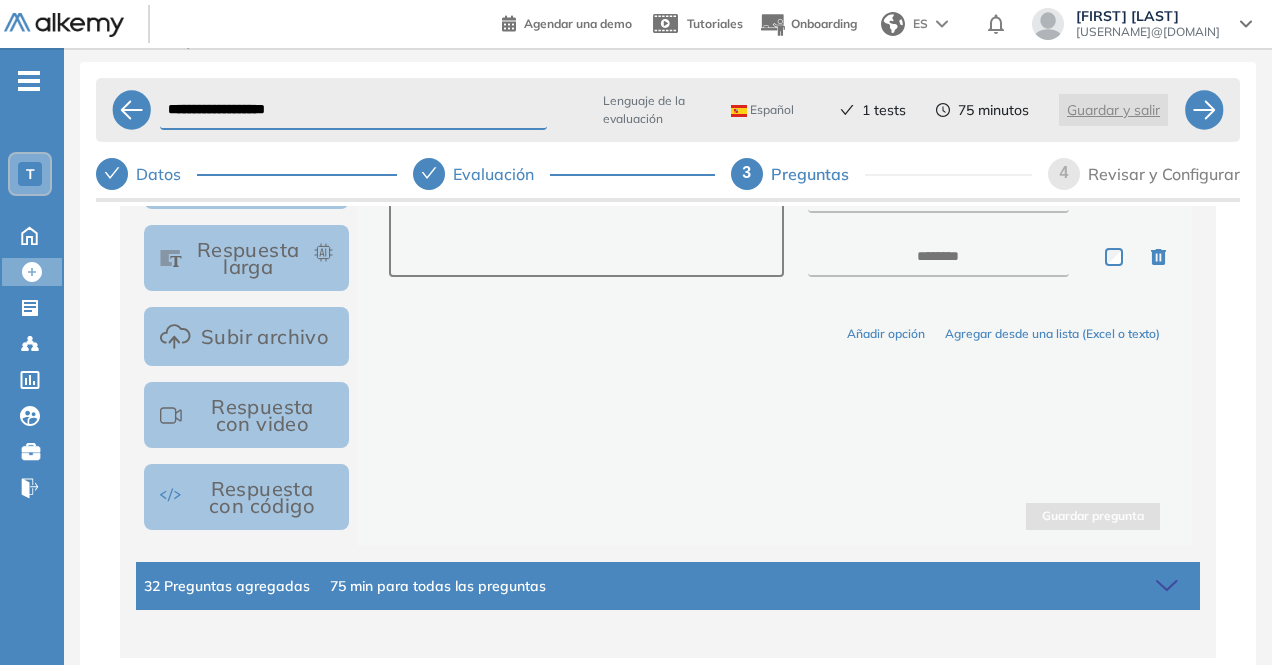 click on "32 Preguntas agregadas" at bounding box center [227, 586] 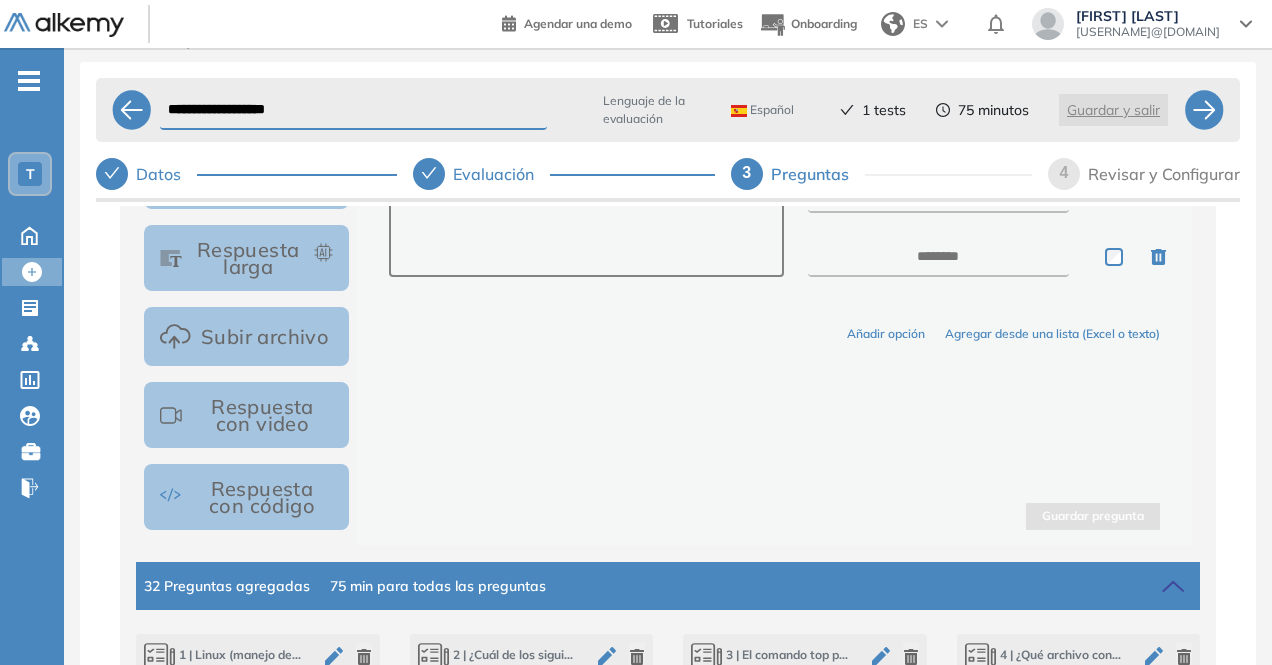 scroll, scrollTop: 26, scrollLeft: 0, axis: vertical 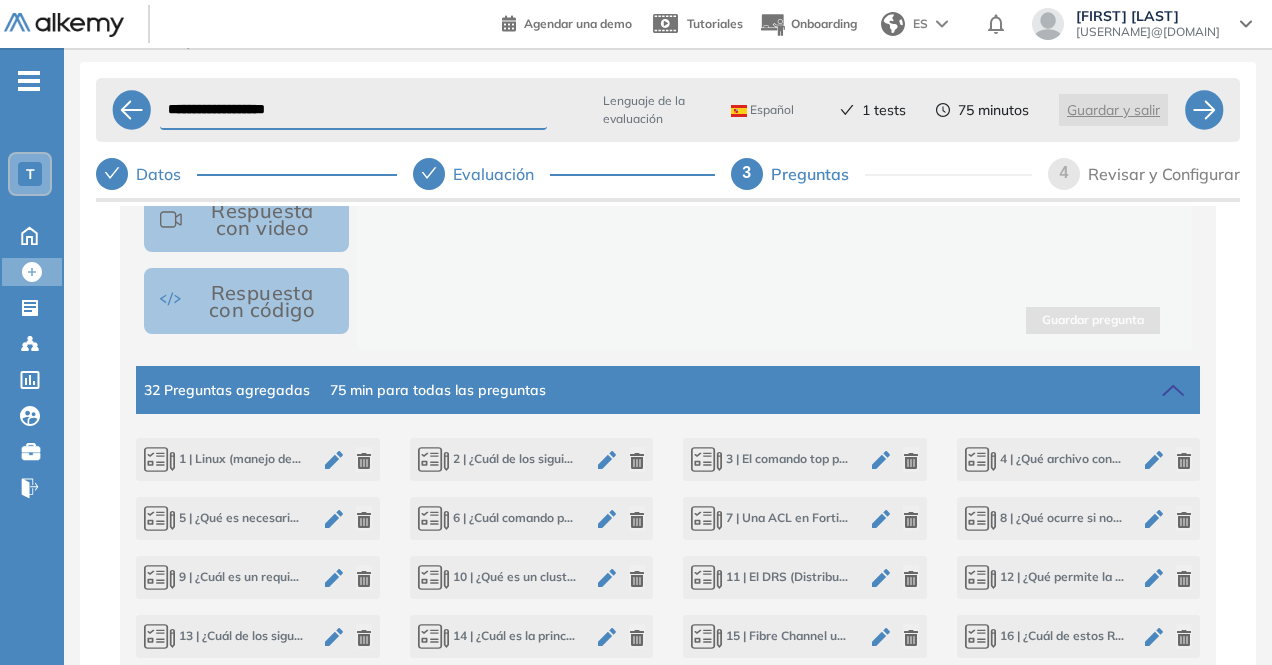 click on "1 |   Linux (manejo de disco, estado del servidor, instalación de paquetes)
Pregunta 1: ¿Qué comando muestra el uso de disco por partición?" at bounding box center [224, 459] 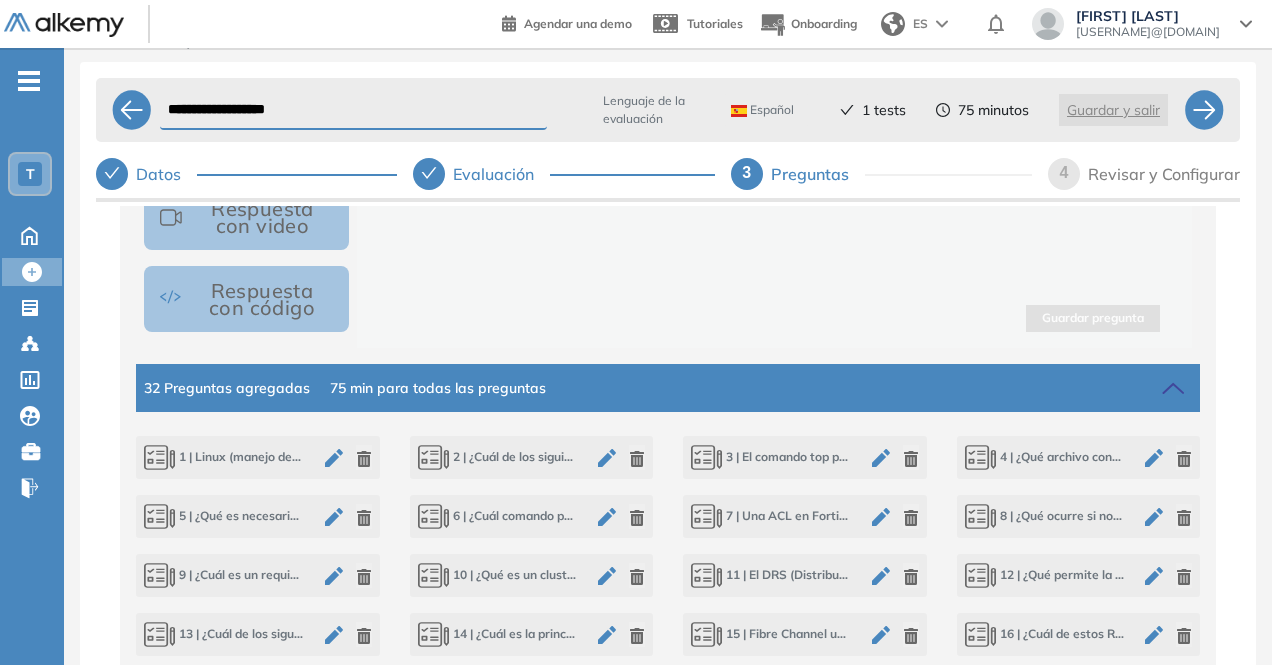 scroll, scrollTop: 681, scrollLeft: 0, axis: vertical 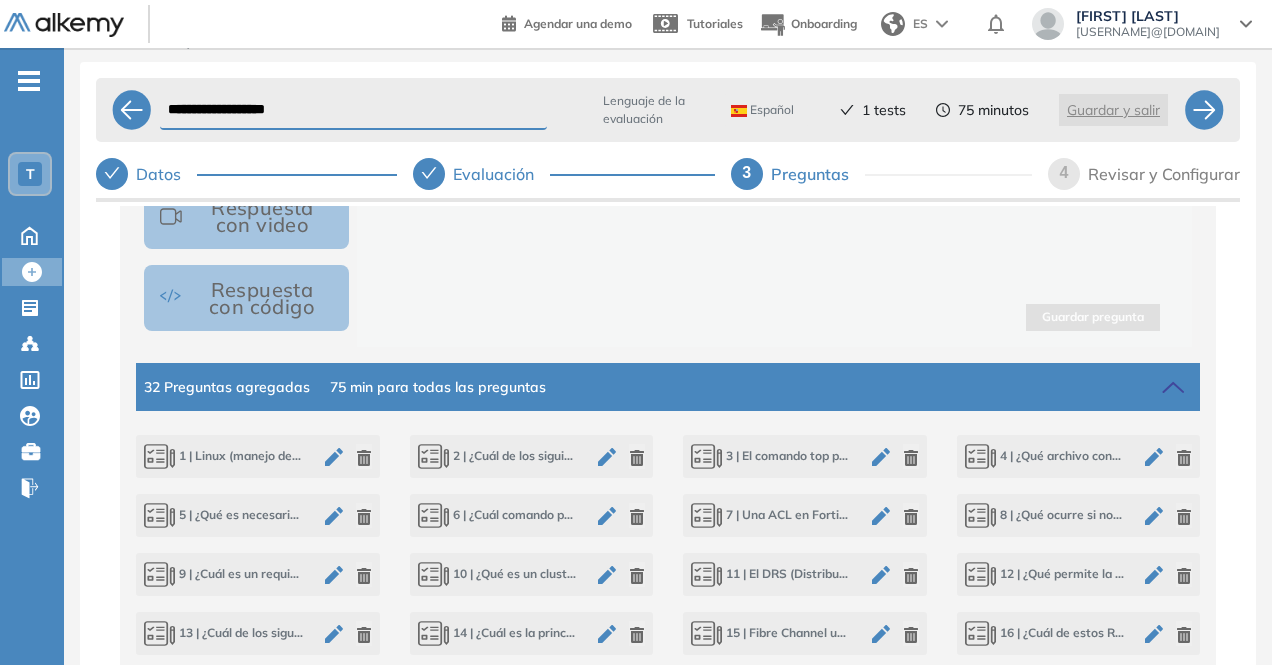 click 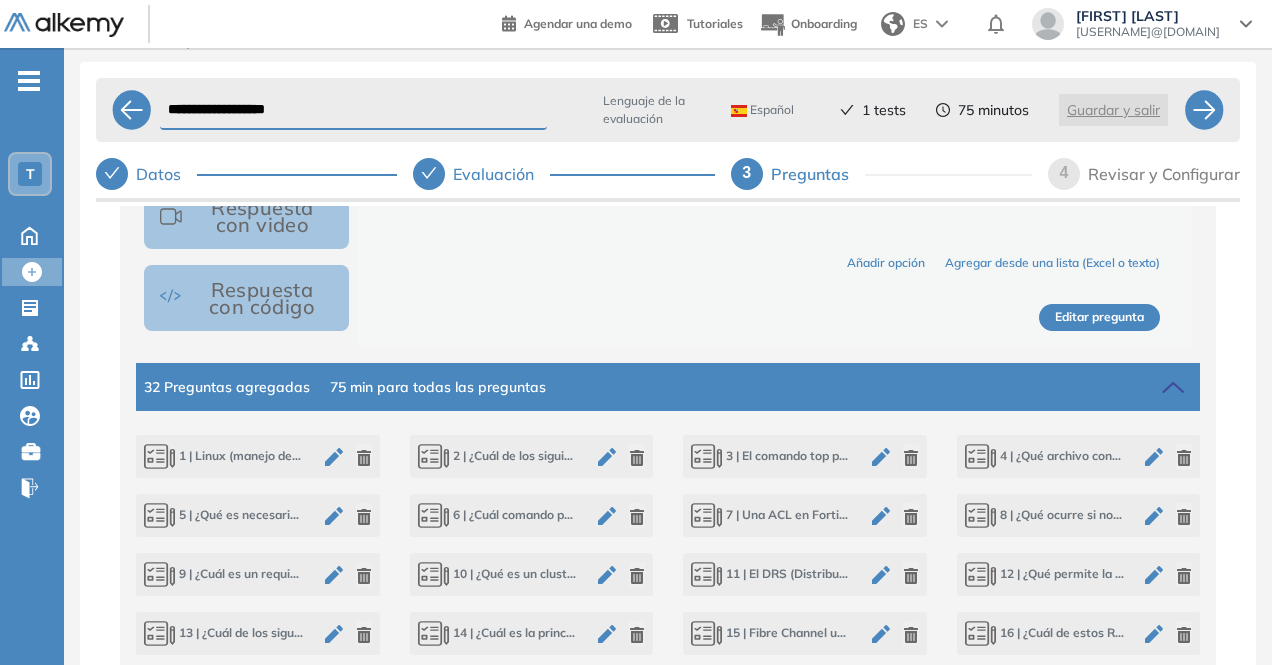 scroll, scrollTop: 0, scrollLeft: 0, axis: both 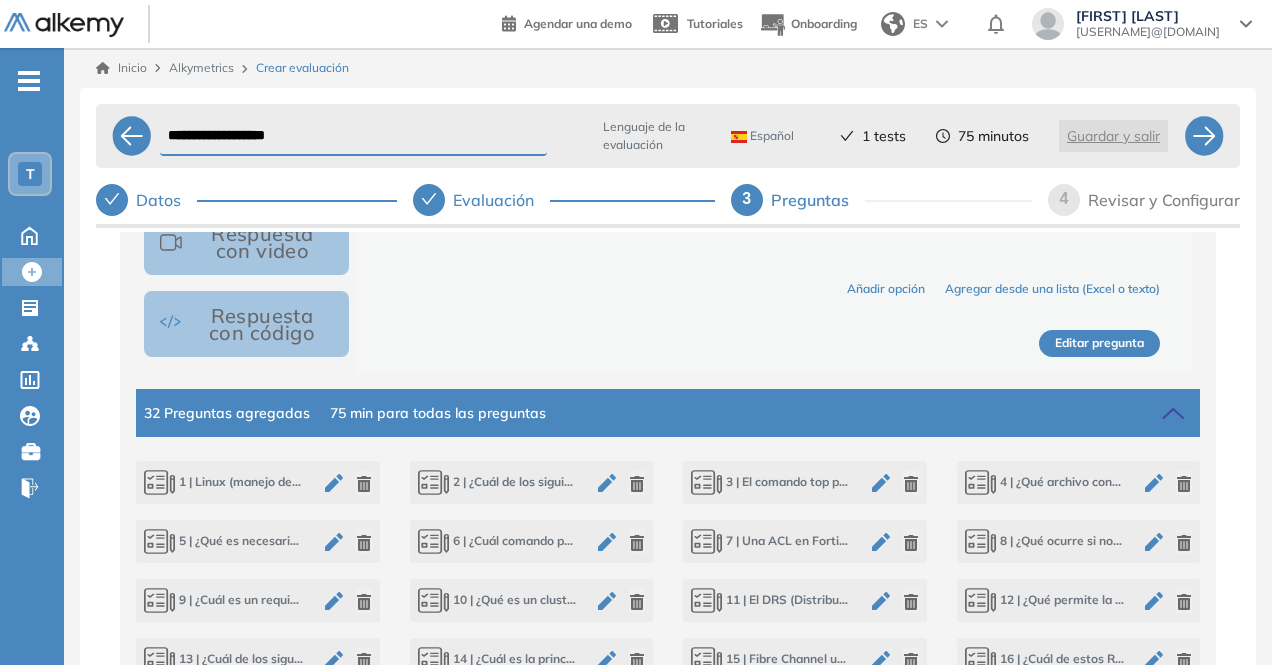 click 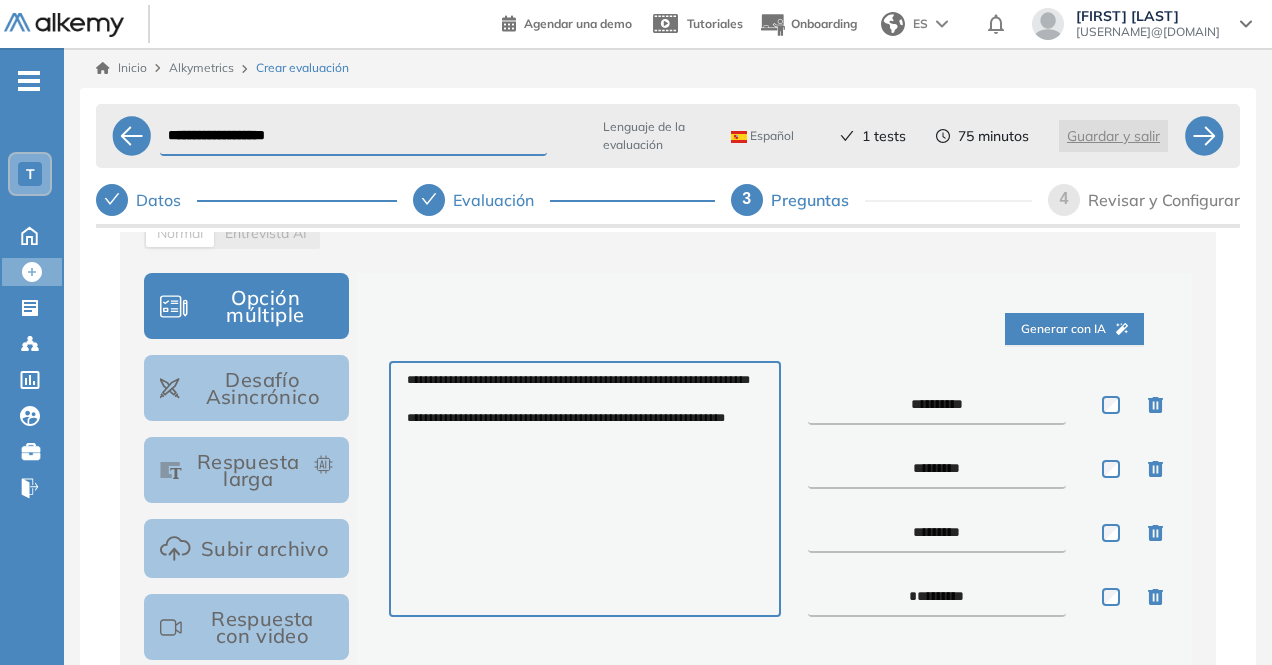 click on "**********" at bounding box center [937, 405] 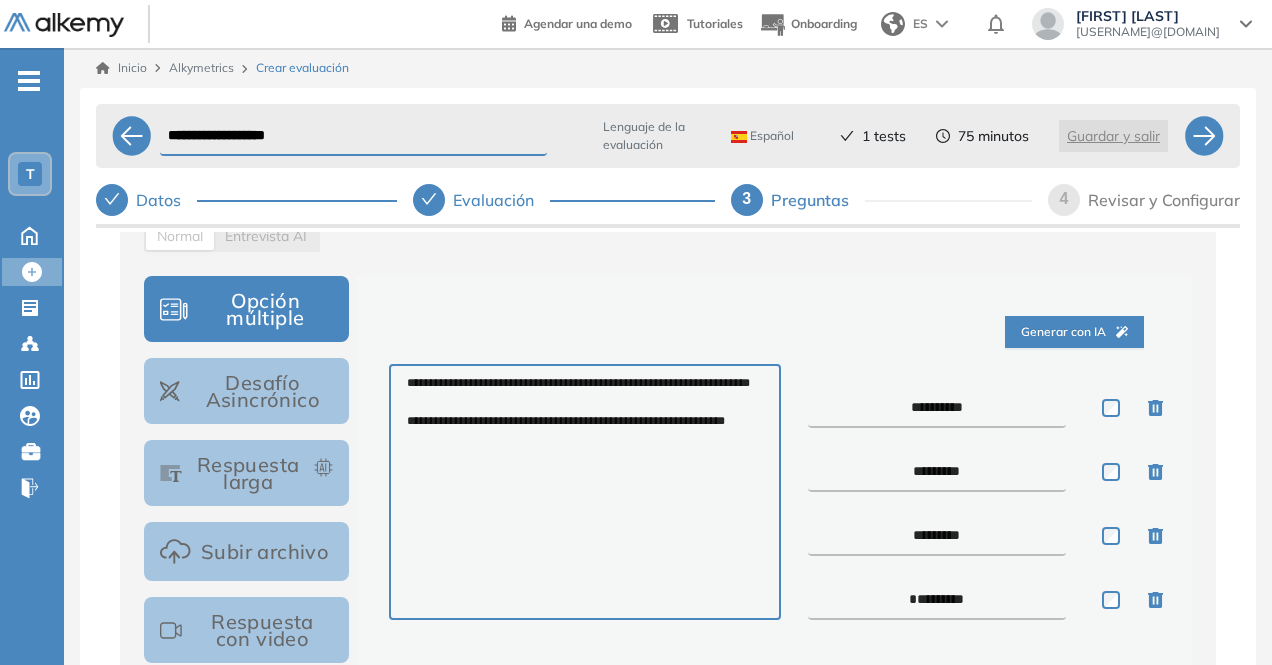 scroll, scrollTop: 292, scrollLeft: 0, axis: vertical 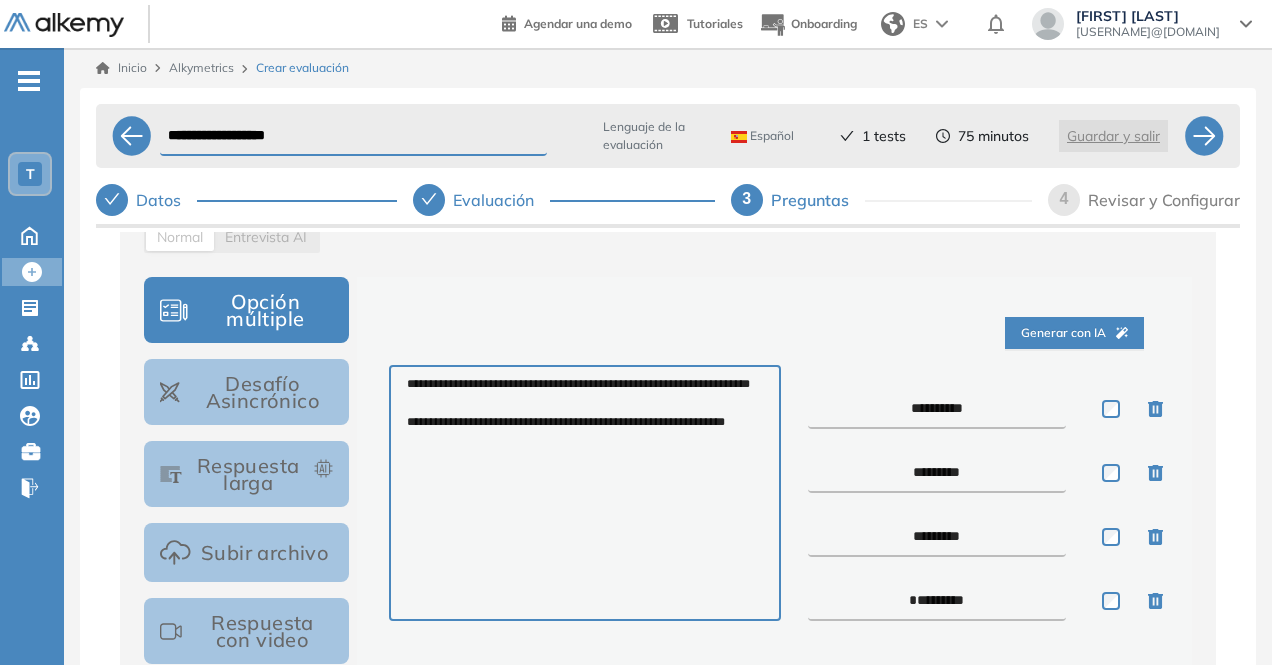 drag, startPoint x: 918, startPoint y: 406, endPoint x: 874, endPoint y: 406, distance: 44 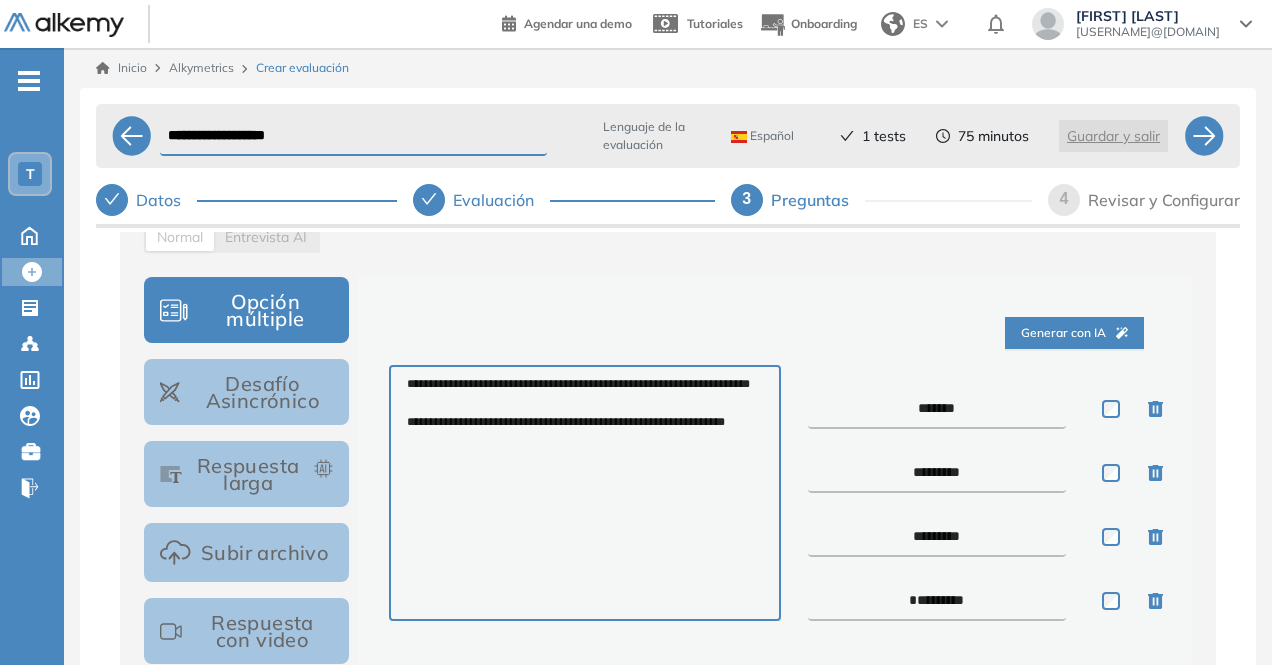 type on "*******" 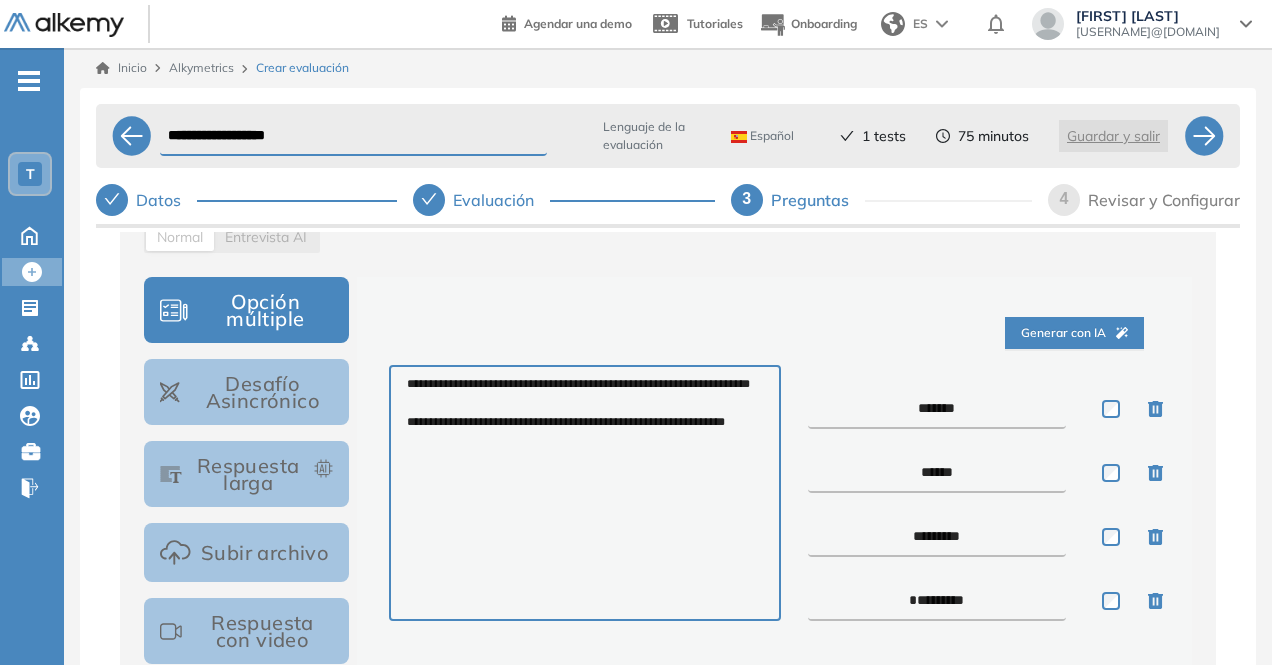 type on "*****" 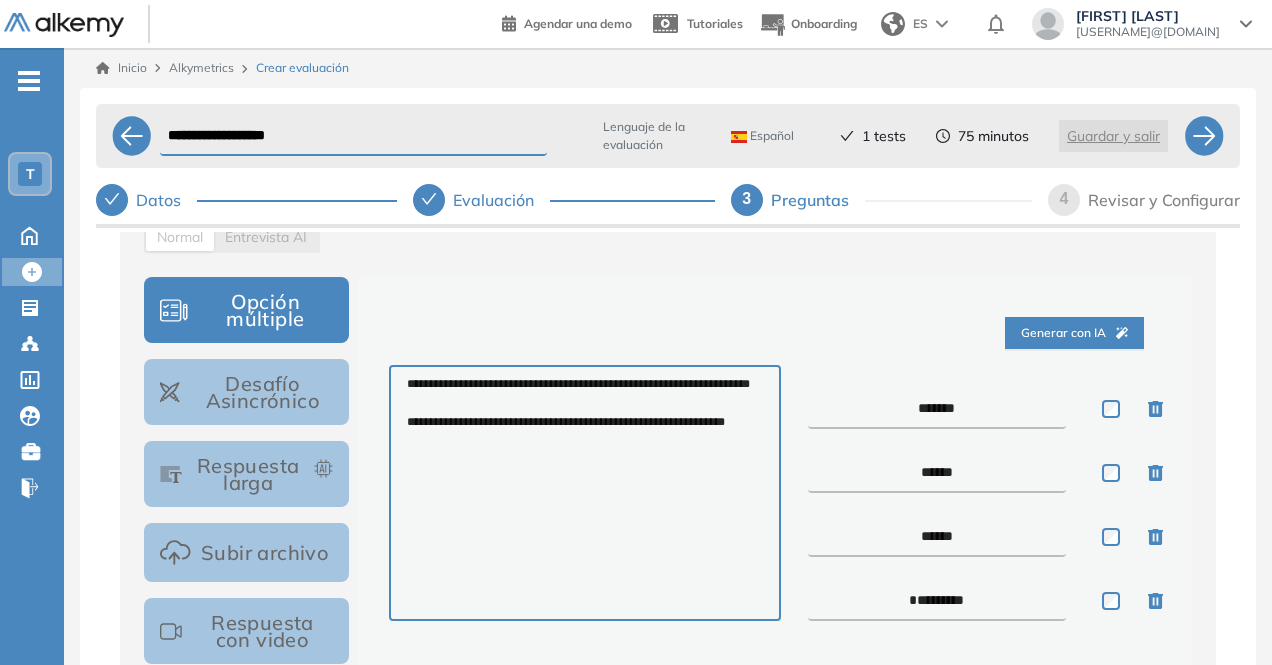 type on "*****" 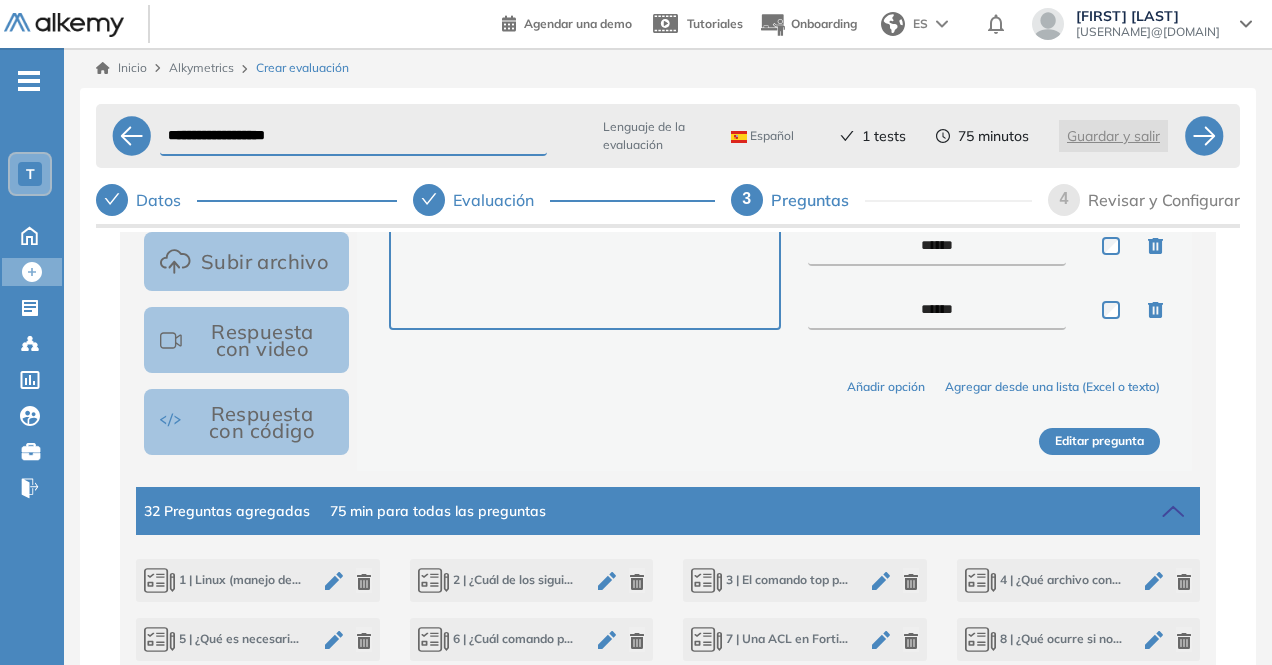 type on "*****" 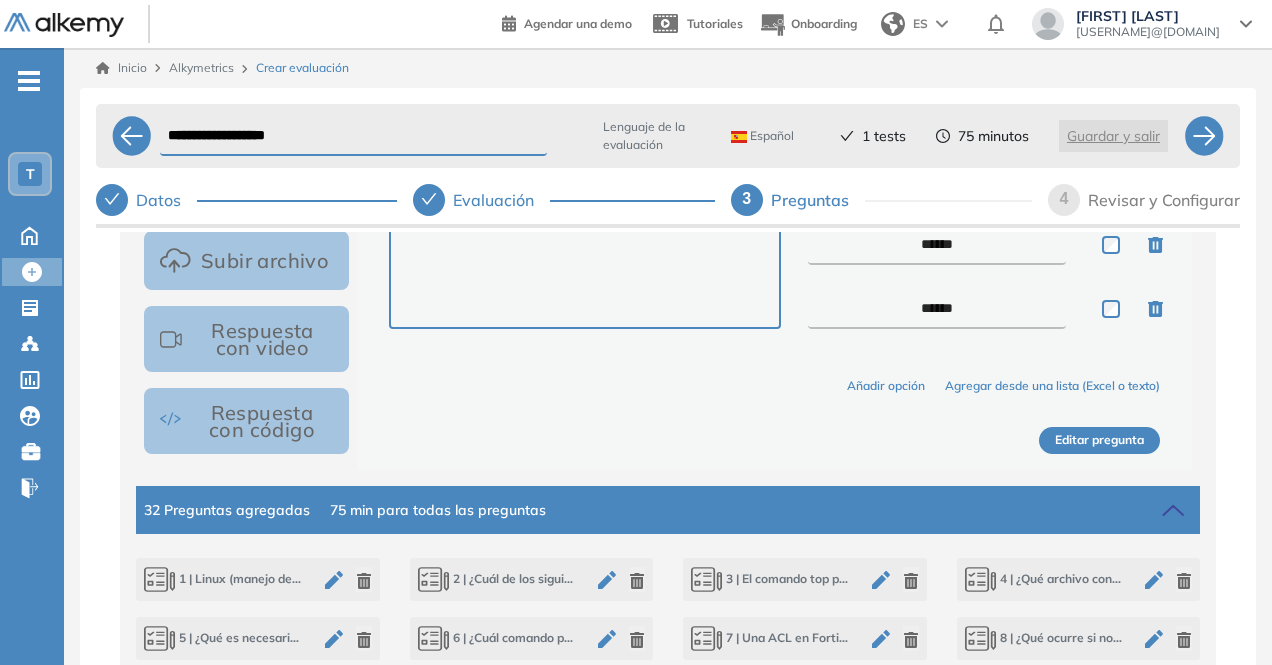 click on "Editar pregunta" at bounding box center [1099, 440] 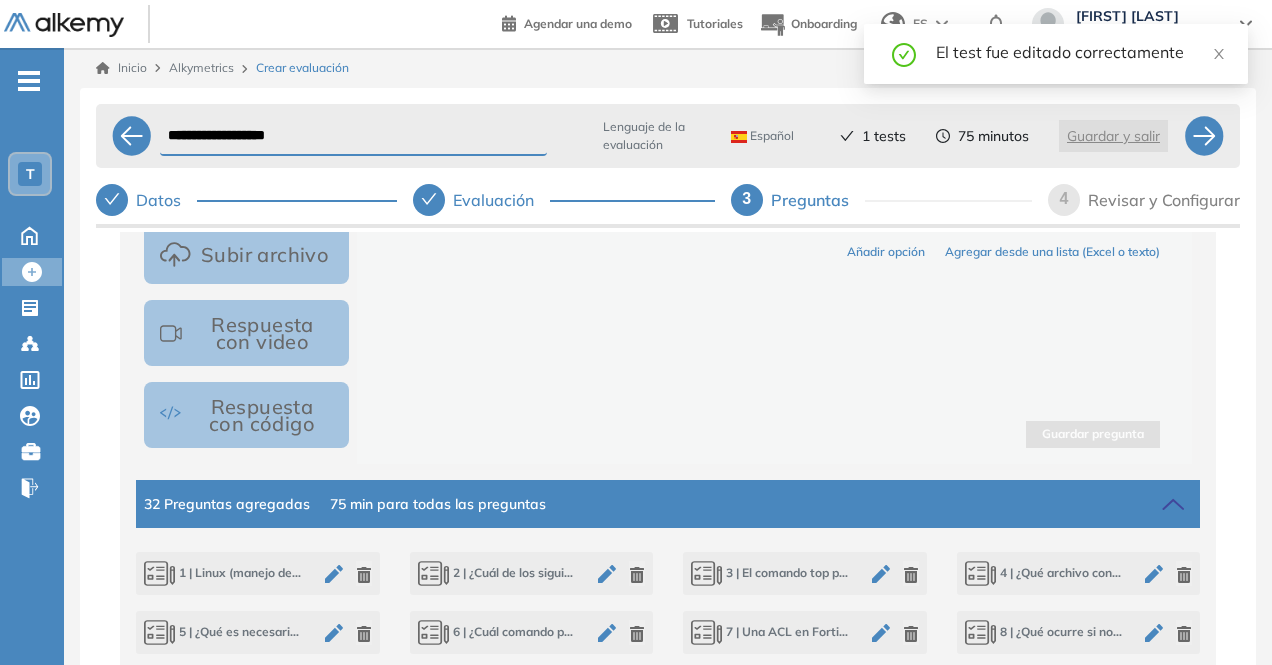 scroll, scrollTop: 591, scrollLeft: 0, axis: vertical 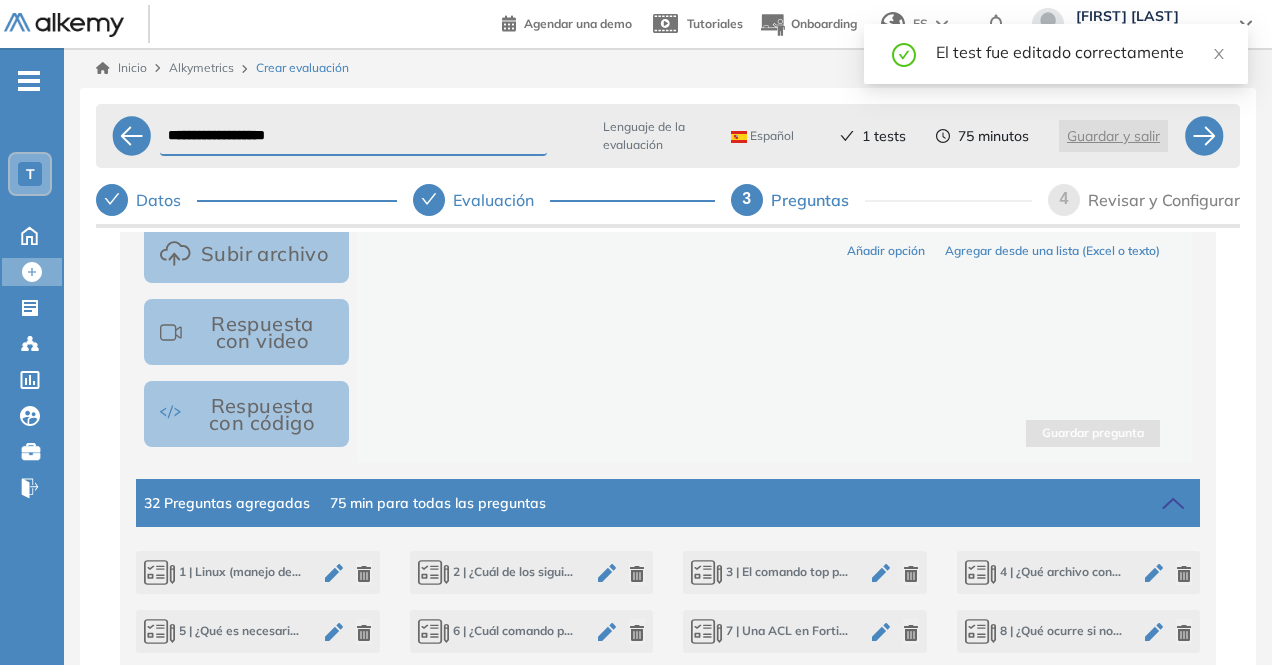 click 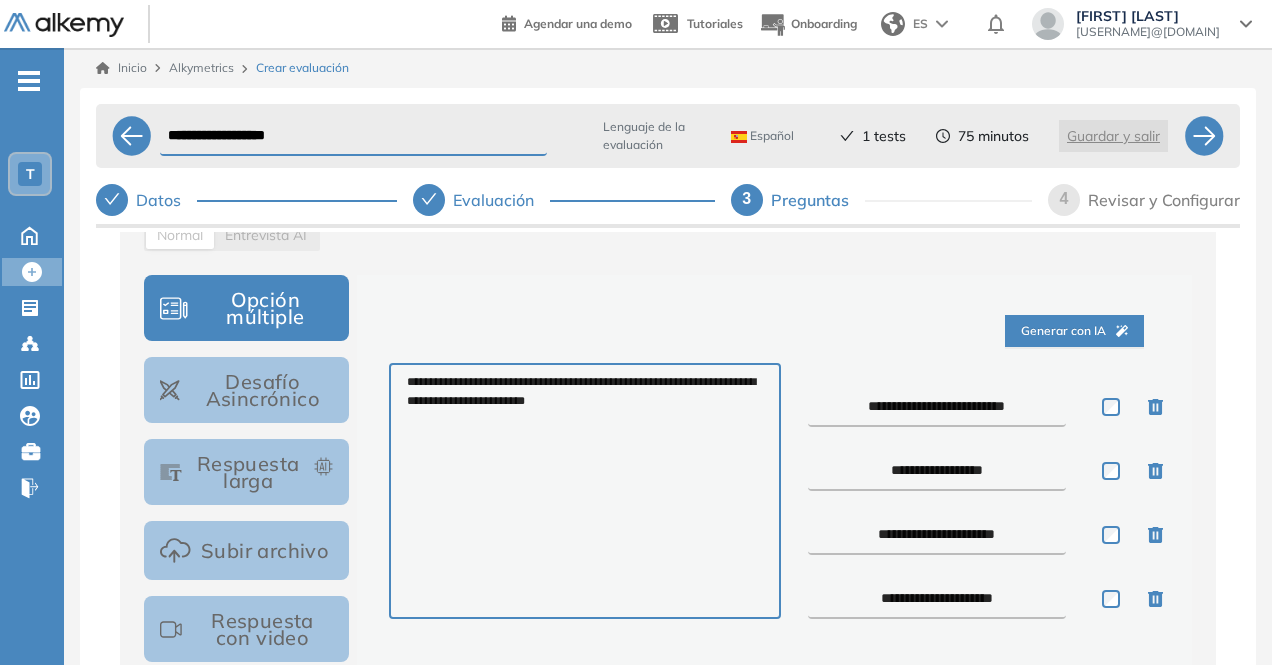 scroll, scrollTop: 292, scrollLeft: 0, axis: vertical 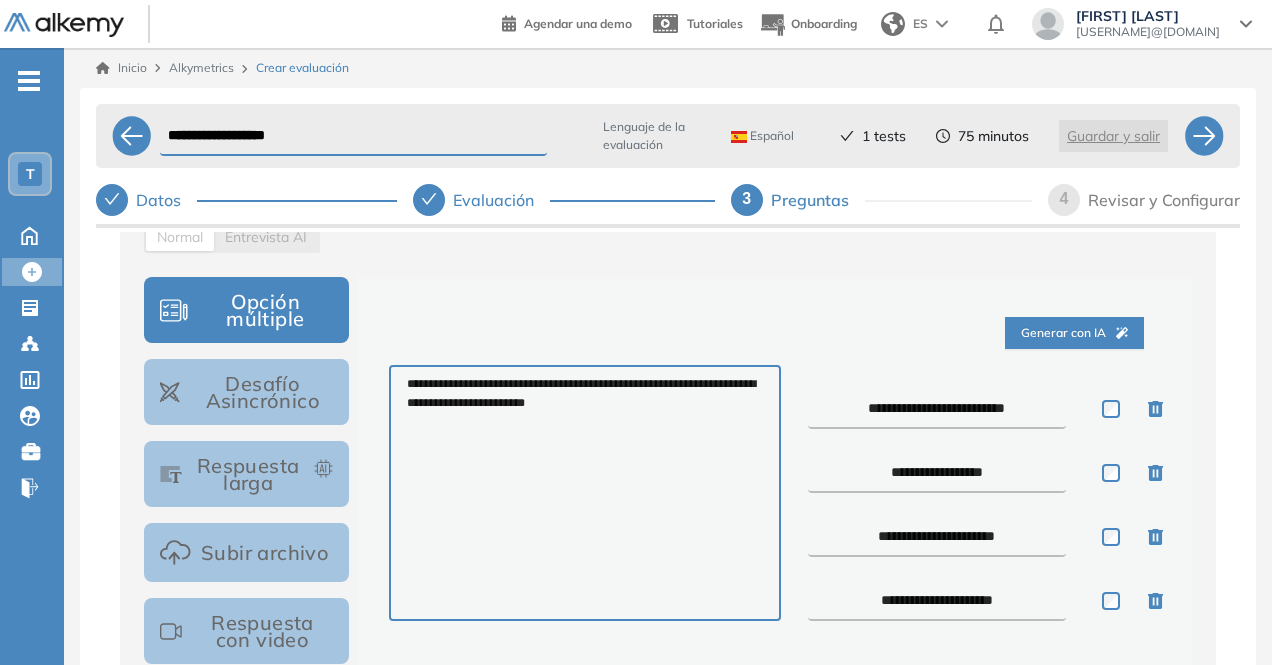 drag, startPoint x: 866, startPoint y: 399, endPoint x: 840, endPoint y: 403, distance: 26.305893 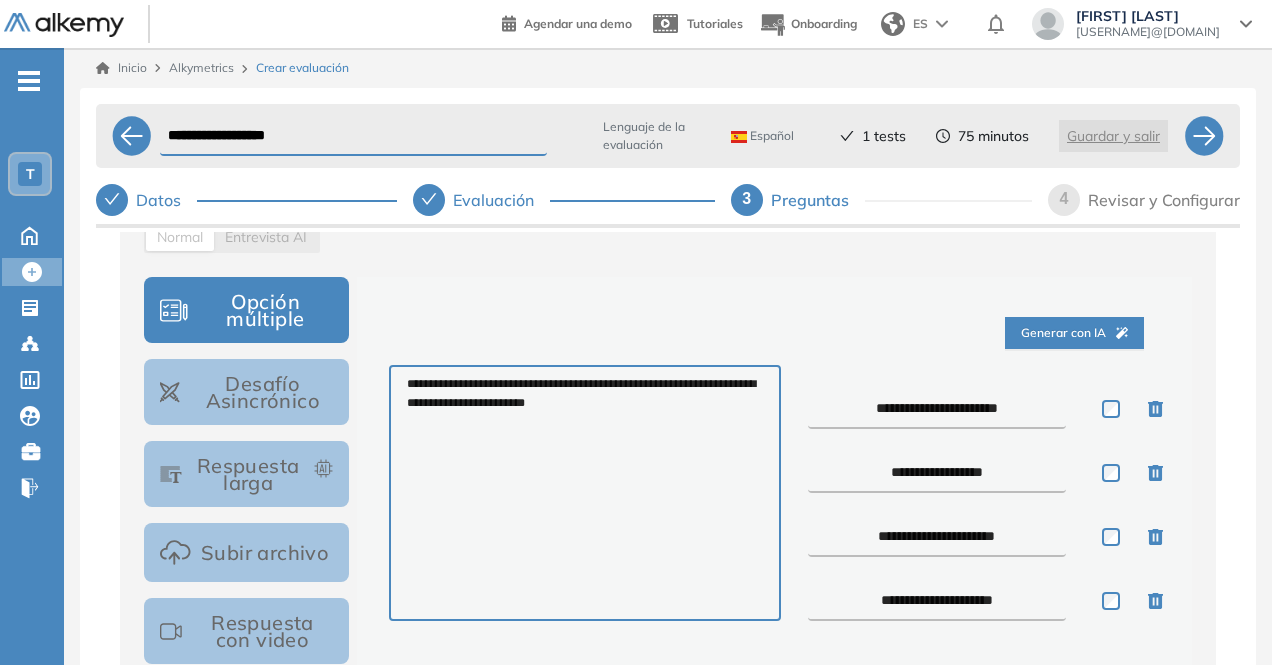 type on "**********" 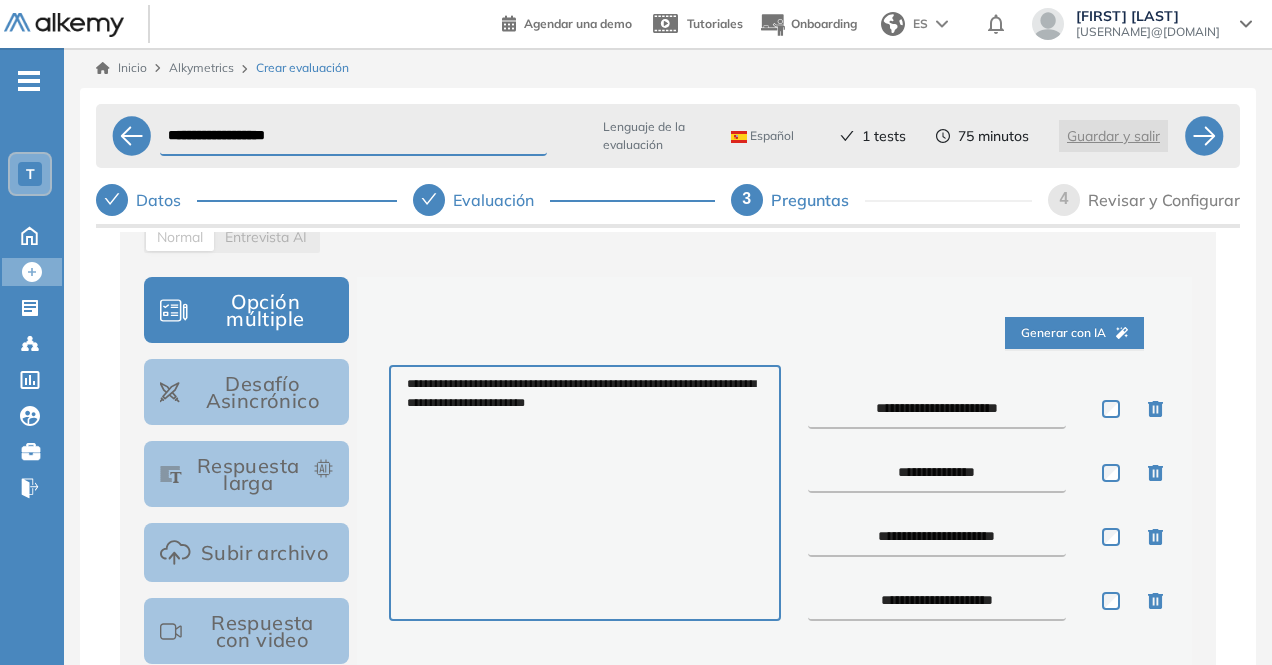 type on "**********" 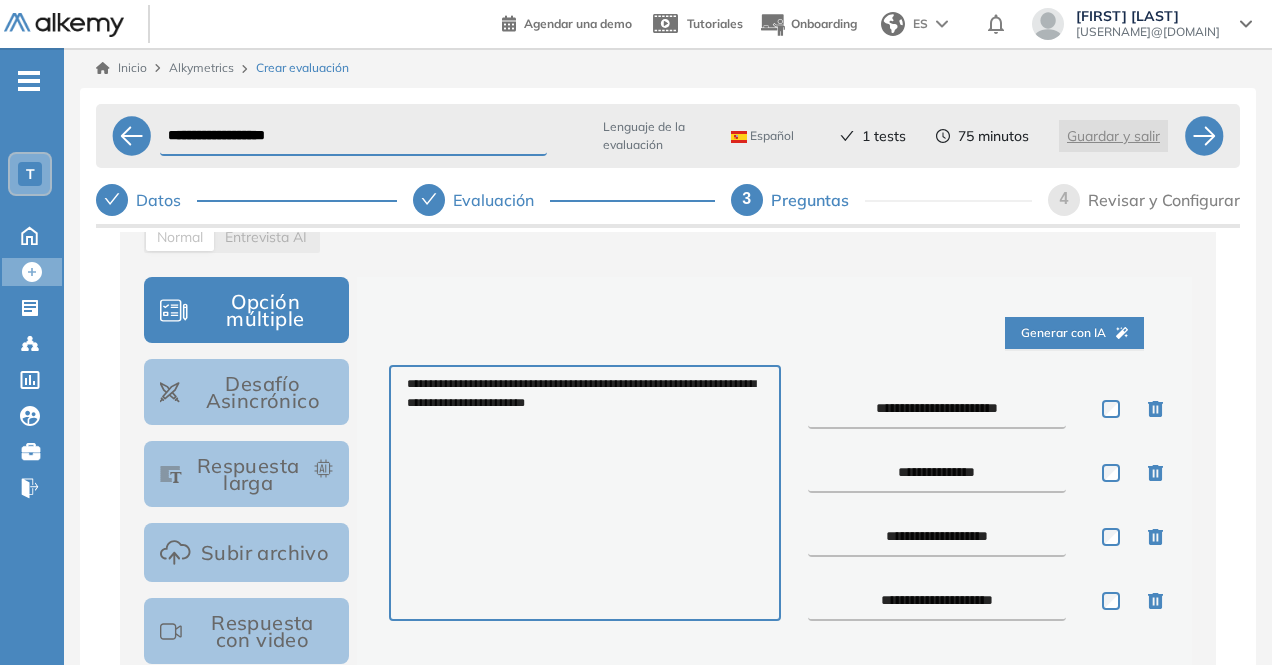 type on "**********" 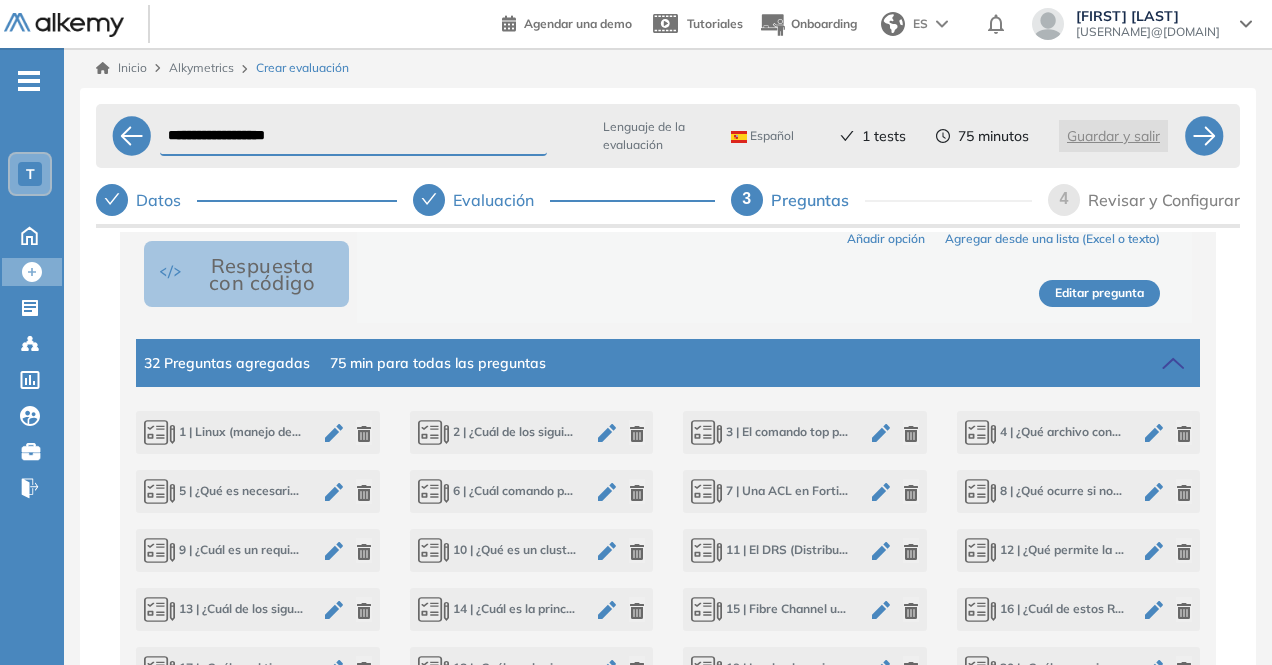 type on "**********" 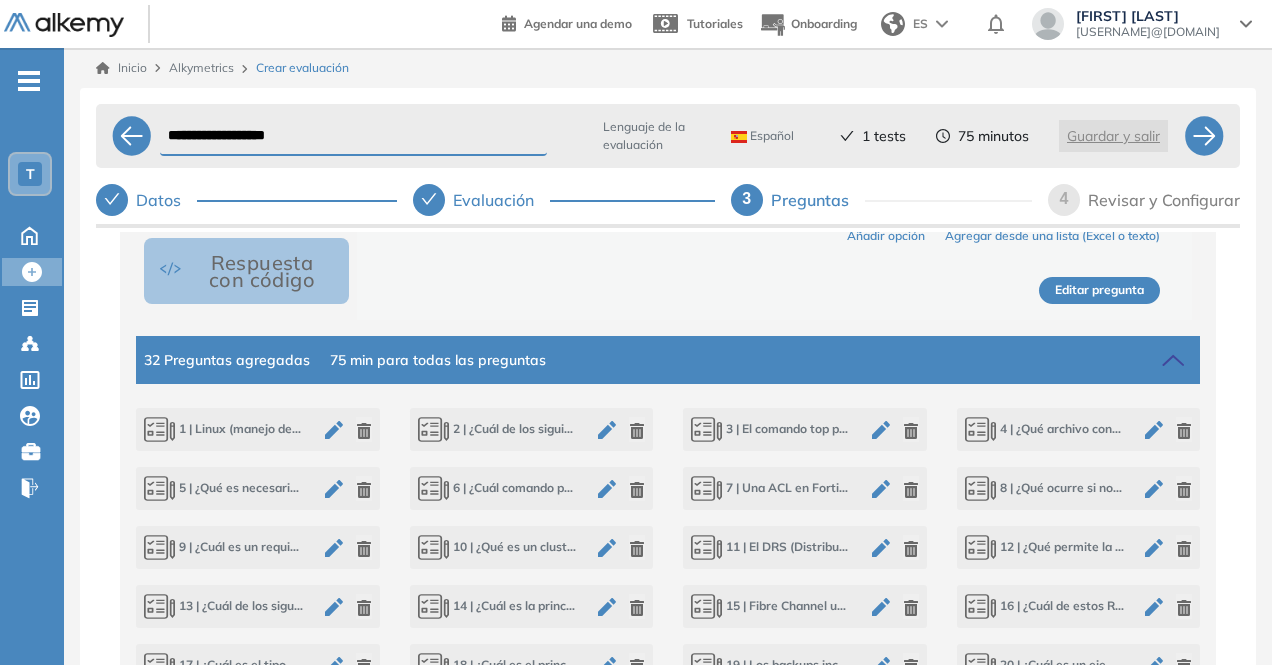 click on "Editar pregunta" at bounding box center (1099, 290) 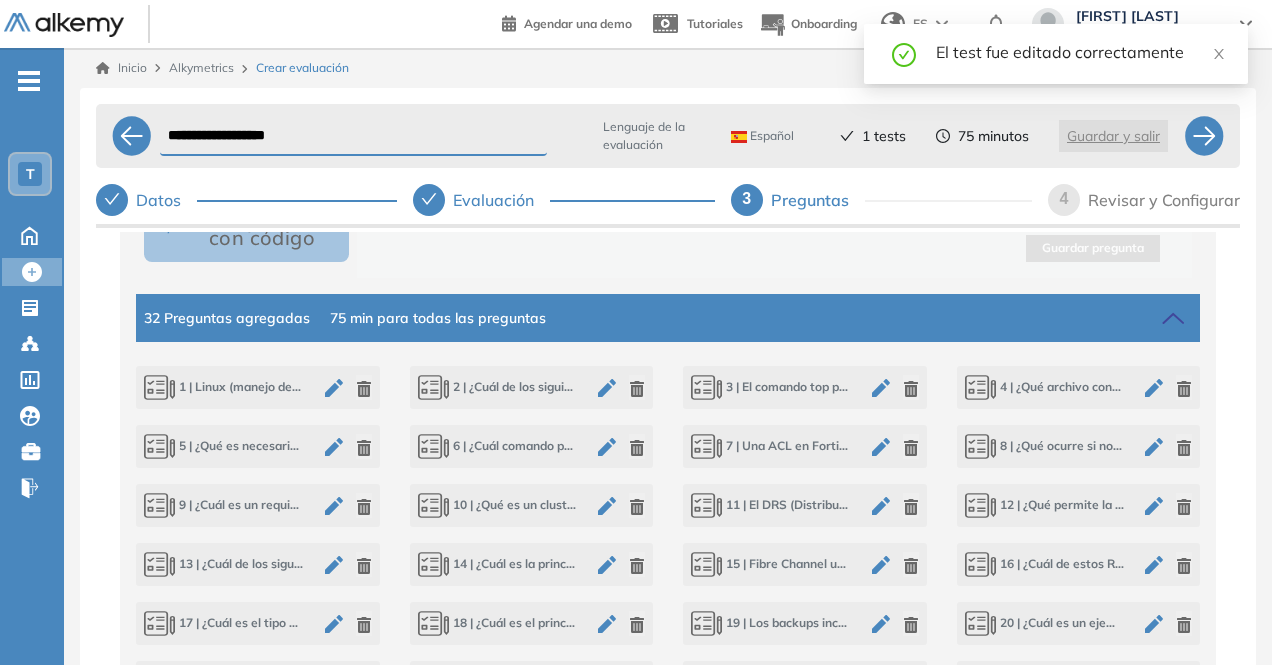 click 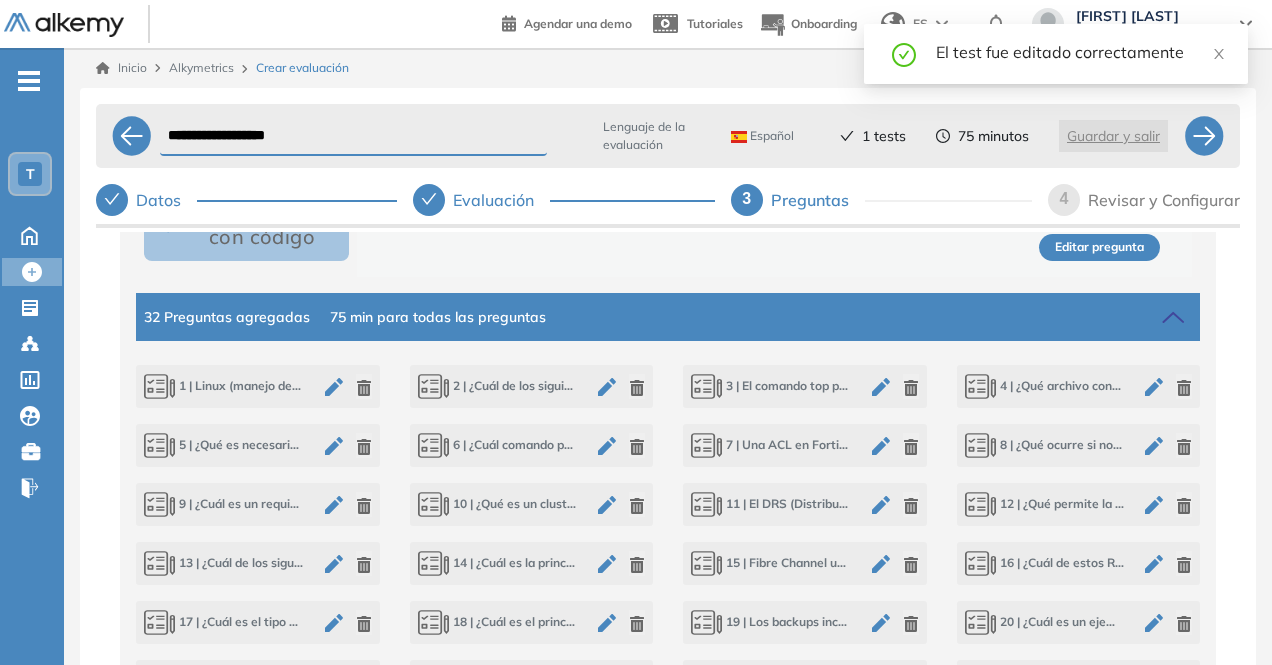 scroll, scrollTop: 778, scrollLeft: 0, axis: vertical 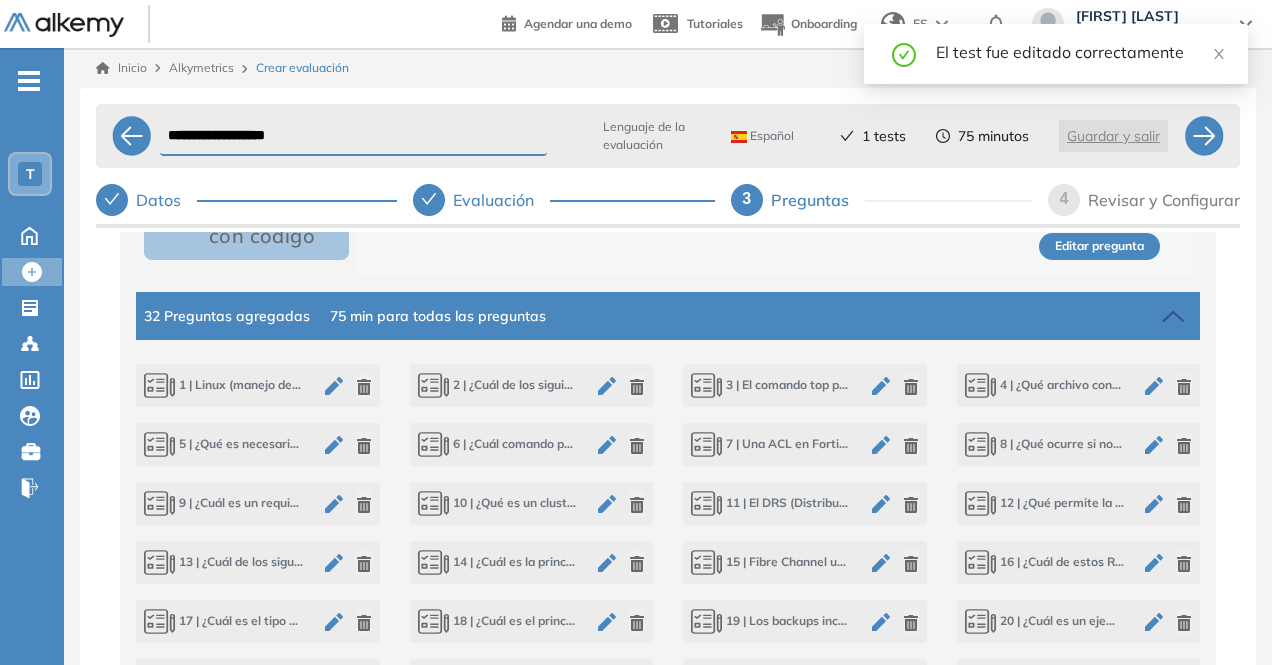 click 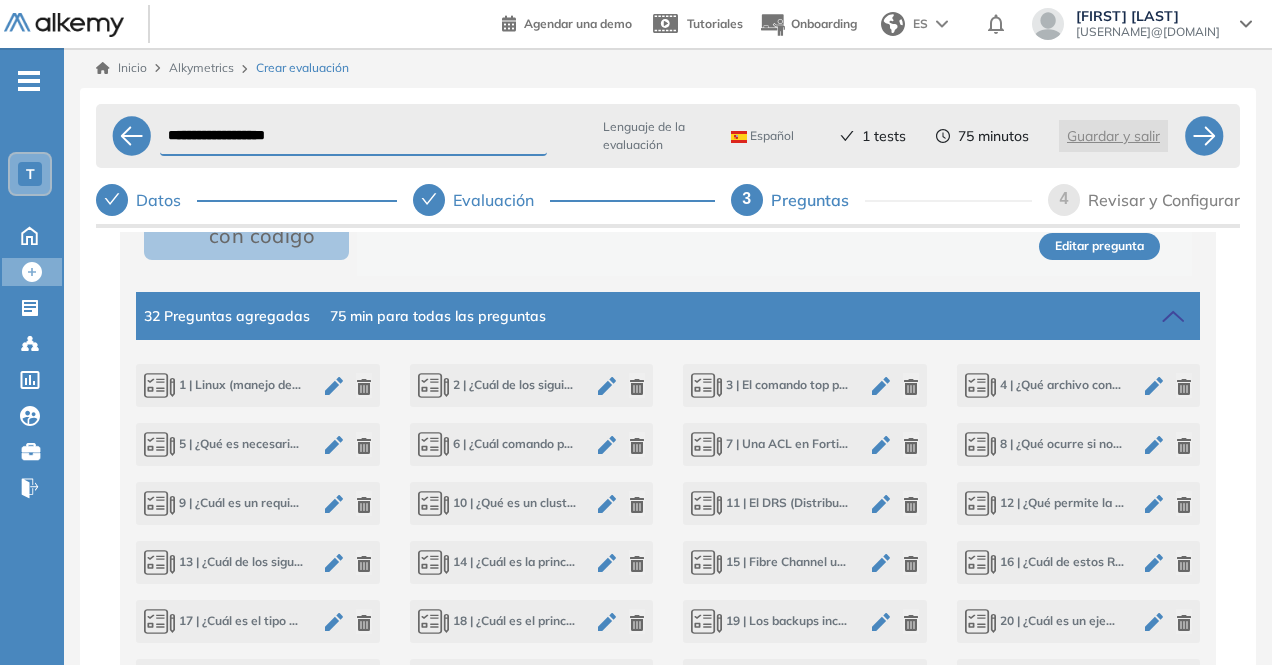 click 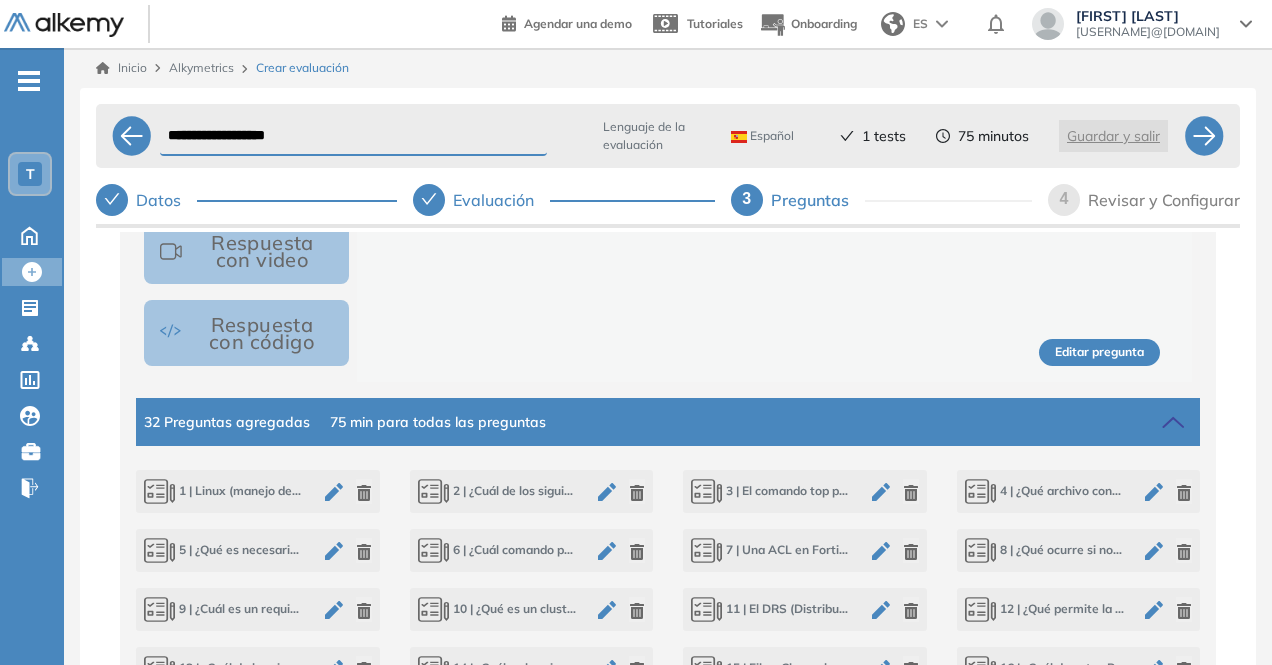 click 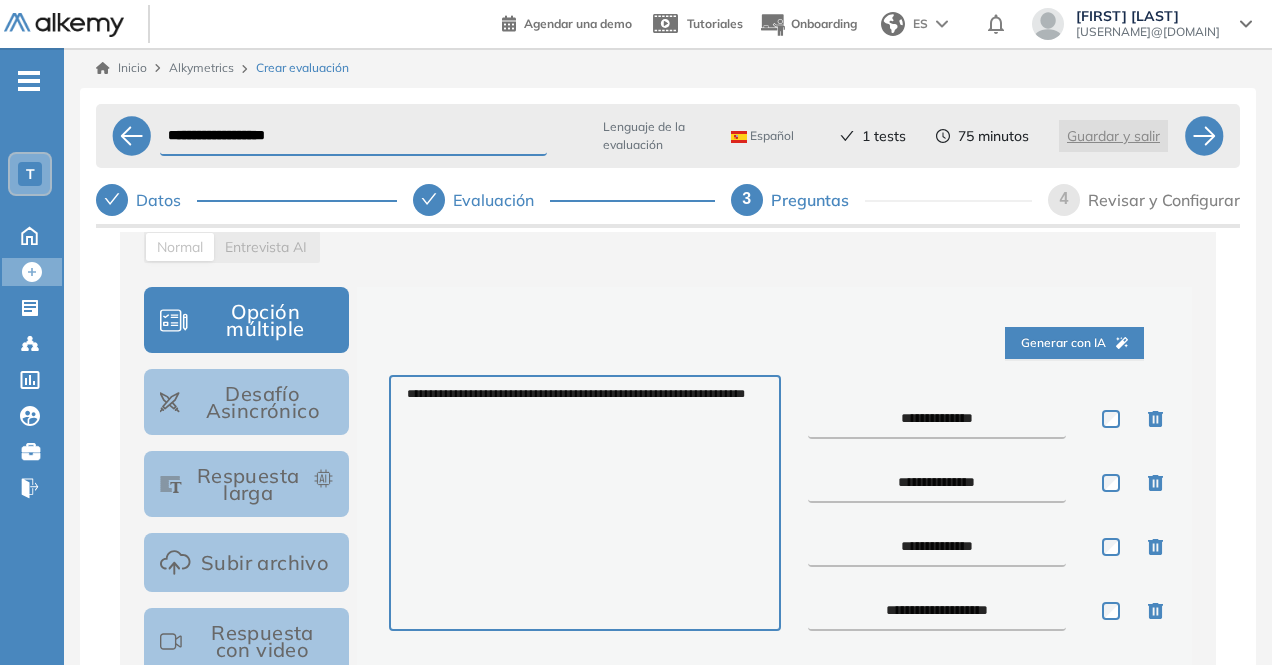 drag, startPoint x: 901, startPoint y: 401, endPoint x: 882, endPoint y: 403, distance: 19.104973 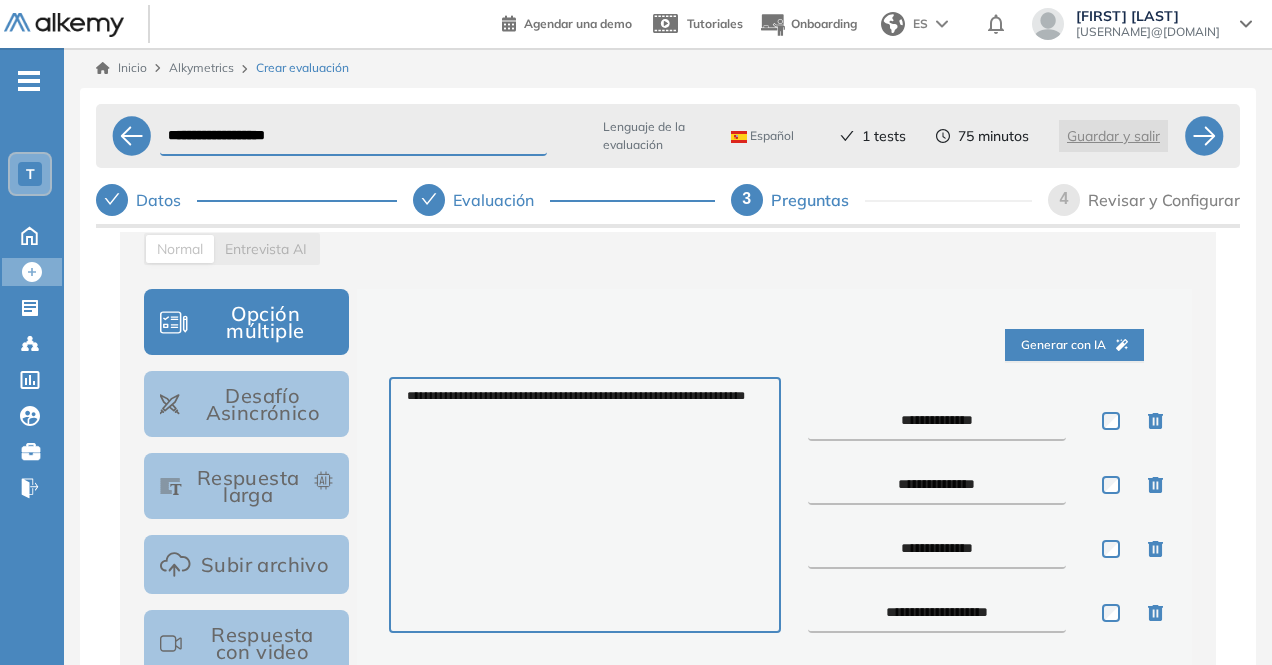 scroll, scrollTop: 279, scrollLeft: 0, axis: vertical 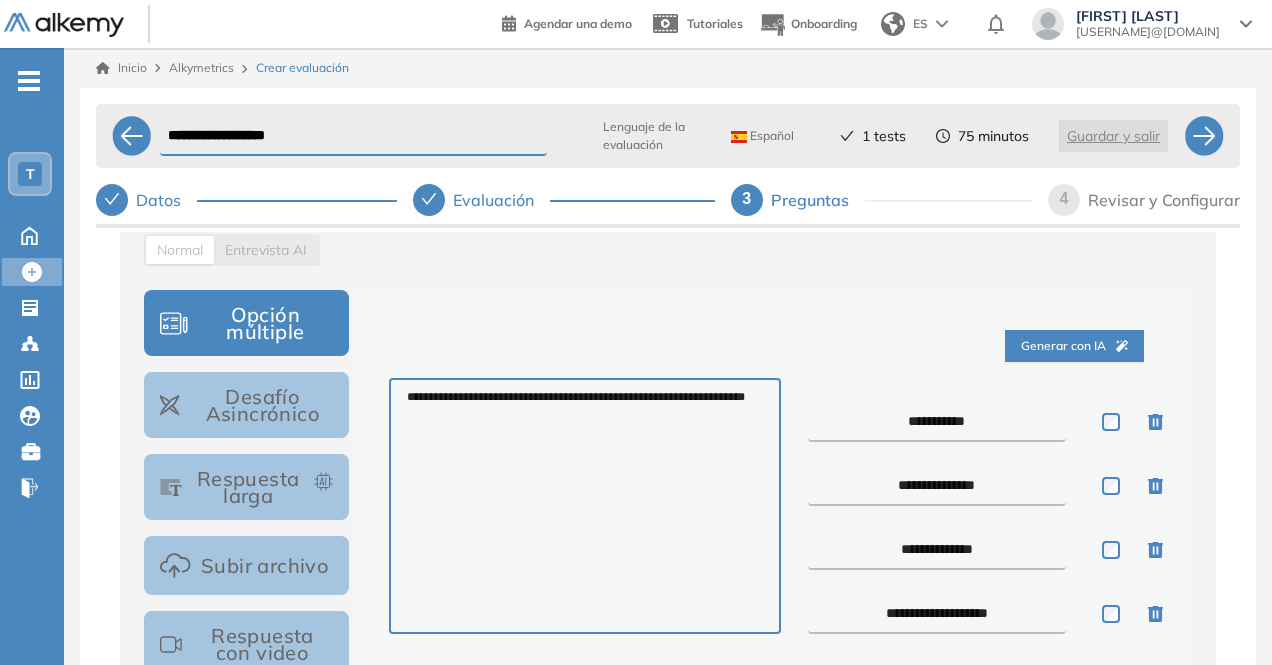 type on "**********" 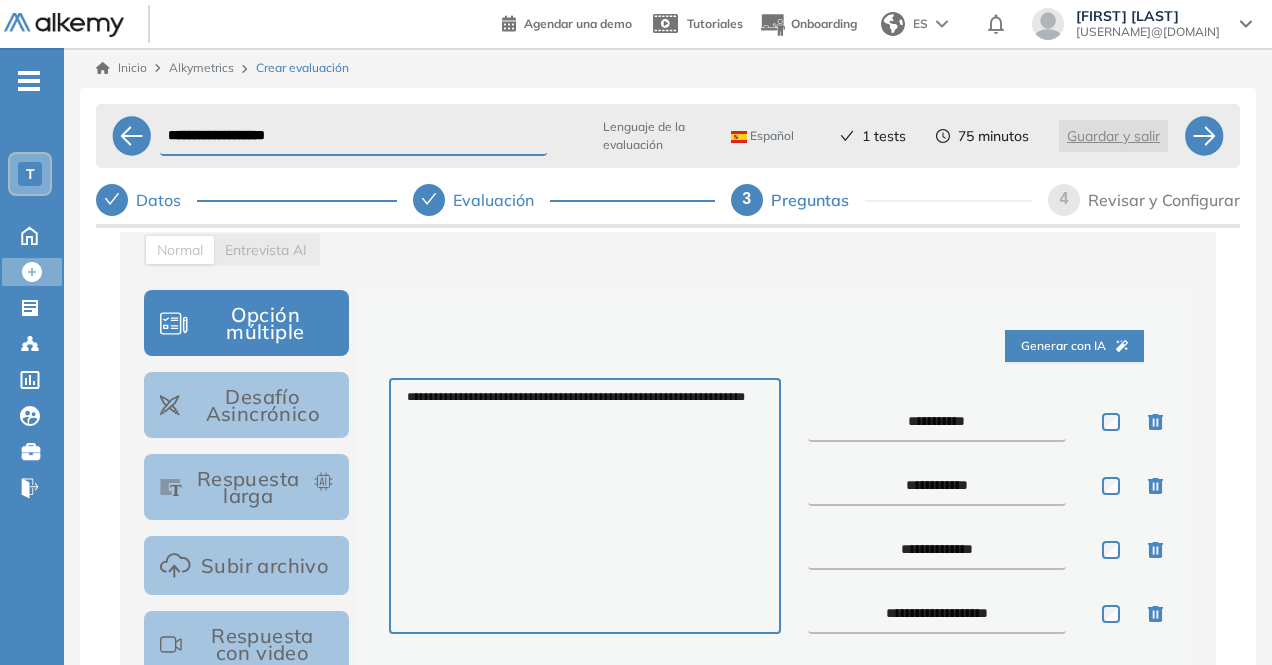 type on "**********" 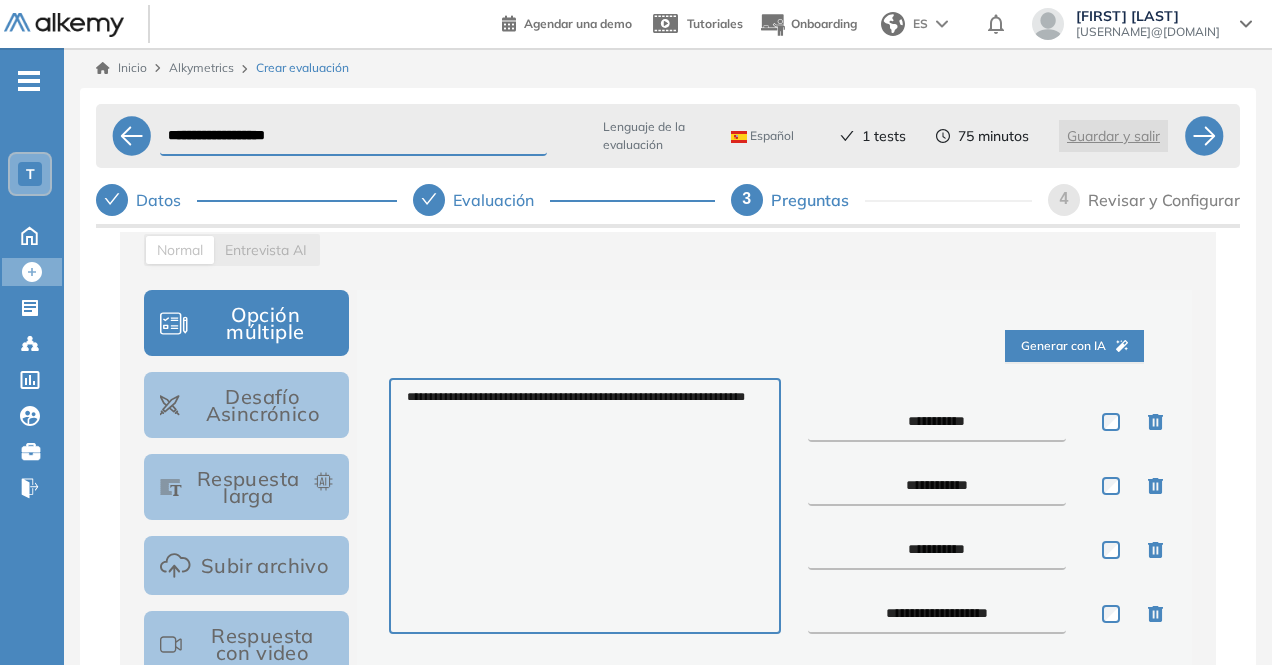 type on "**********" 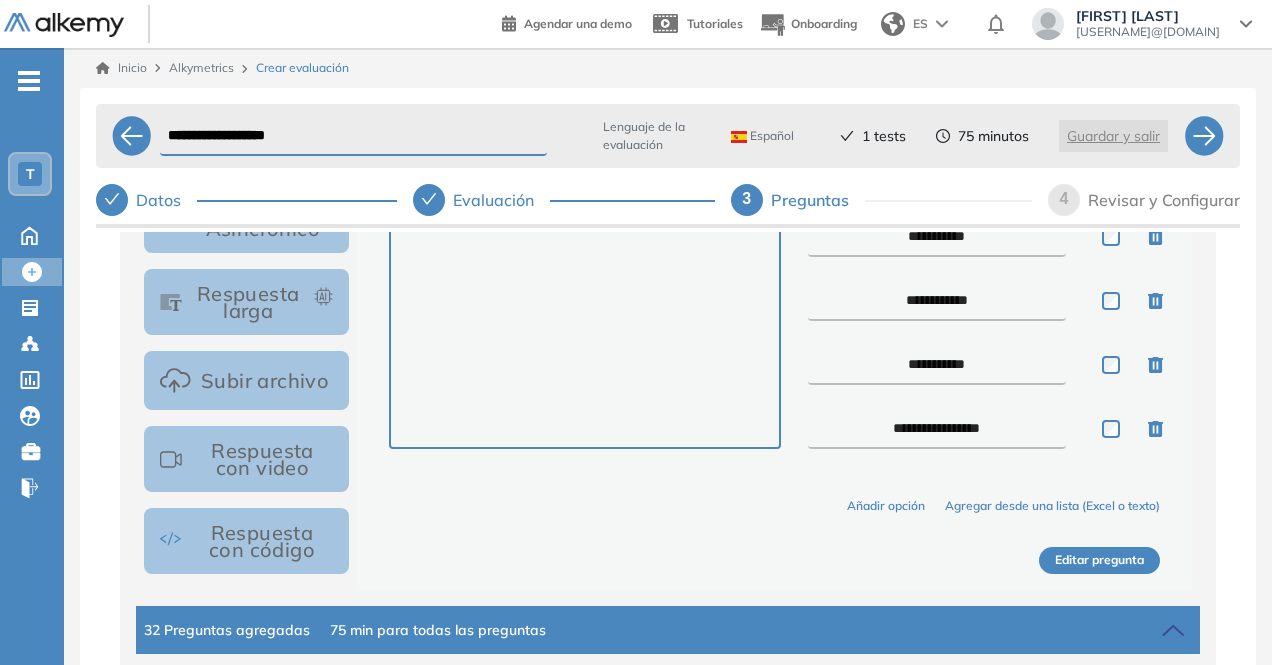 type on "**********" 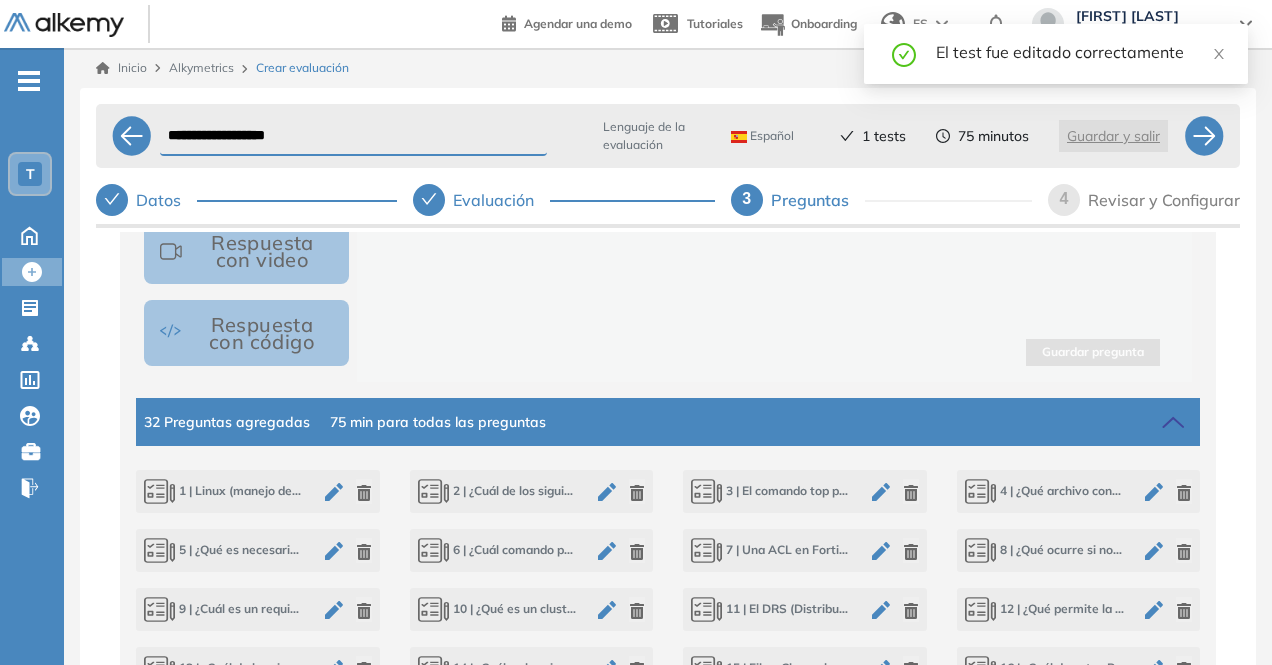 scroll, scrollTop: 672, scrollLeft: 0, axis: vertical 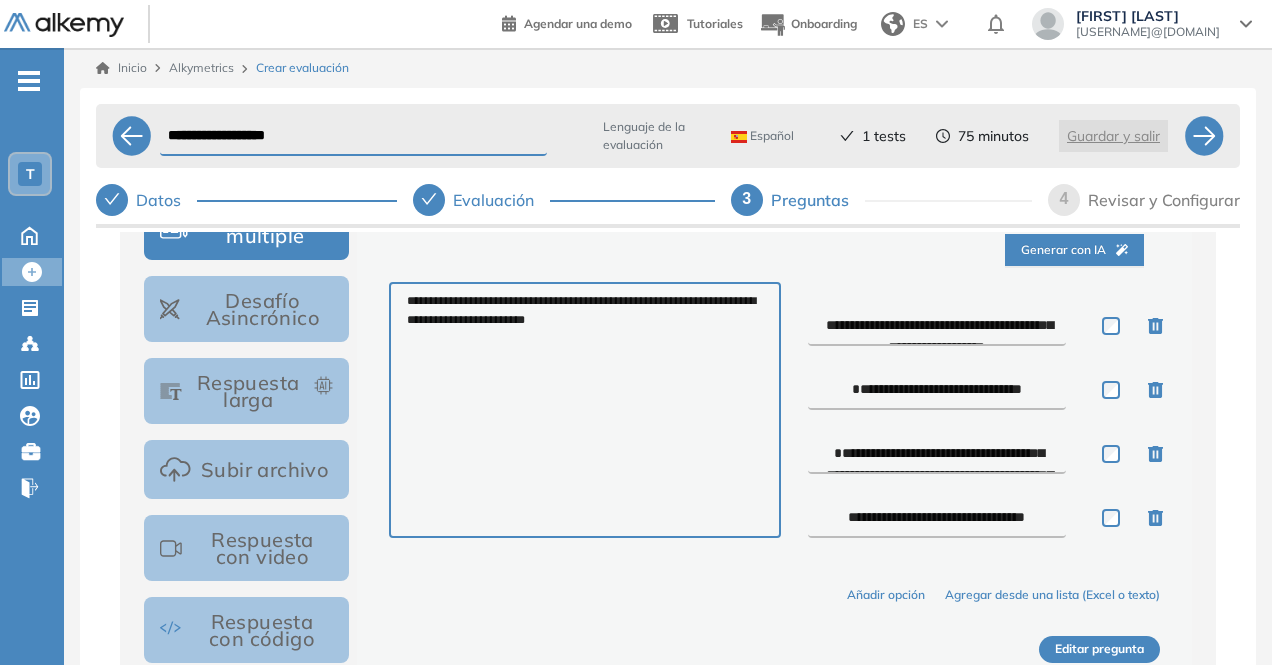 drag, startPoint x: 840, startPoint y: 317, endPoint x: 818, endPoint y: 320, distance: 22.203604 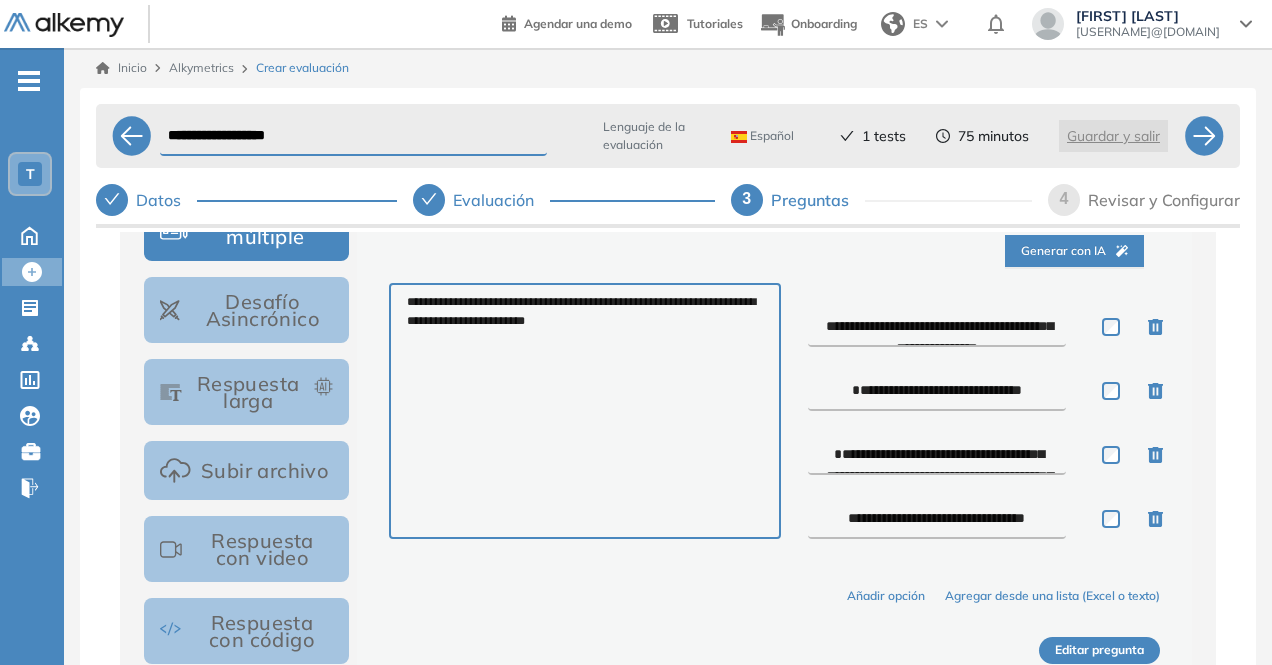 type on "**********" 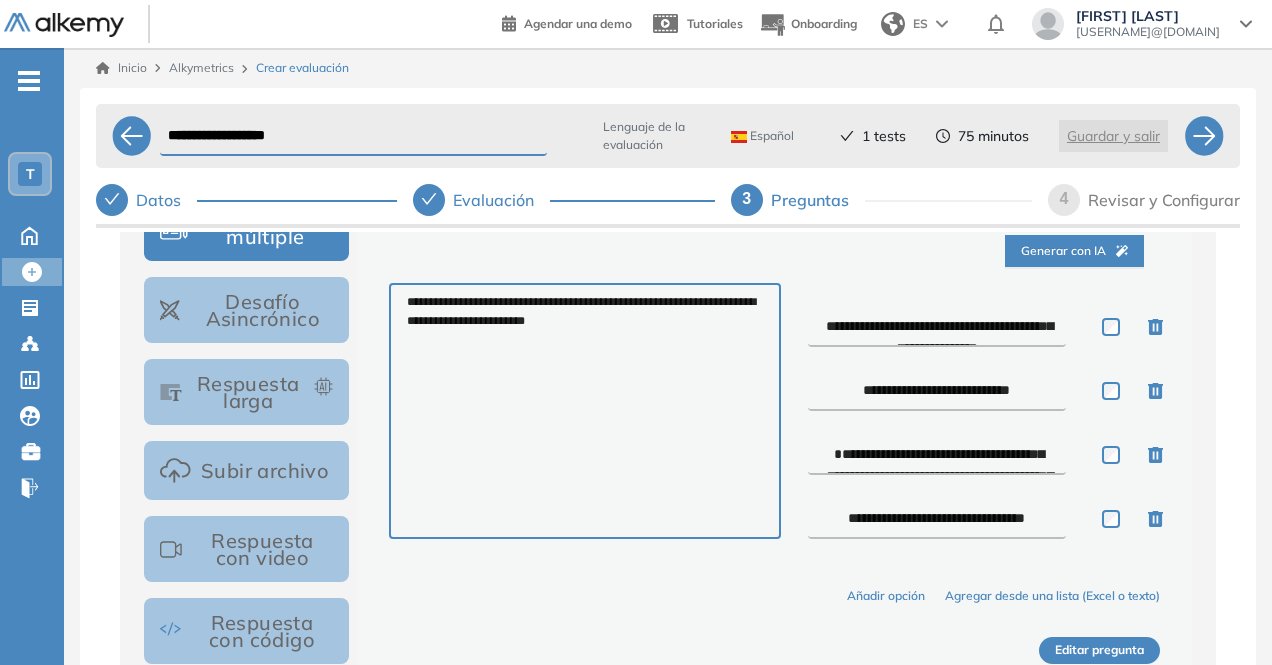 type on "**********" 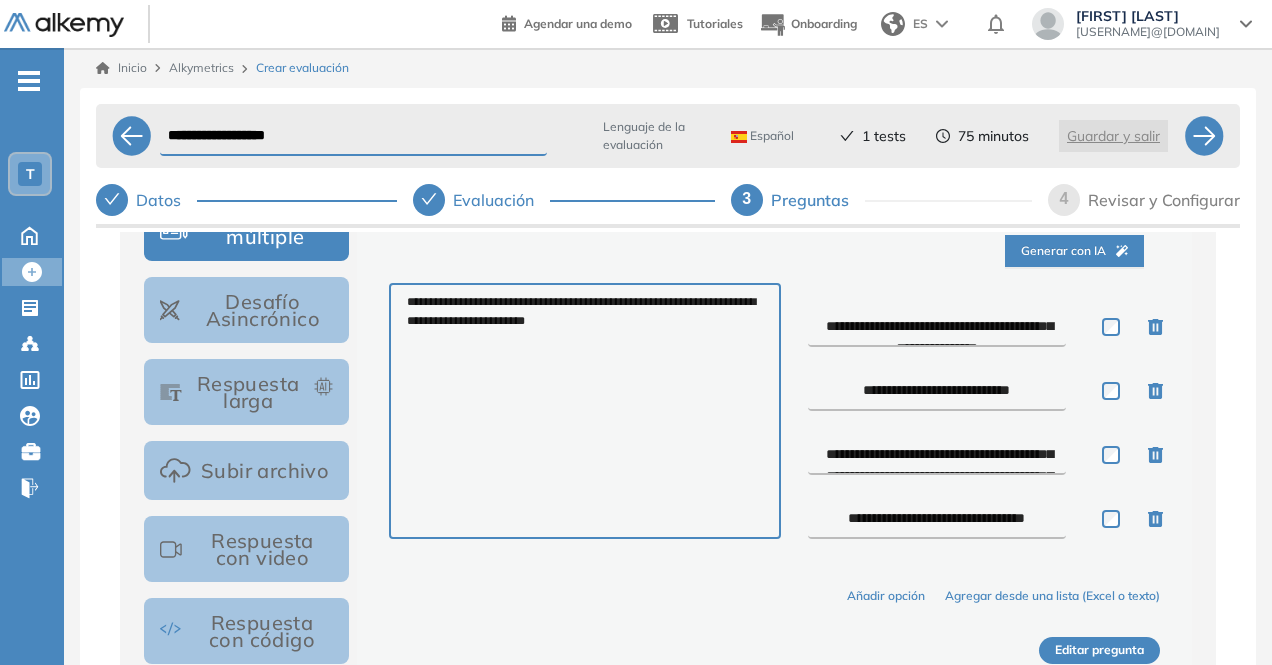 type on "**********" 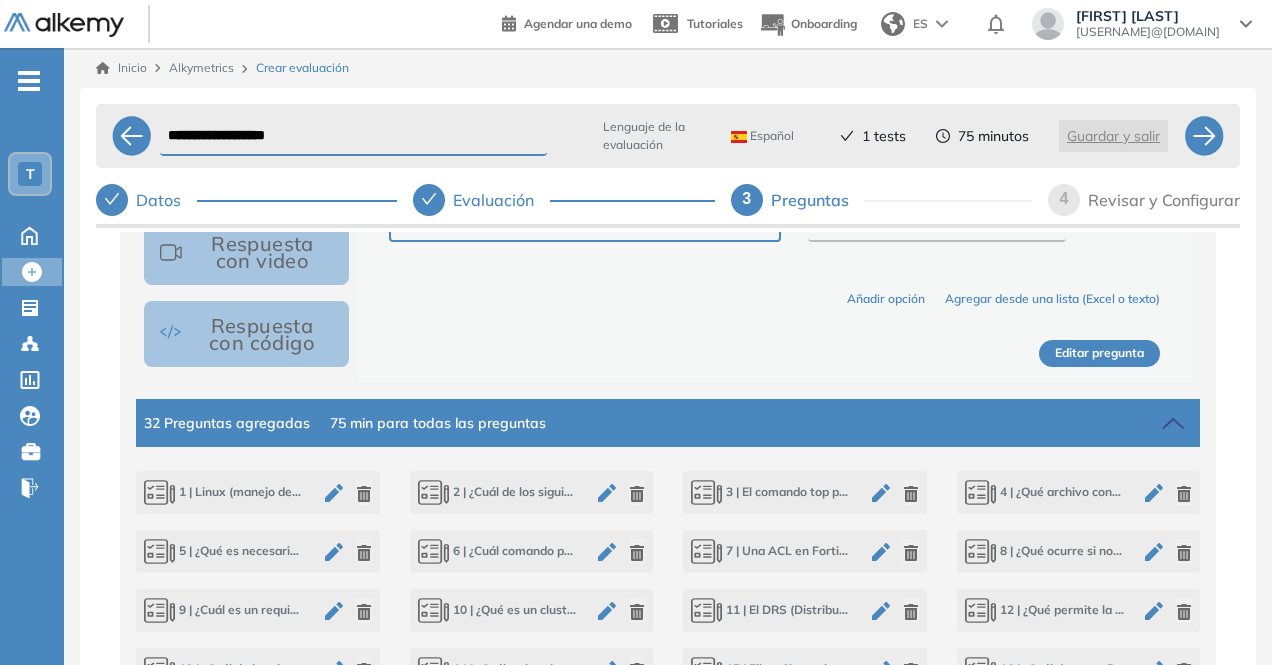 type on "**********" 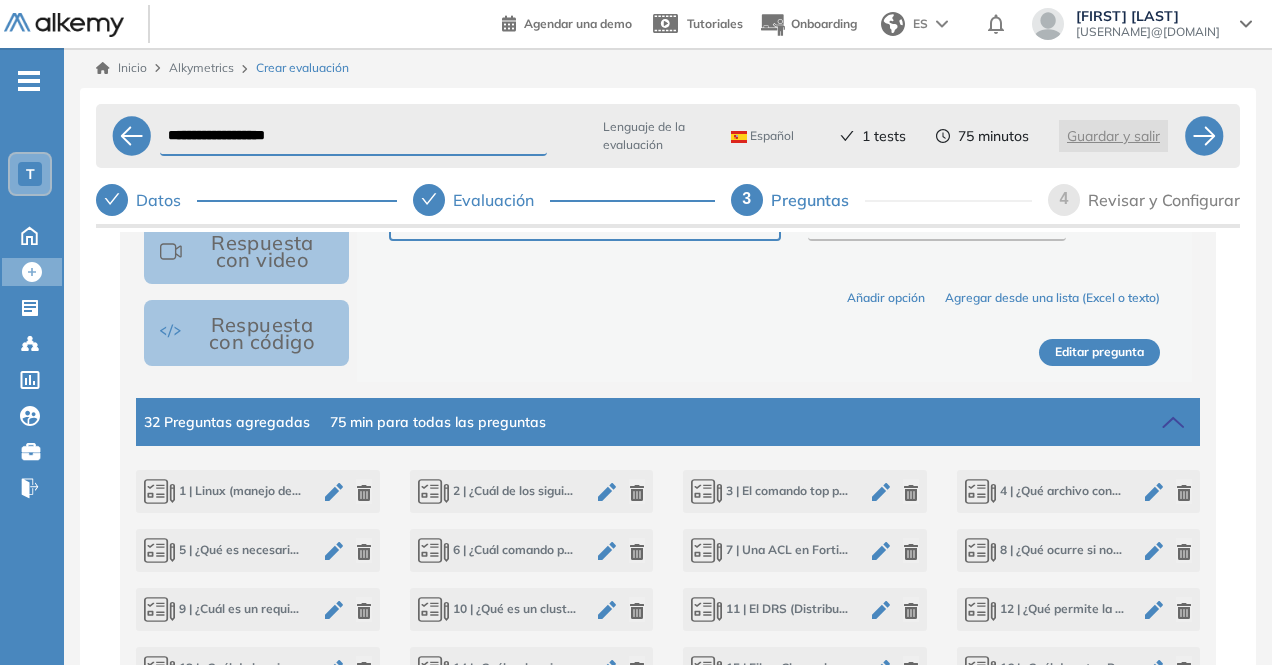 click on "Editar pregunta" at bounding box center (1099, 352) 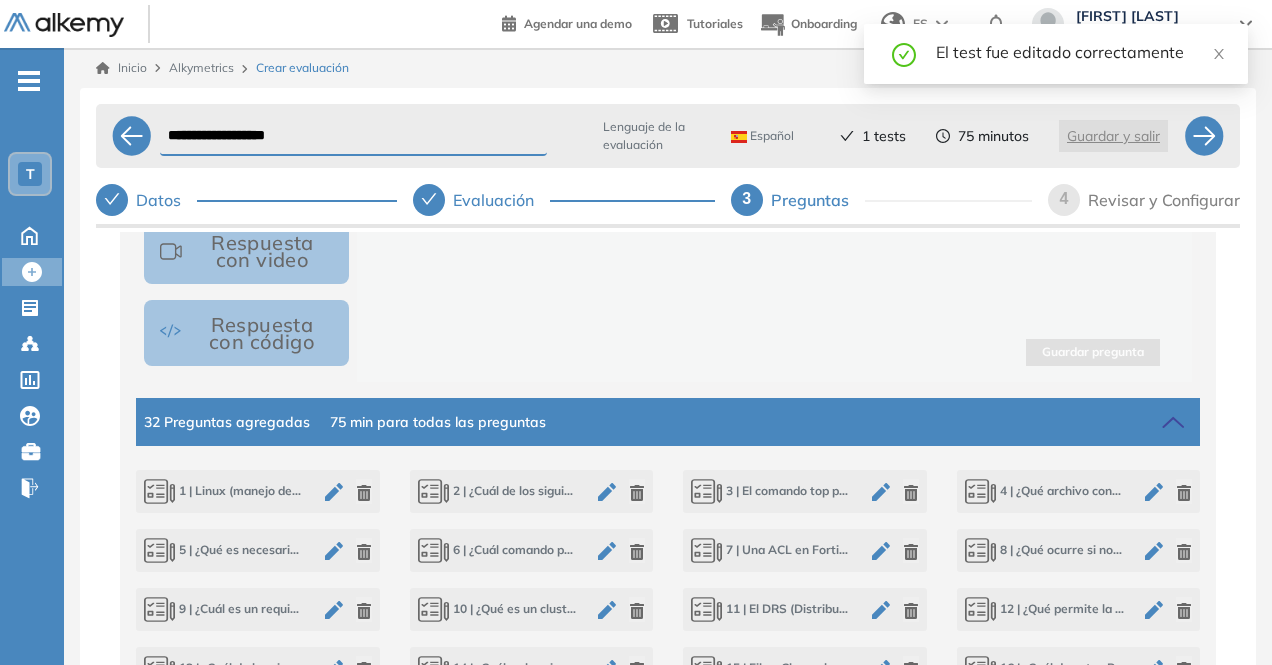 scroll, scrollTop: 672, scrollLeft: 0, axis: vertical 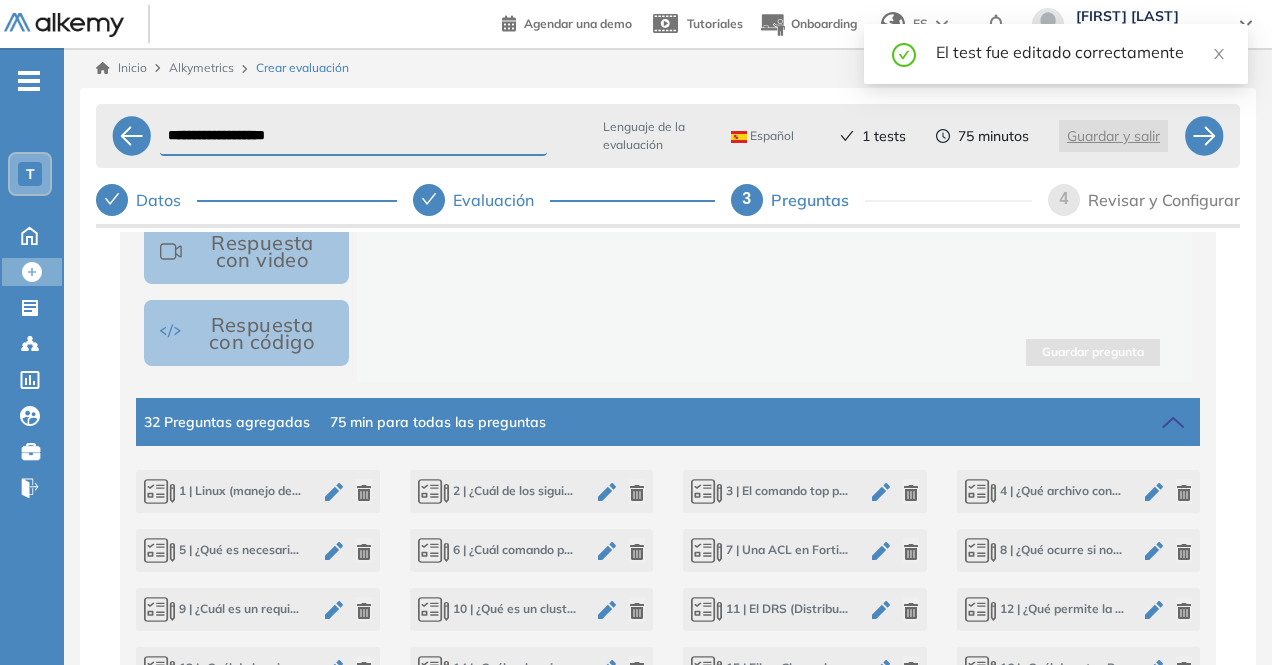 click 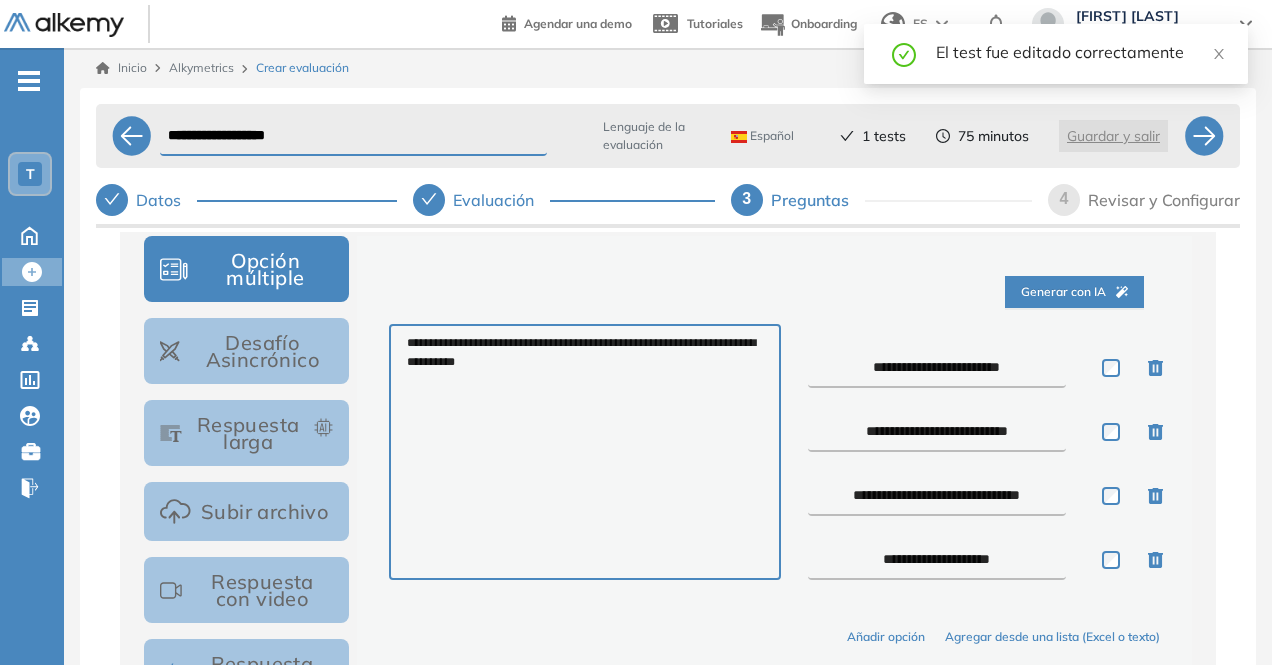 click on "**********" at bounding box center [937, 368] 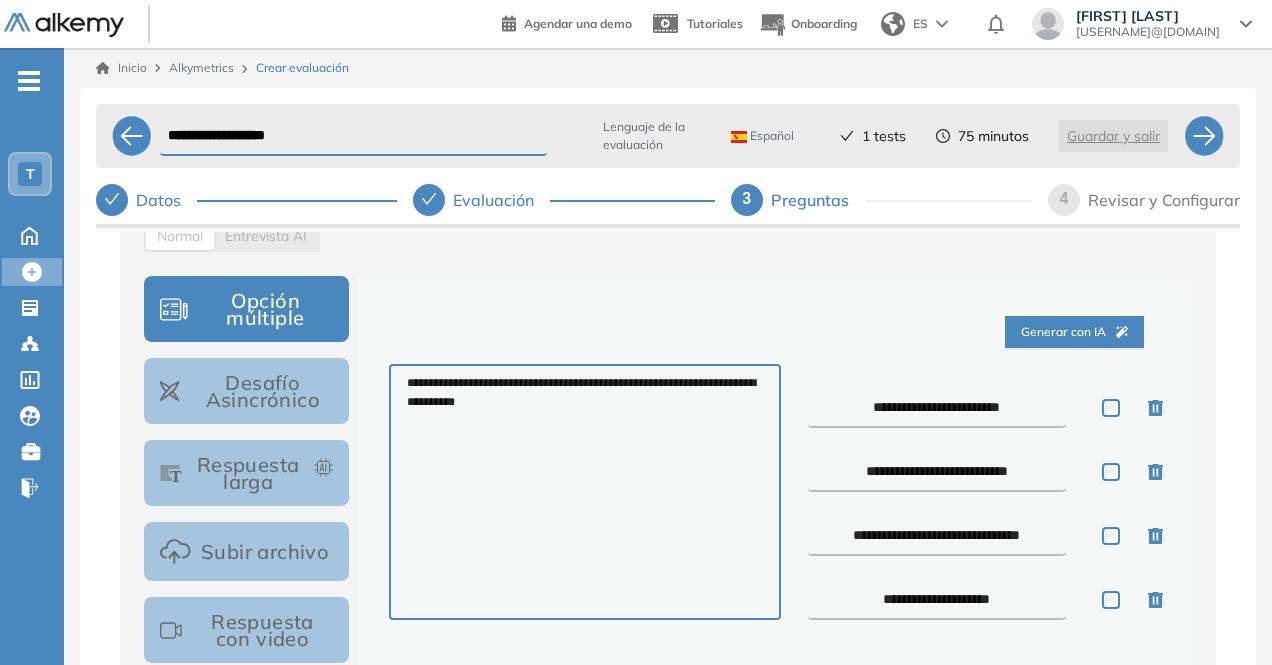 drag, startPoint x: 872, startPoint y: 399, endPoint x: 833, endPoint y: 399, distance: 39 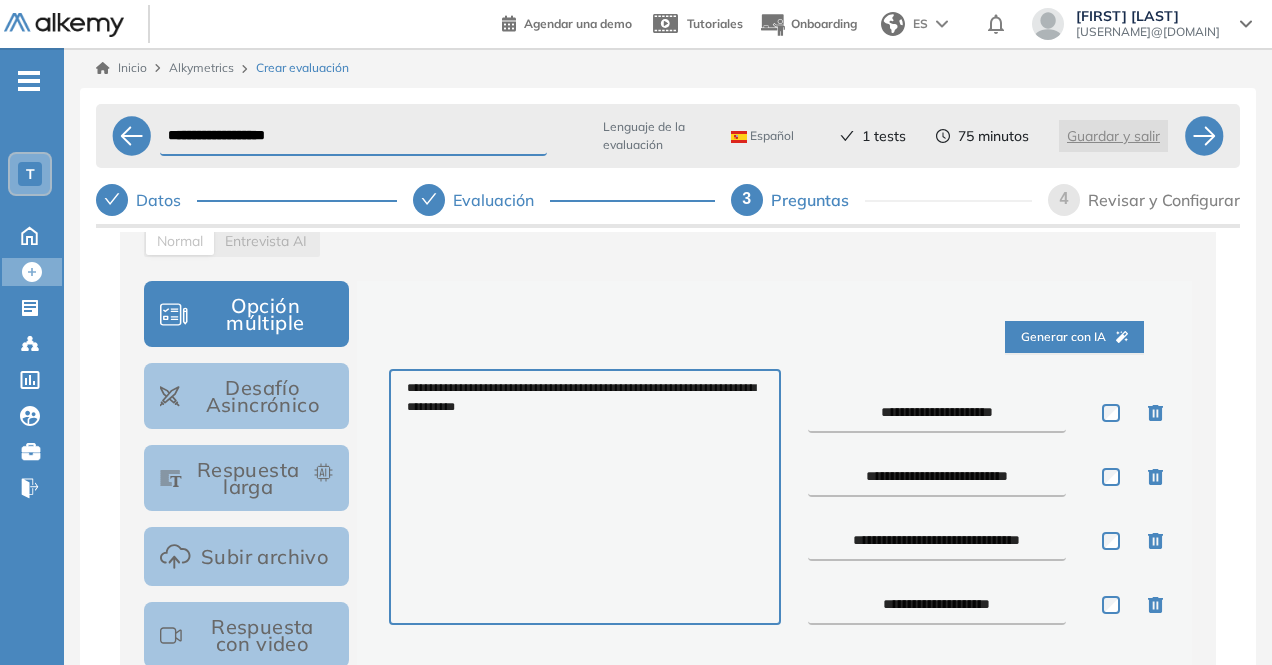 type on "**********" 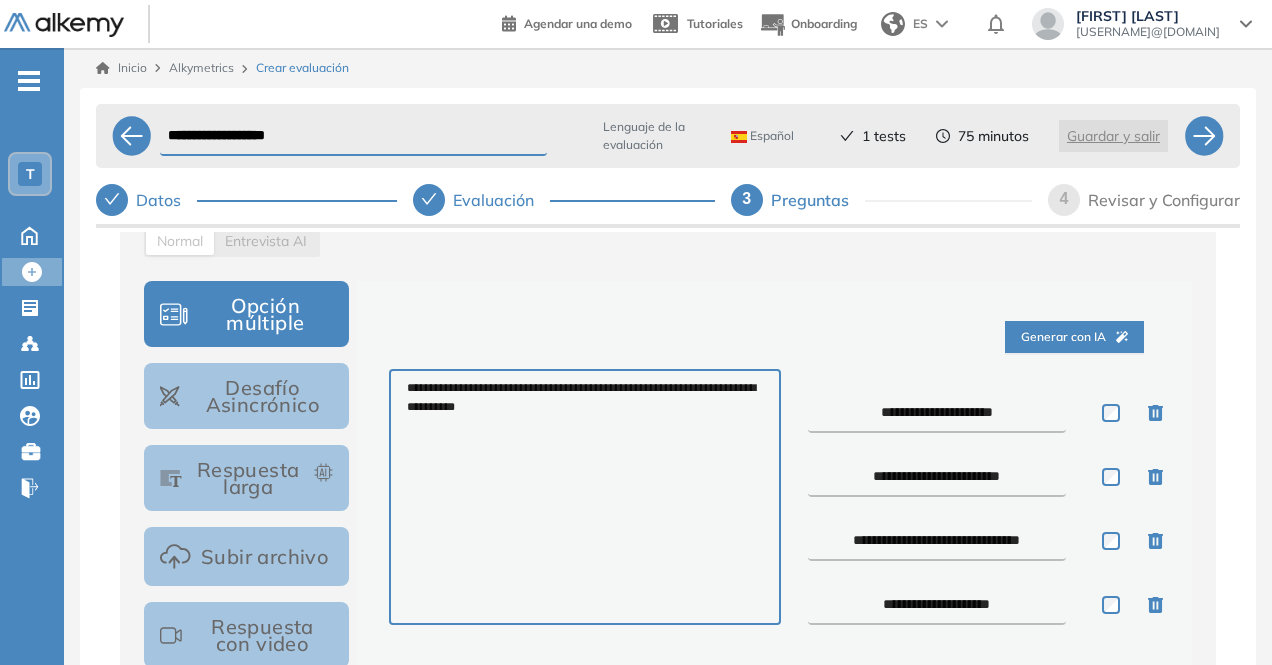 scroll, scrollTop: 287, scrollLeft: 0, axis: vertical 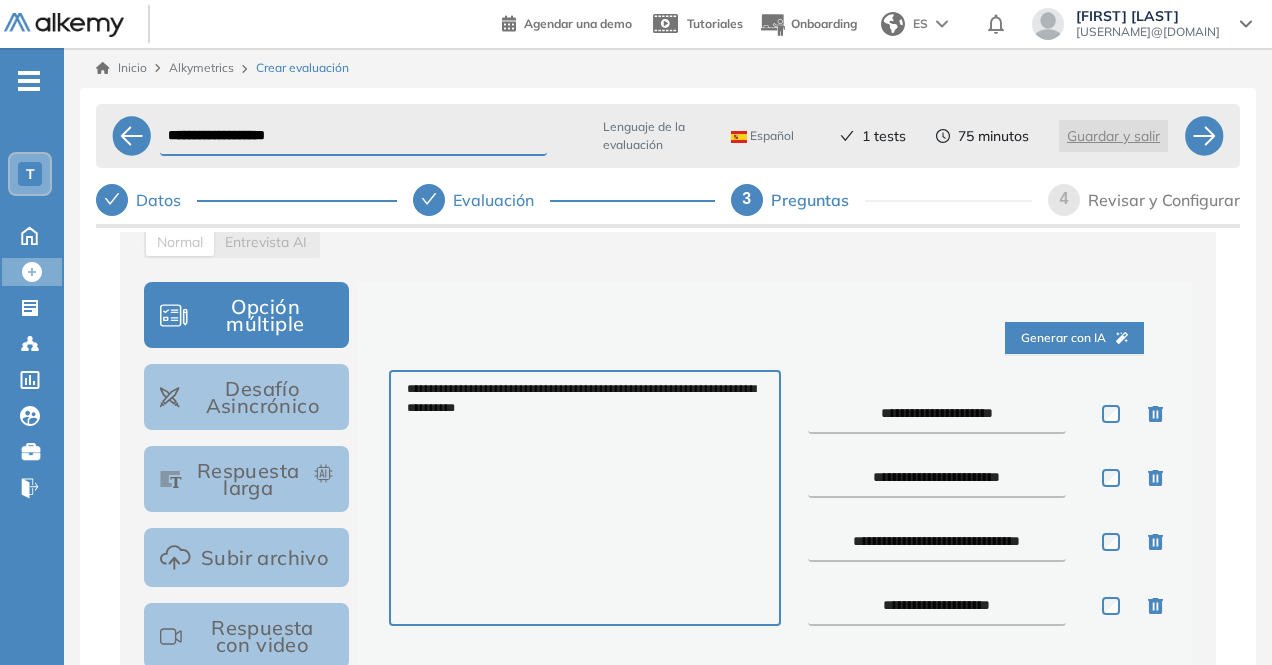 type on "**********" 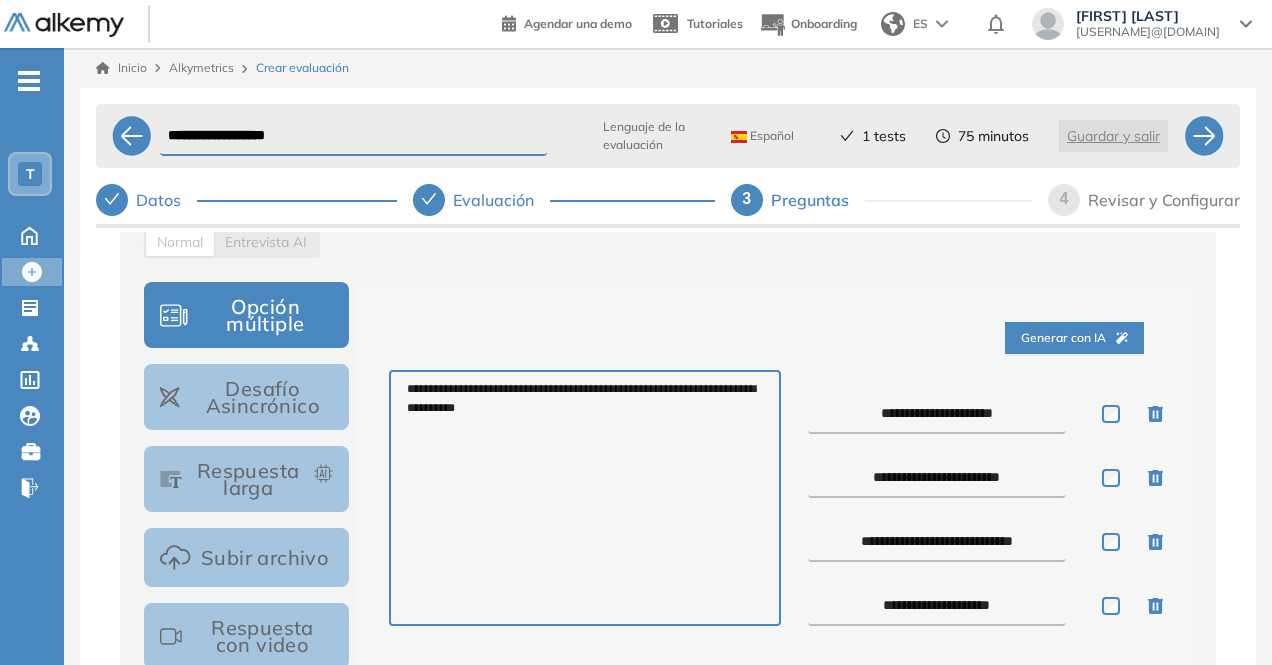 type on "**********" 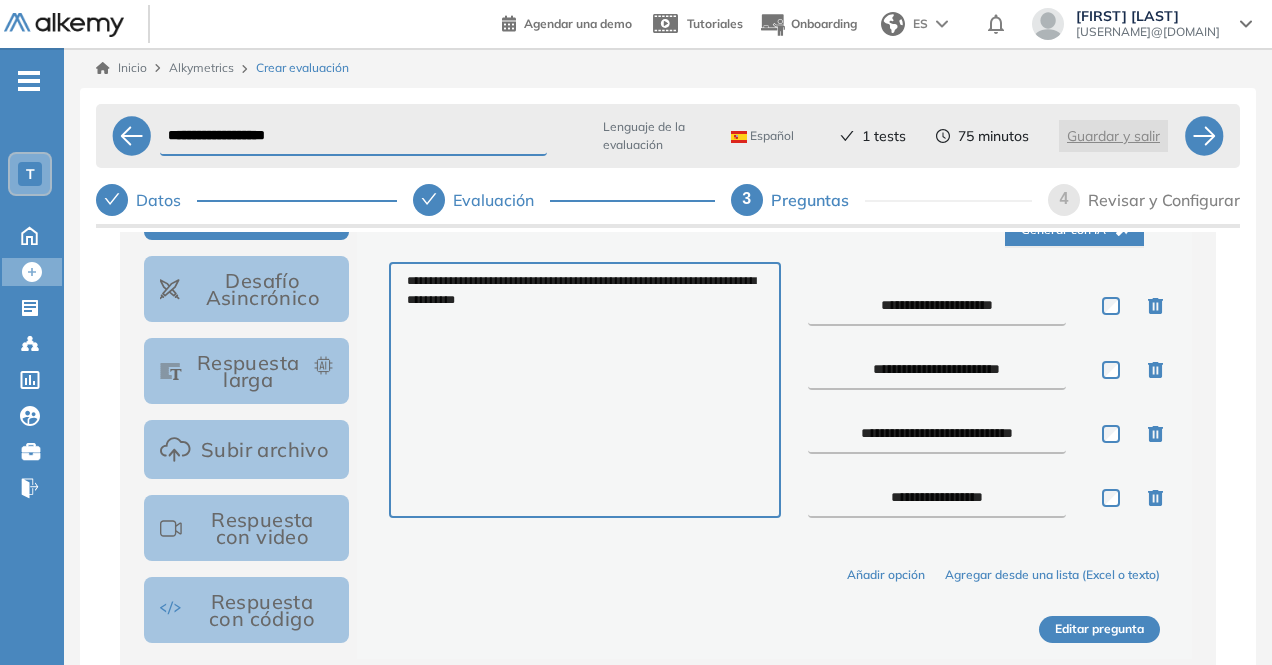 type on "**********" 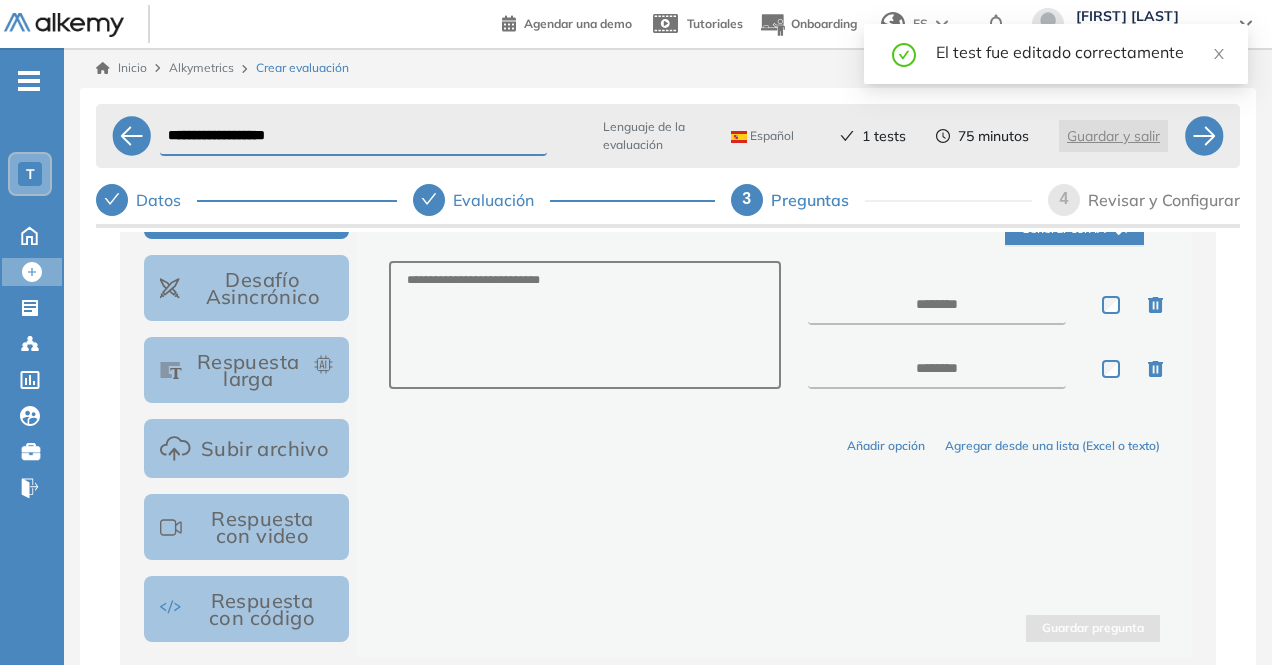 scroll, scrollTop: 397, scrollLeft: 0, axis: vertical 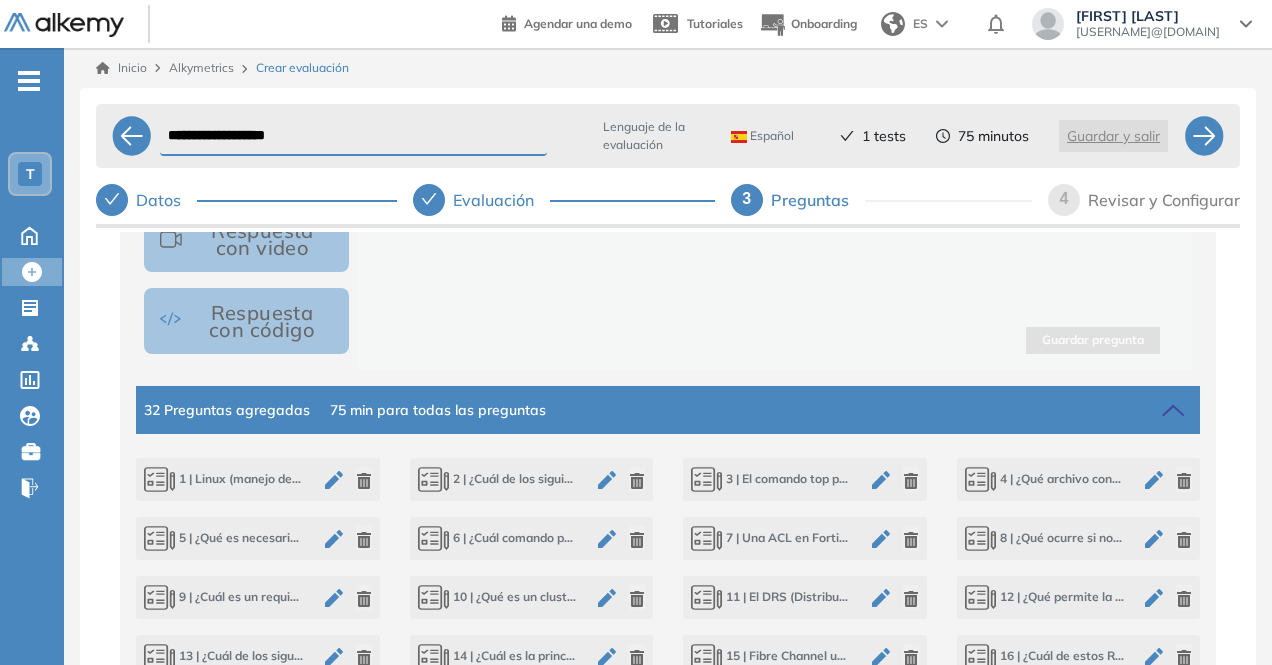 click 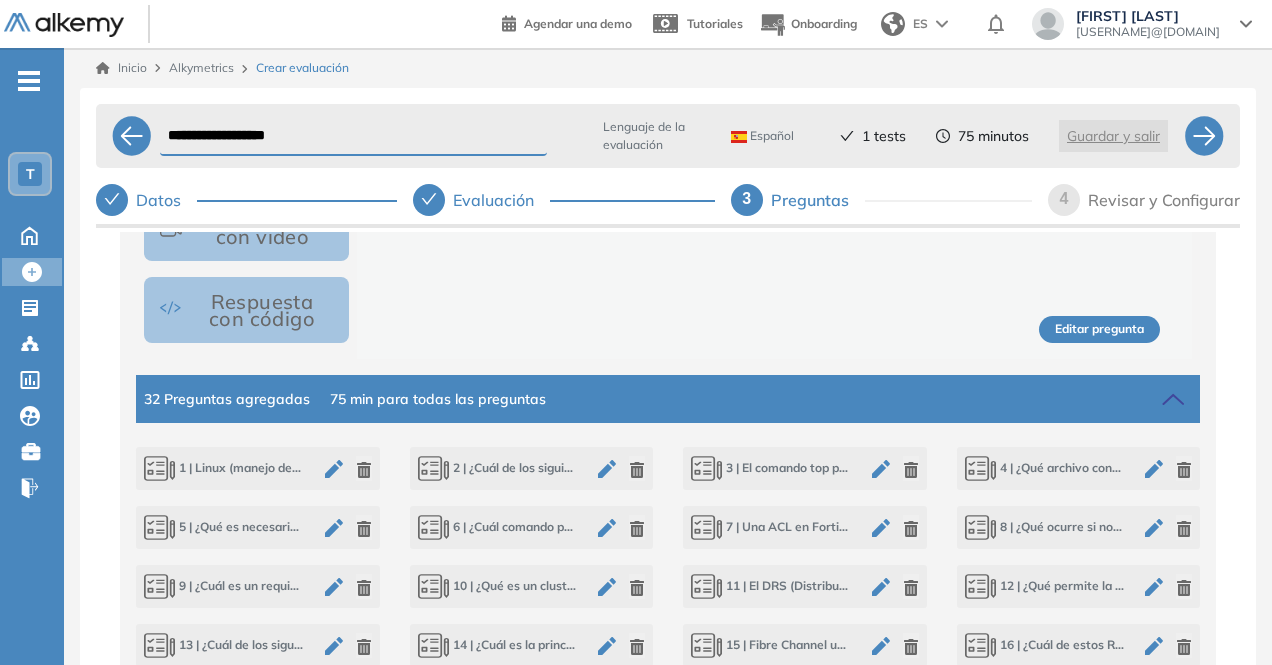 scroll, scrollTop: 696, scrollLeft: 0, axis: vertical 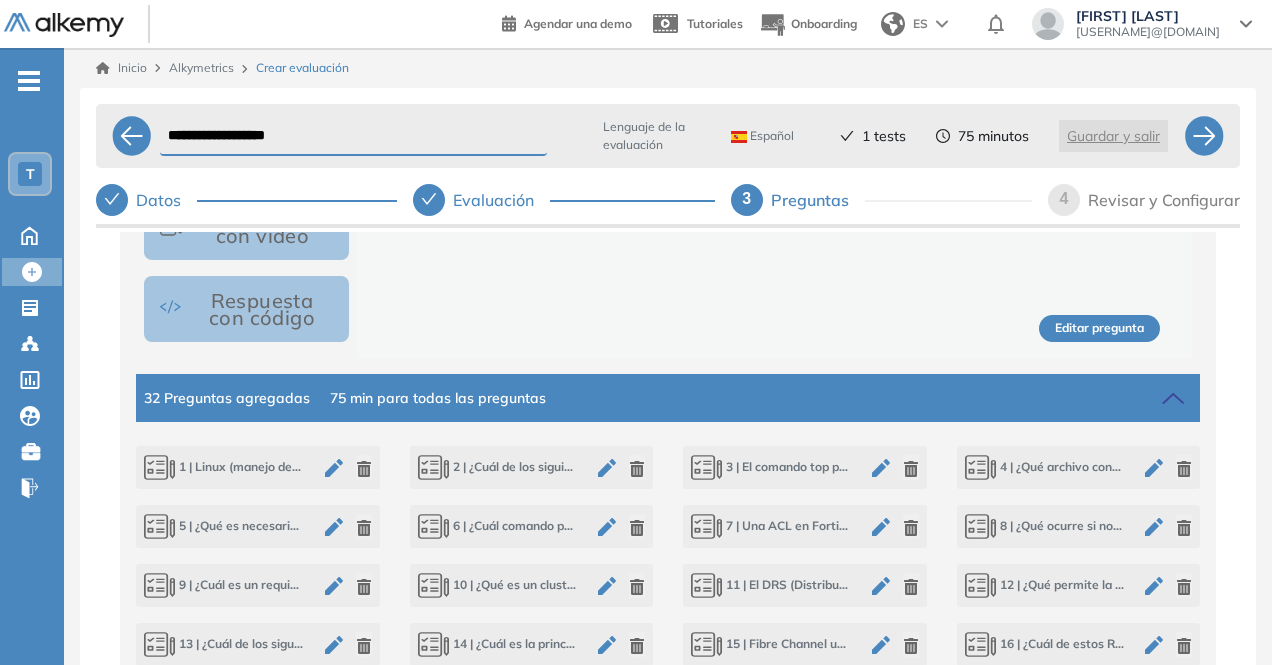 click 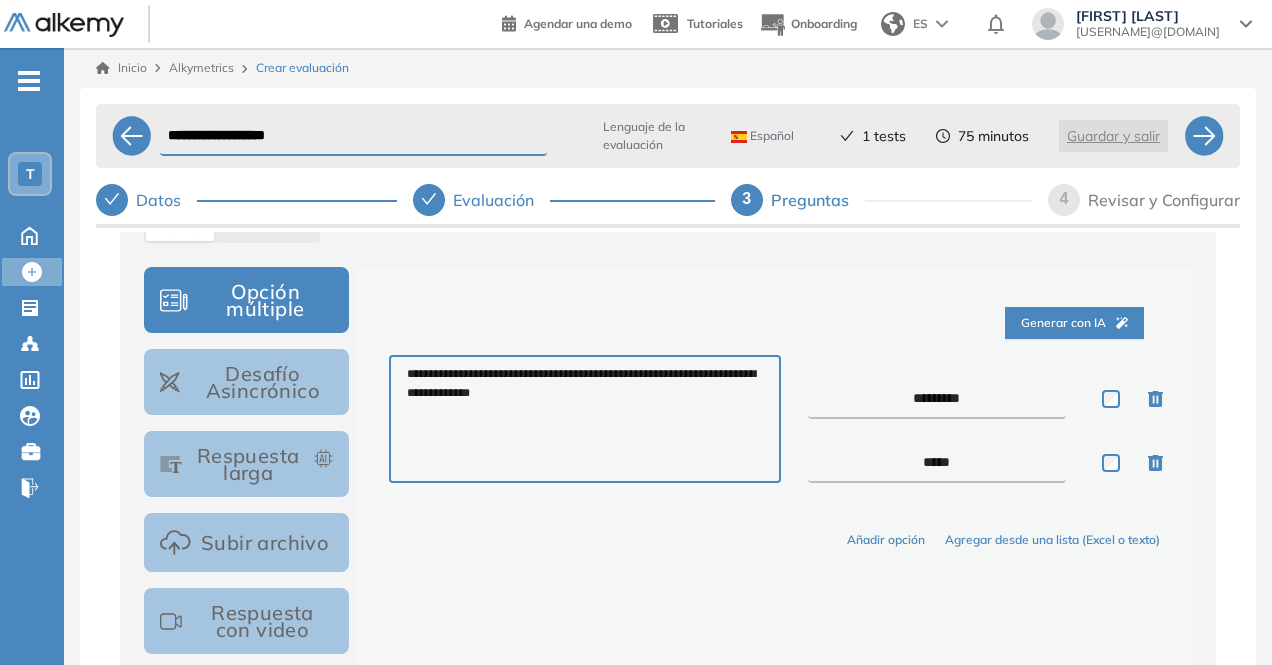 scroll, scrollTop: 316, scrollLeft: 0, axis: vertical 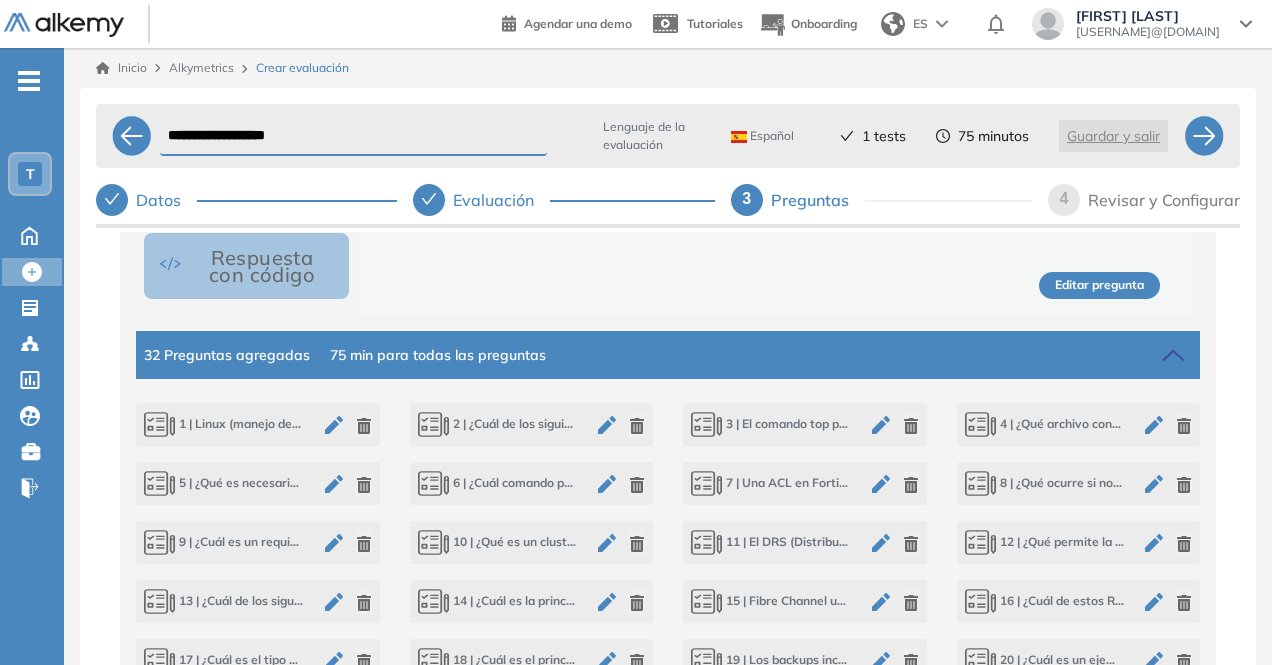 click 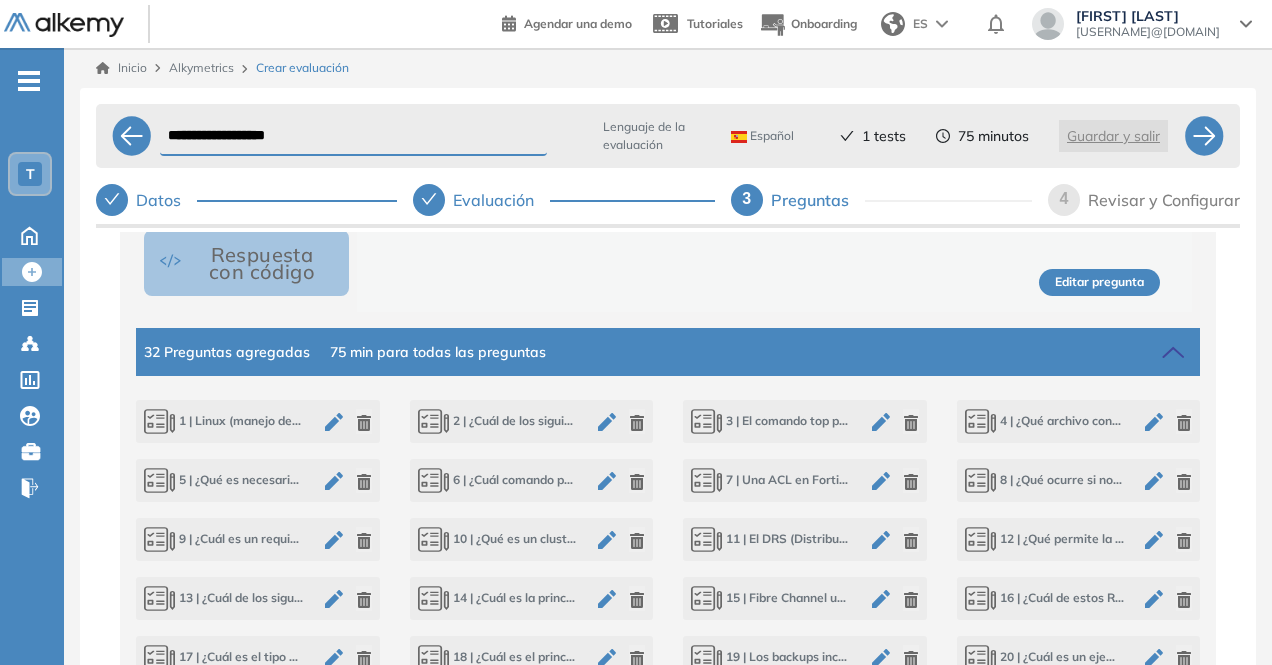type on "**********" 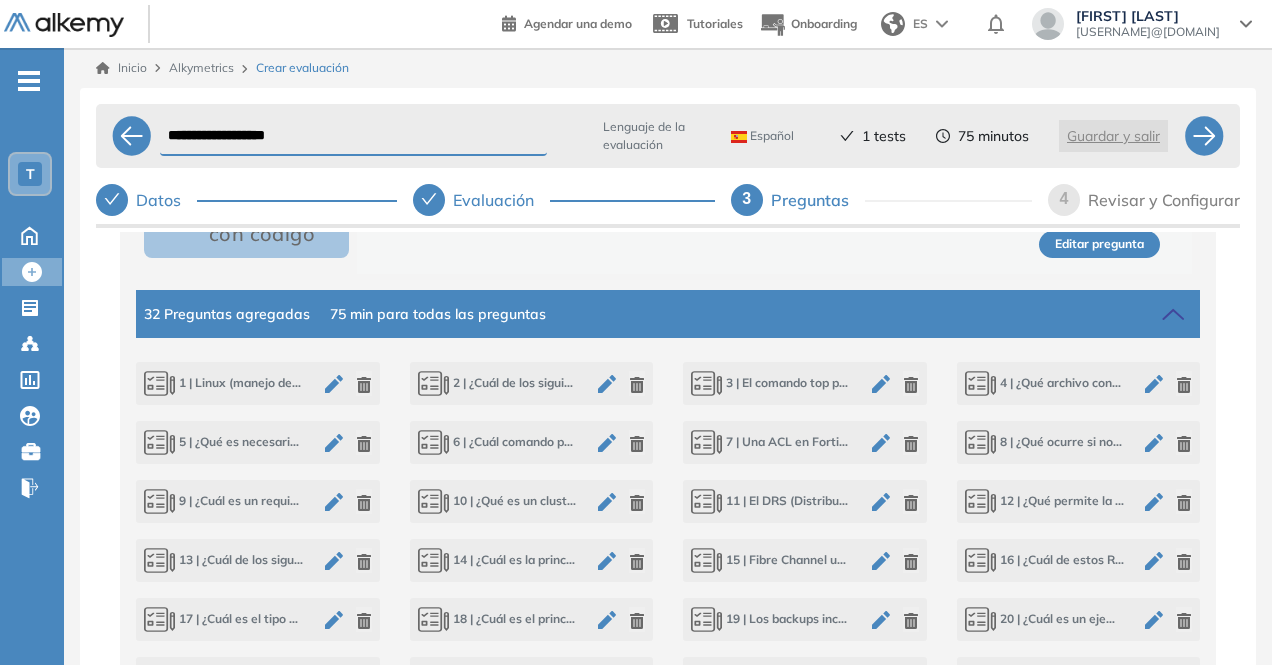 click 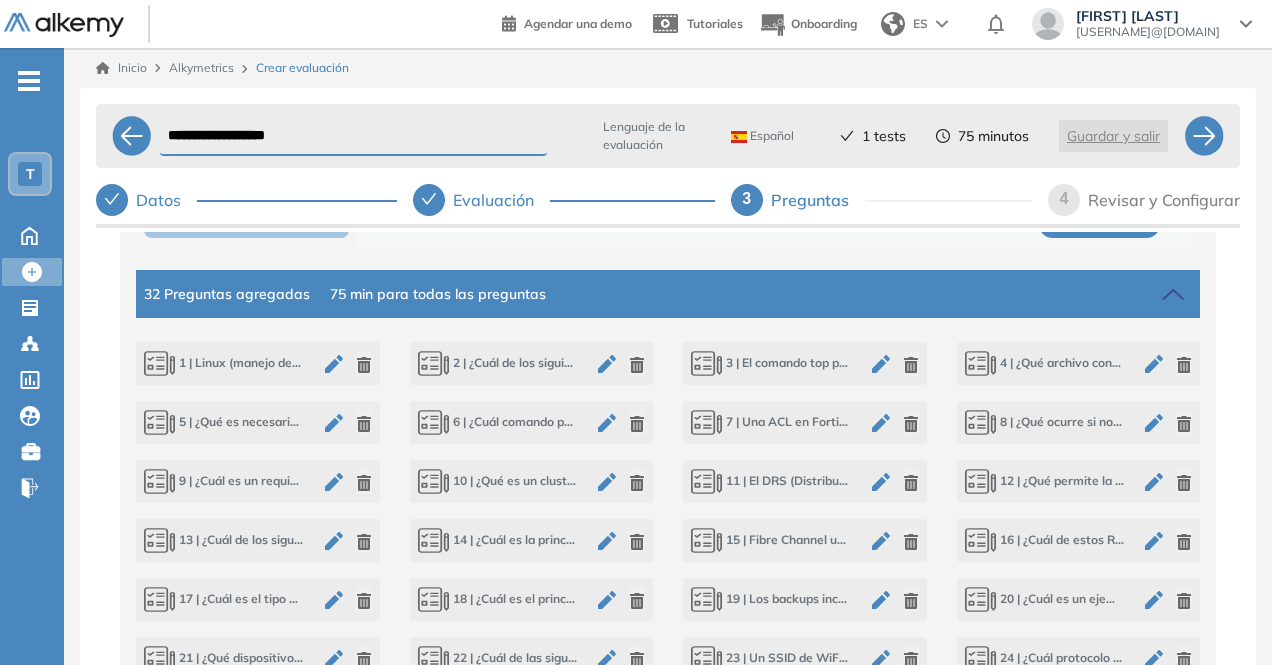 click 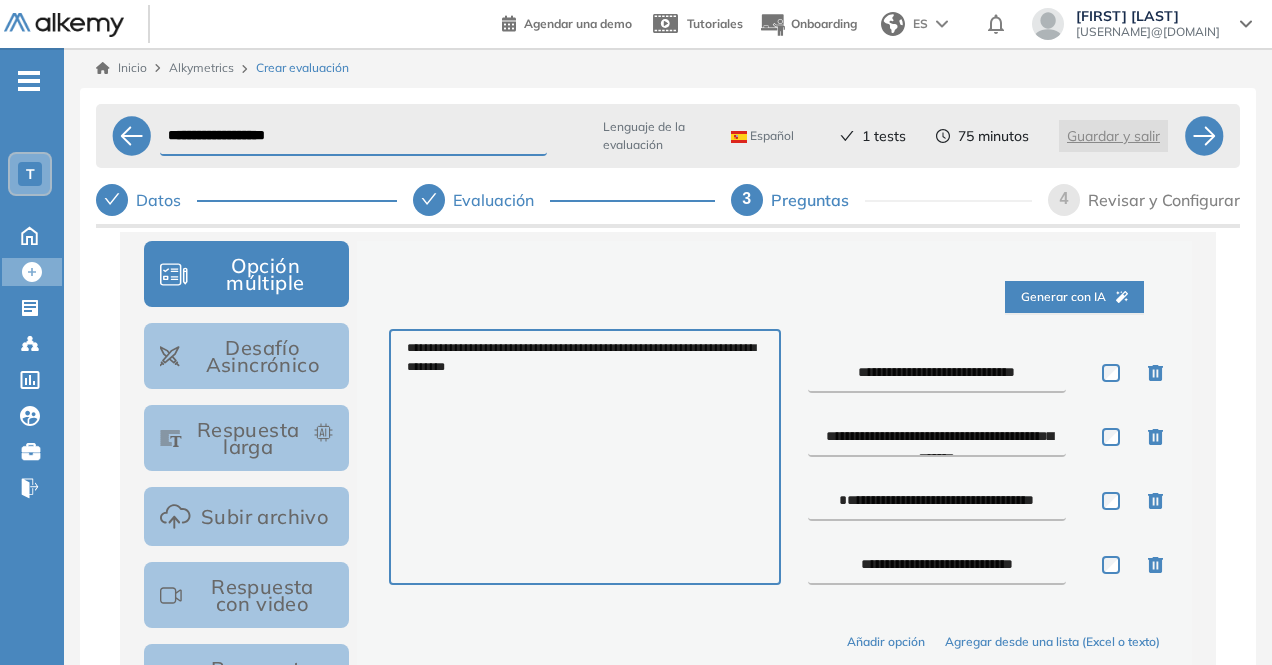 scroll, scrollTop: 327, scrollLeft: 0, axis: vertical 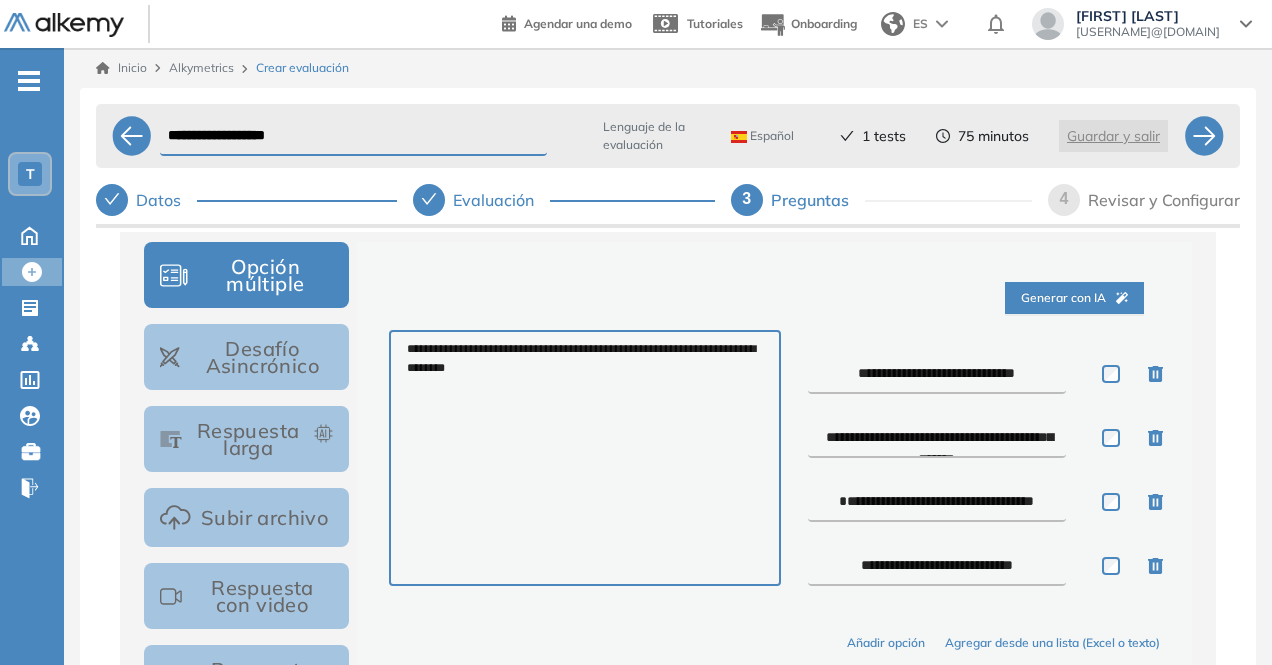 drag, startPoint x: 842, startPoint y: 373, endPoint x: 799, endPoint y: 368, distance: 43.289722 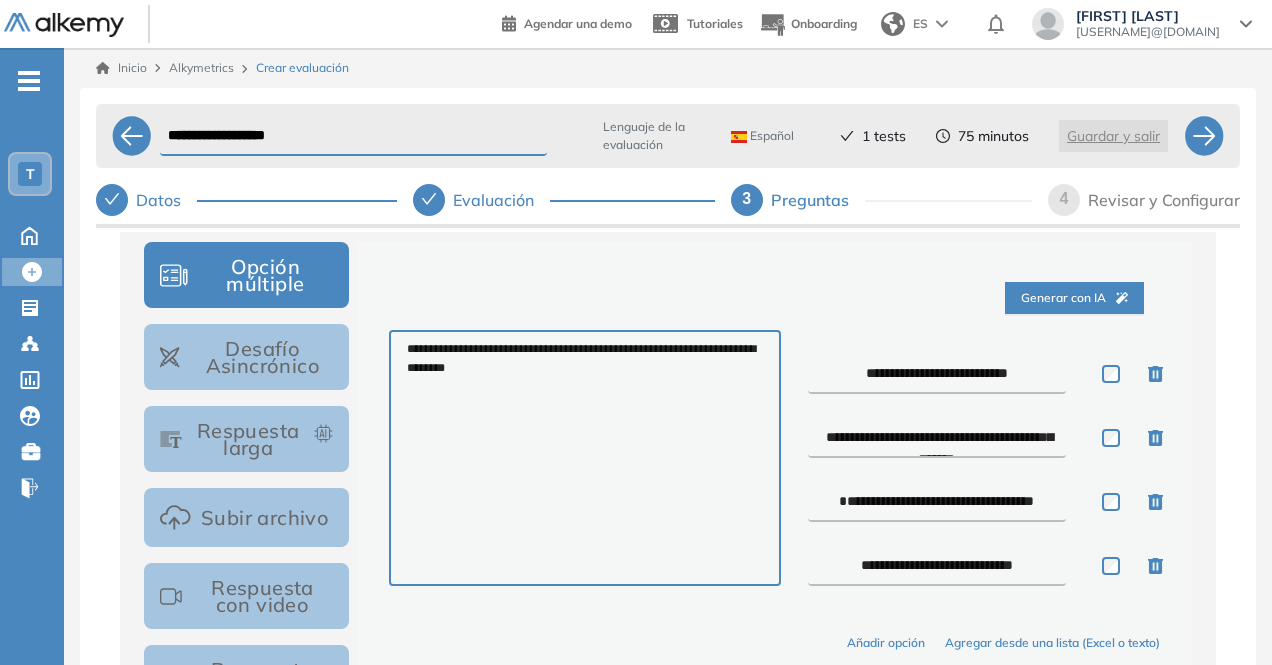 type on "**********" 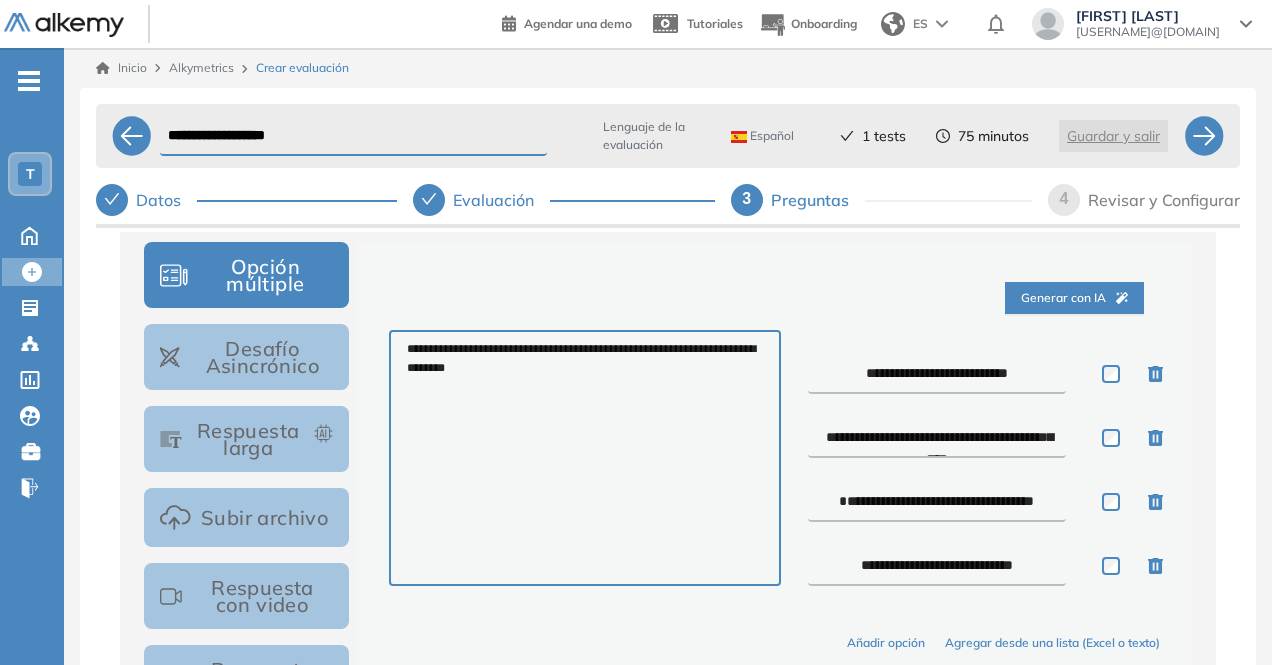 type on "**********" 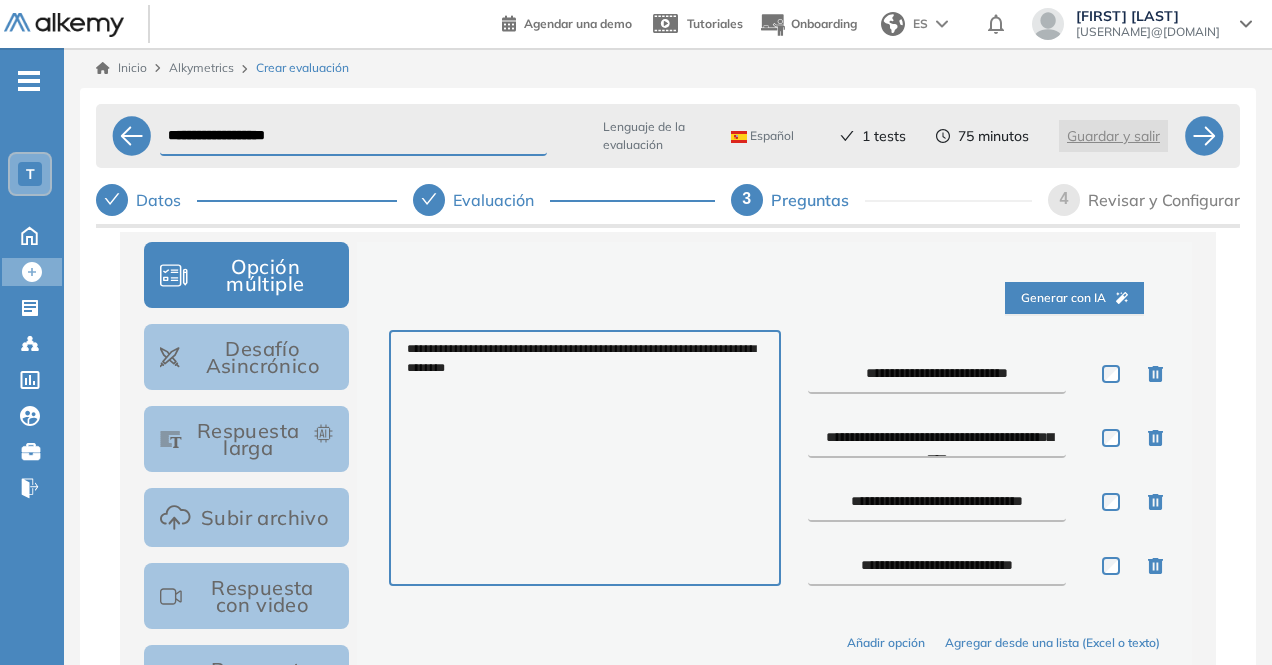 type on "**********" 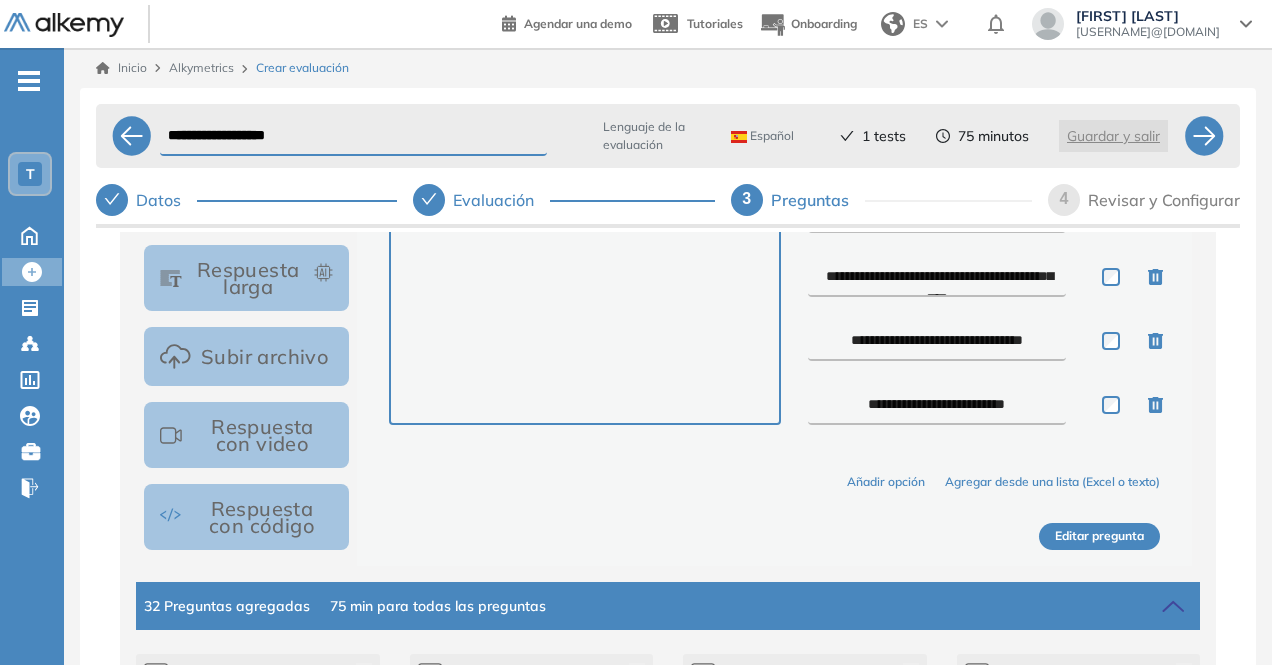 click on "Editar pregunta" at bounding box center [1099, 536] 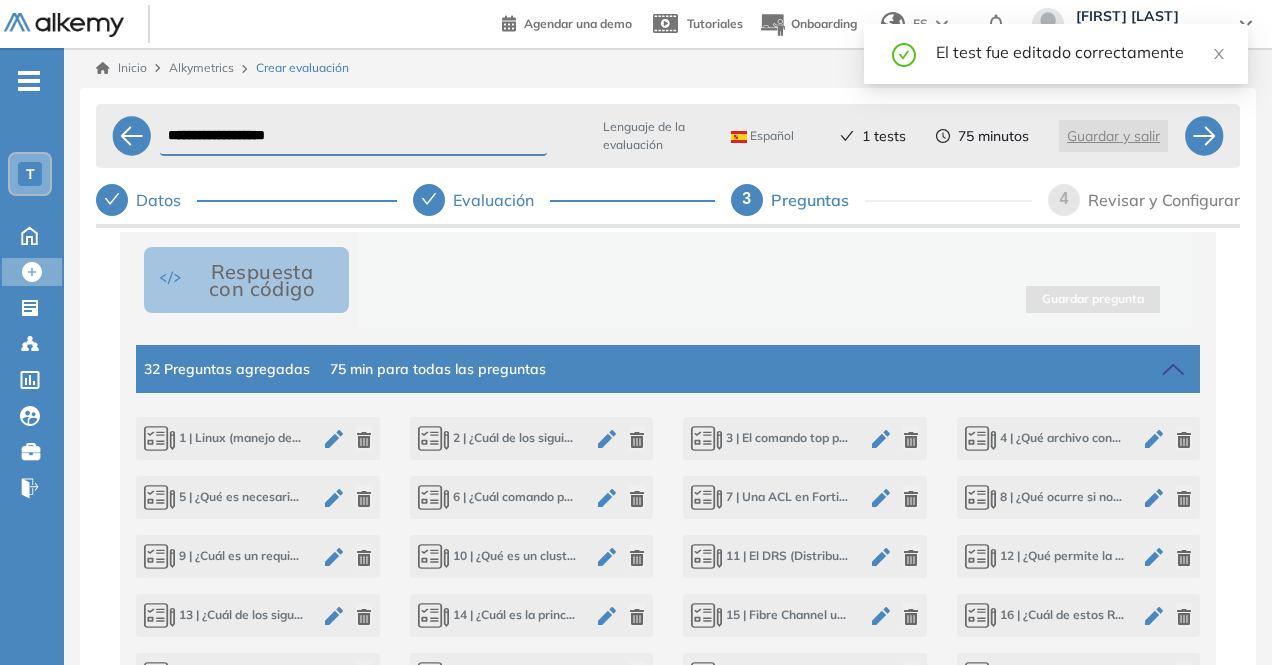 scroll, scrollTop: 726, scrollLeft: 0, axis: vertical 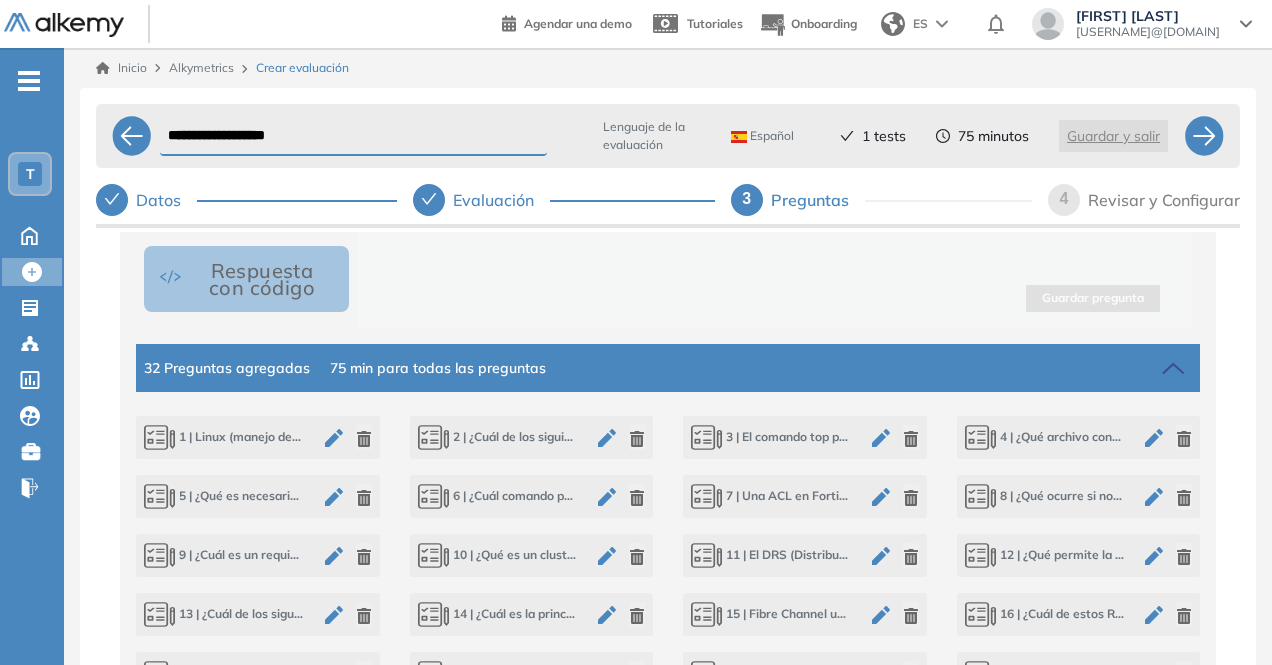 click 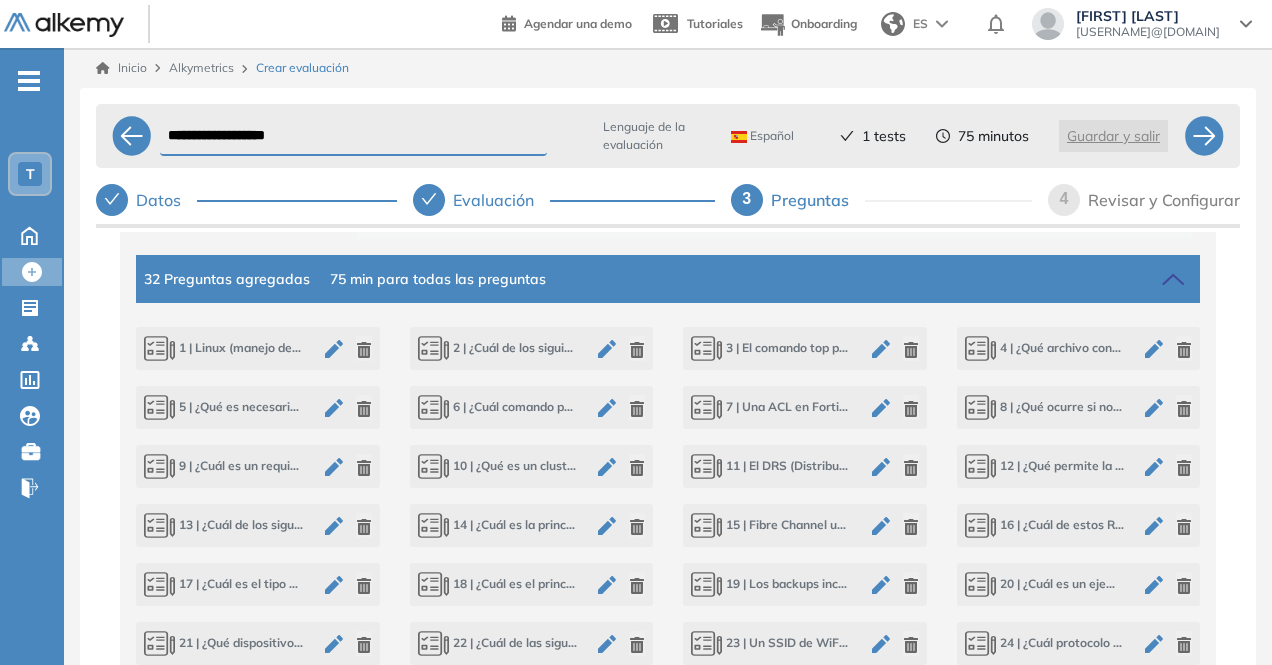 click 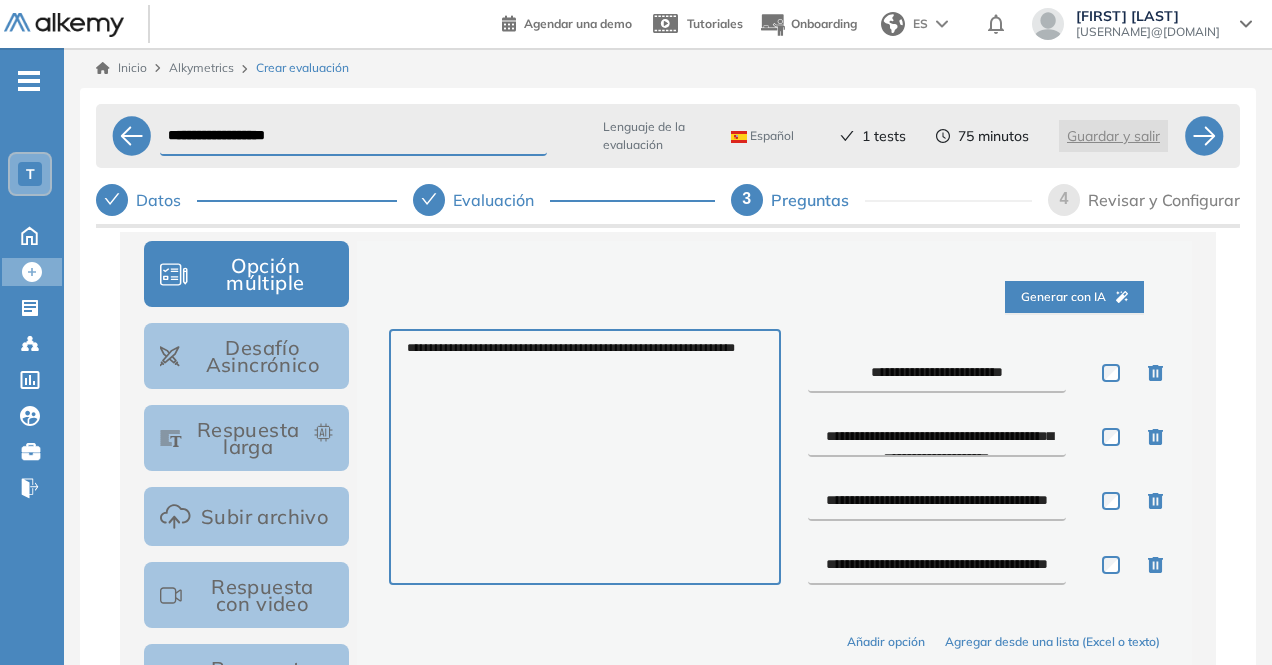 scroll, scrollTop: 327, scrollLeft: 0, axis: vertical 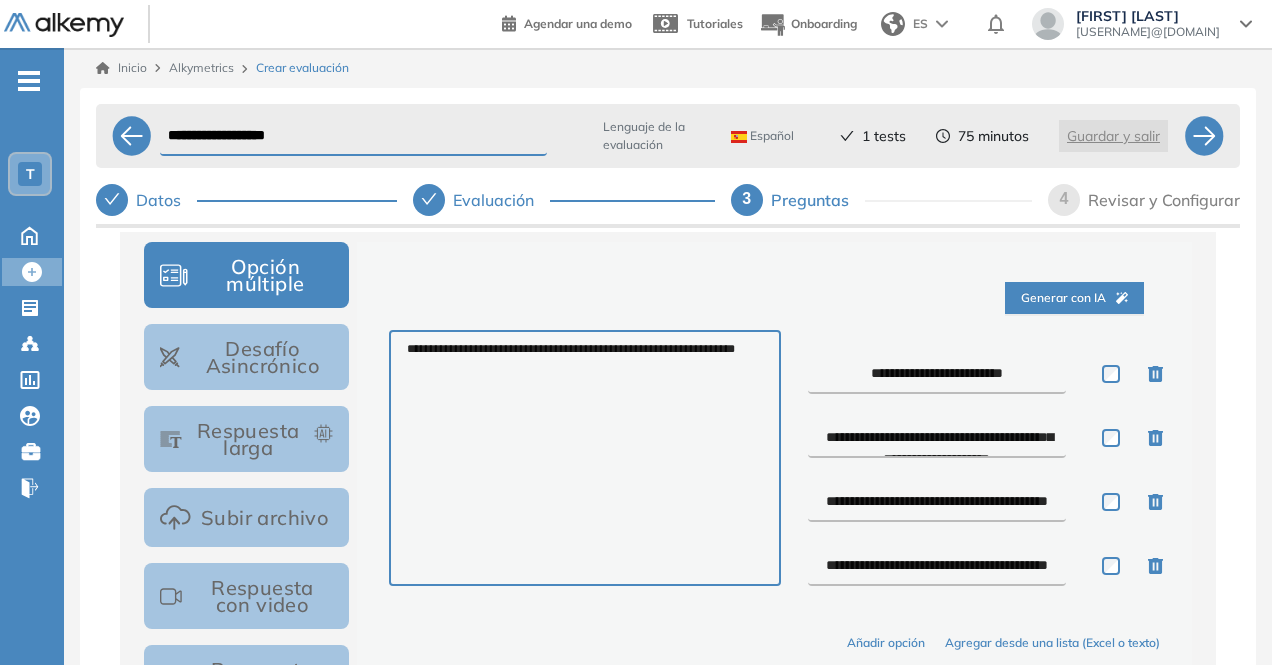 drag, startPoint x: 858, startPoint y: 369, endPoint x: 816, endPoint y: 373, distance: 42.190044 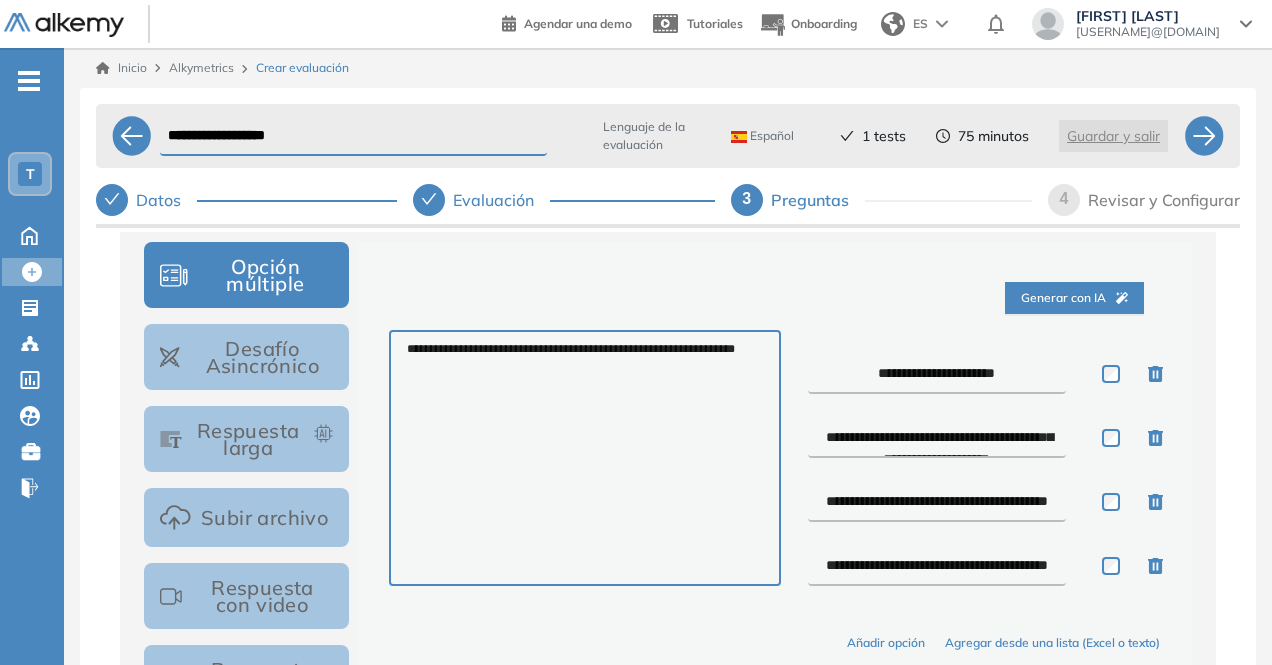 type on "**********" 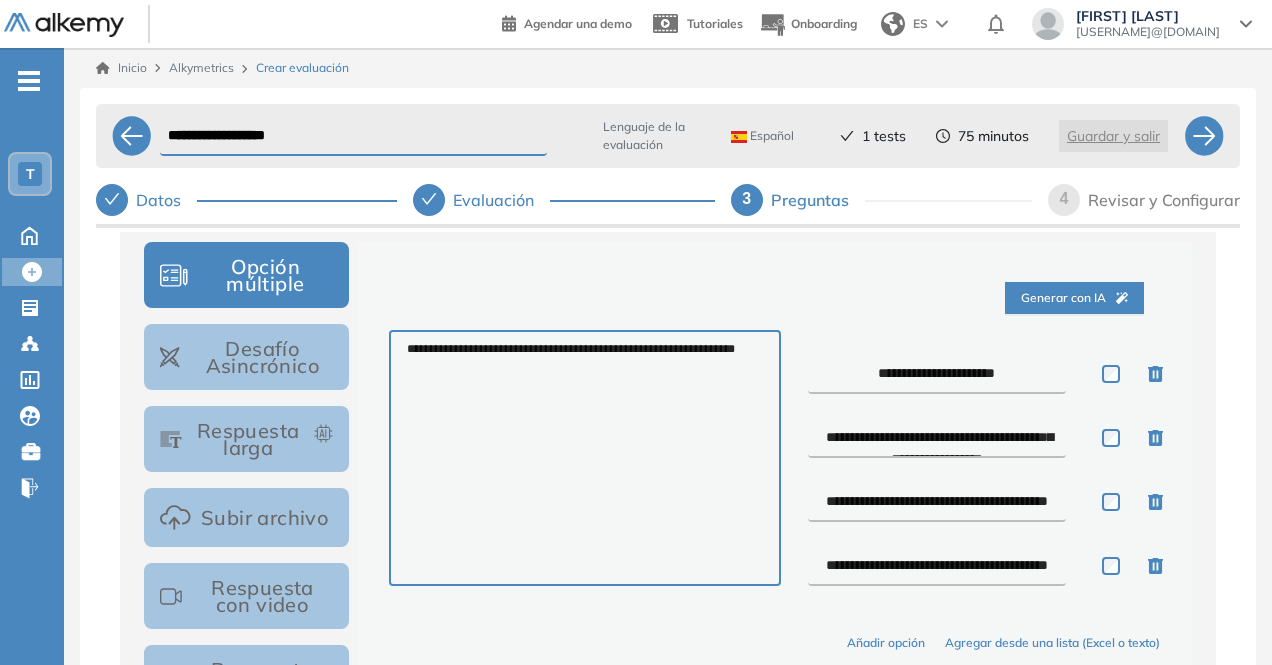 type on "**********" 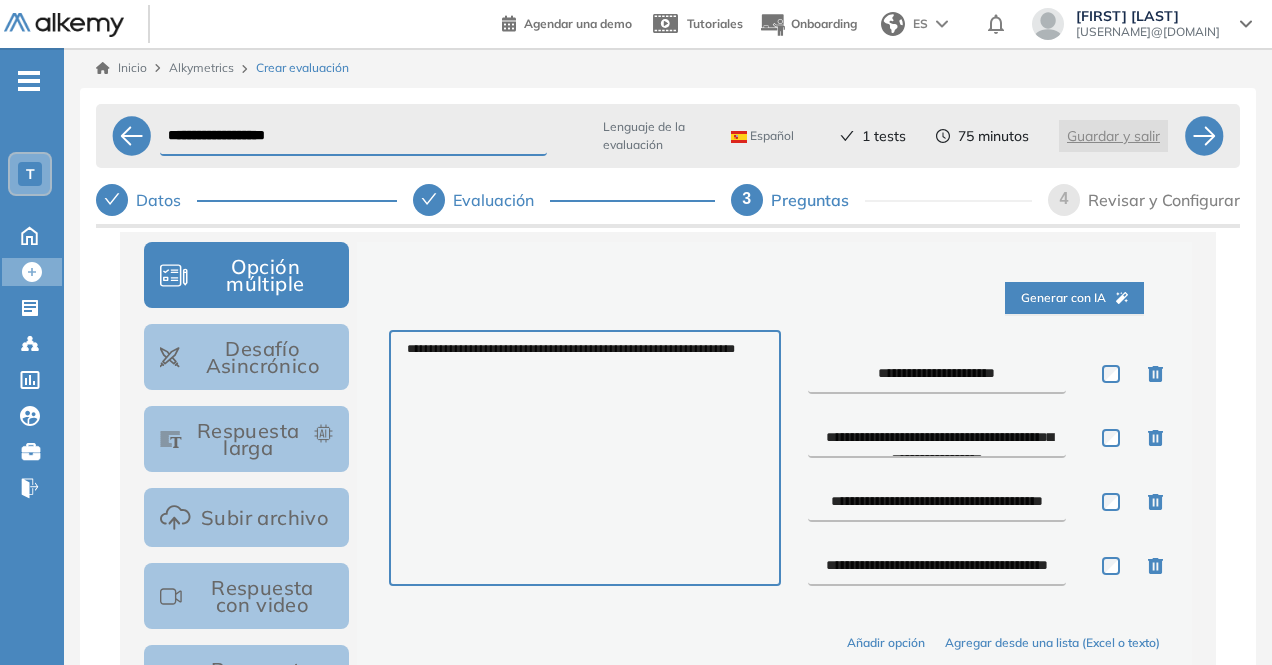 type on "**********" 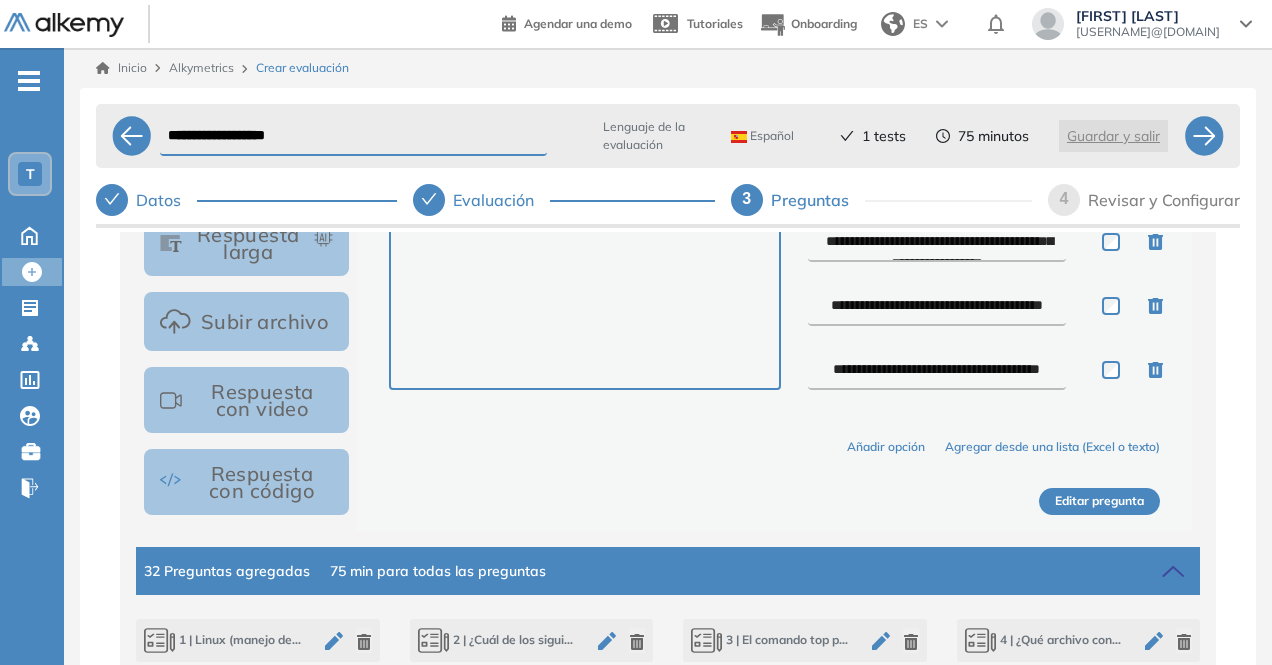 type on "**********" 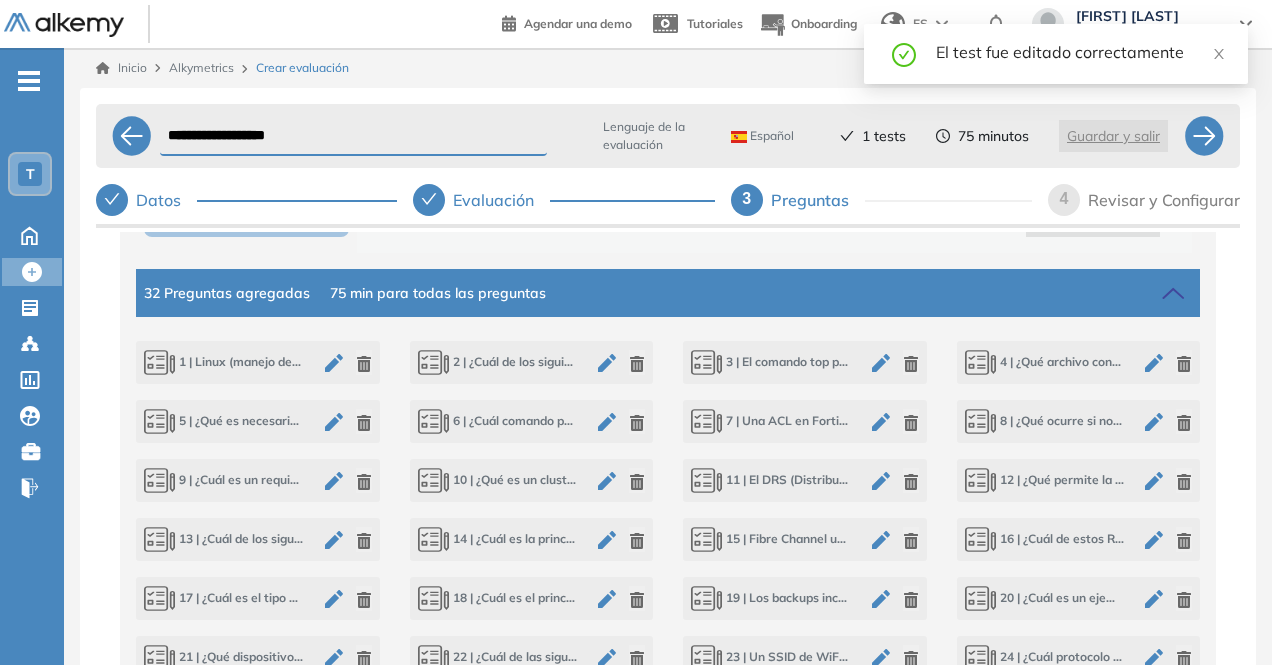 click 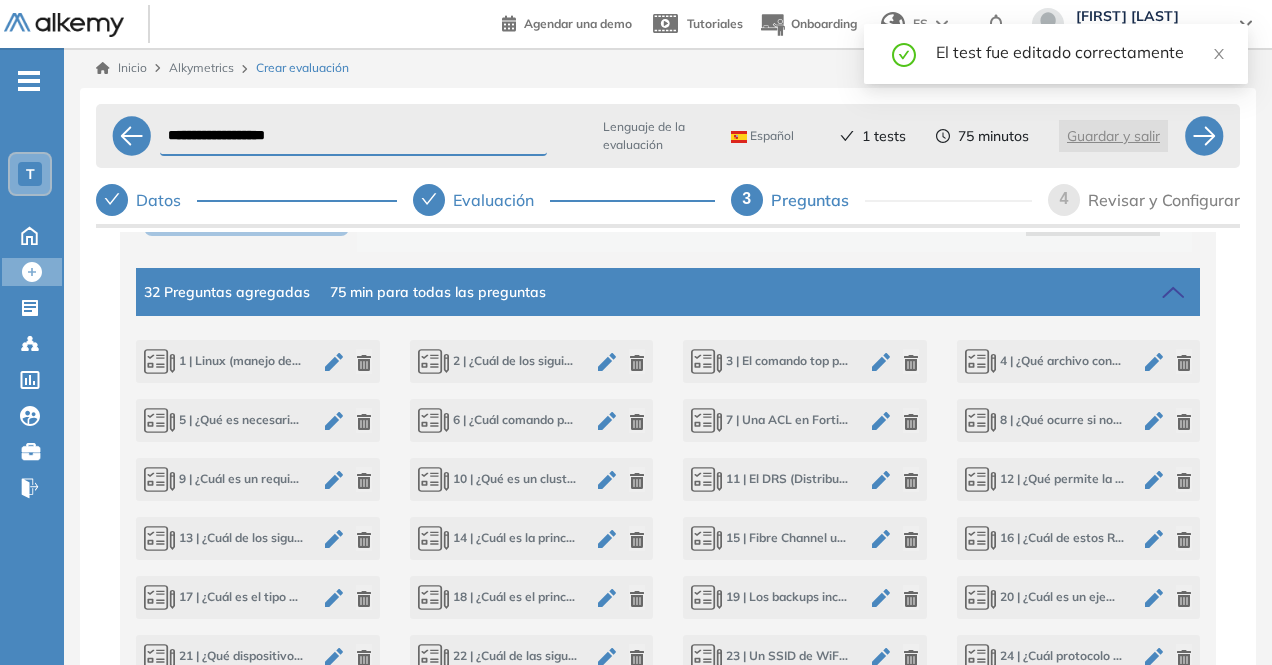 type on "**********" 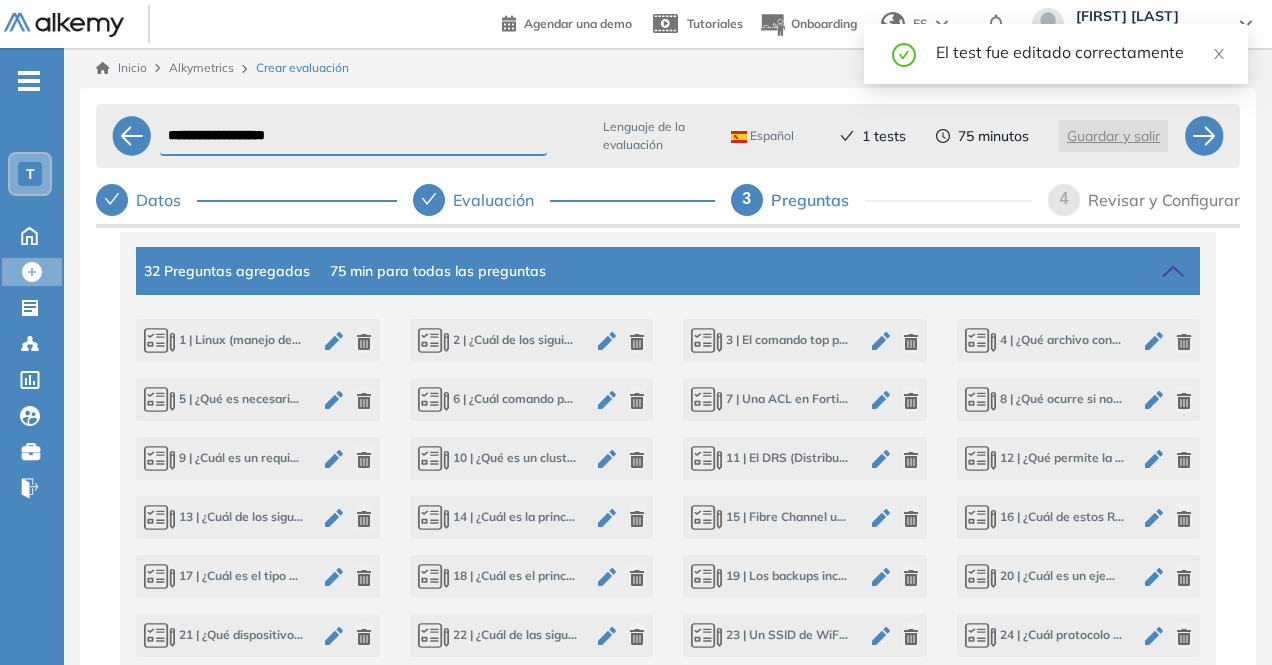 click 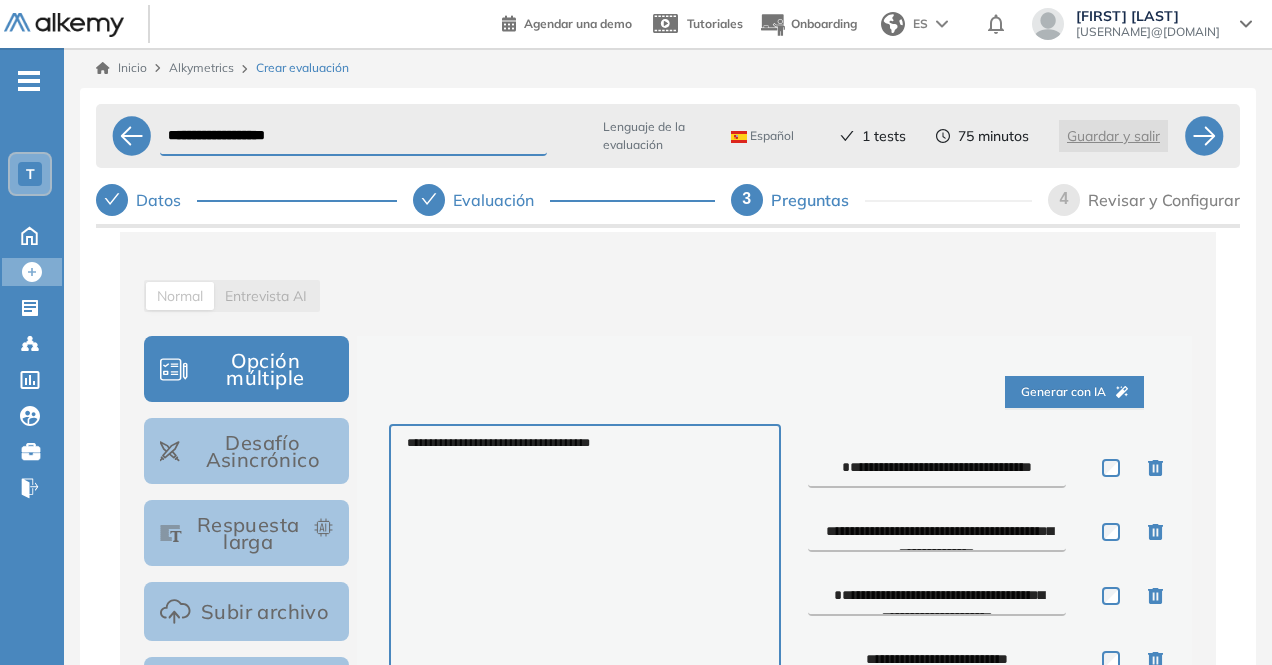 drag, startPoint x: 859, startPoint y: 457, endPoint x: 810, endPoint y: 458, distance: 49.010204 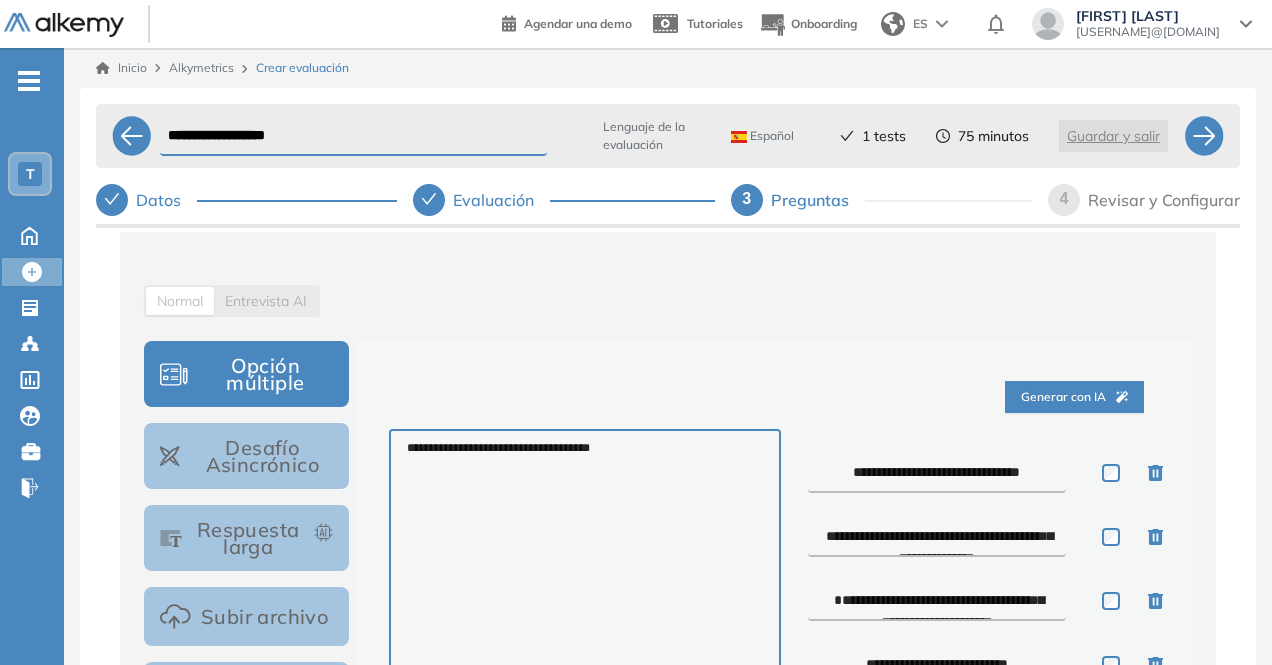 scroll, scrollTop: 228, scrollLeft: 0, axis: vertical 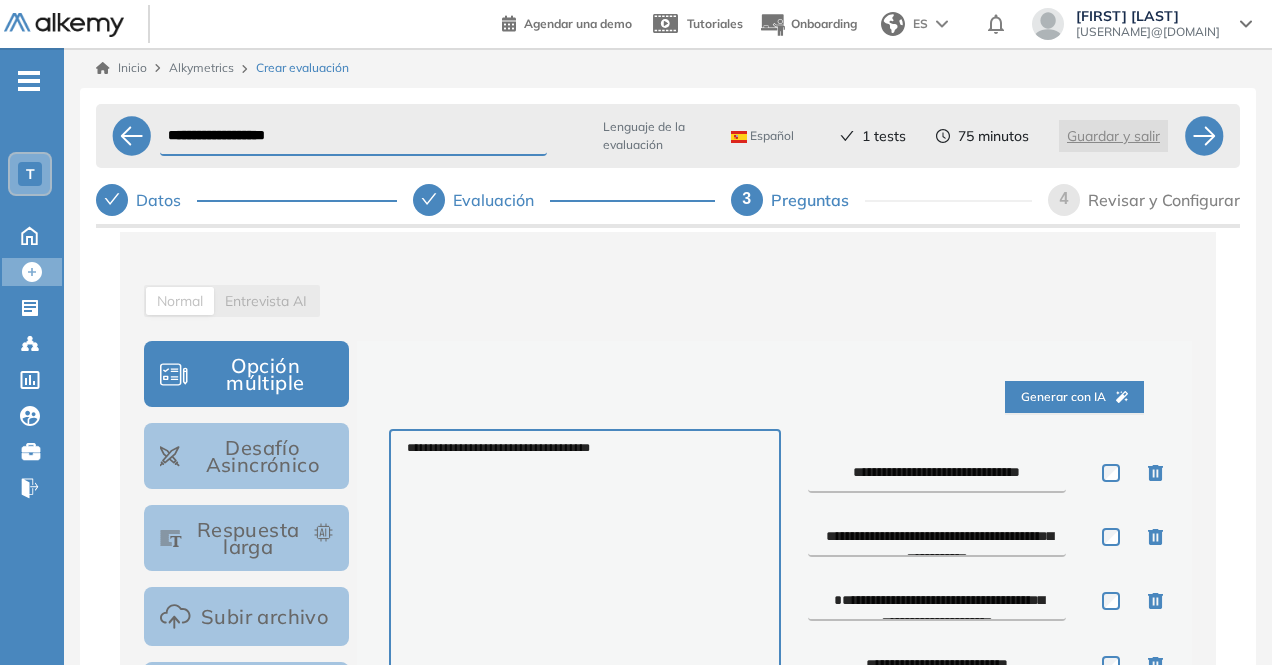 type on "**********" 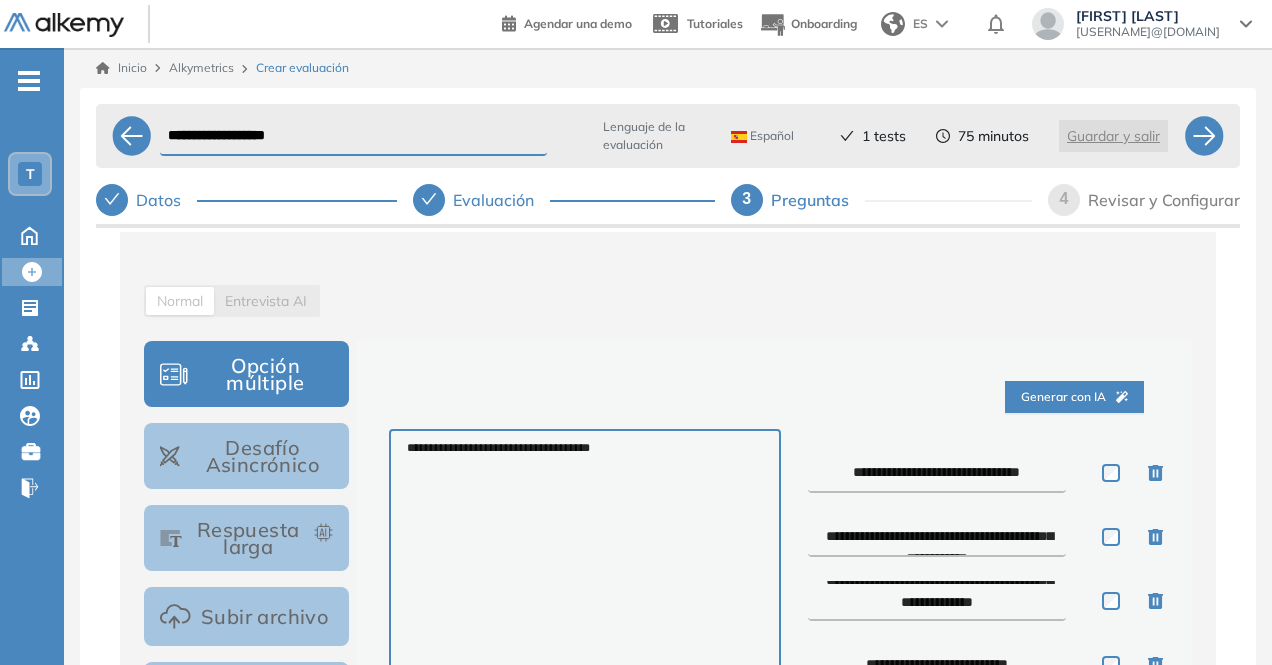 scroll, scrollTop: 22, scrollLeft: 0, axis: vertical 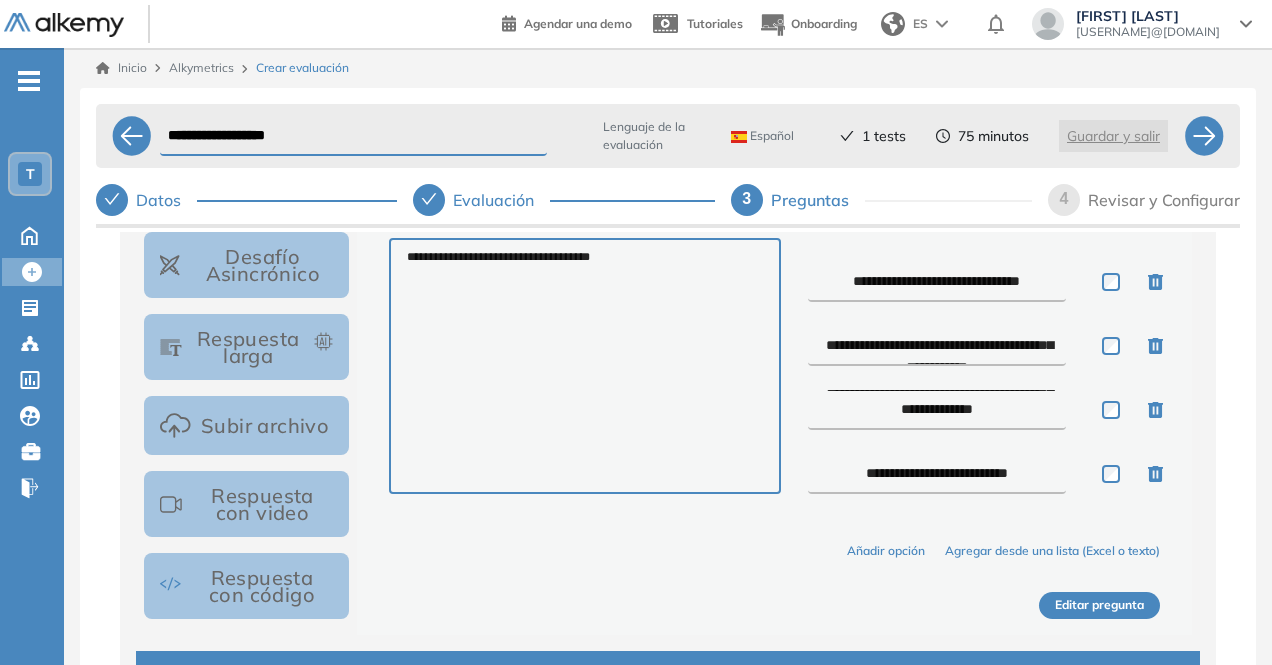 type on "**********" 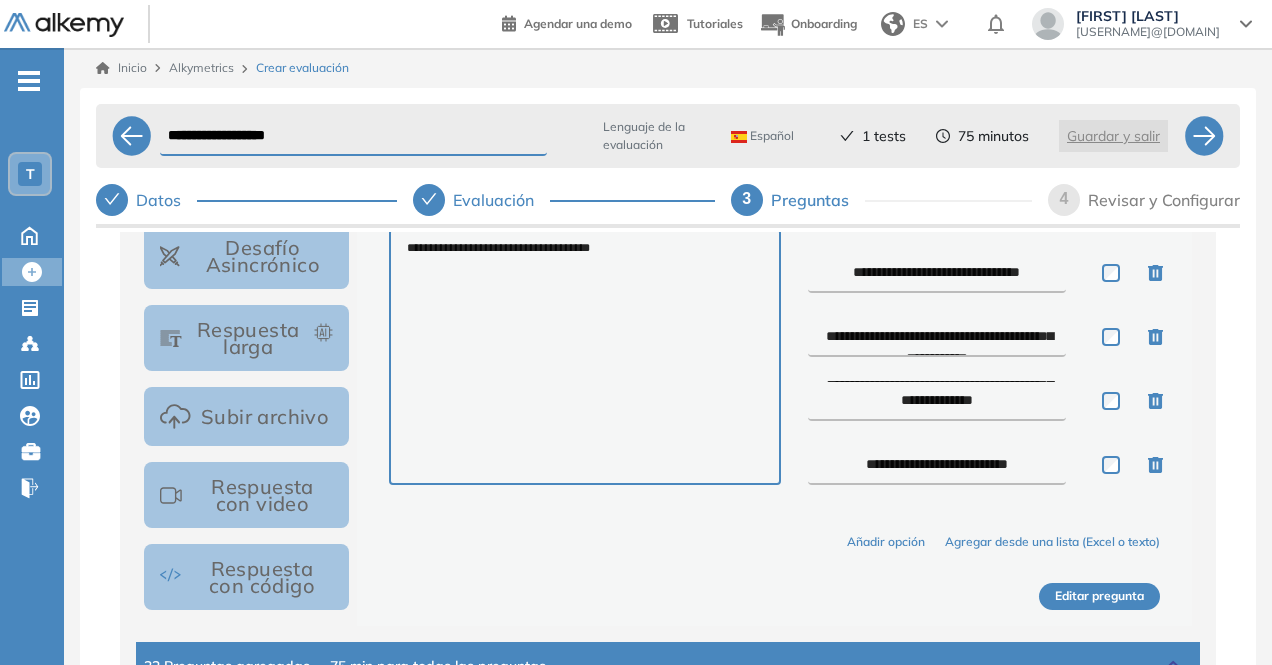 drag, startPoint x: 846, startPoint y: 477, endPoint x: 816, endPoint y: 461, distance: 34 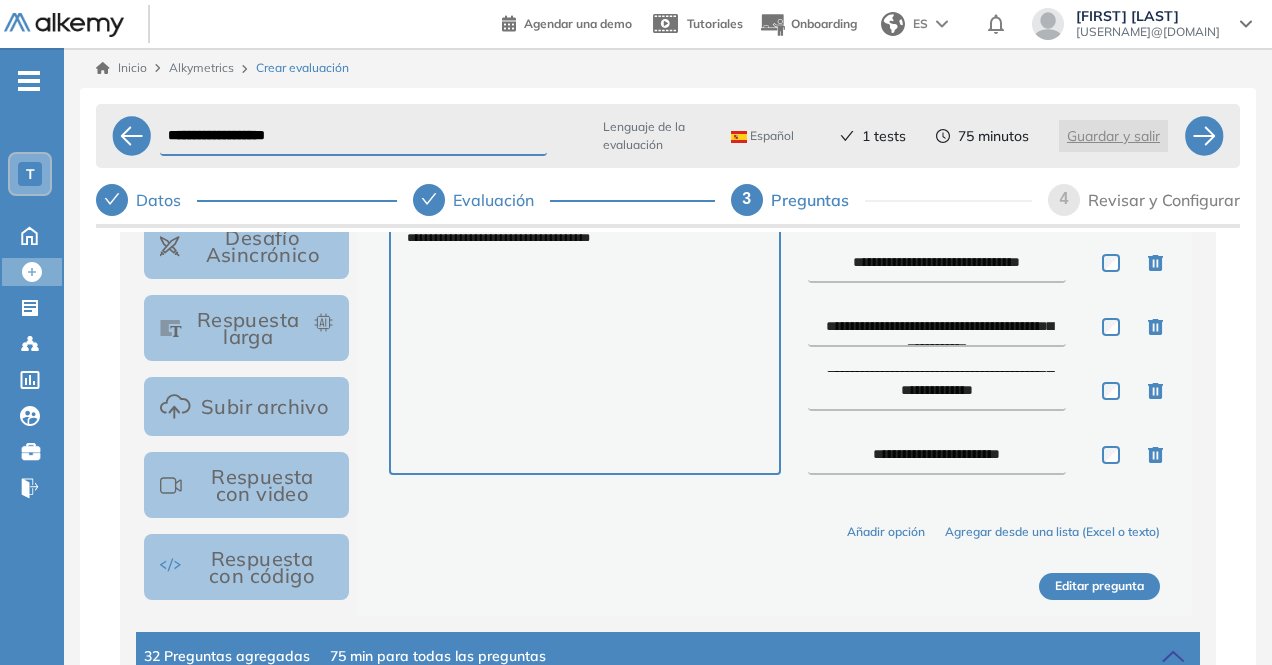 type on "**********" 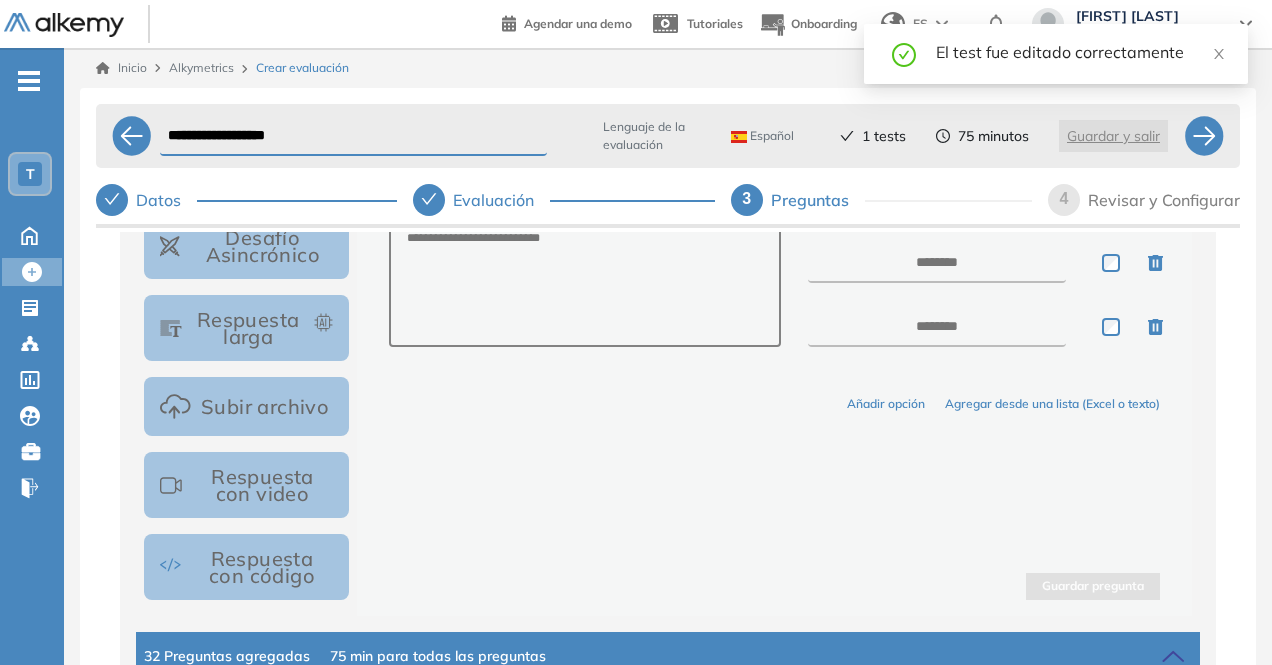 scroll, scrollTop: 439, scrollLeft: 0, axis: vertical 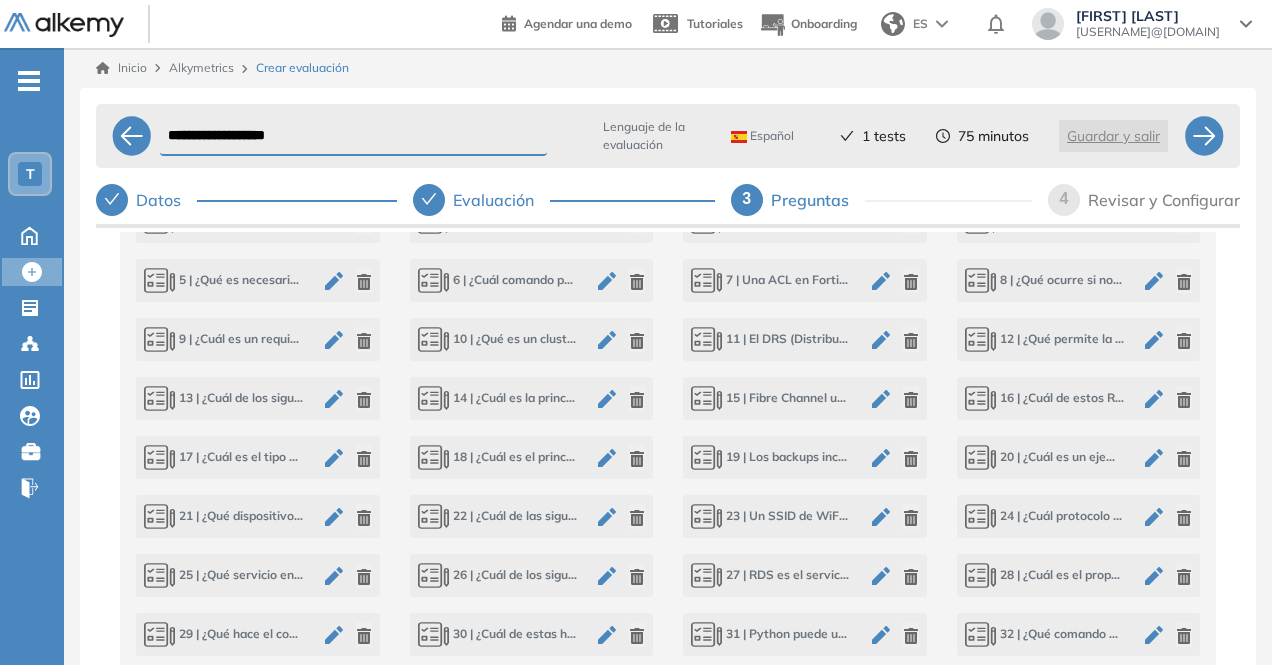 click 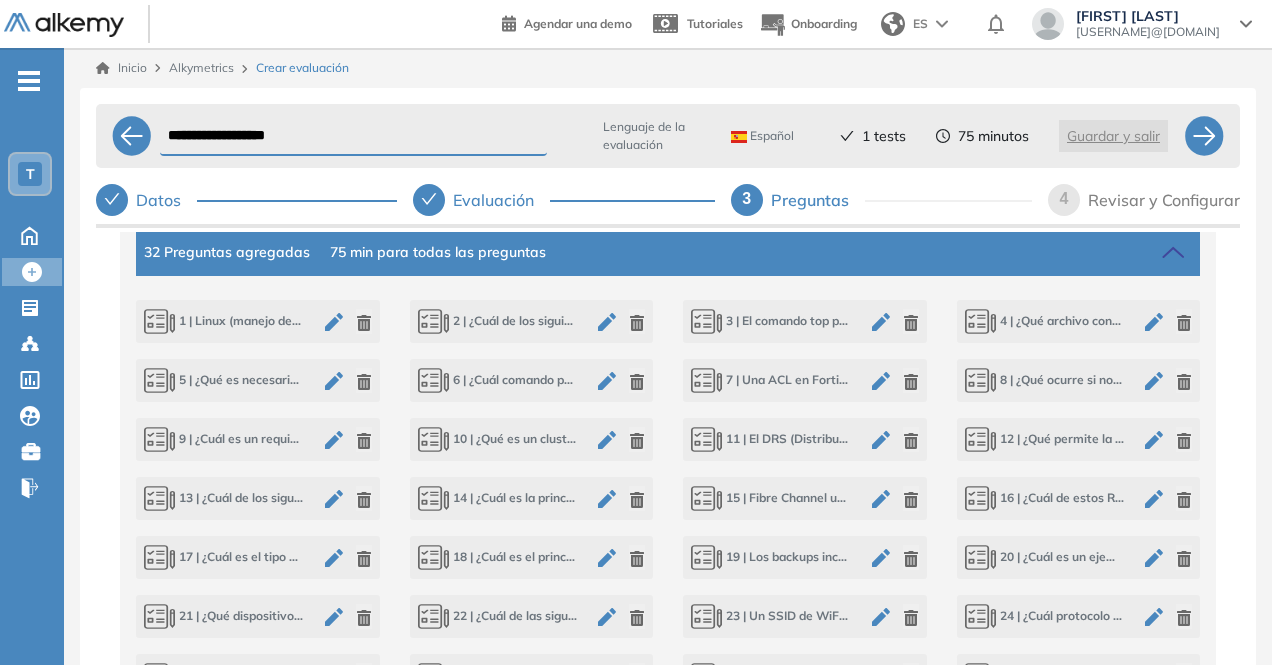 scroll, scrollTop: 842, scrollLeft: 0, axis: vertical 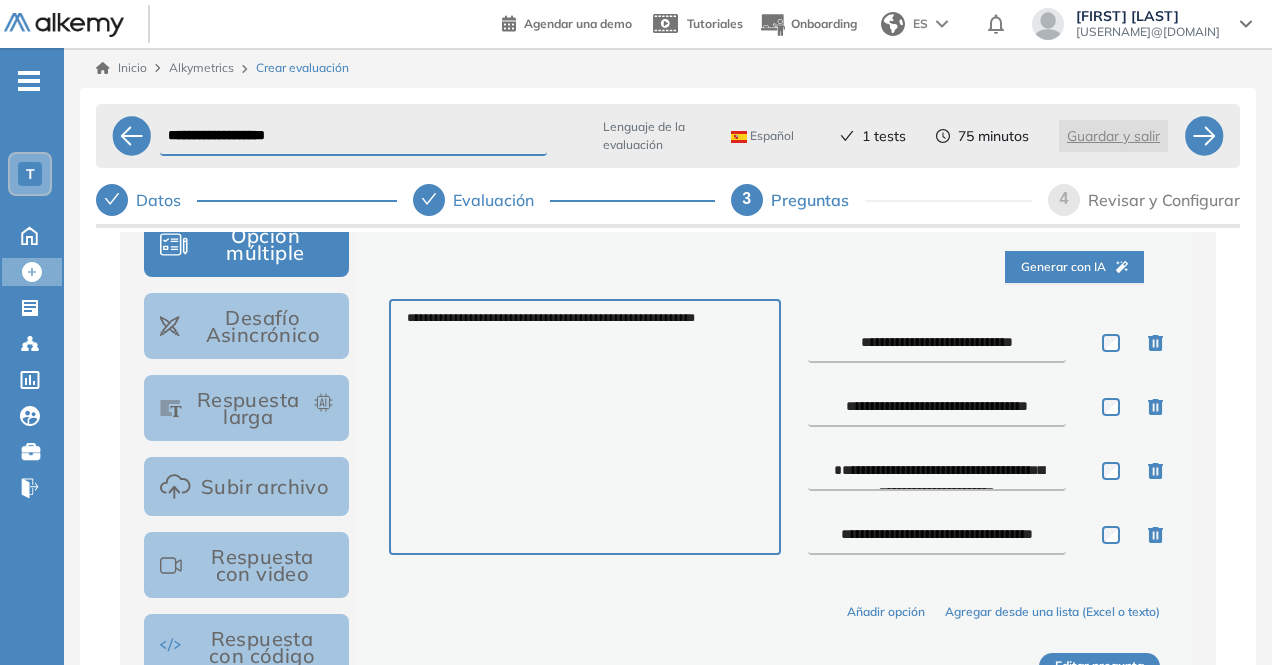 drag, startPoint x: 842, startPoint y: 333, endPoint x: 814, endPoint y: 335, distance: 28.071337 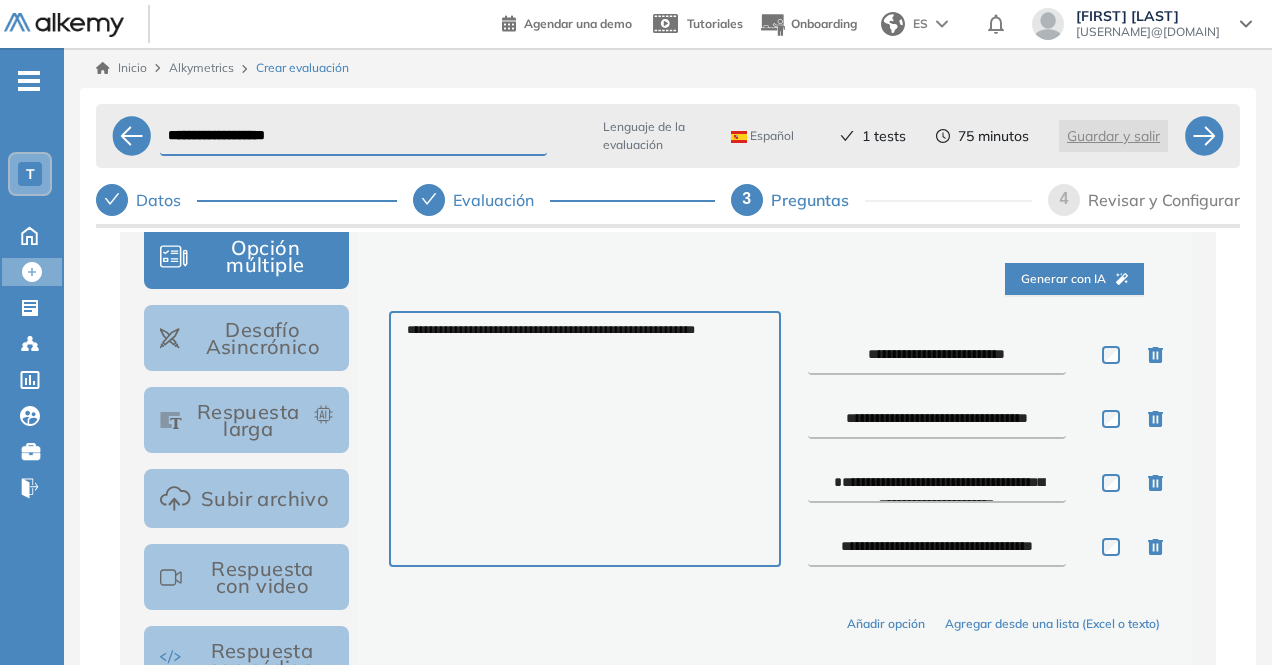 type on "**********" 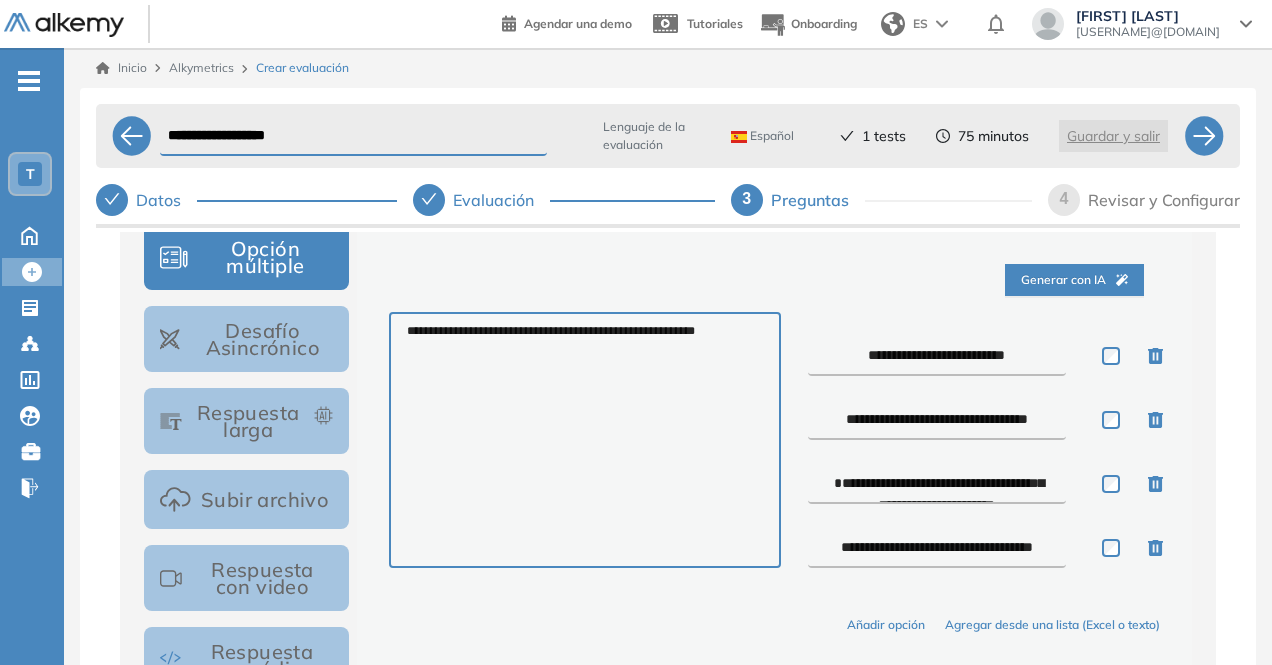 drag, startPoint x: 843, startPoint y: 418, endPoint x: 810, endPoint y: 419, distance: 33.01515 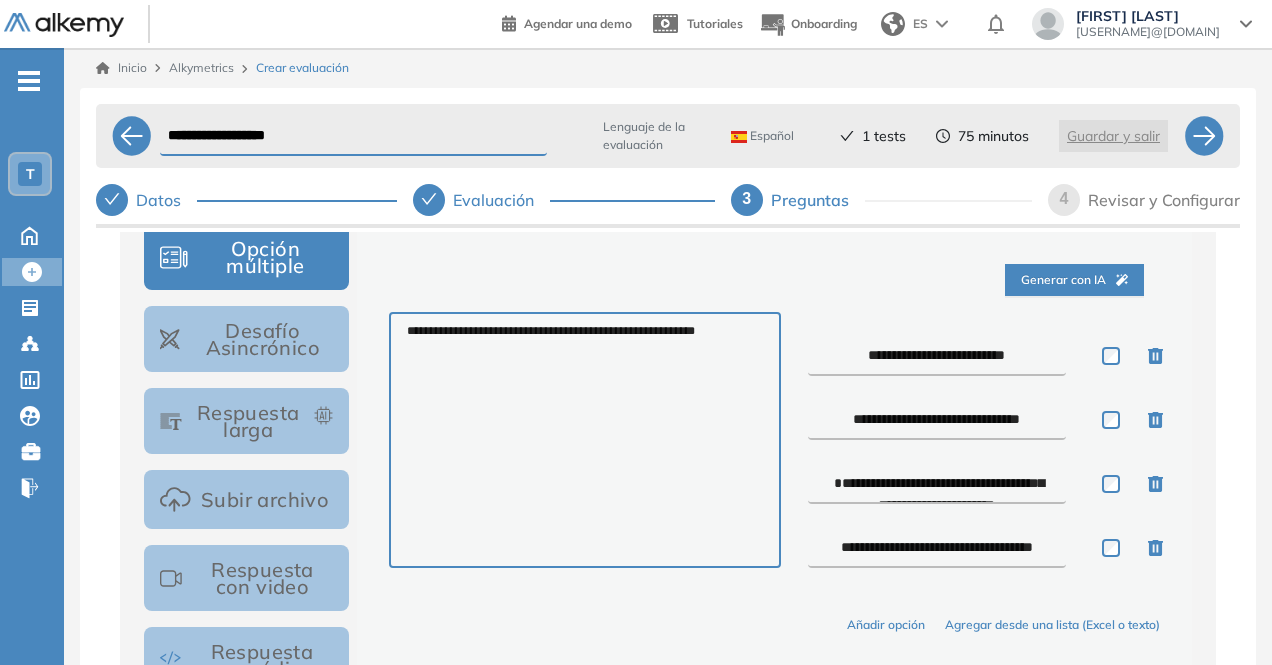 scroll, scrollTop: 344, scrollLeft: 0, axis: vertical 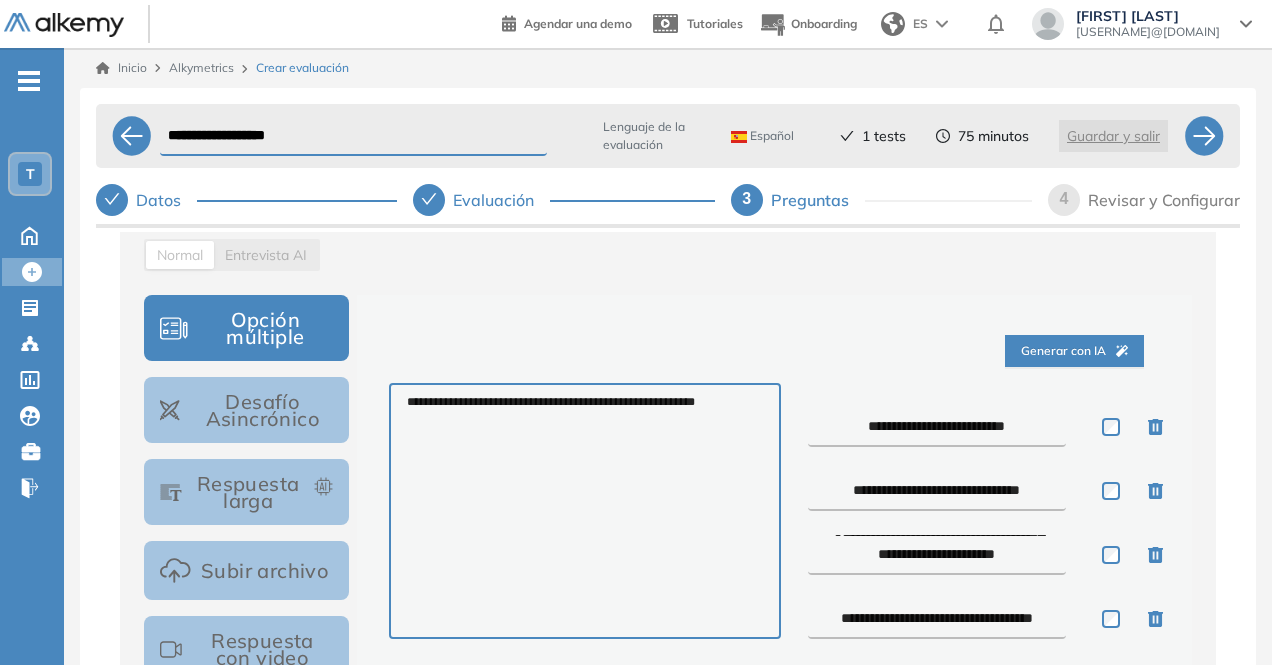 type on "**********" 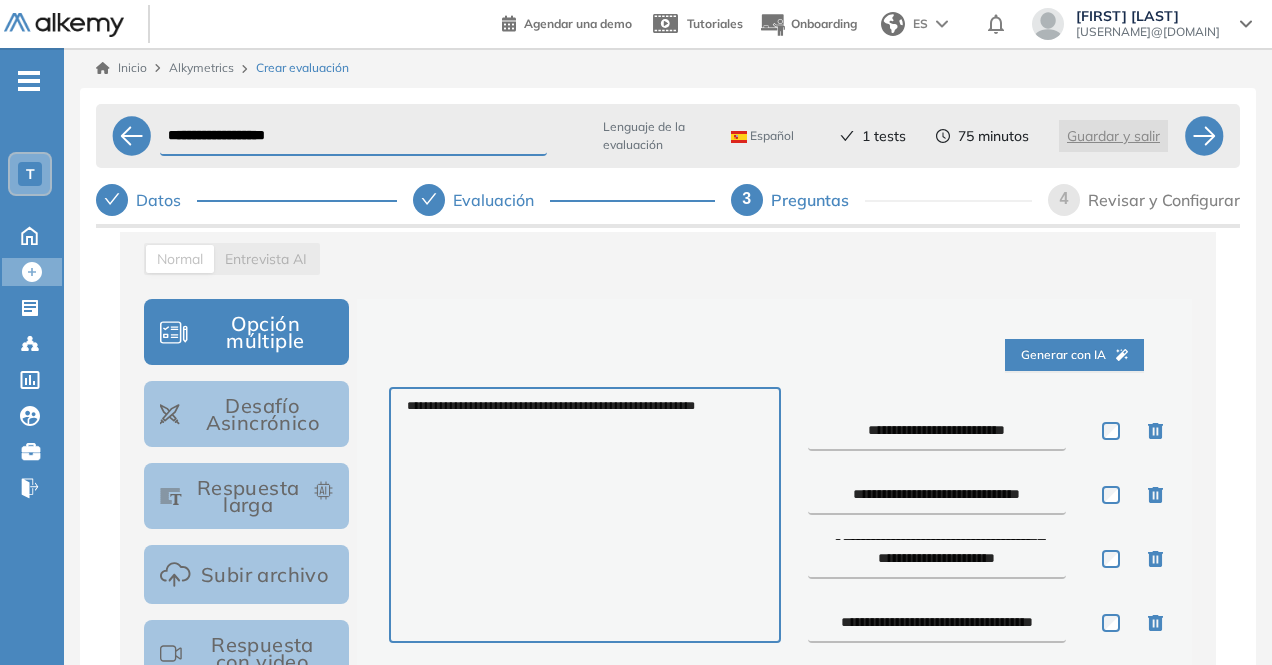 click on "**********" at bounding box center (937, 559) 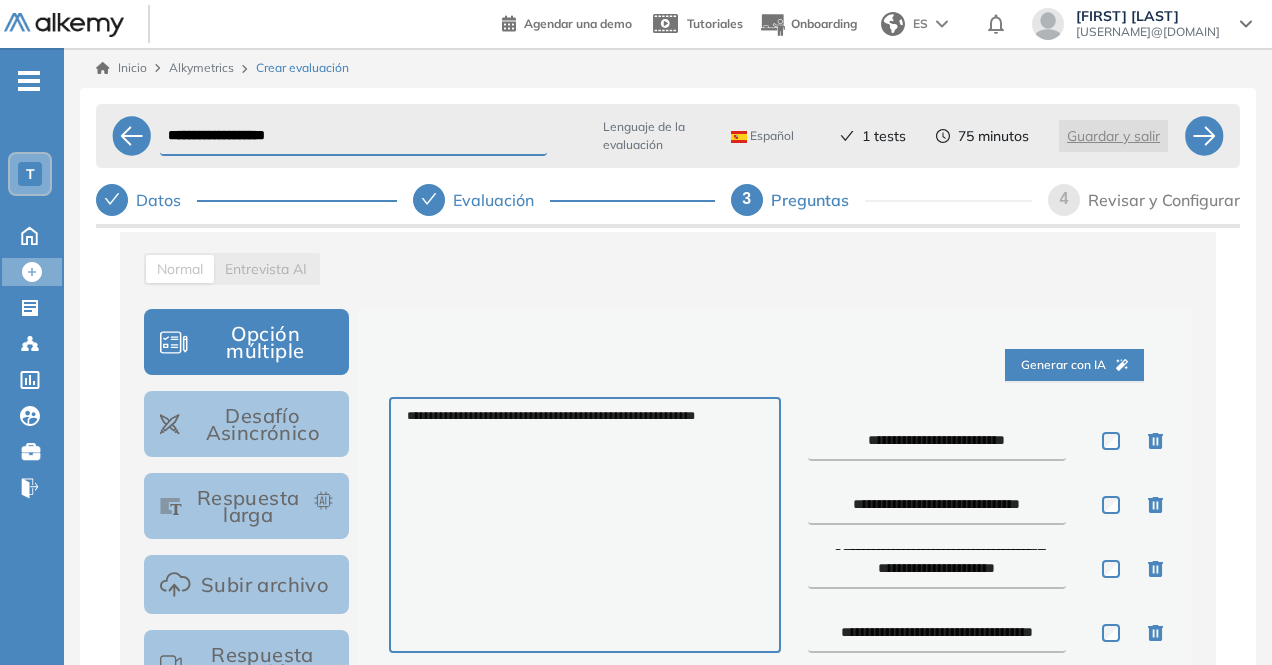 scroll, scrollTop: 258, scrollLeft: 0, axis: vertical 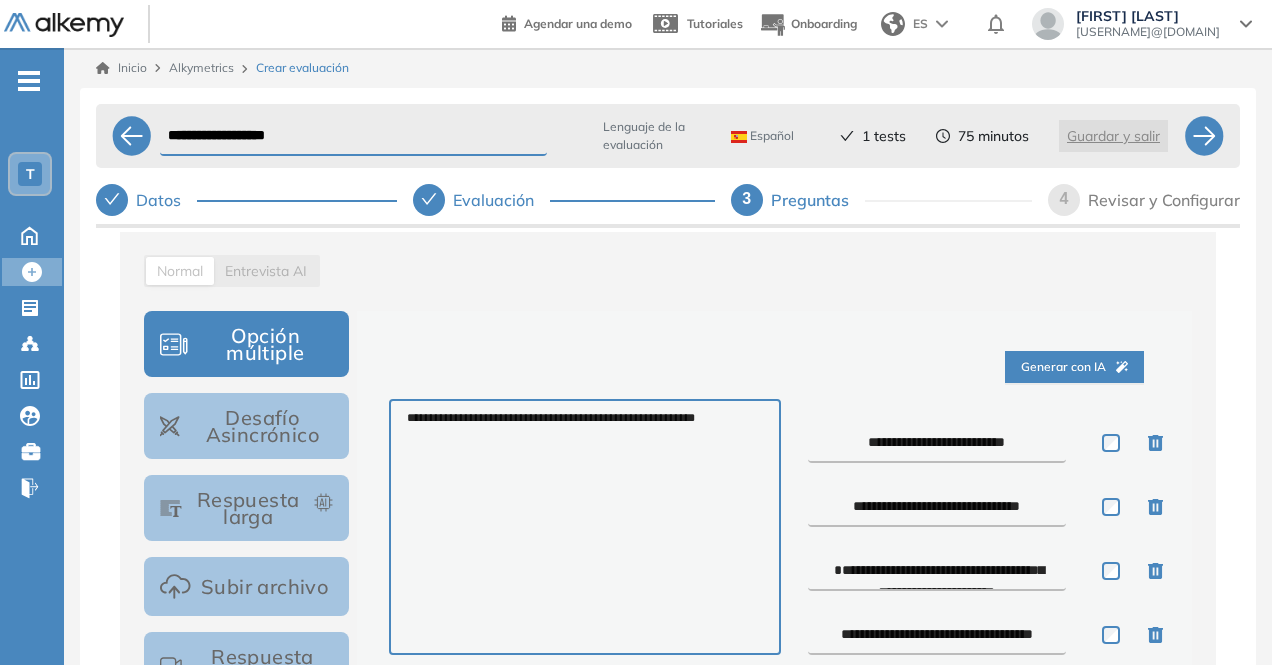drag, startPoint x: 849, startPoint y: 562, endPoint x: 800, endPoint y: 541, distance: 53.310413 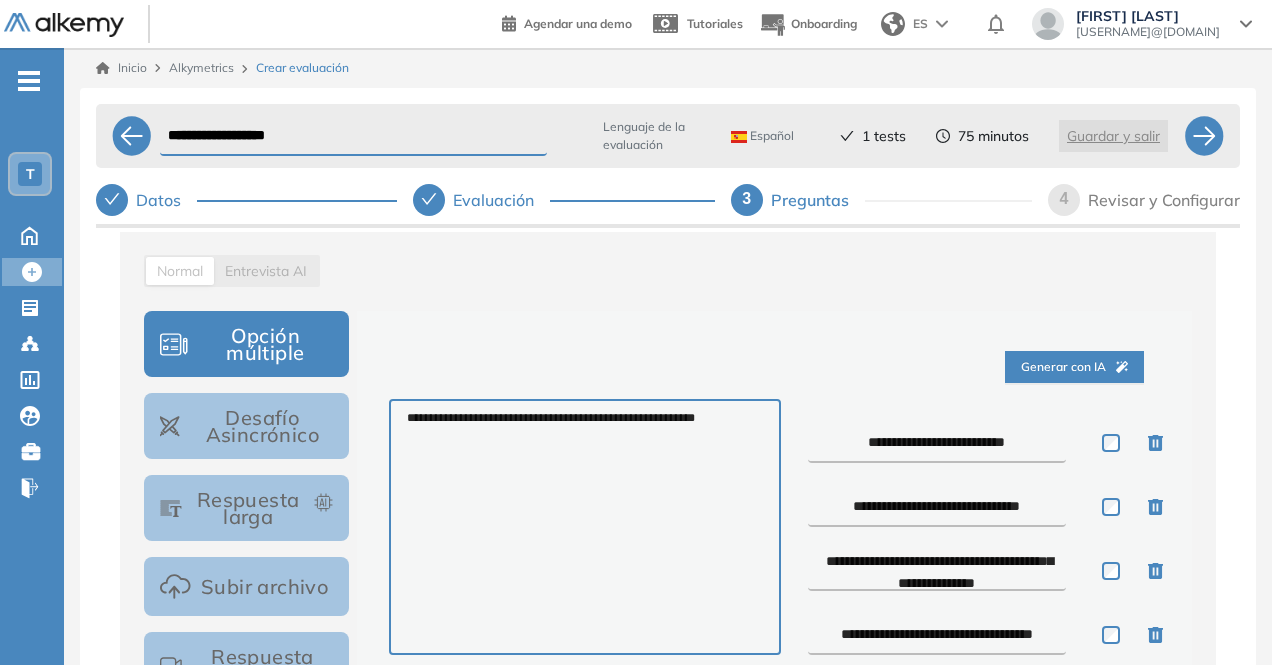 scroll, scrollTop: 22, scrollLeft: 0, axis: vertical 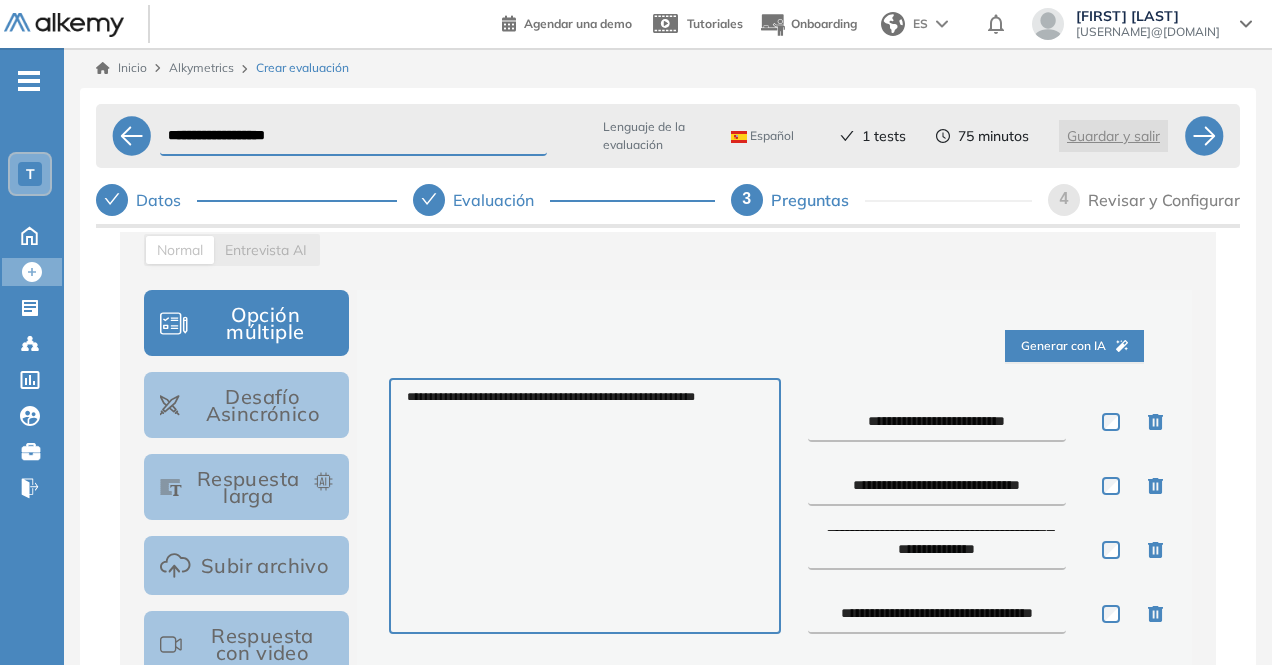 type on "**********" 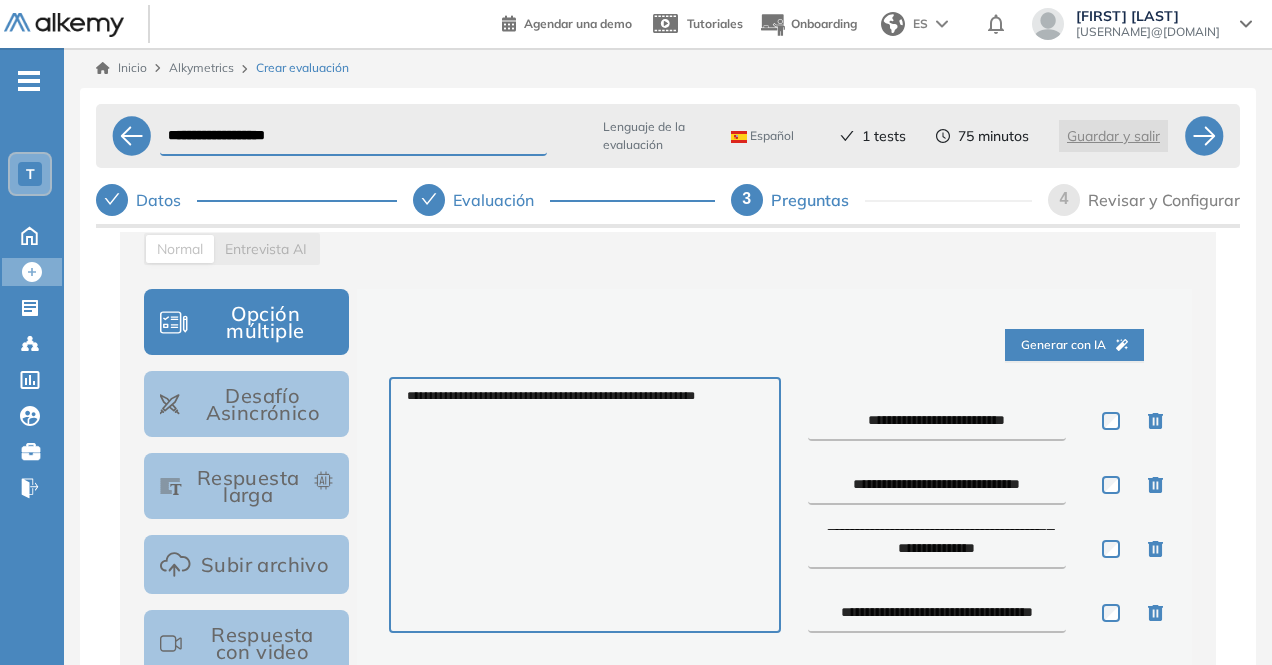 scroll, scrollTop: 280, scrollLeft: 0, axis: vertical 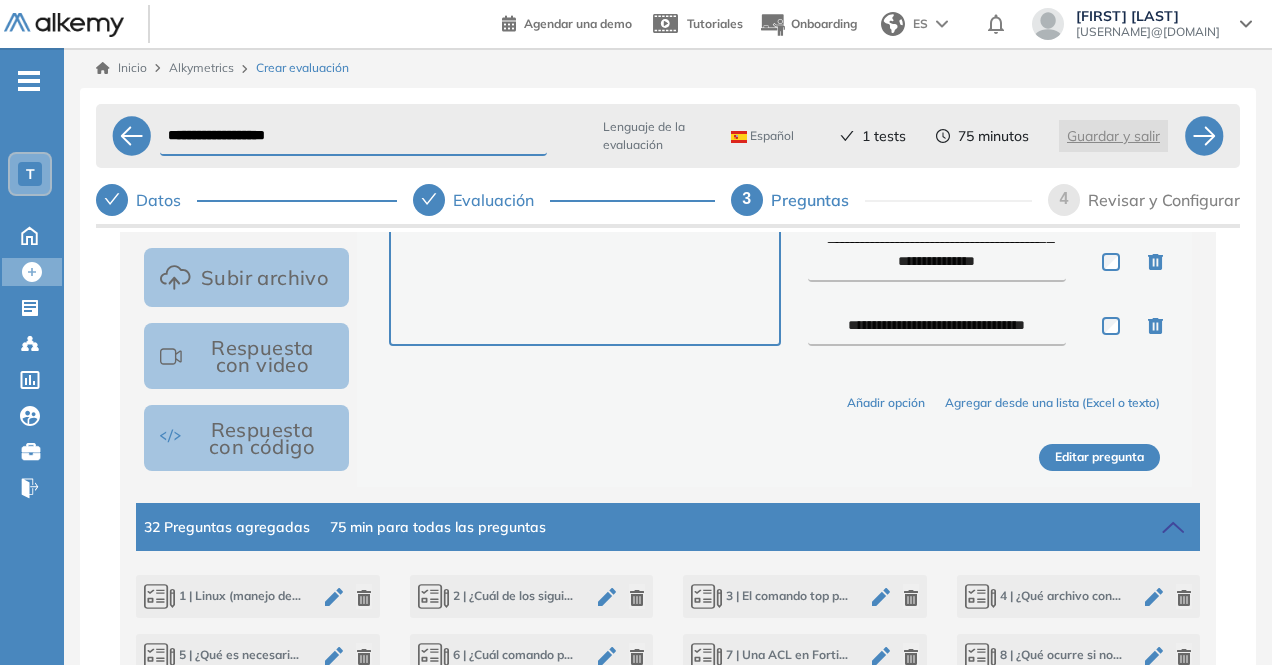 type on "**********" 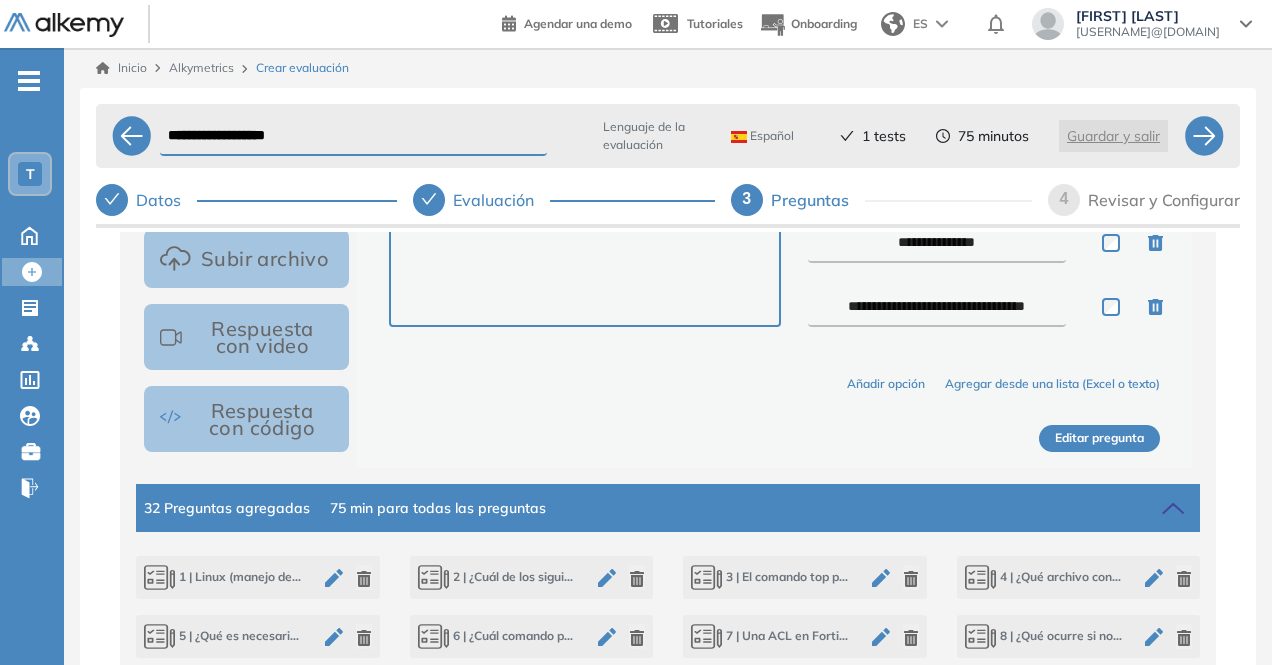 click on "Editar pregunta" at bounding box center (1099, 438) 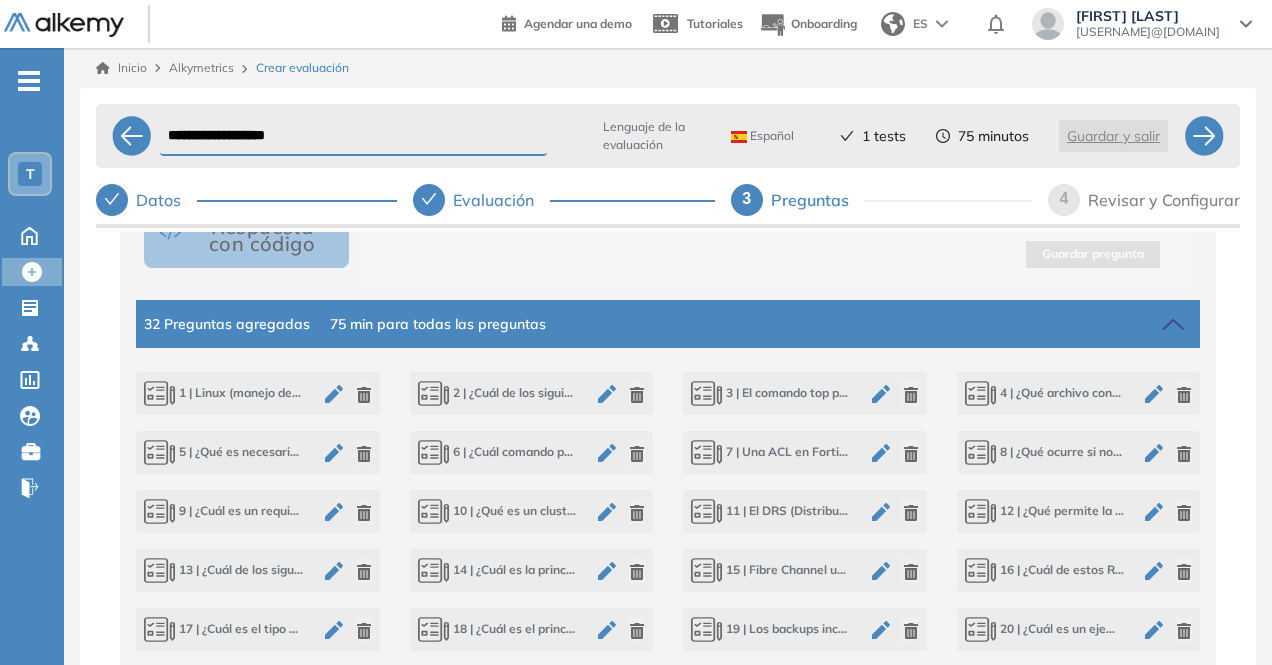 click 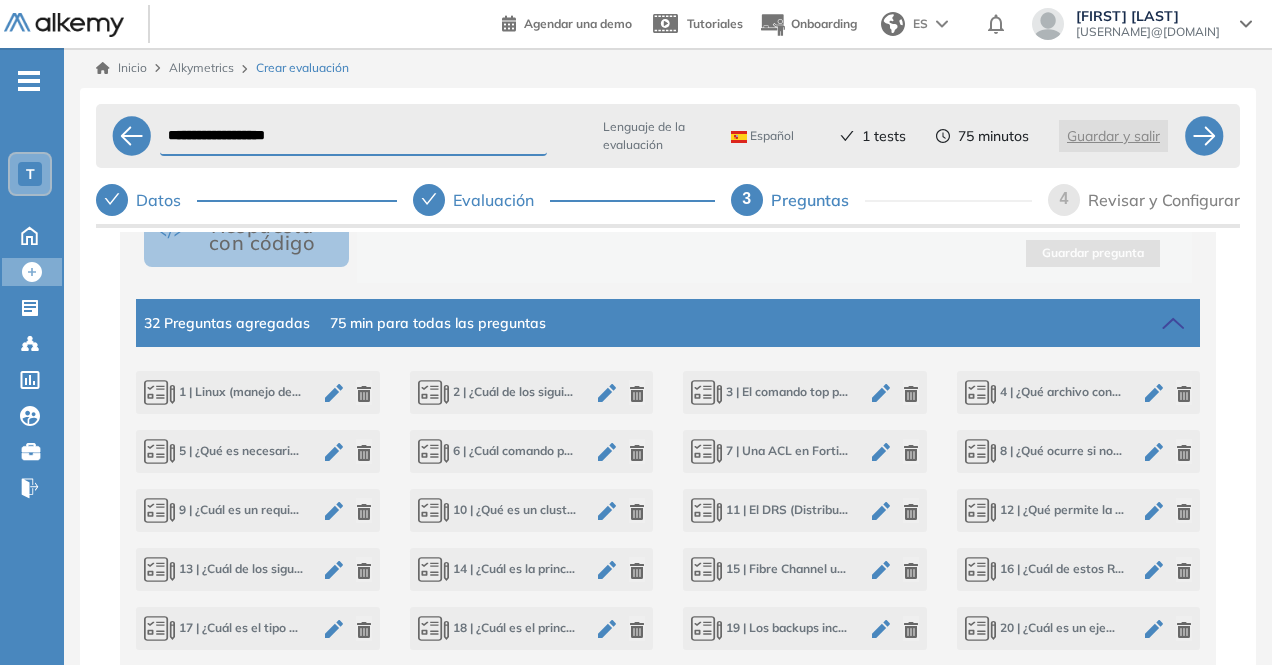 type on "**********" 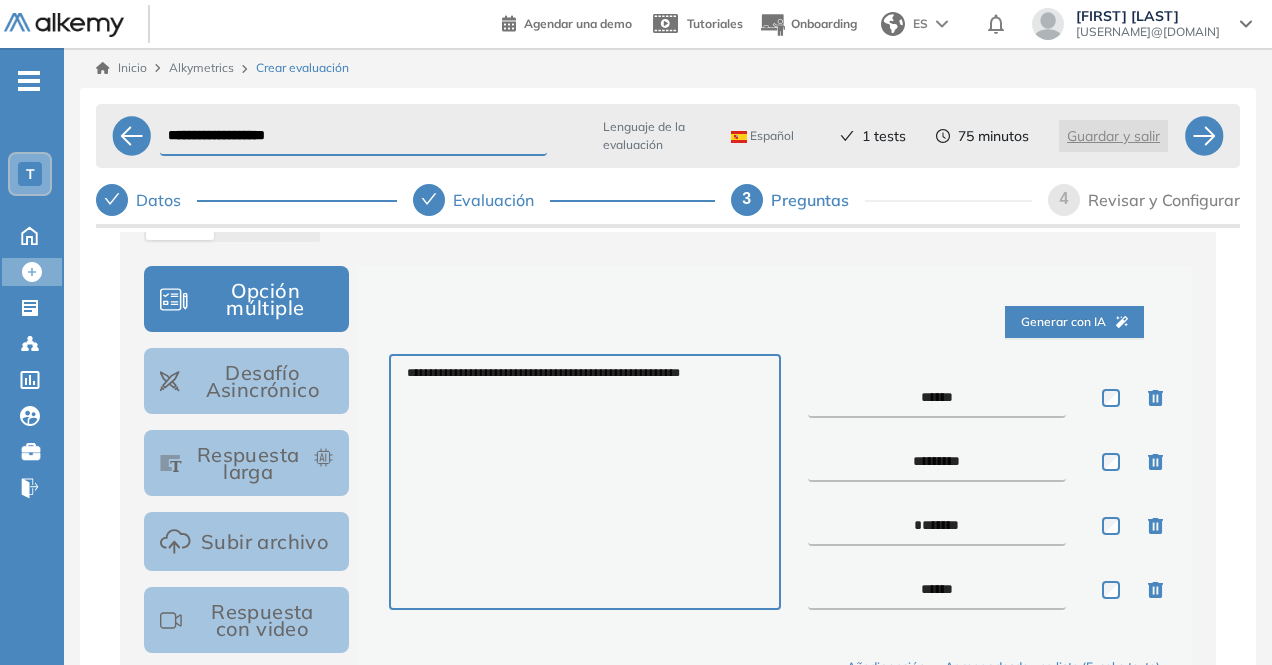 scroll, scrollTop: 302, scrollLeft: 0, axis: vertical 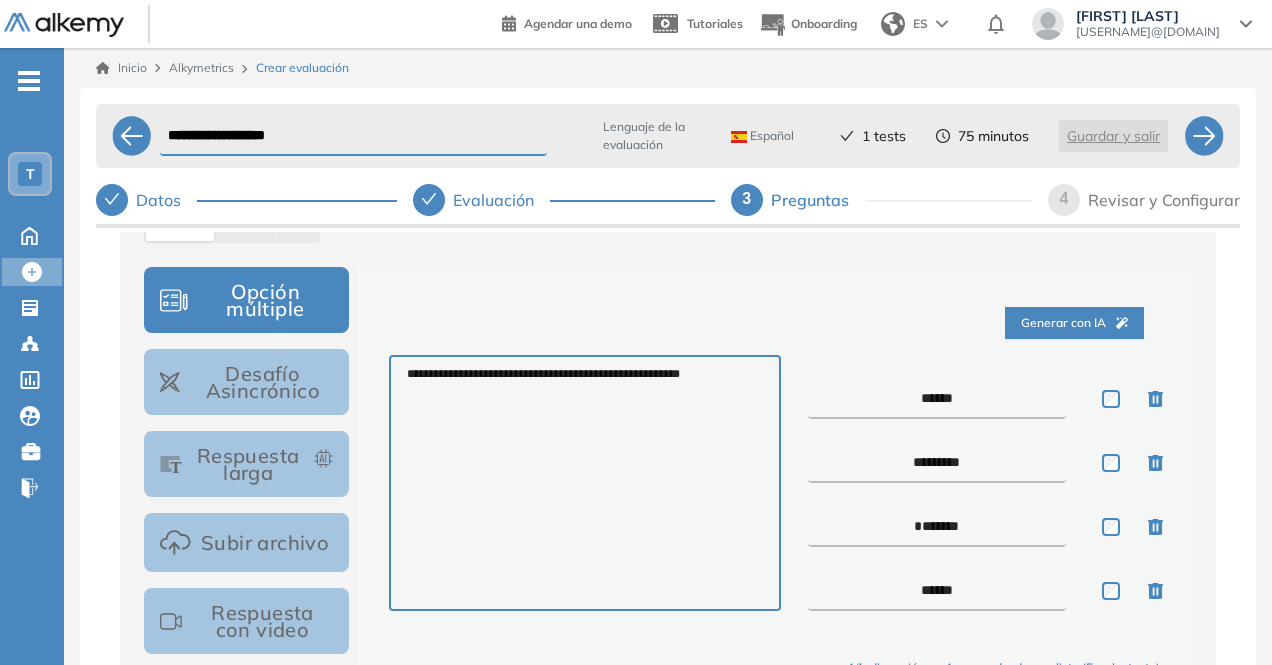 drag, startPoint x: 927, startPoint y: 393, endPoint x: 908, endPoint y: 395, distance: 19.104973 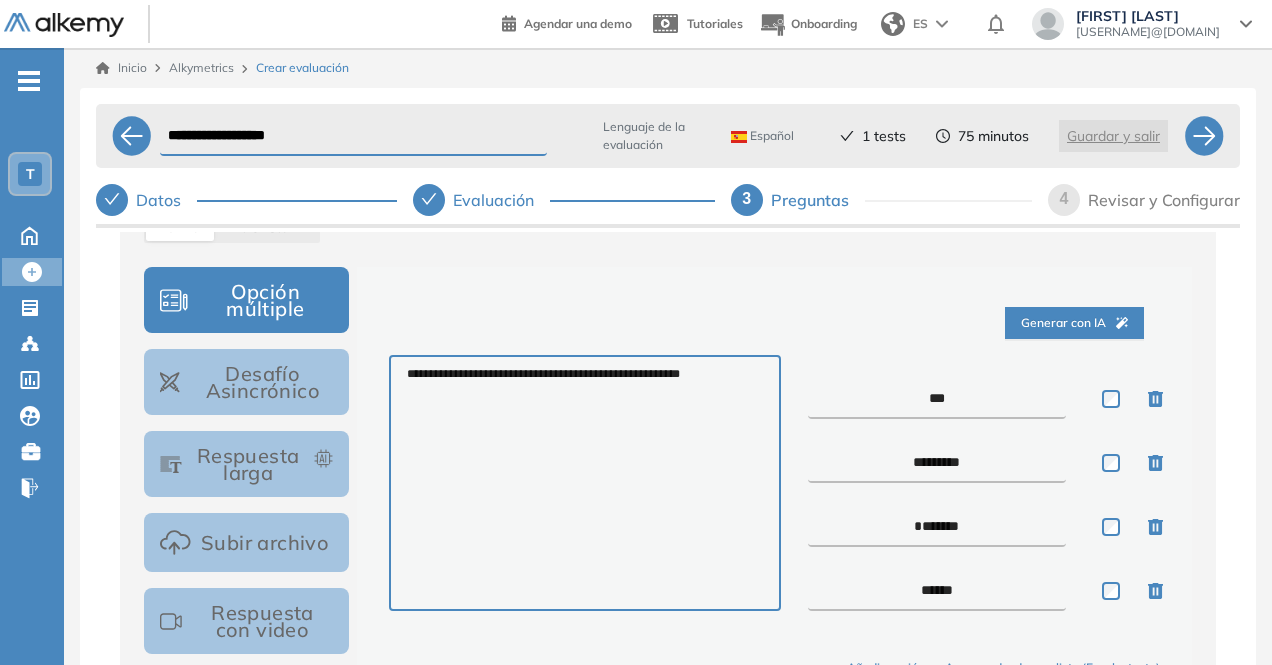 type on "***" 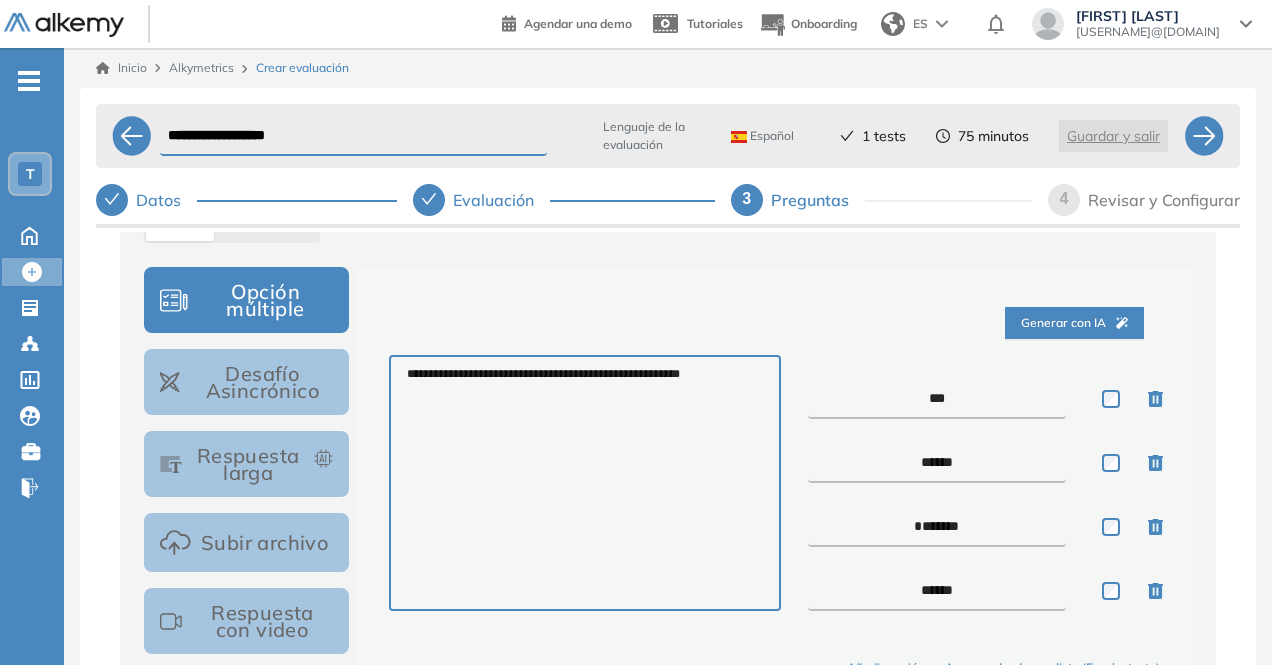 type on "*****" 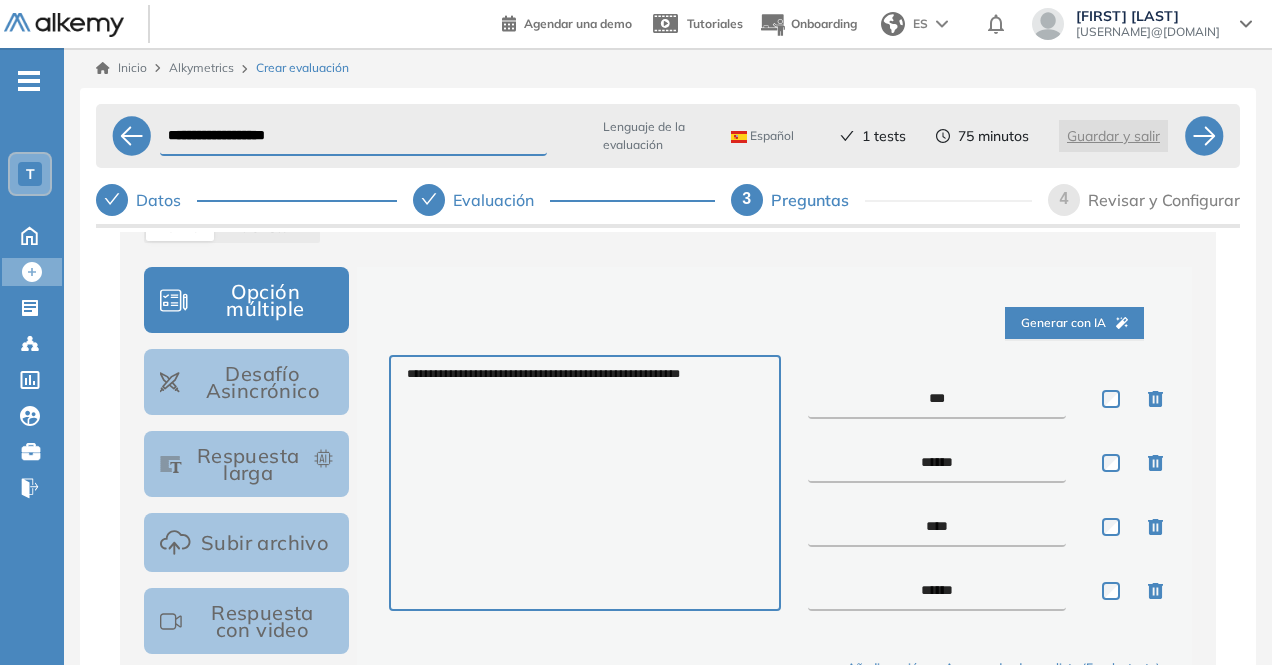 type on "***" 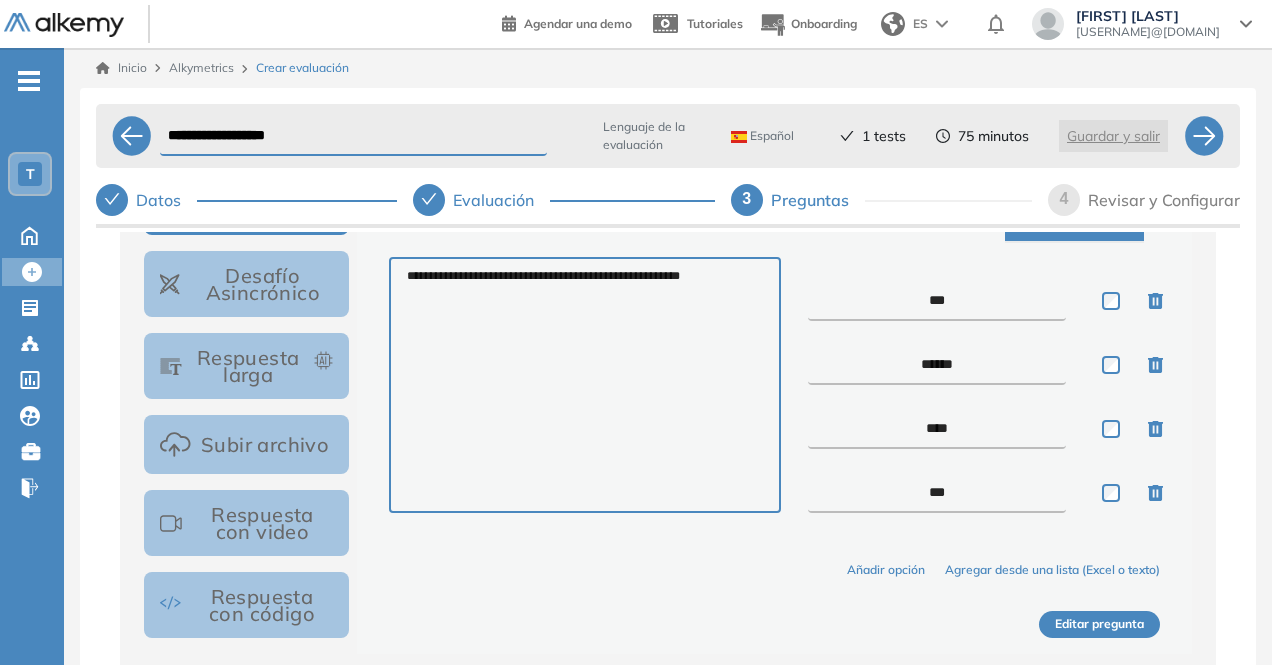 type on "***" 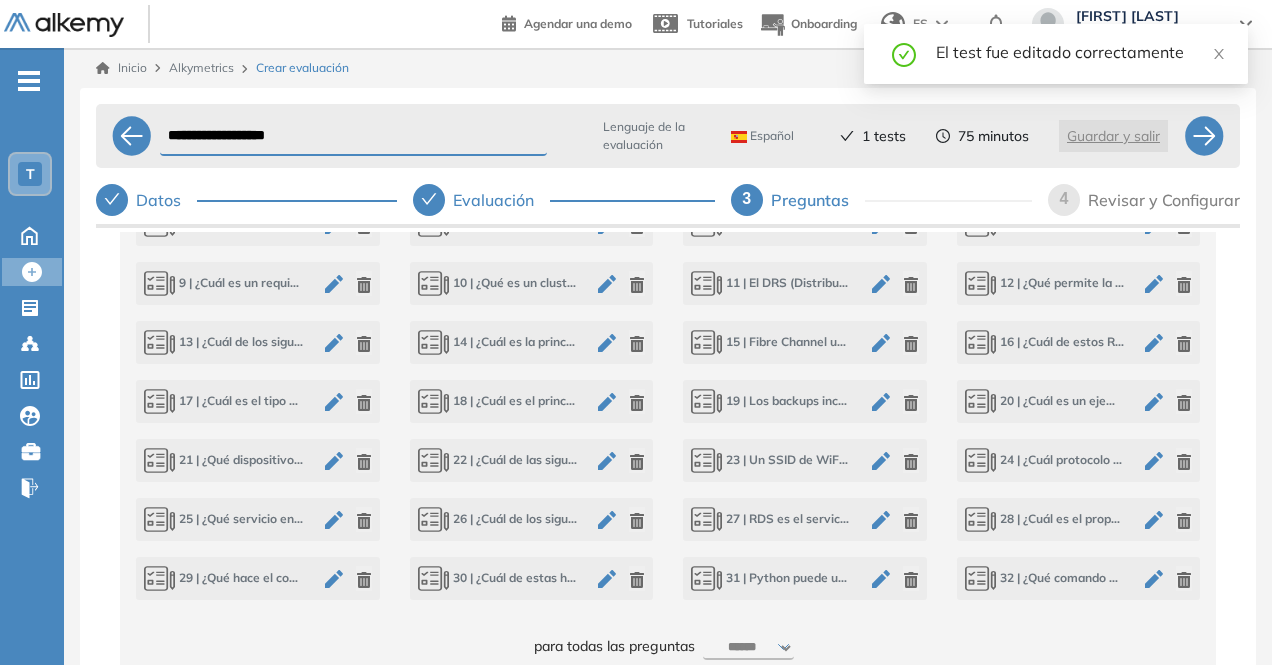click 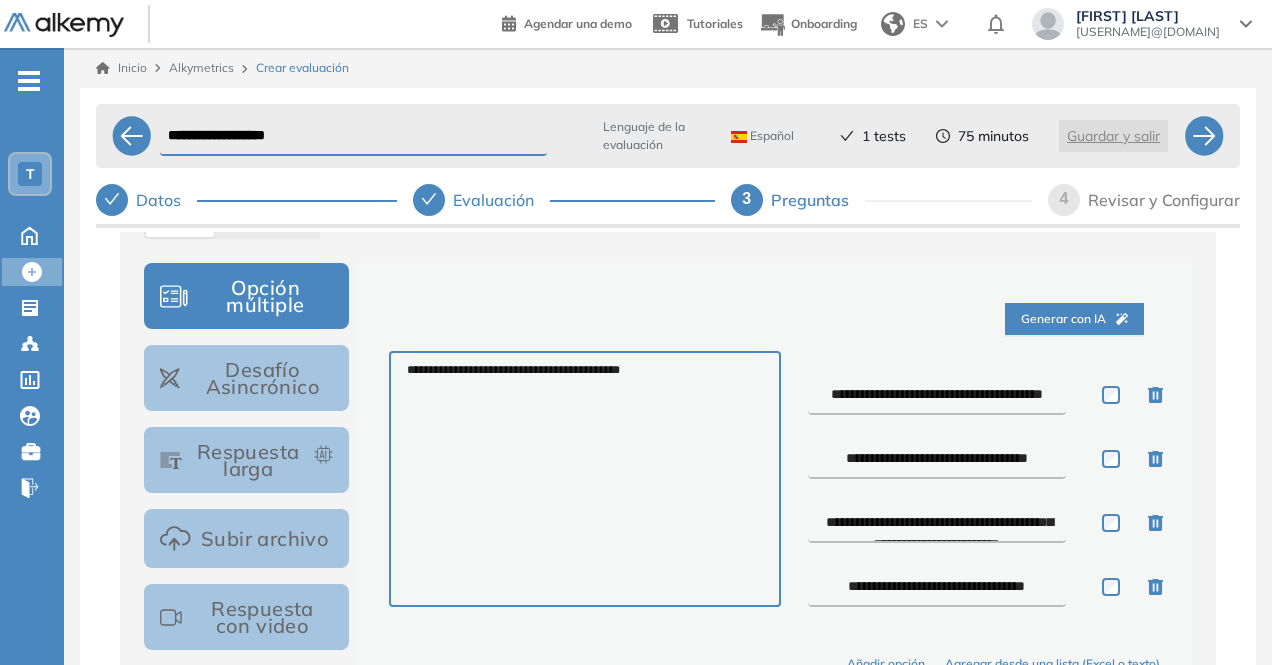drag, startPoint x: 860, startPoint y: 375, endPoint x: 819, endPoint y: 377, distance: 41.04875 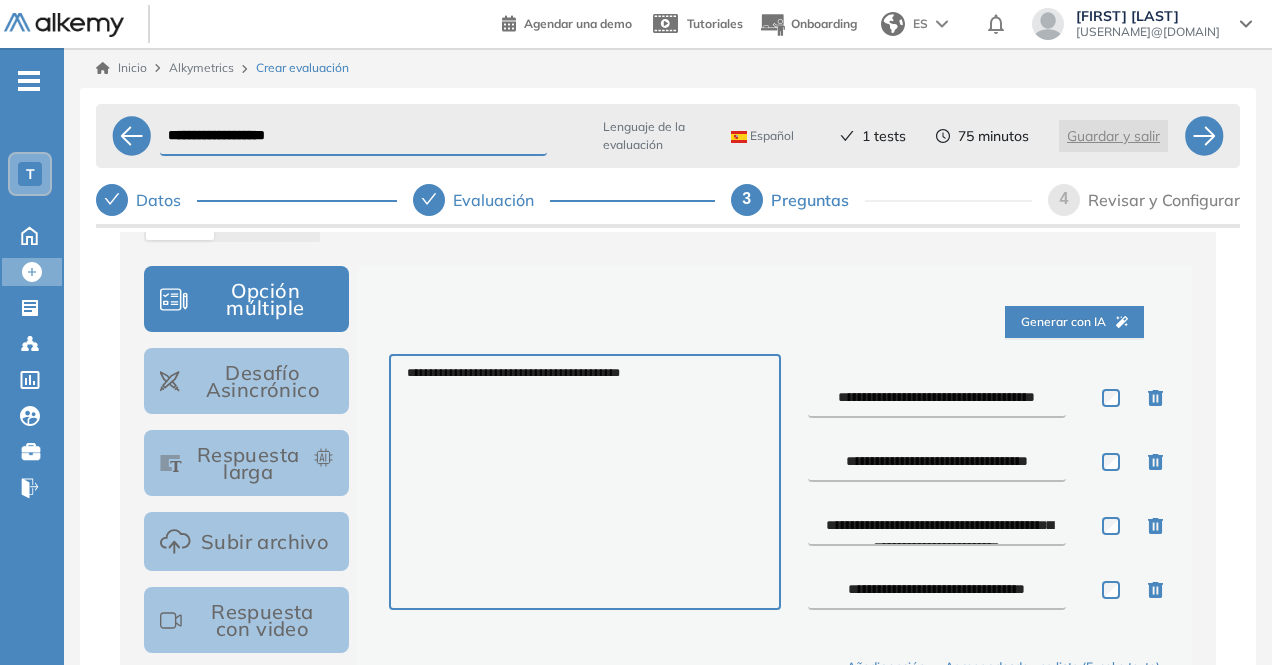 scroll, scrollTop: 302, scrollLeft: 0, axis: vertical 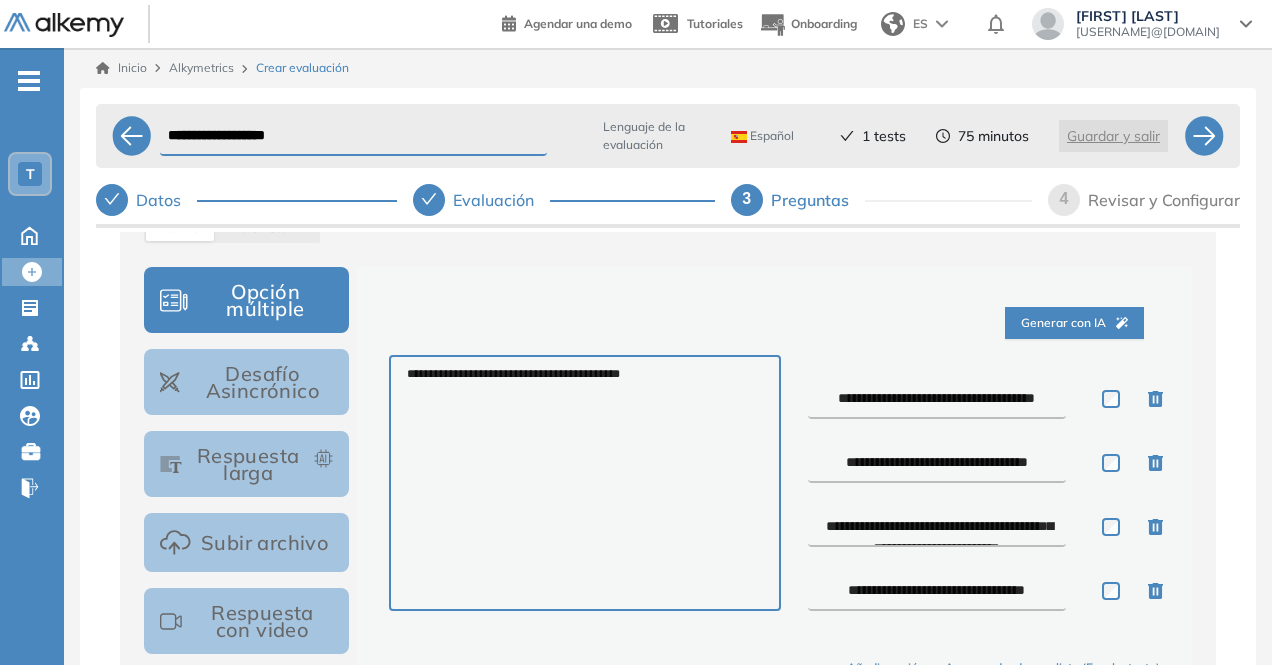 type on "**********" 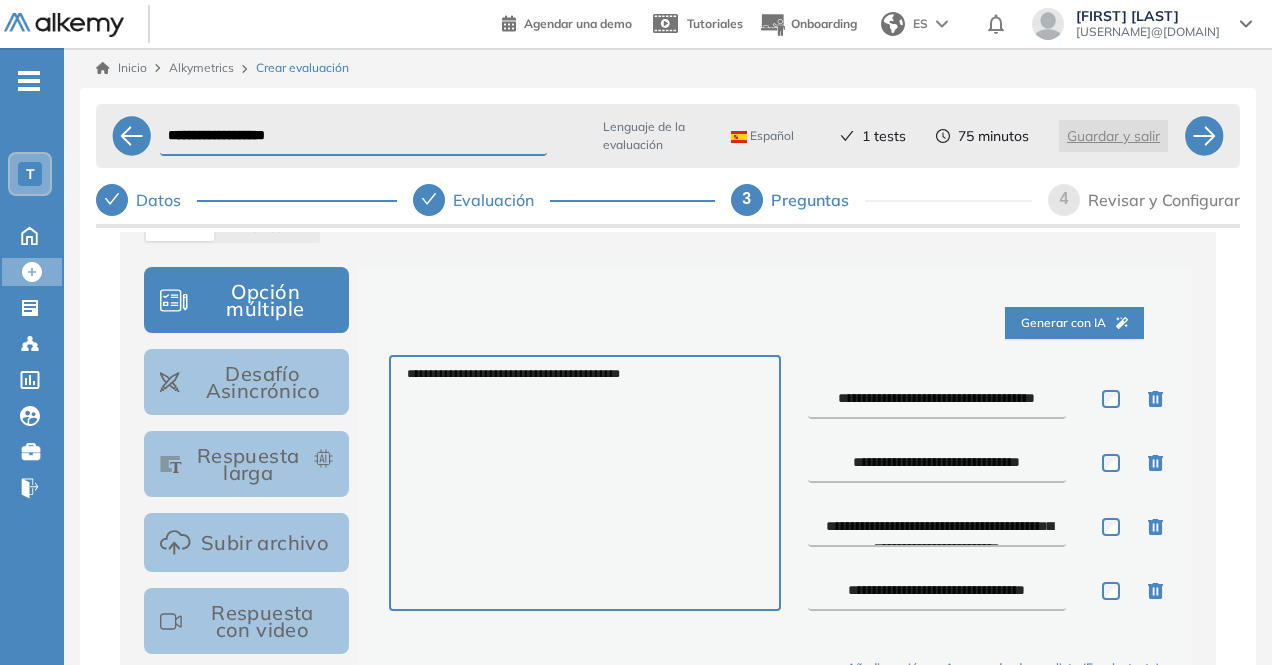 type on "**********" 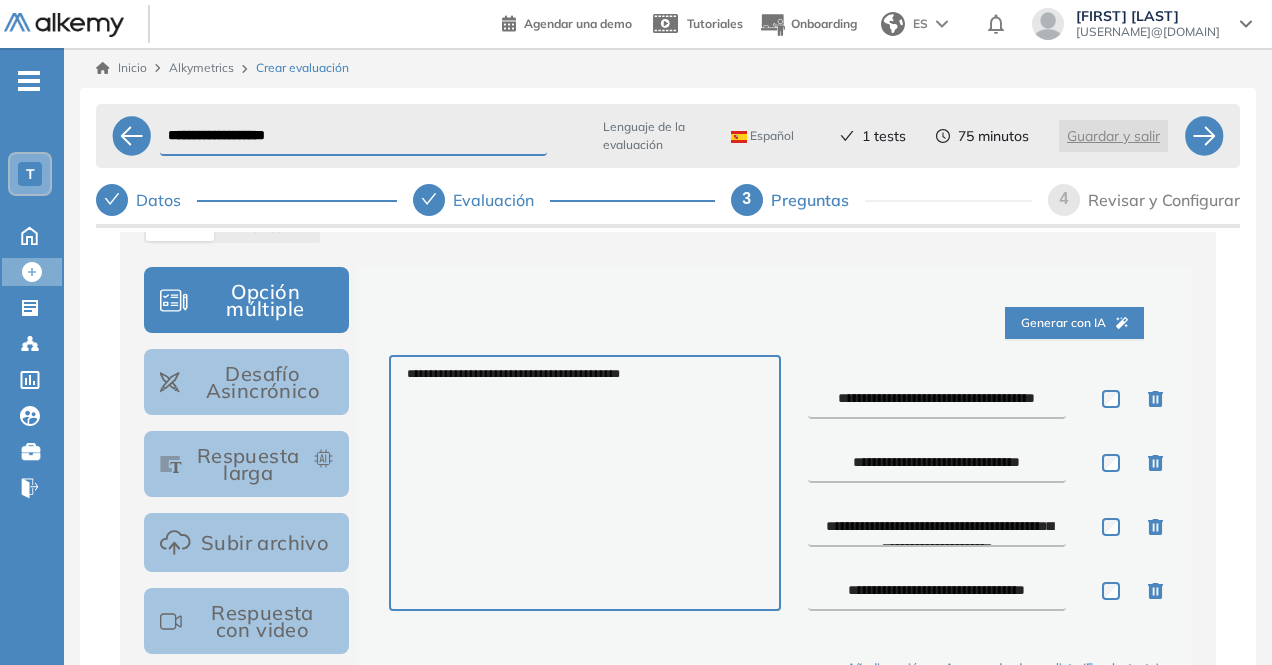 type on "**********" 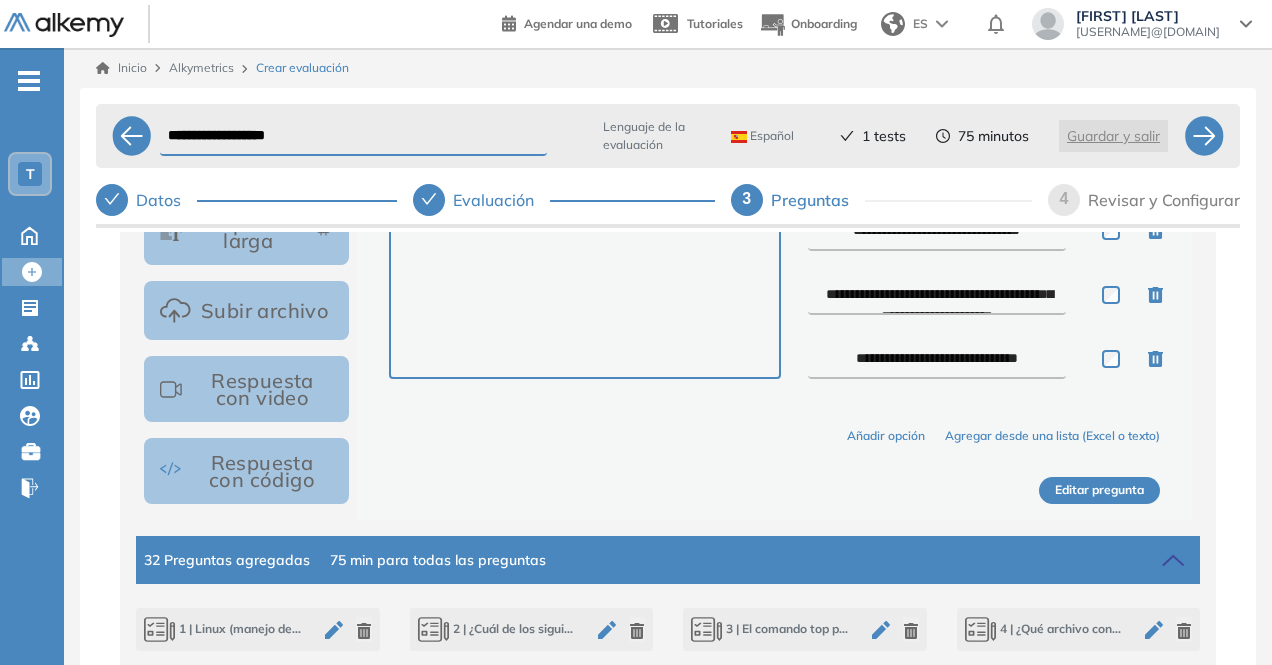 type on "**********" 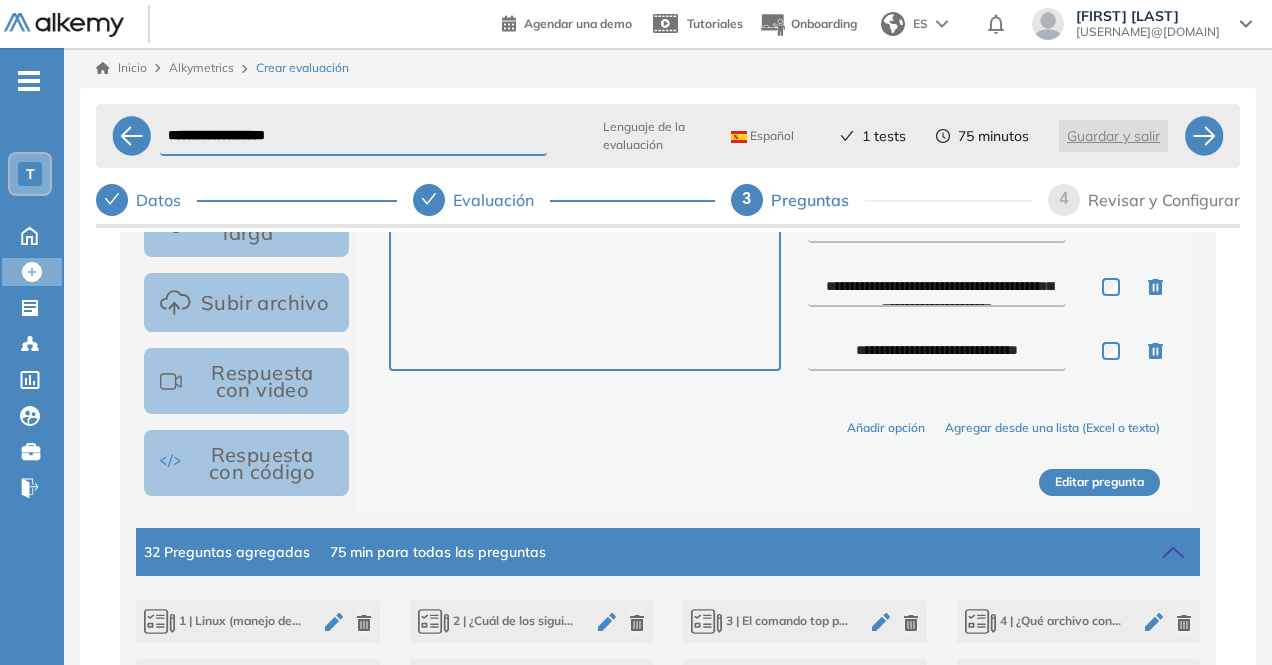 click on "Editar pregunta" at bounding box center (1099, 482) 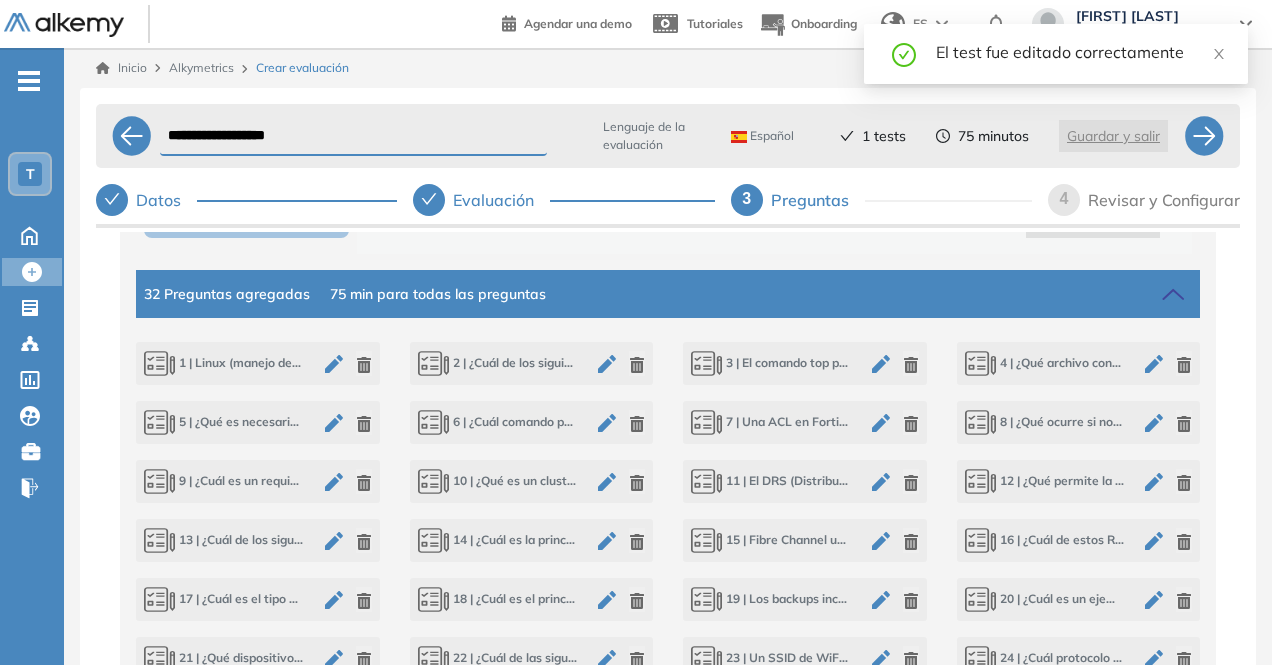 scroll, scrollTop: 801, scrollLeft: 0, axis: vertical 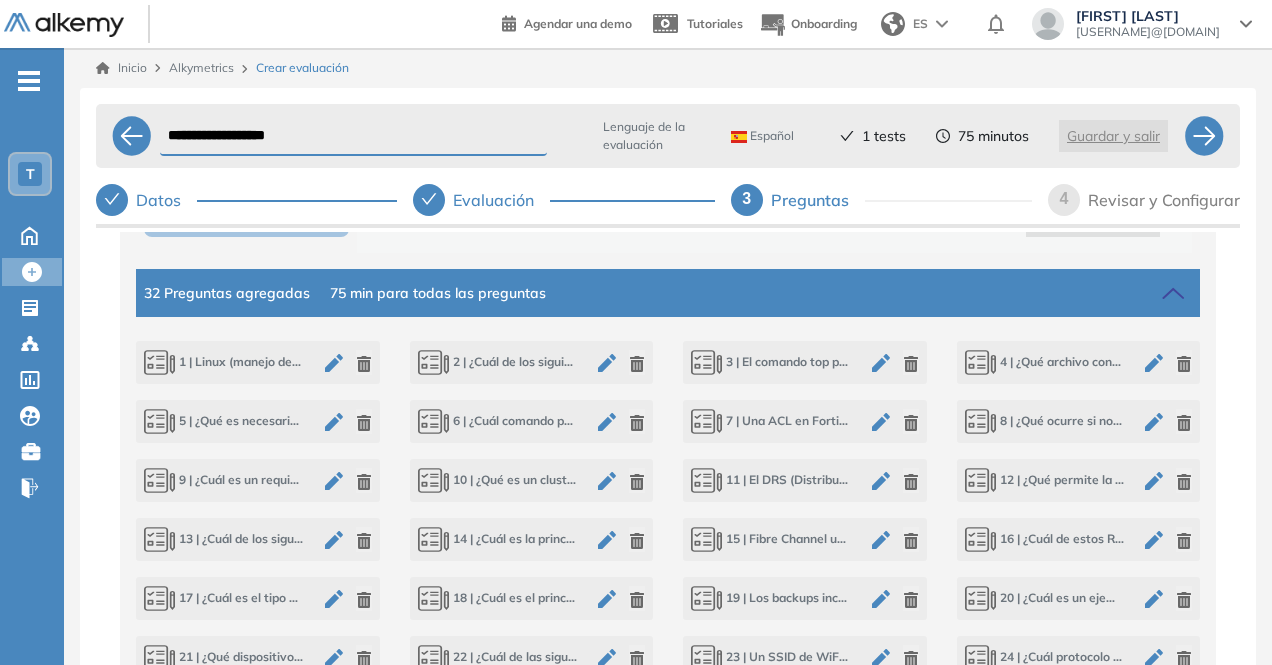 click 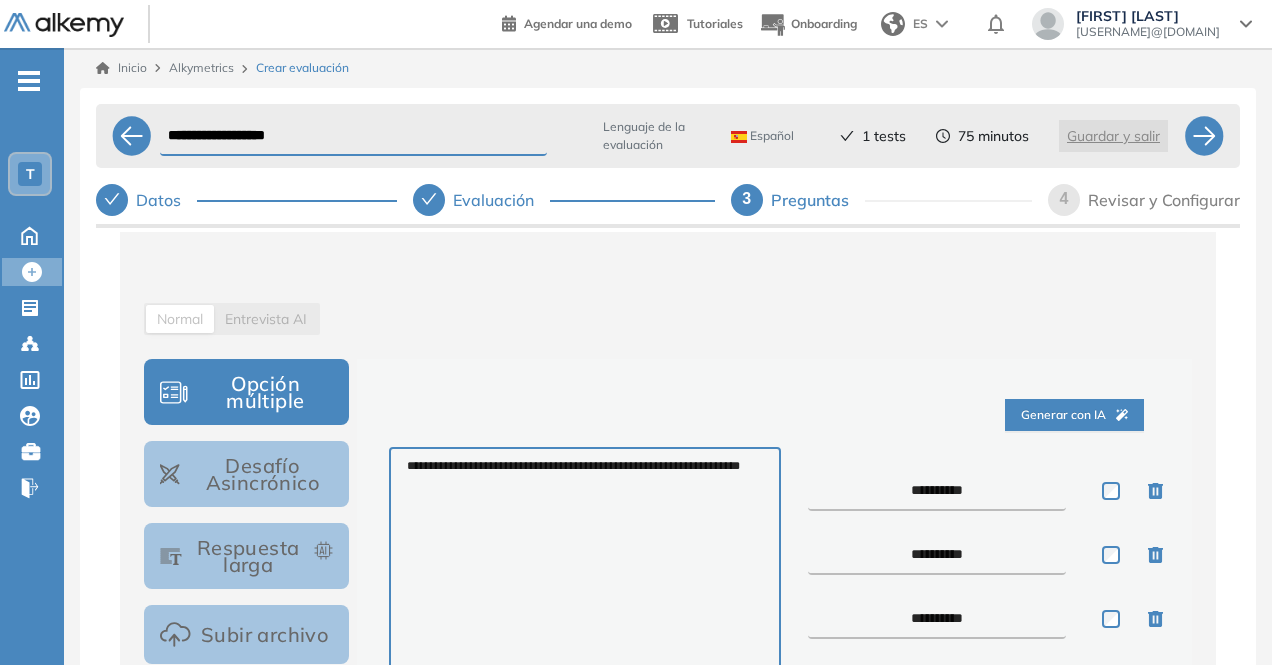 drag, startPoint x: 917, startPoint y: 474, endPoint x: 835, endPoint y: 485, distance: 82.73451 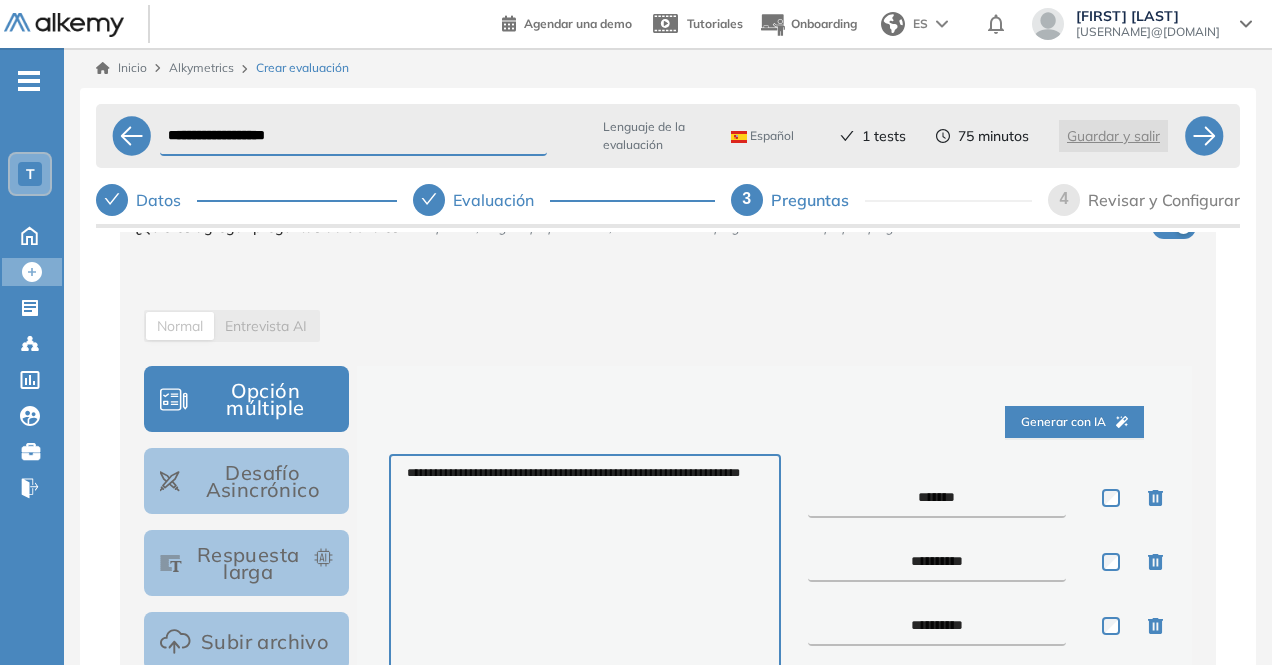 scroll, scrollTop: 202, scrollLeft: 0, axis: vertical 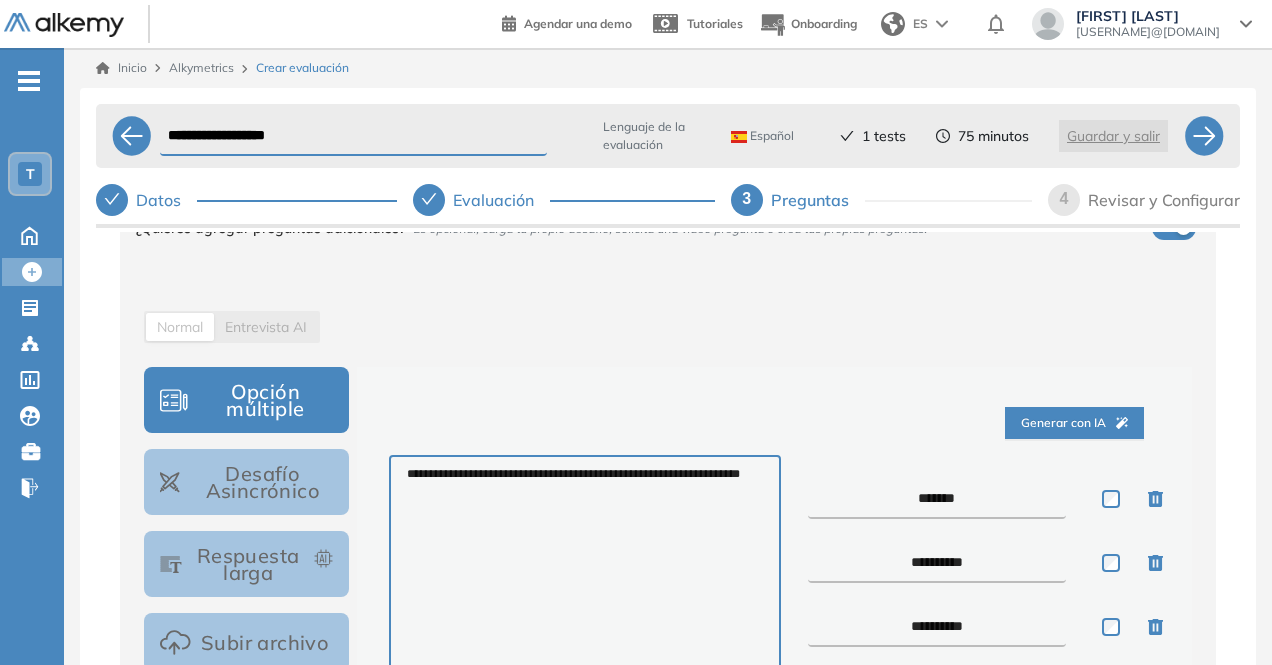 type on "******" 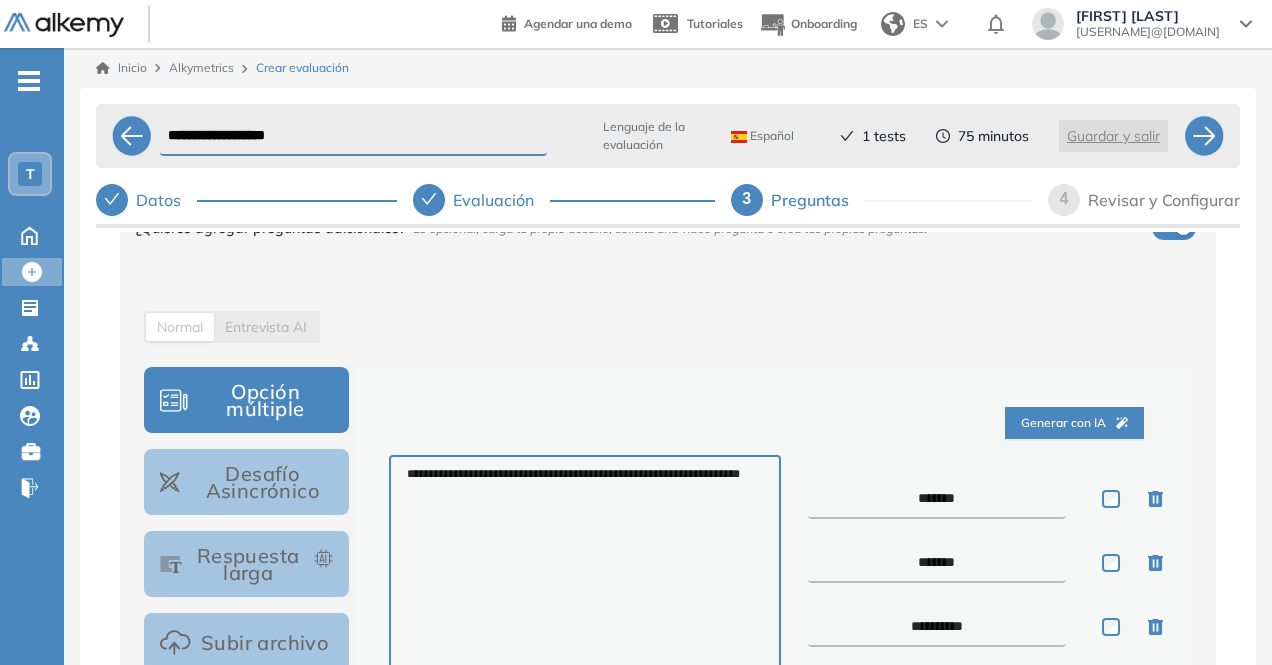 type on "******" 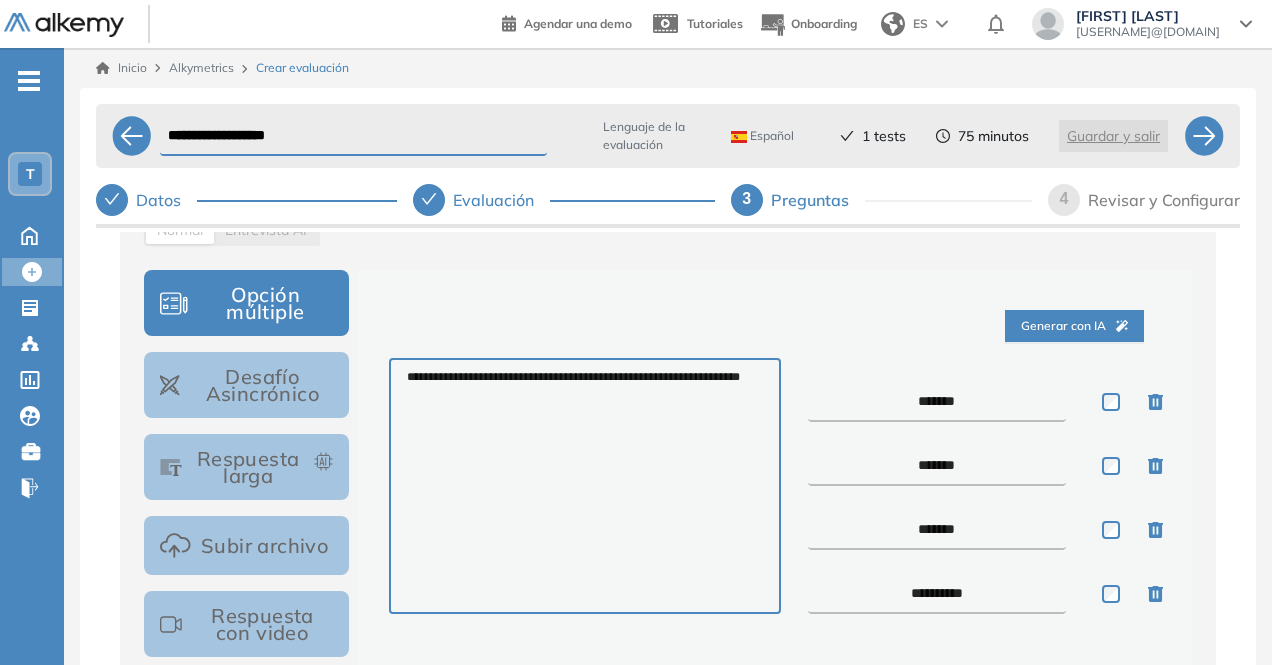 type on "******" 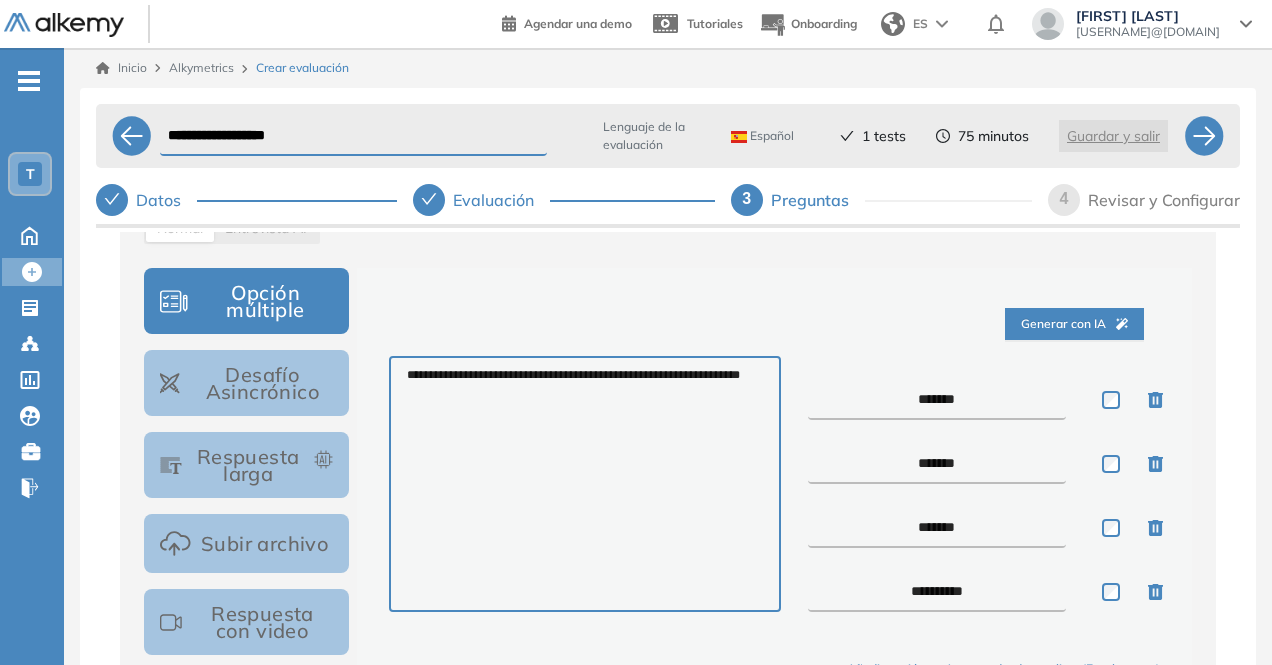drag, startPoint x: 912, startPoint y: 593, endPoint x: 851, endPoint y: 591, distance: 61.03278 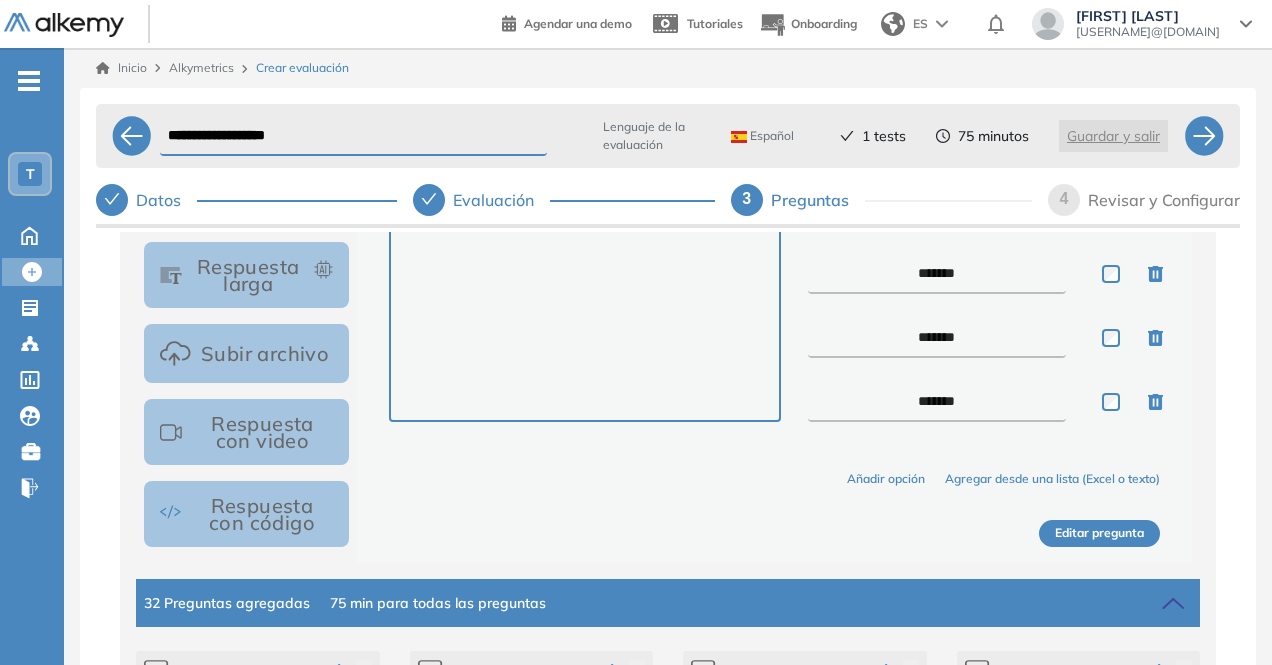 type on "*******" 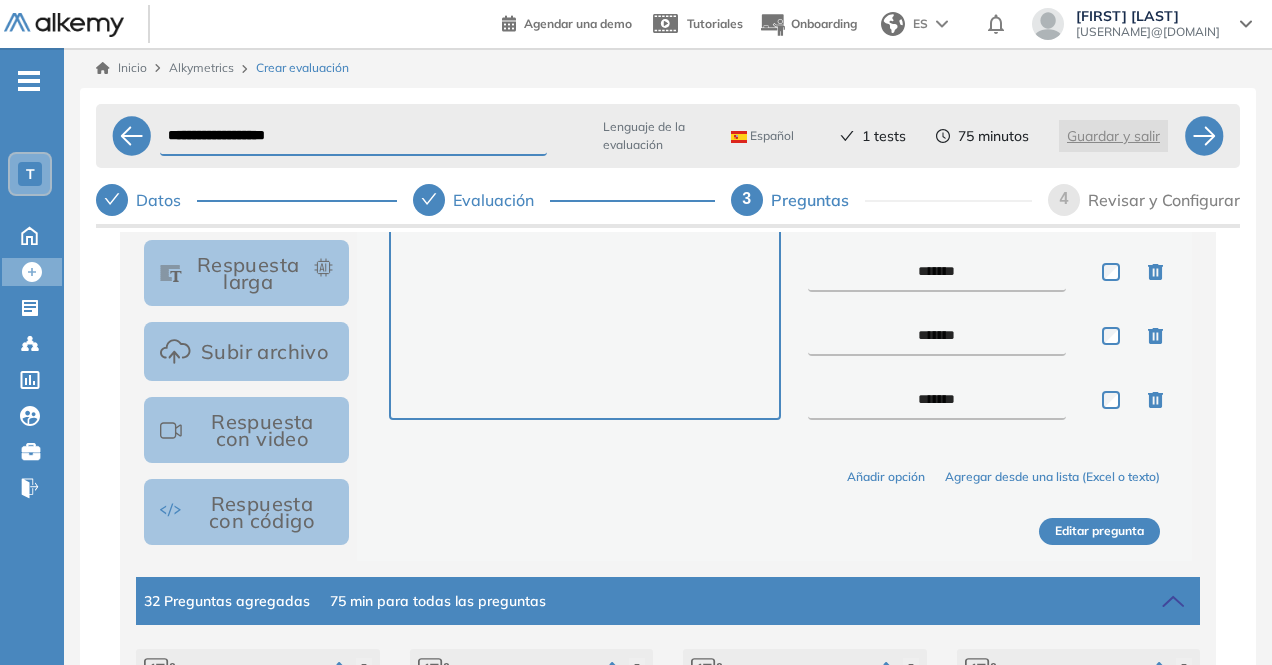 click on "Editar pregunta" at bounding box center [1099, 531] 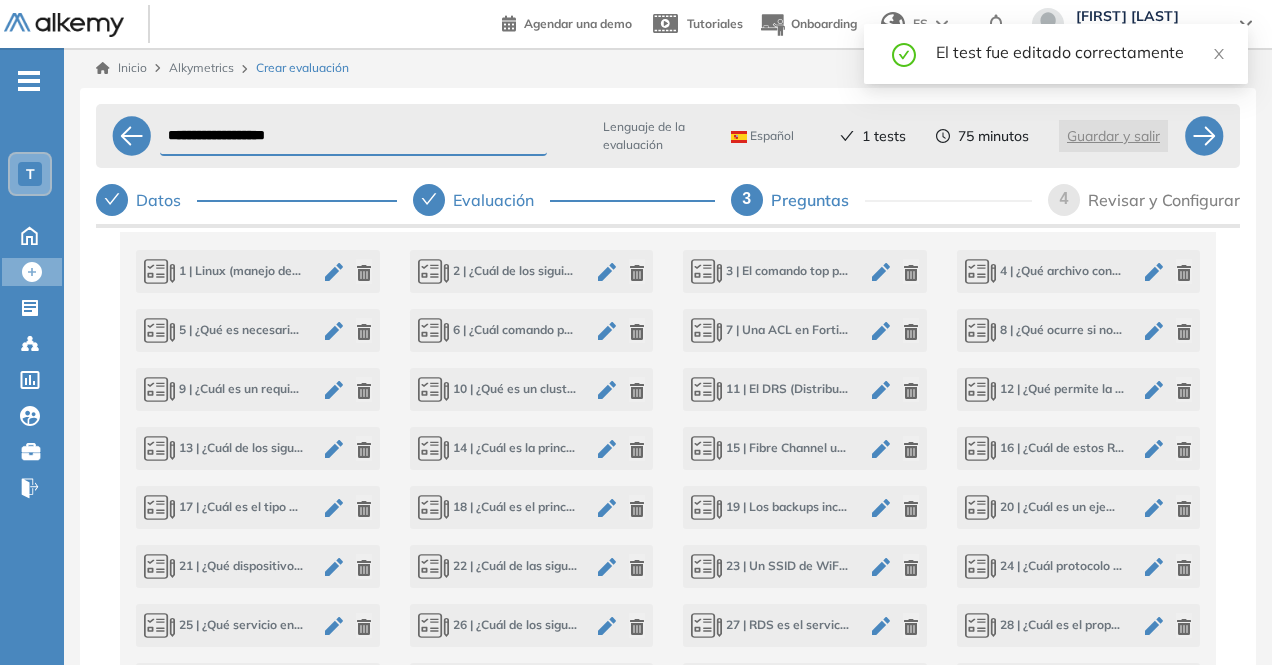 click 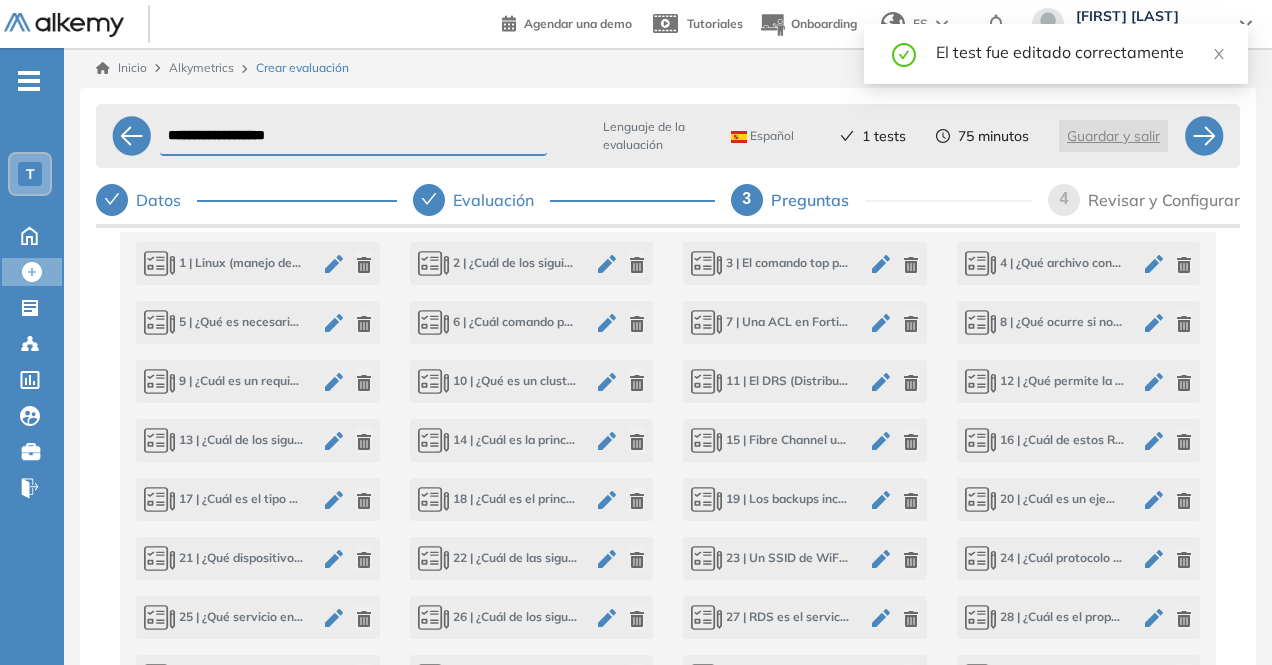 scroll, scrollTop: 901, scrollLeft: 0, axis: vertical 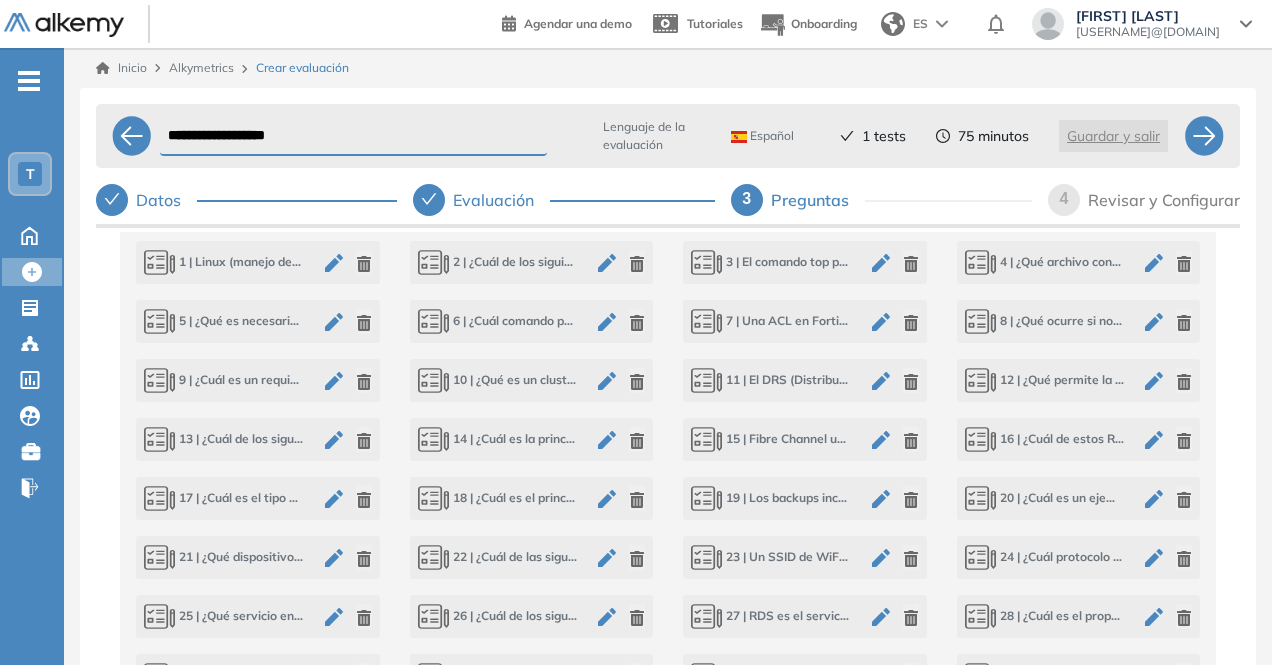 click 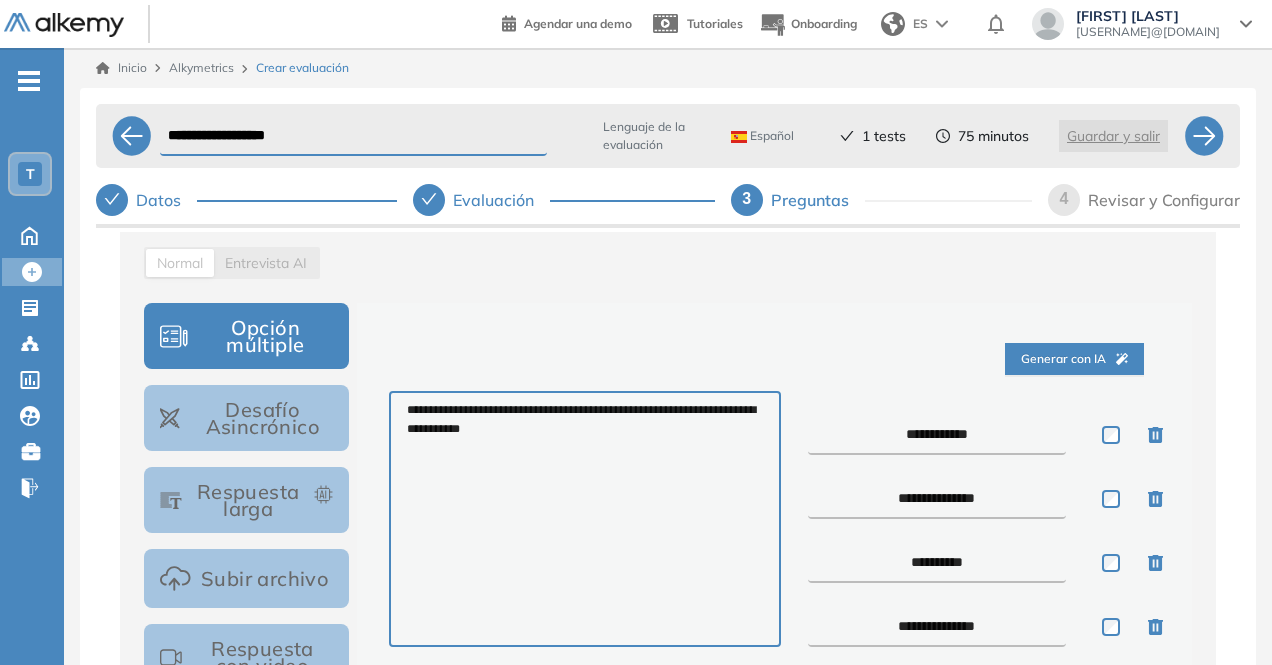 click on "**********" at bounding box center (970, 519) 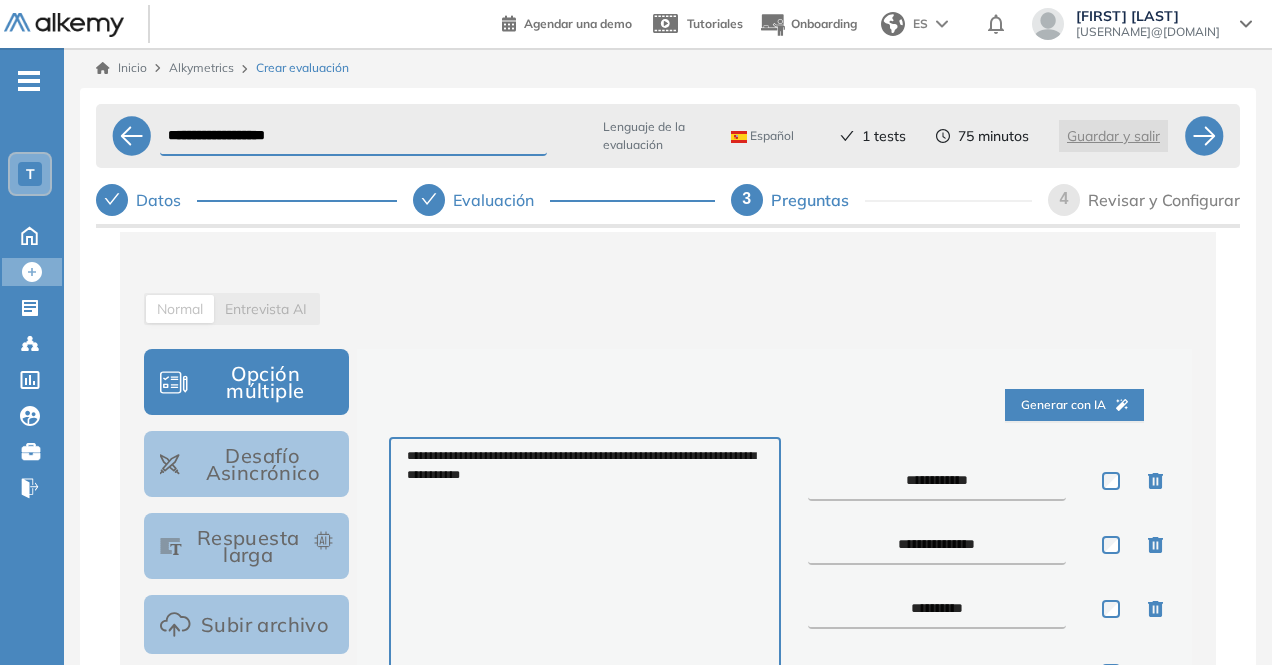 drag, startPoint x: 906, startPoint y: 461, endPoint x: 865, endPoint y: 463, distance: 41.04875 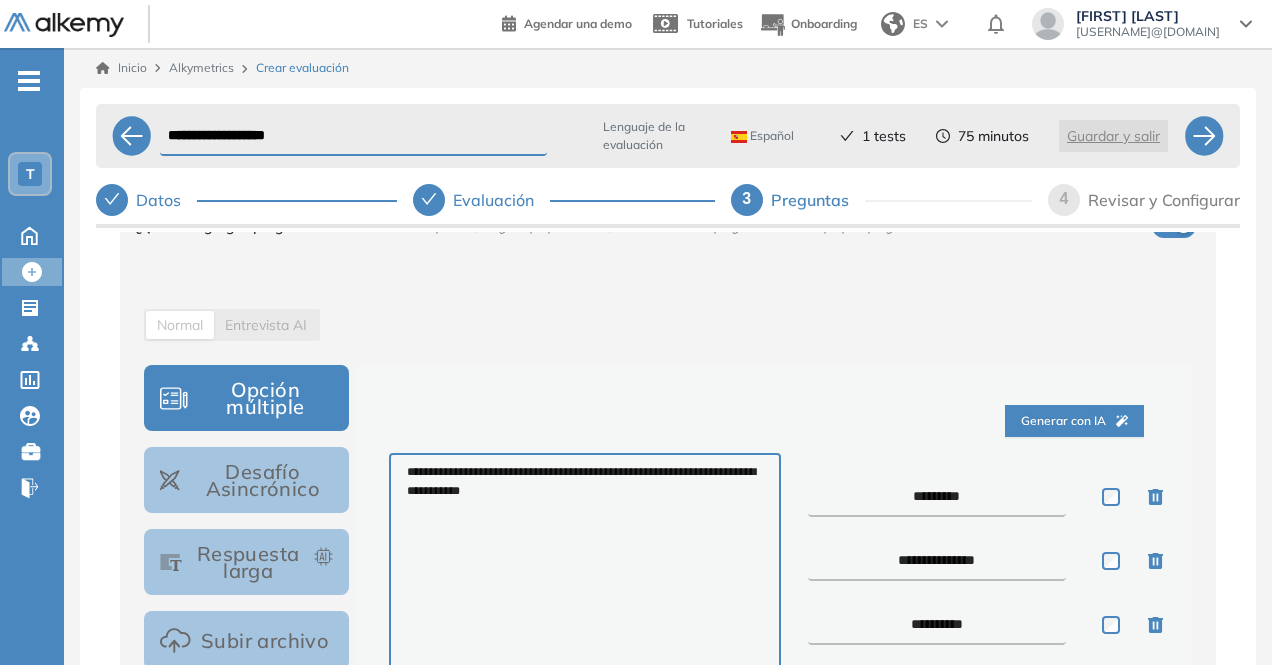 type on "********" 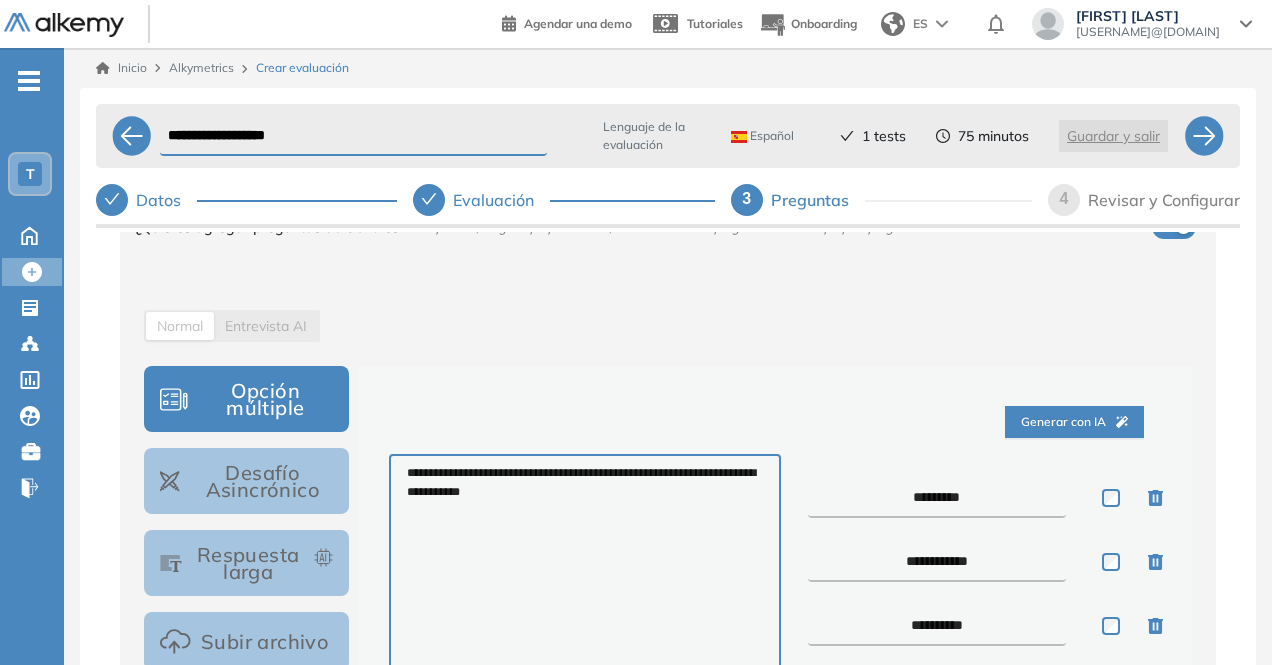 scroll, scrollTop: 202, scrollLeft: 0, axis: vertical 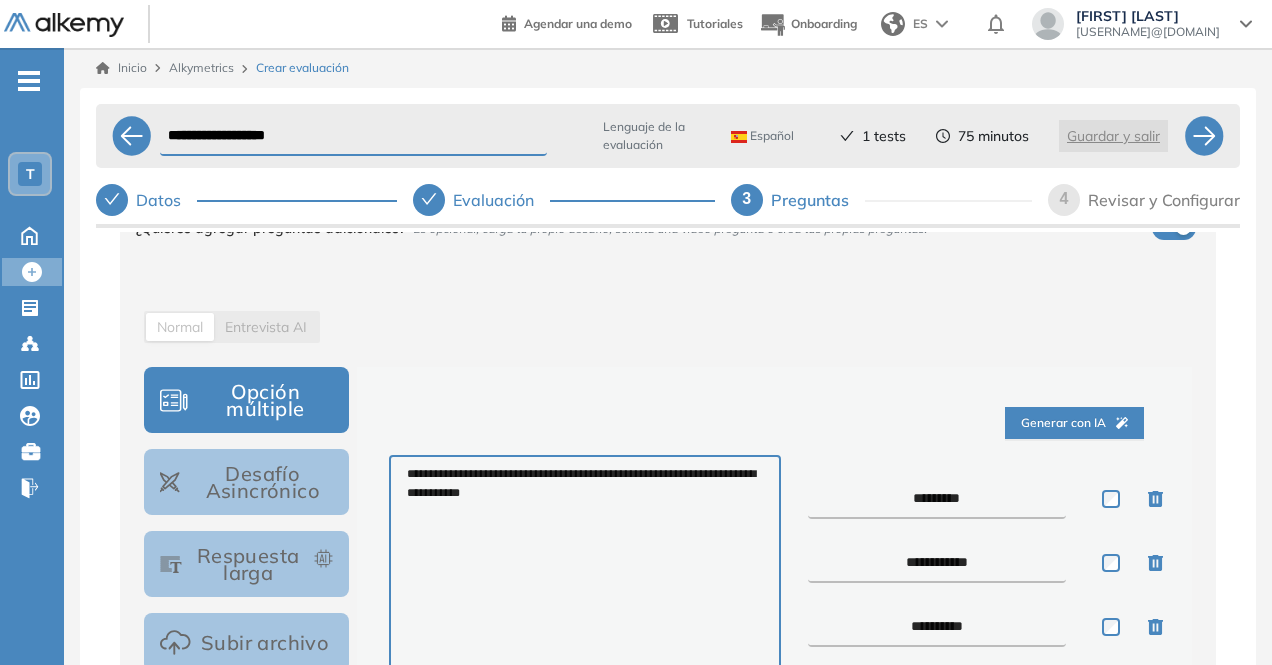type on "**********" 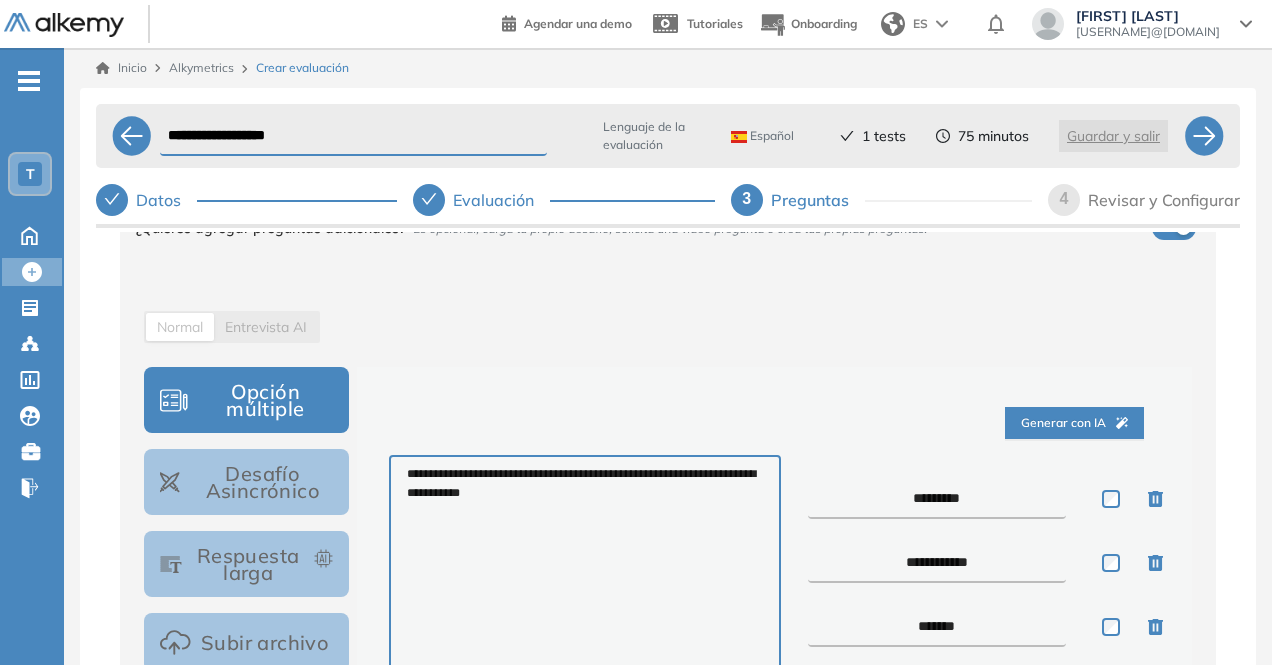 type on "*******" 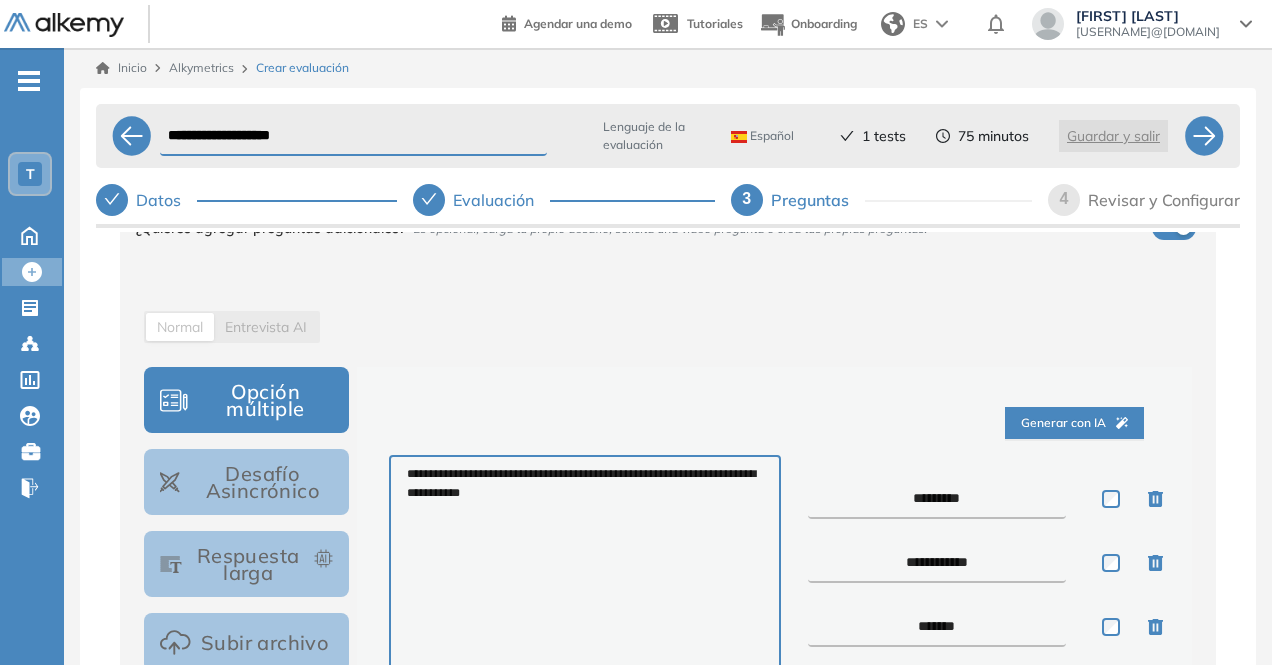 type on "**********" 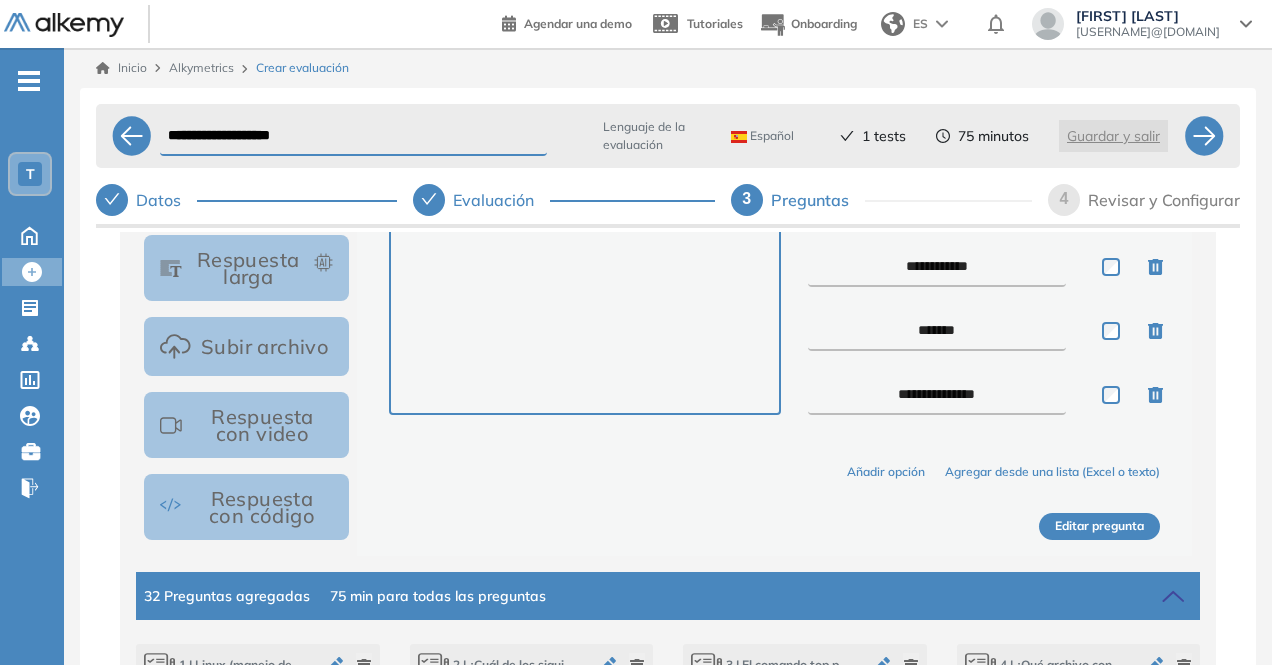 scroll, scrollTop: 498, scrollLeft: 0, axis: vertical 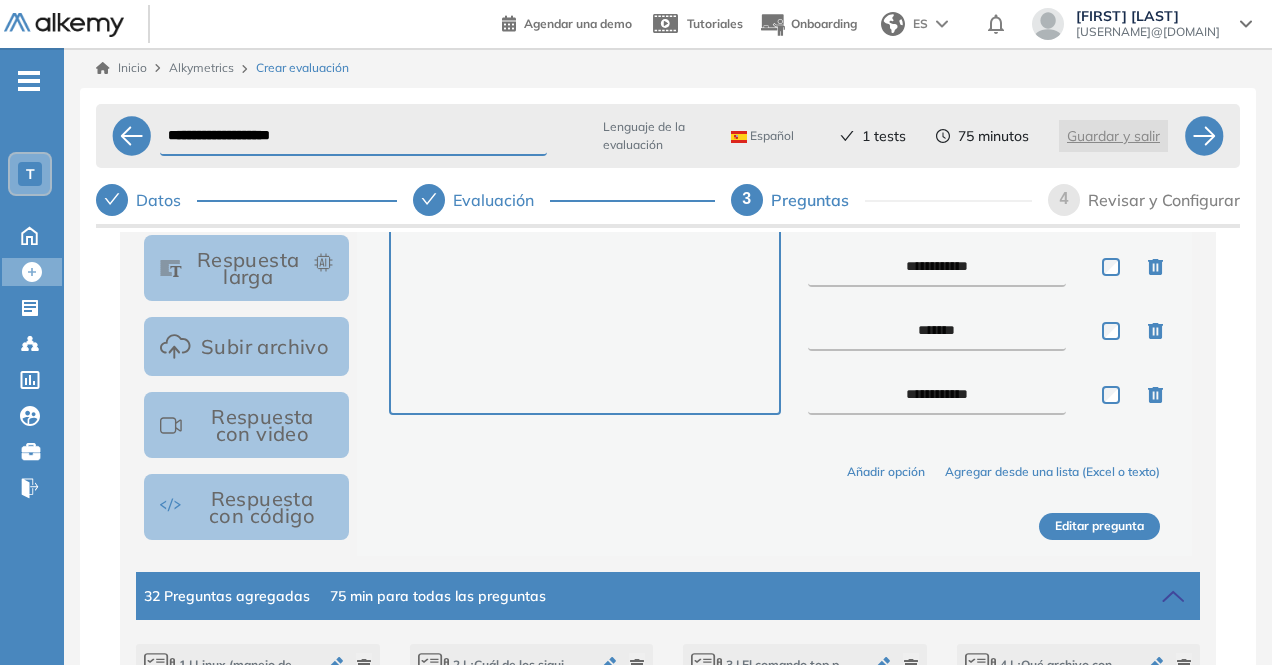 type on "**********" 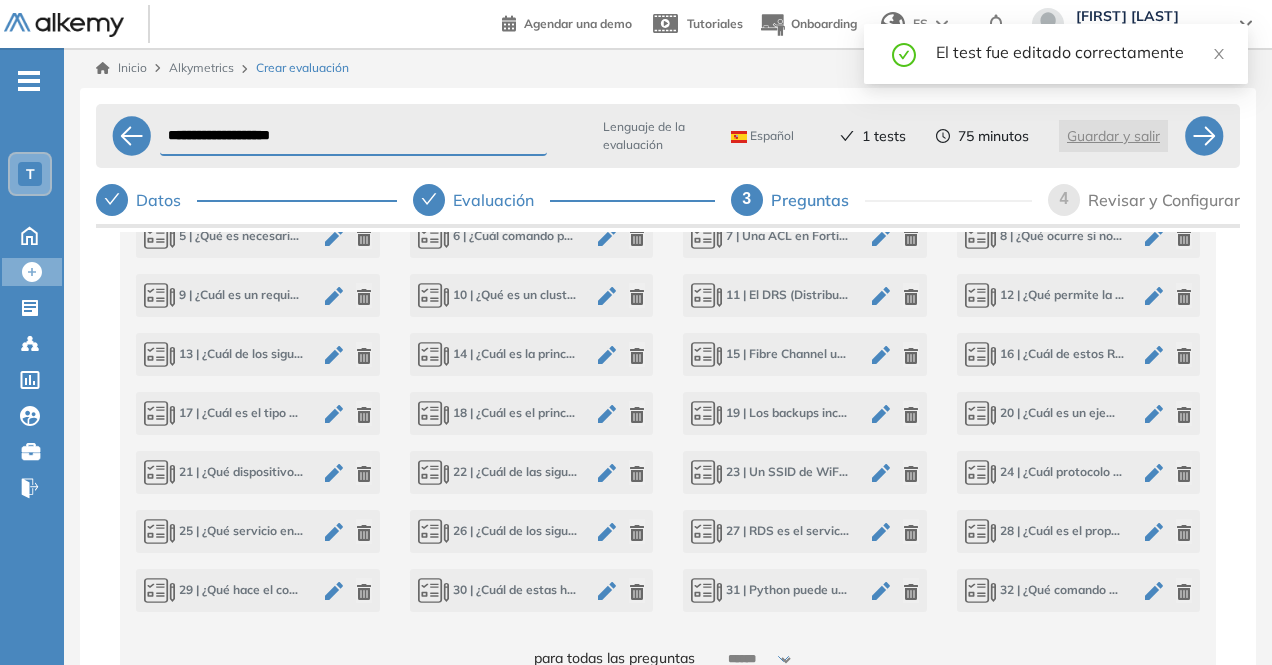 click 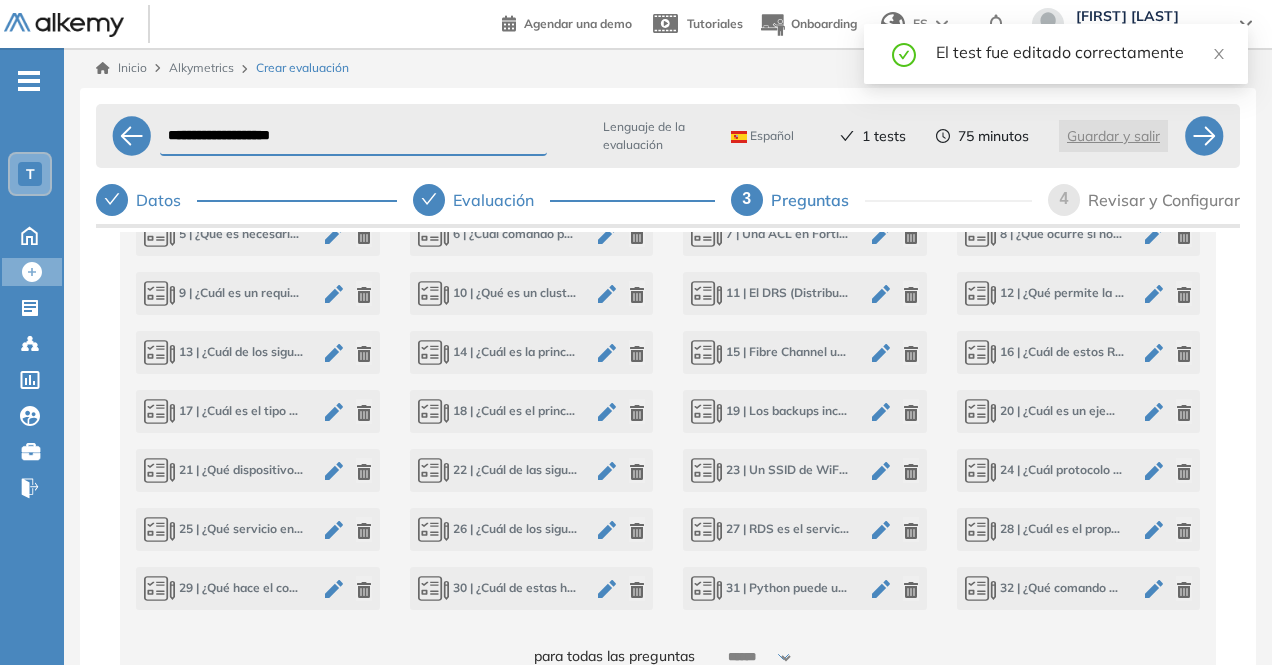 type on "**********" 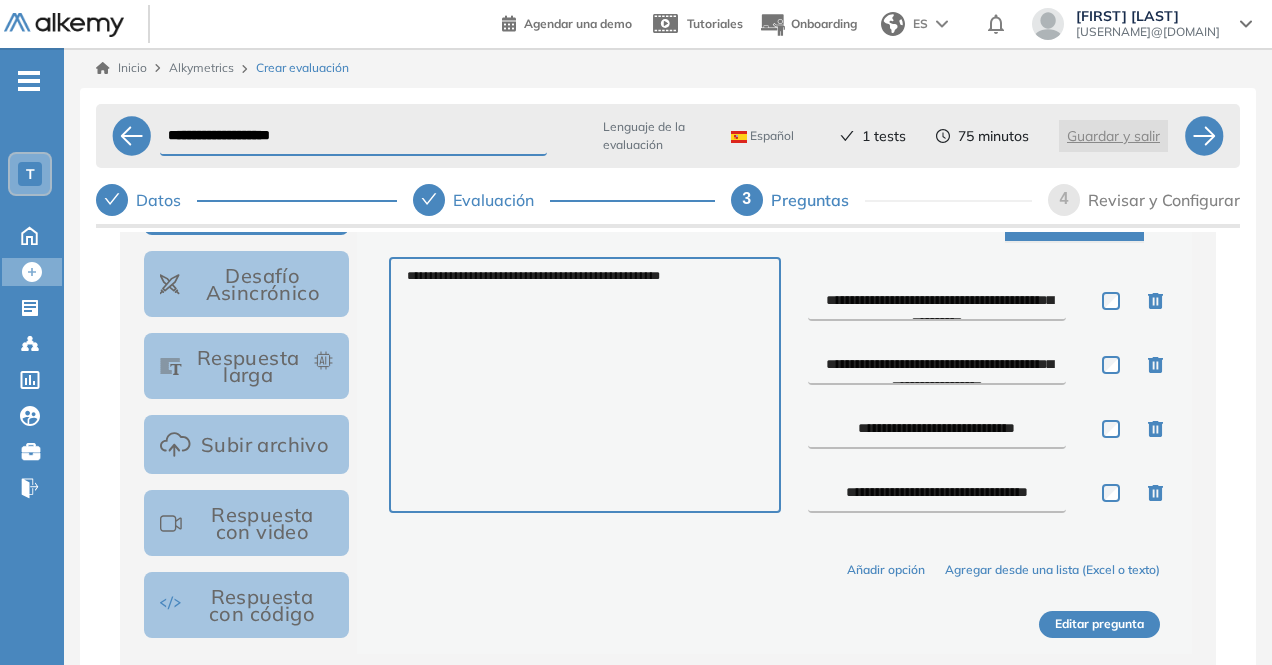 scroll, scrollTop: 399, scrollLeft: 0, axis: vertical 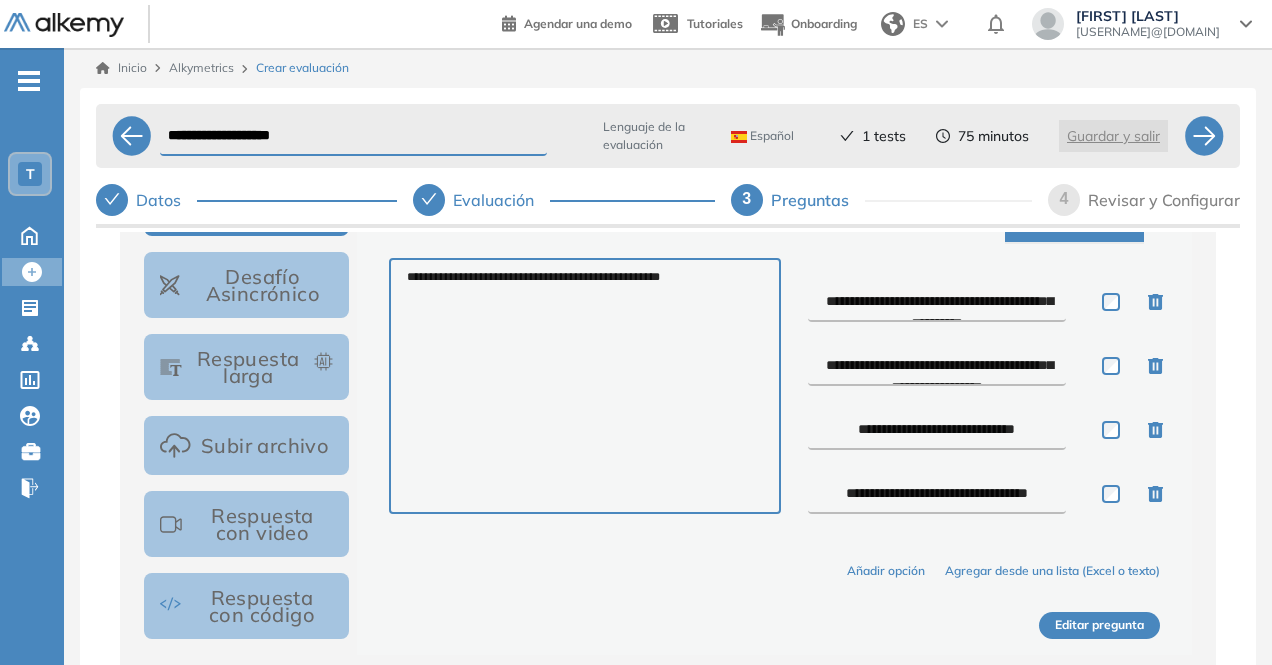 drag, startPoint x: 864, startPoint y: 302, endPoint x: 812, endPoint y: 301, distance: 52.009613 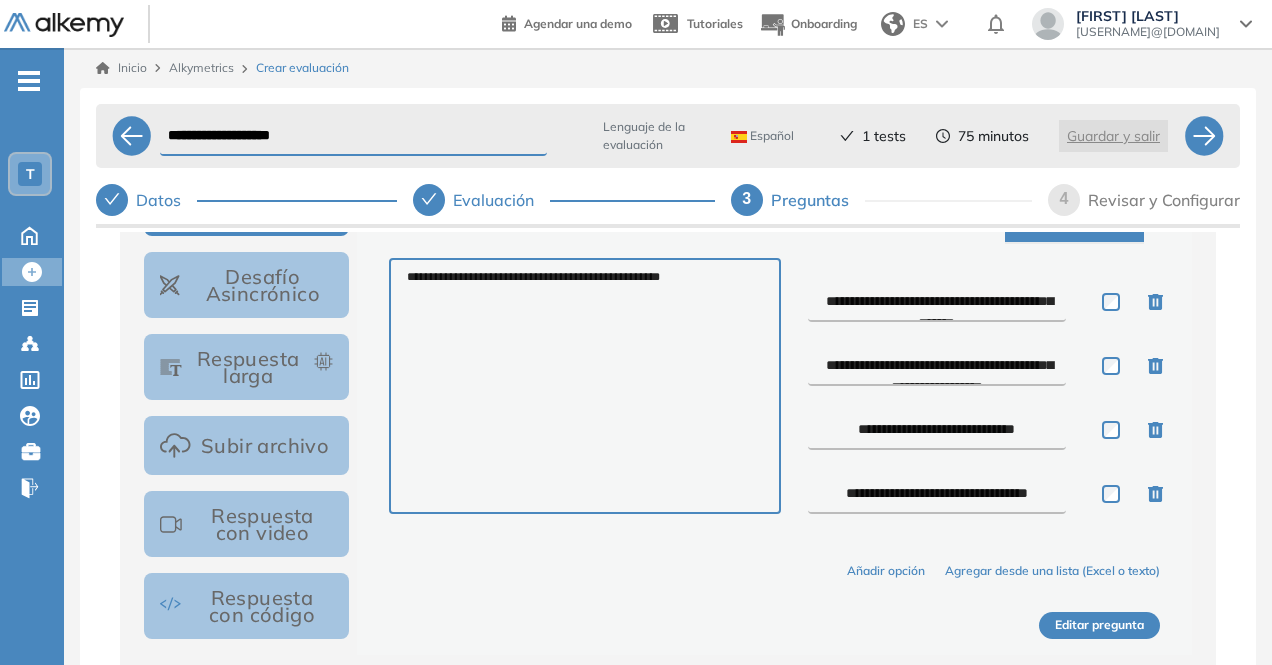 type on "**********" 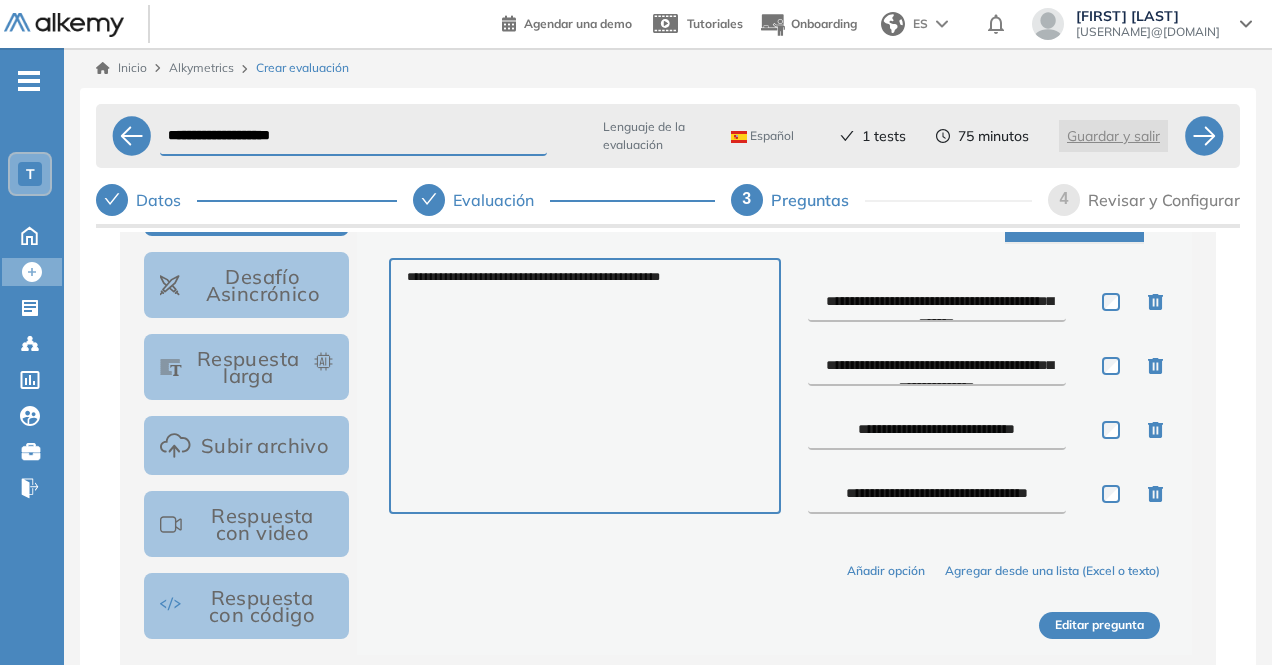 type on "**********" 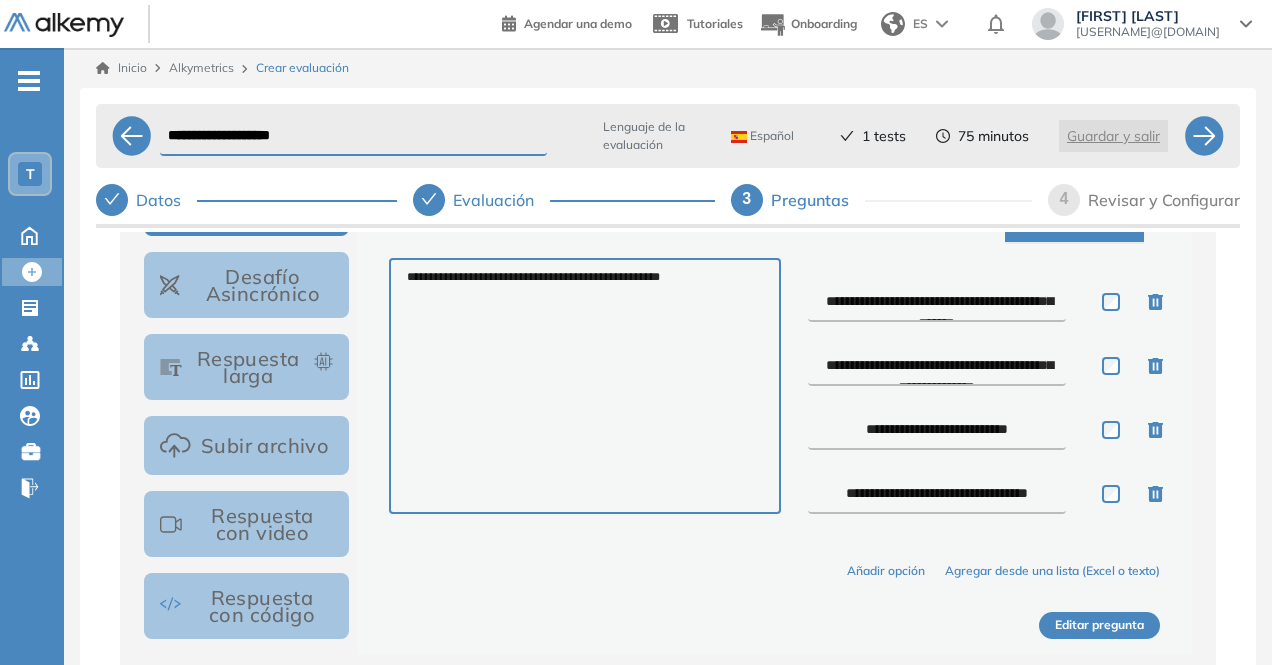 type on "**********" 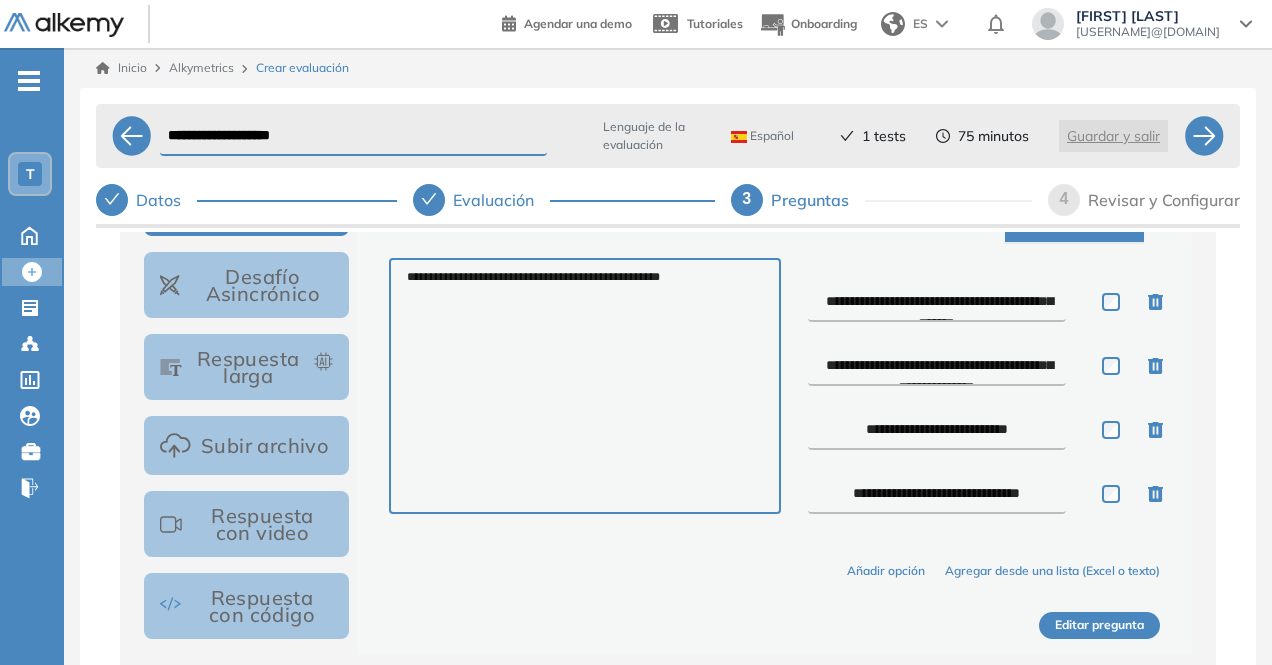 type on "**********" 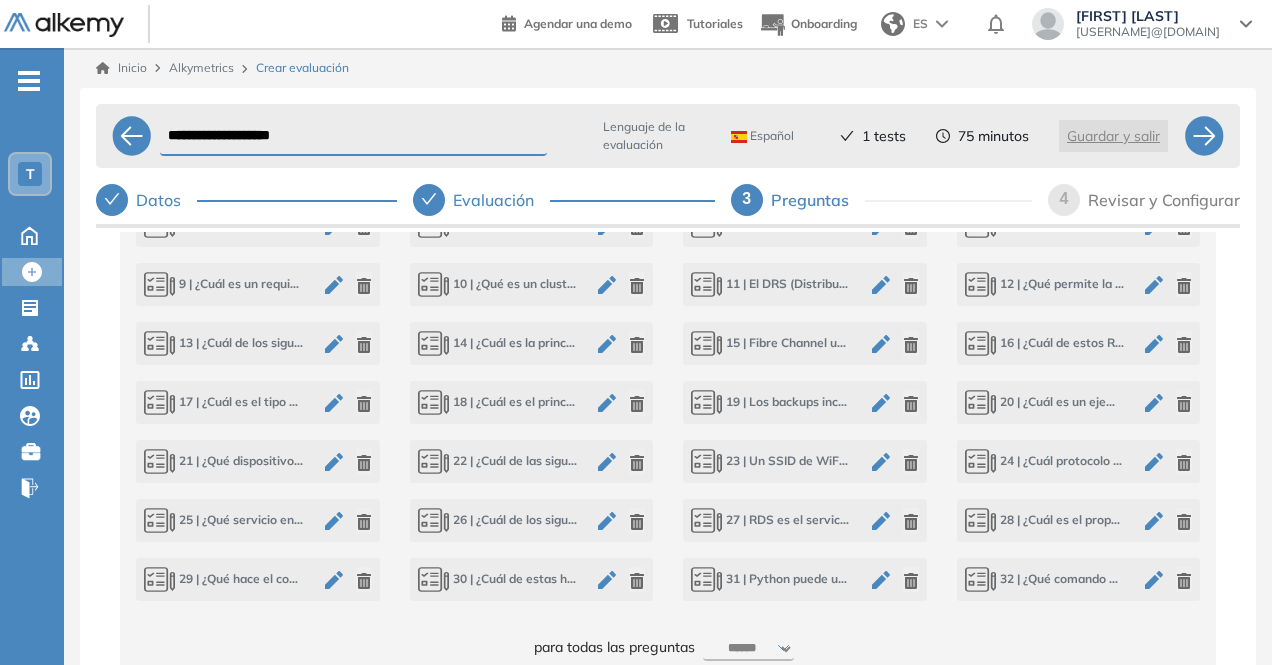 click 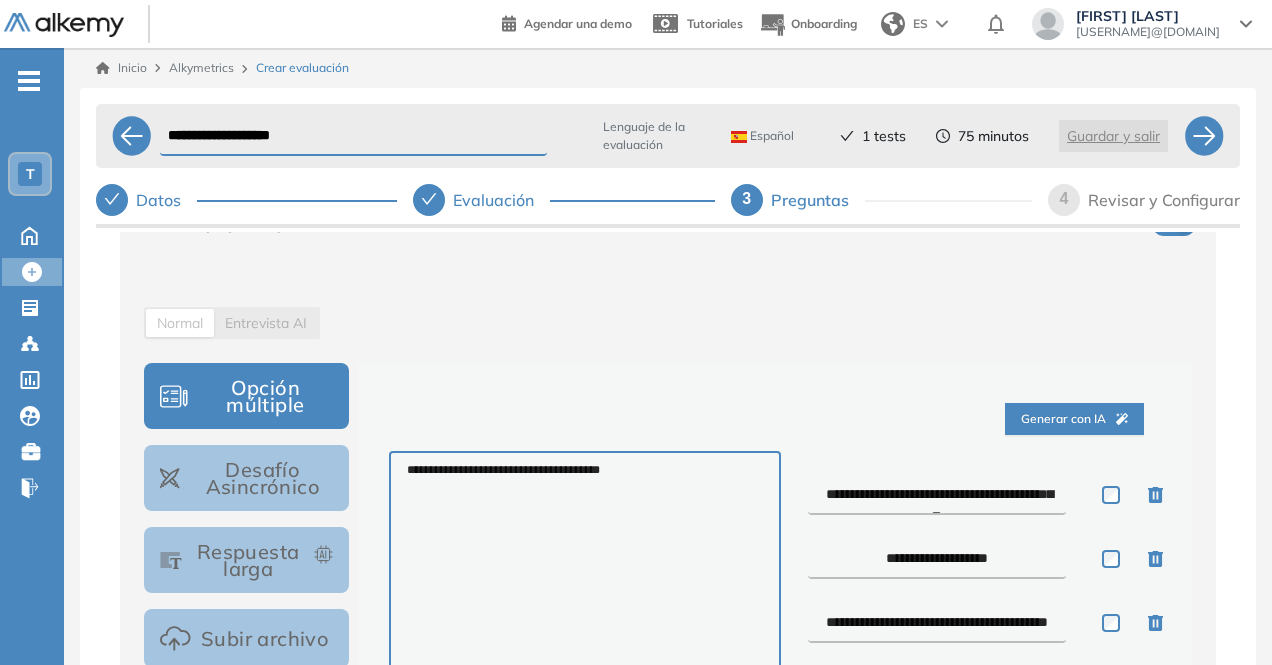 click on "**********" at bounding box center (774, 580) 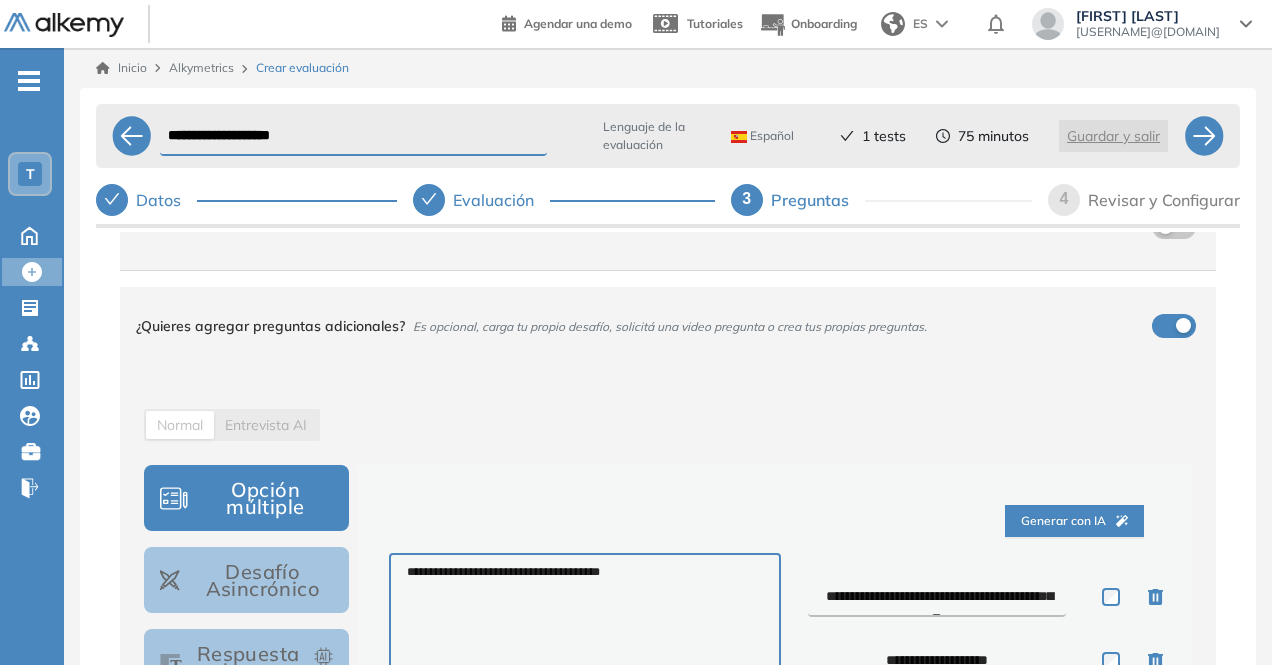 drag, startPoint x: 859, startPoint y: 581, endPoint x: 801, endPoint y: 587, distance: 58.30952 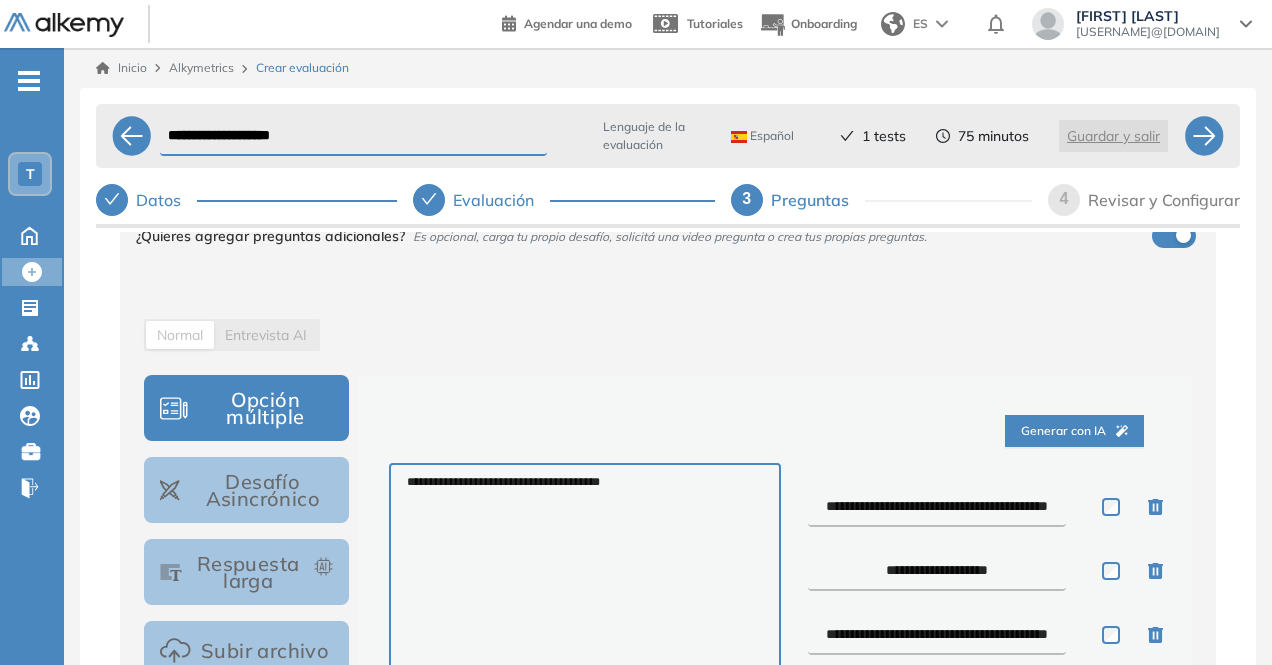 type on "**********" 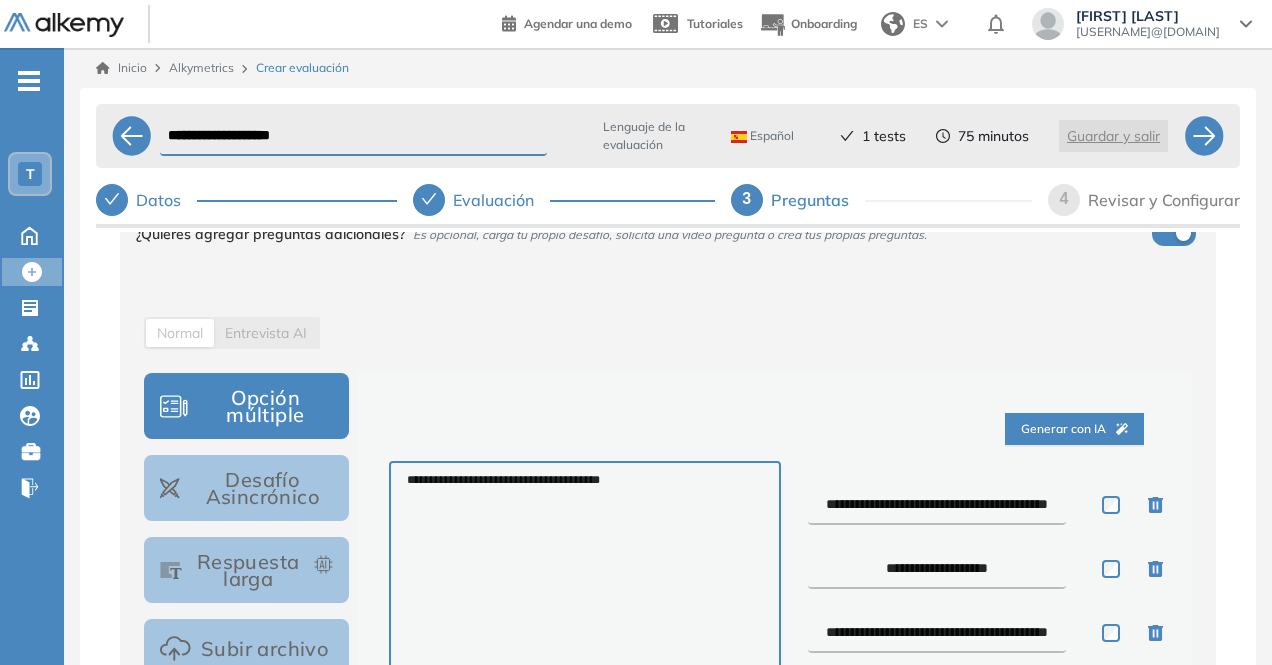 drag, startPoint x: 883, startPoint y: 567, endPoint x: 823, endPoint y: 569, distance: 60.033325 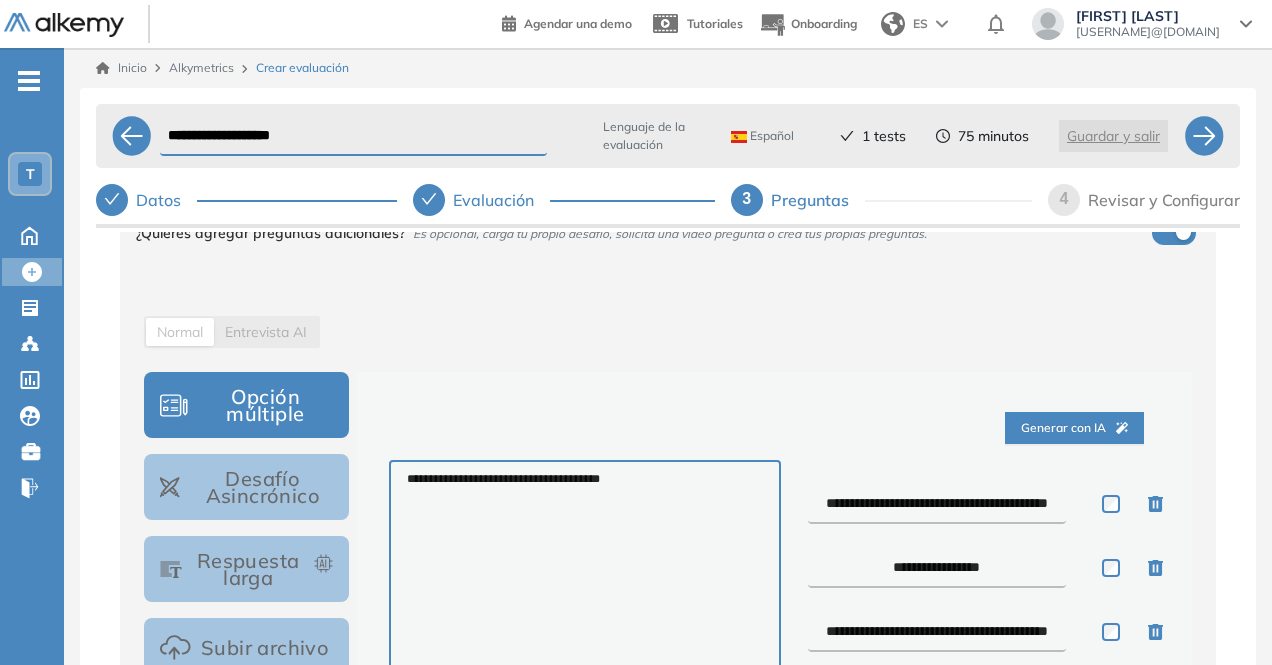 scroll, scrollTop: 198, scrollLeft: 0, axis: vertical 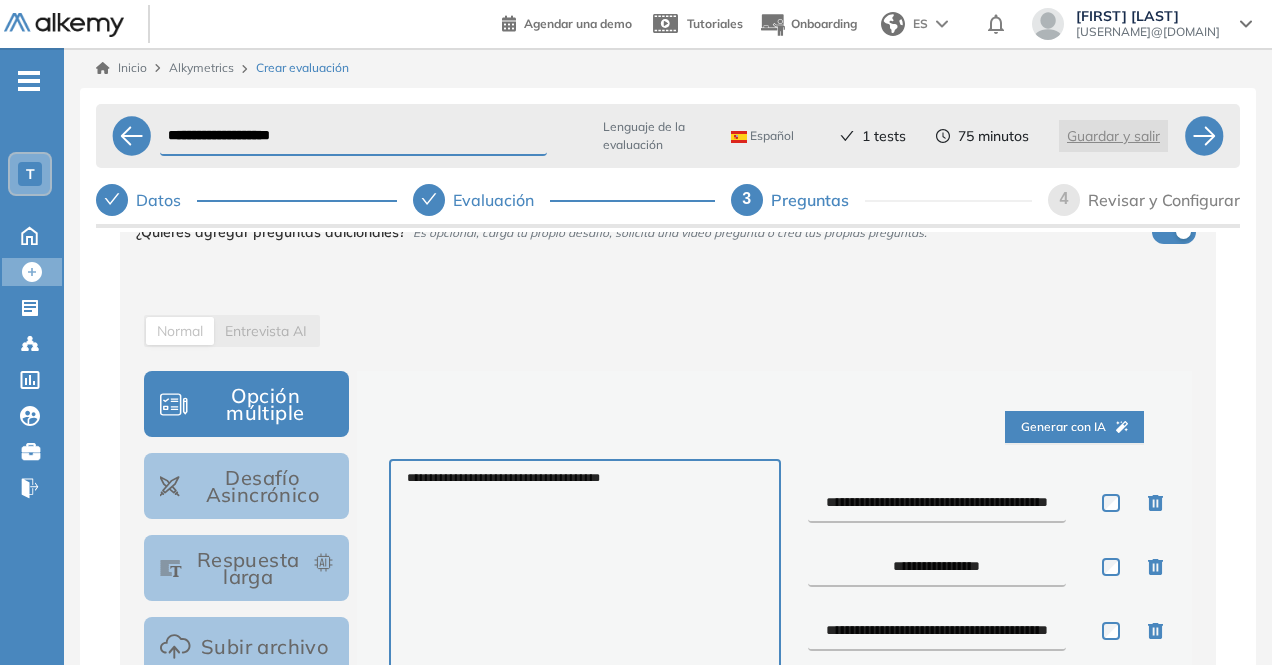 type on "**********" 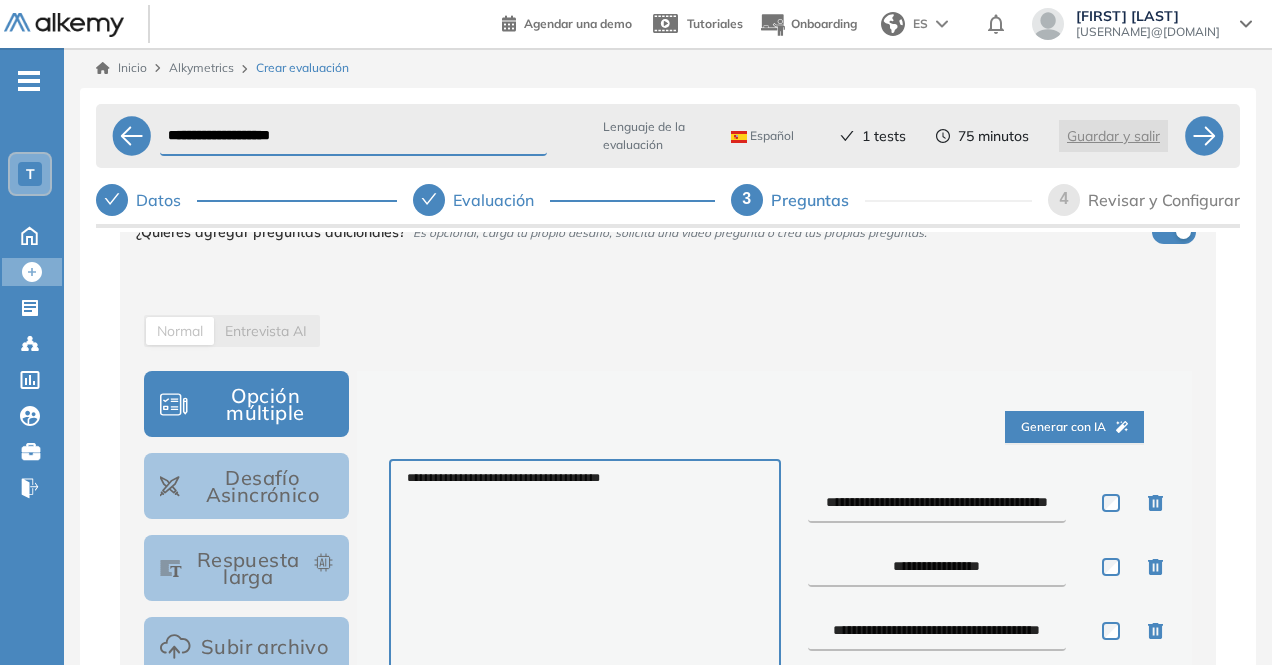 scroll, scrollTop: 22, scrollLeft: 0, axis: vertical 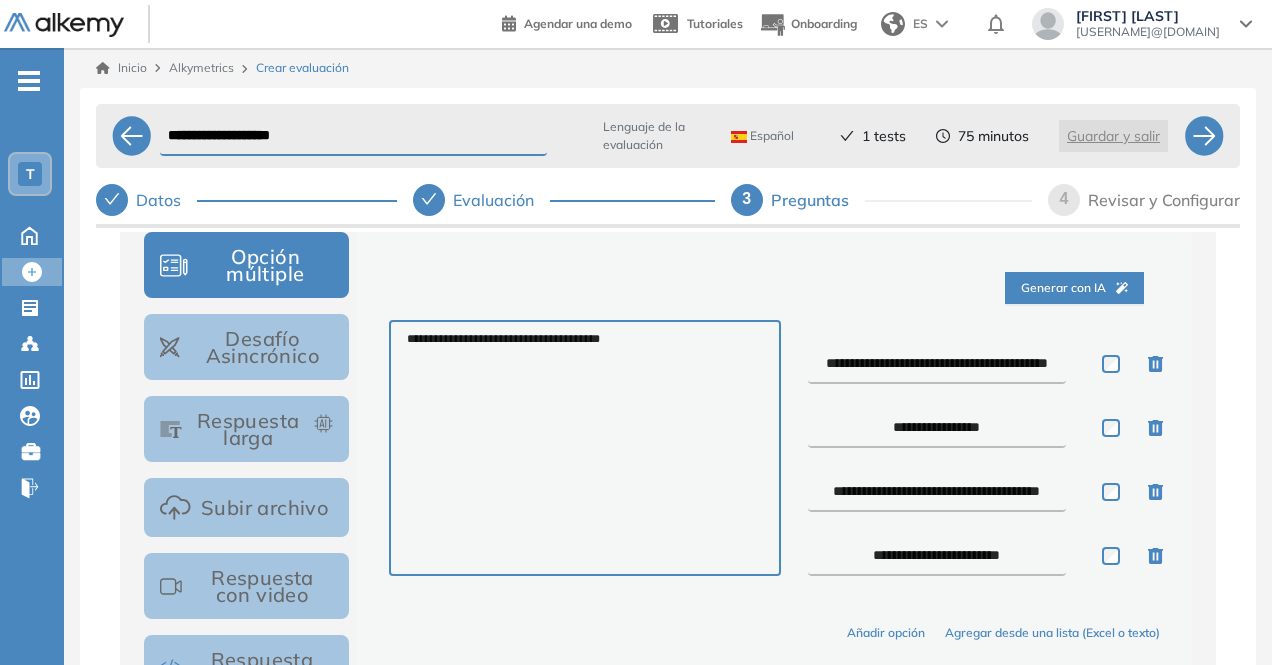 type on "**********" 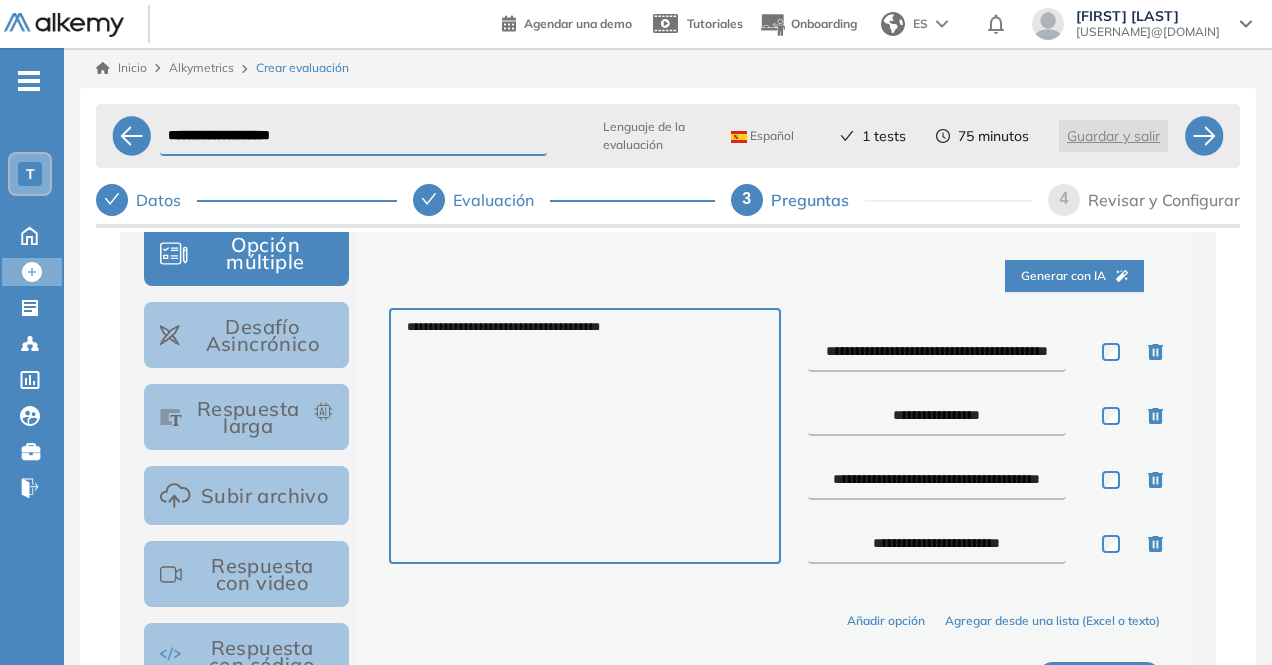 drag, startPoint x: 868, startPoint y: 561, endPoint x: 836, endPoint y: 543, distance: 36.71512 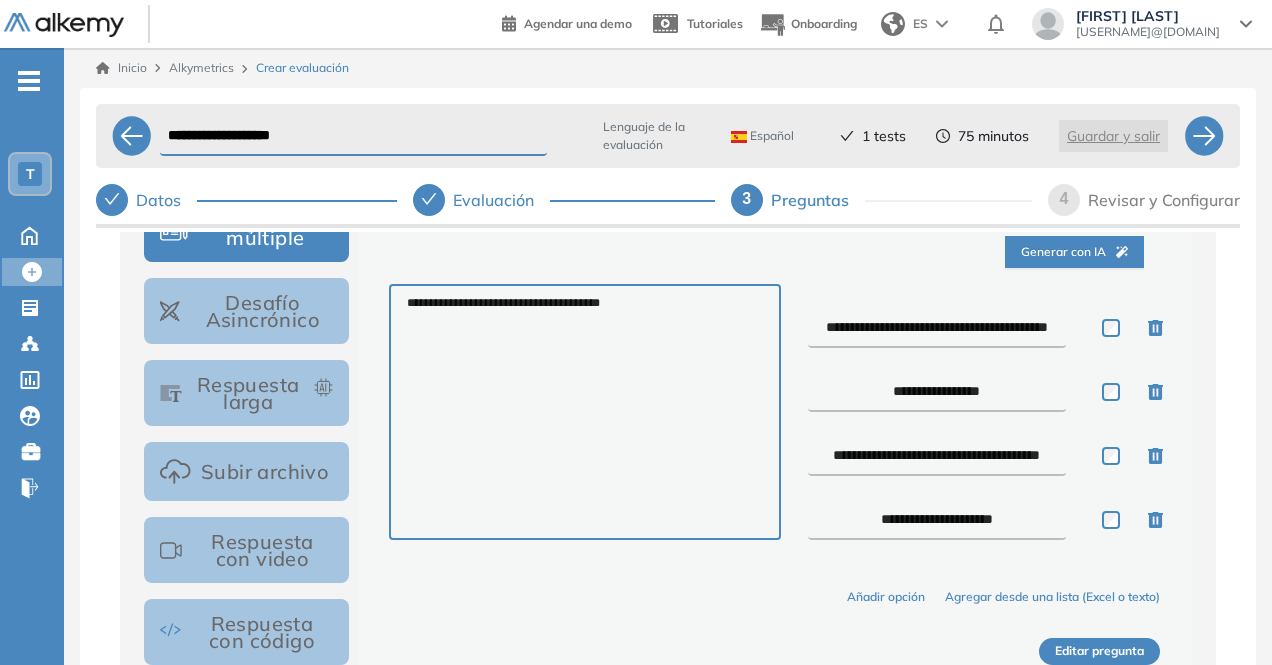 type on "**********" 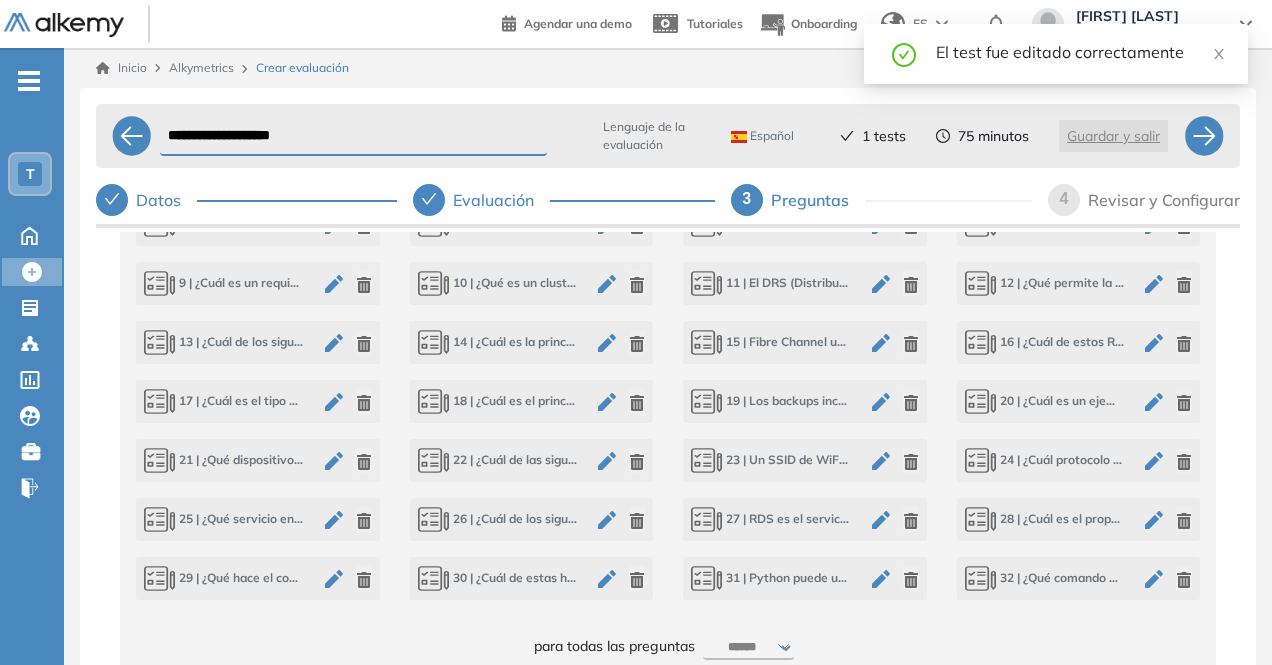 scroll, scrollTop: 1002, scrollLeft: 0, axis: vertical 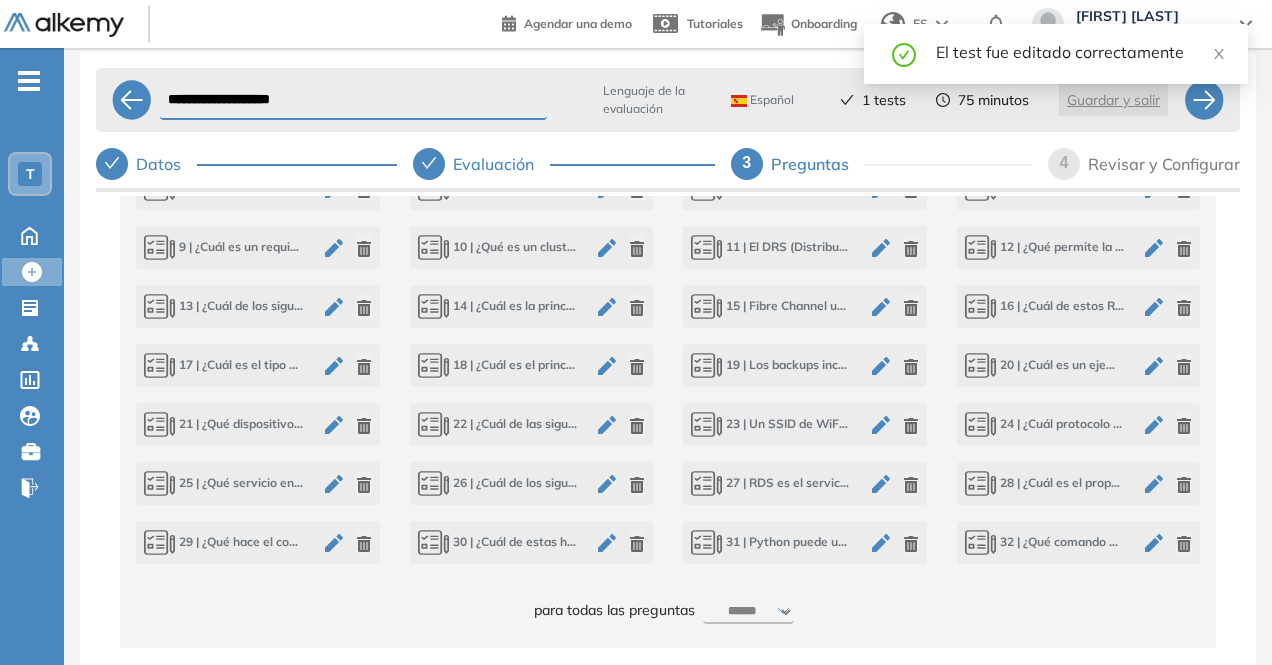 click 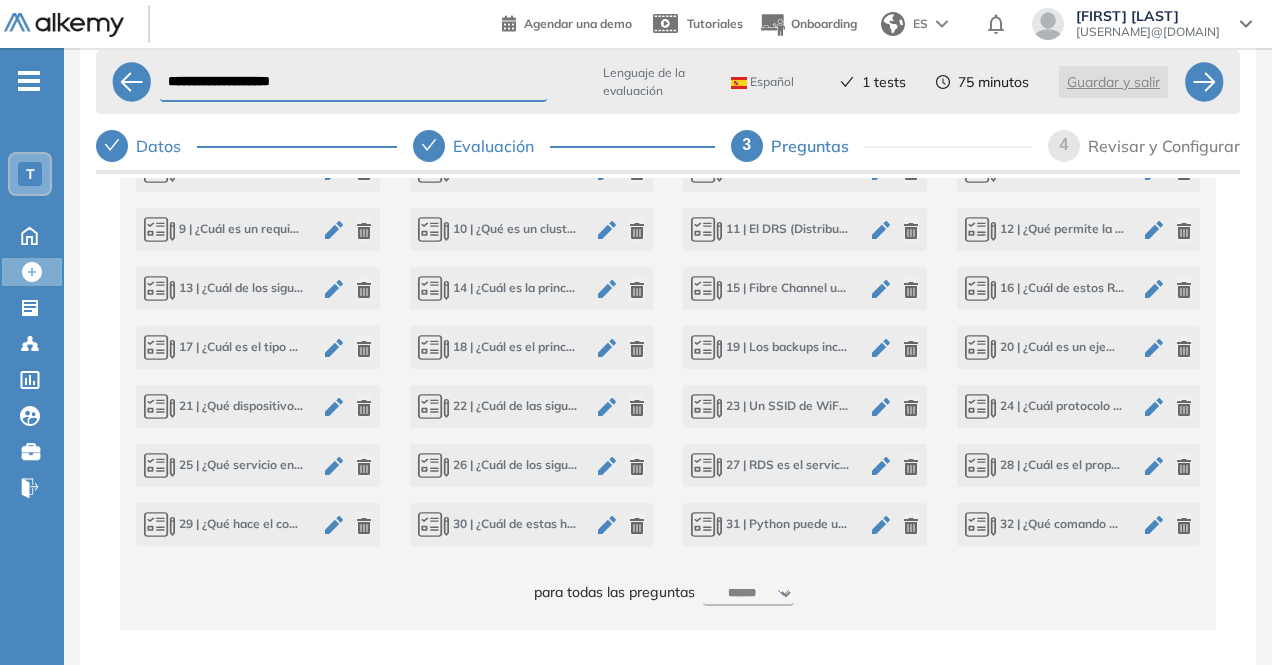 scroll, scrollTop: 54, scrollLeft: 0, axis: vertical 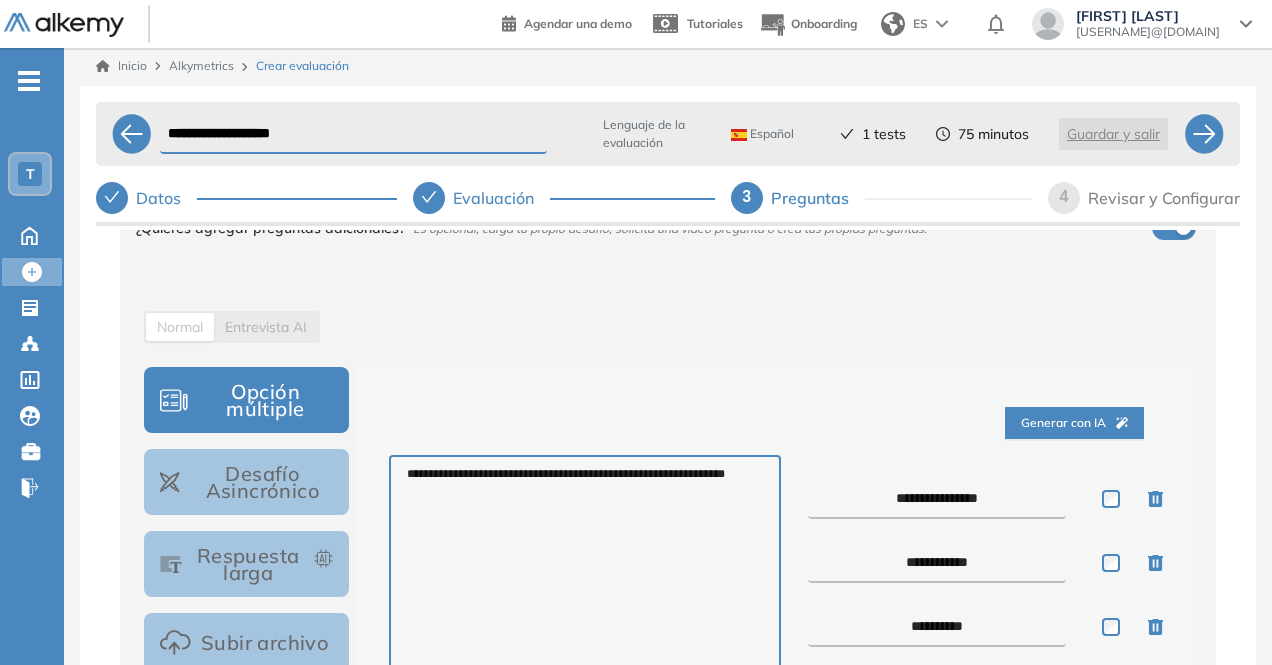drag, startPoint x: 892, startPoint y: 501, endPoint x: 858, endPoint y: 493, distance: 34.928497 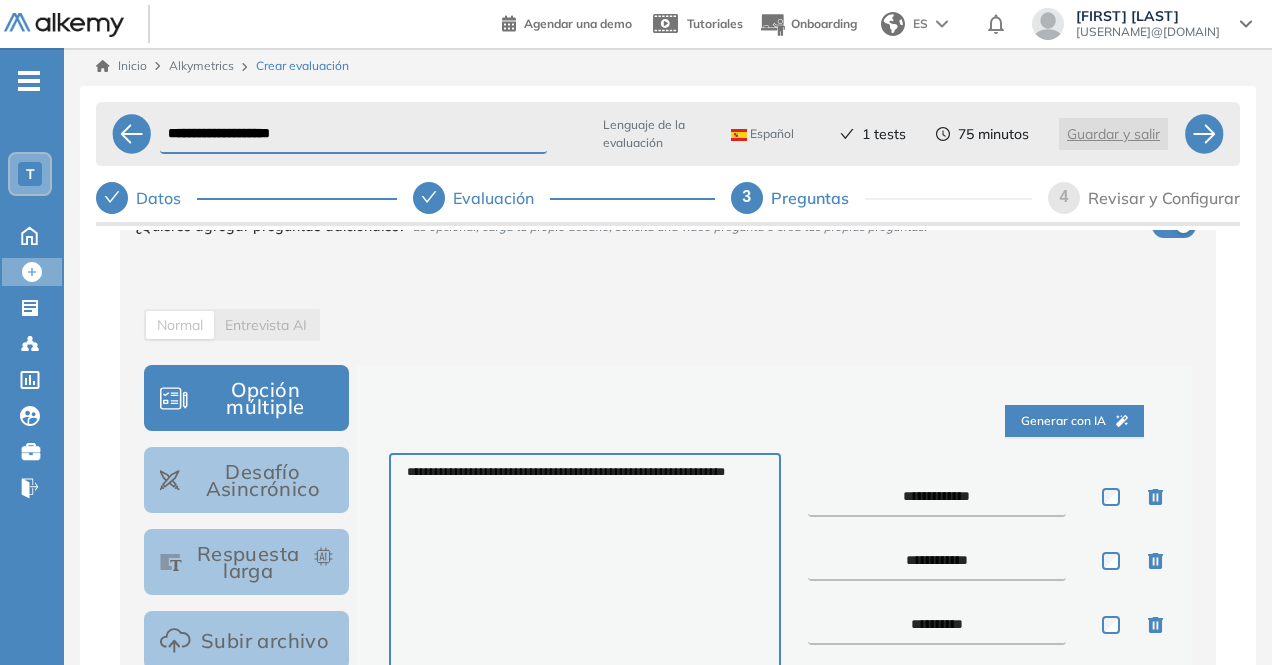 scroll, scrollTop: 202, scrollLeft: 0, axis: vertical 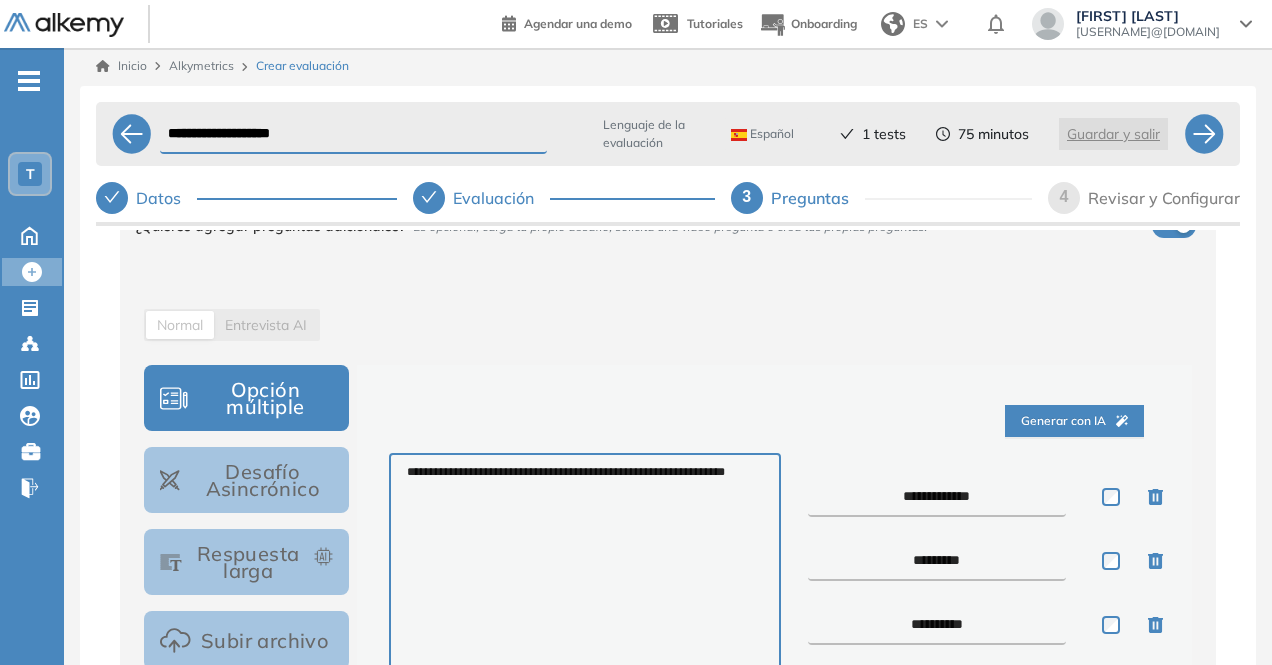 type on "********" 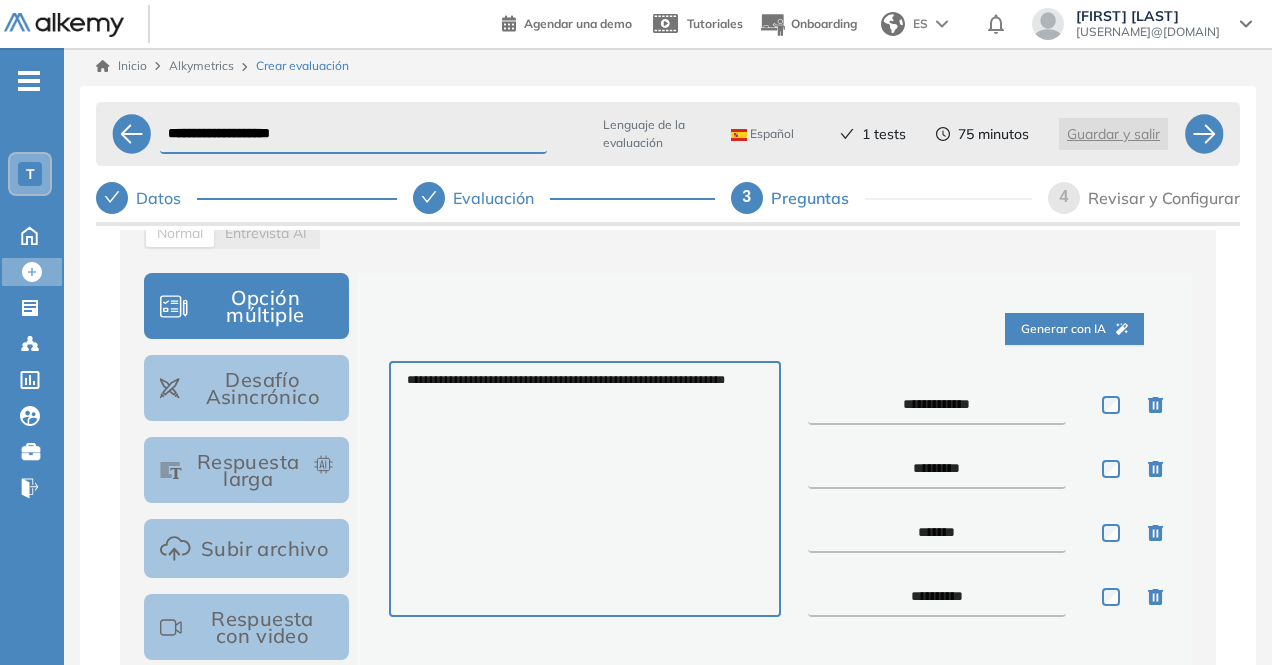 type on "******" 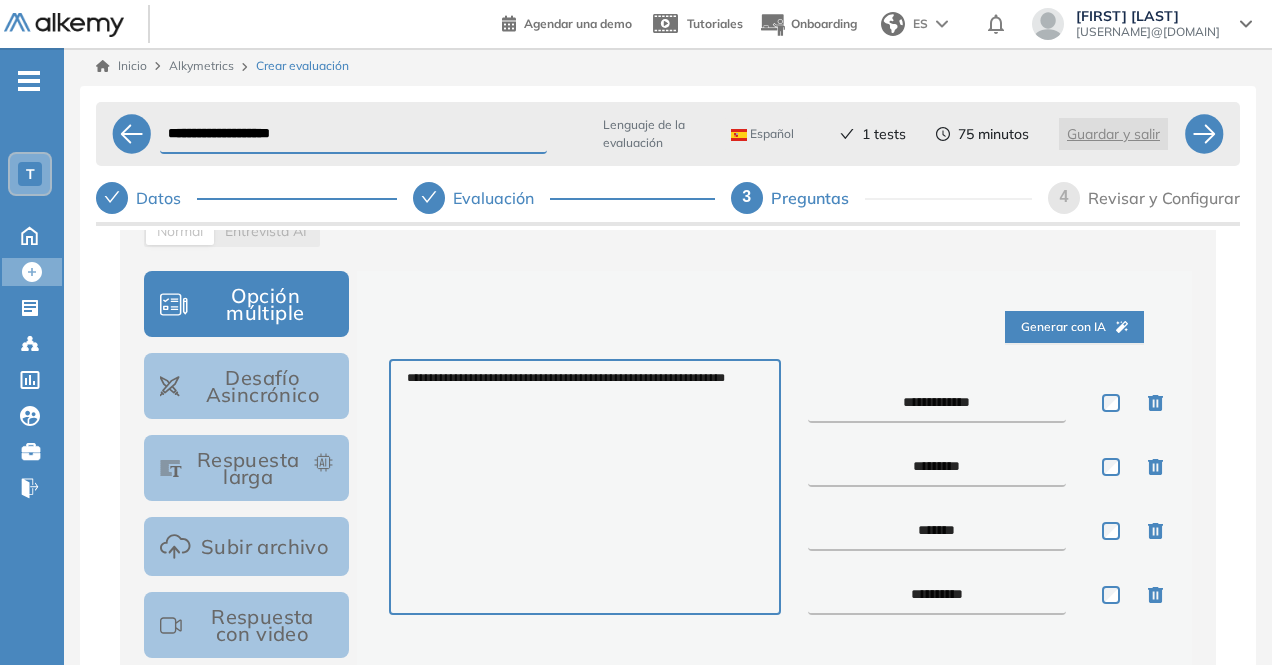drag, startPoint x: 915, startPoint y: 599, endPoint x: 856, endPoint y: 590, distance: 59.682495 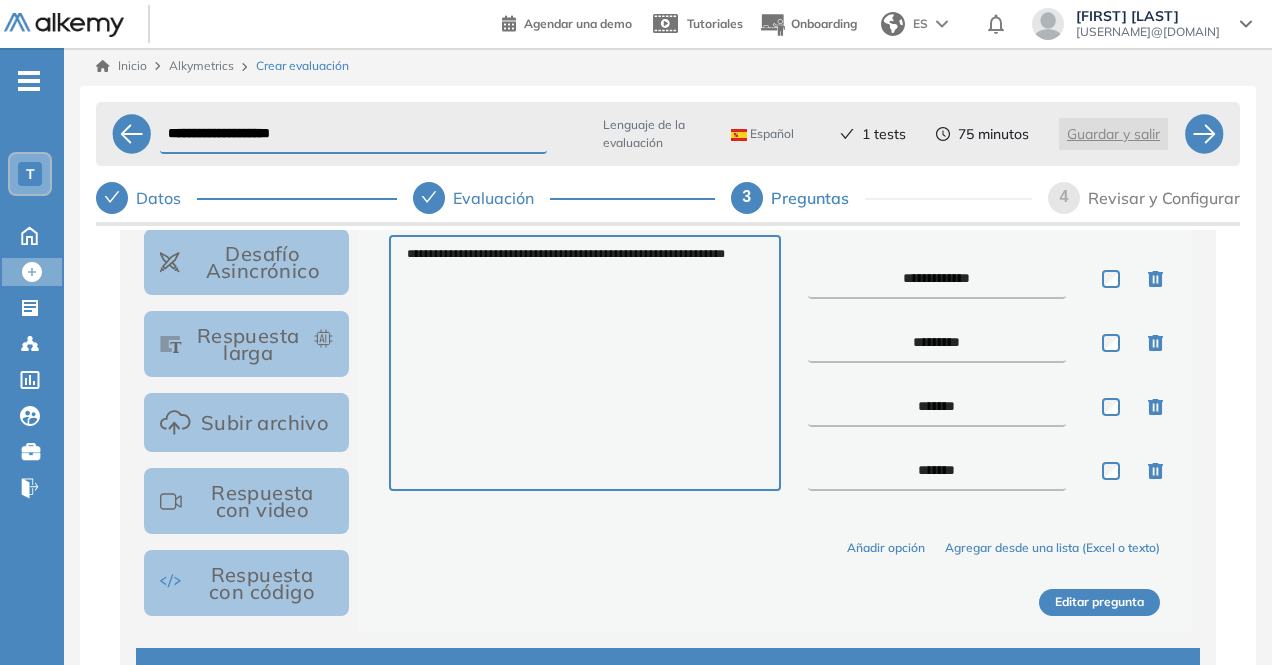 type on "******" 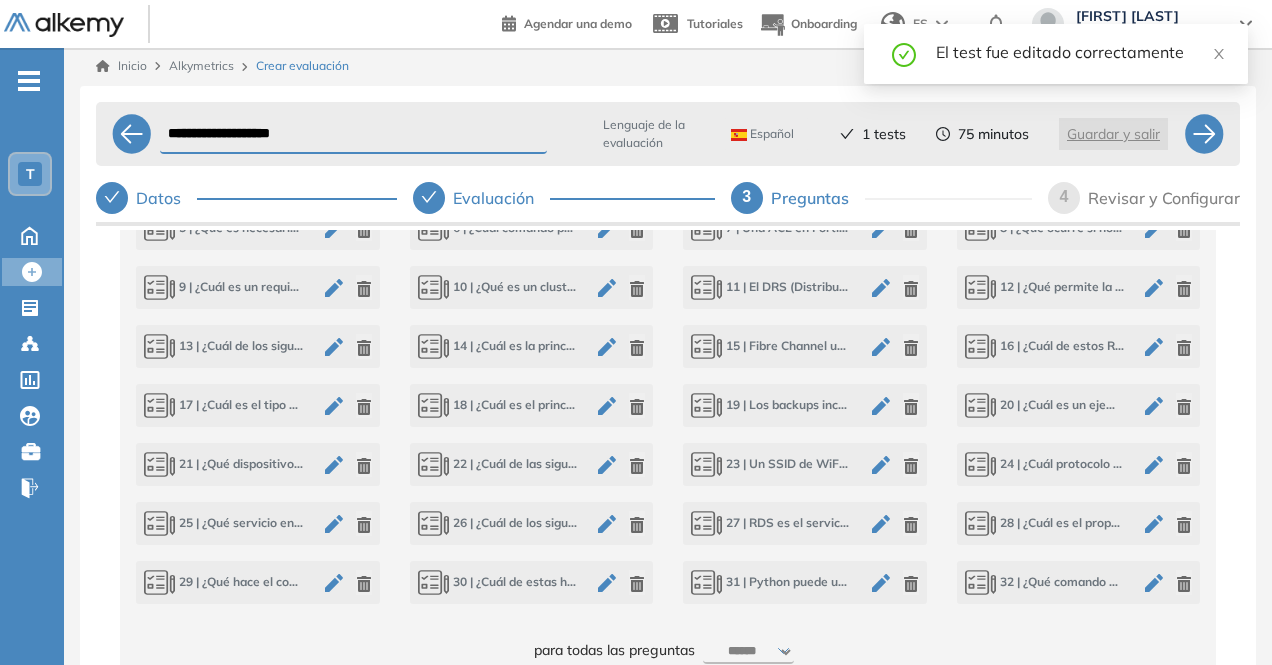 scroll, scrollTop: 1002, scrollLeft: 0, axis: vertical 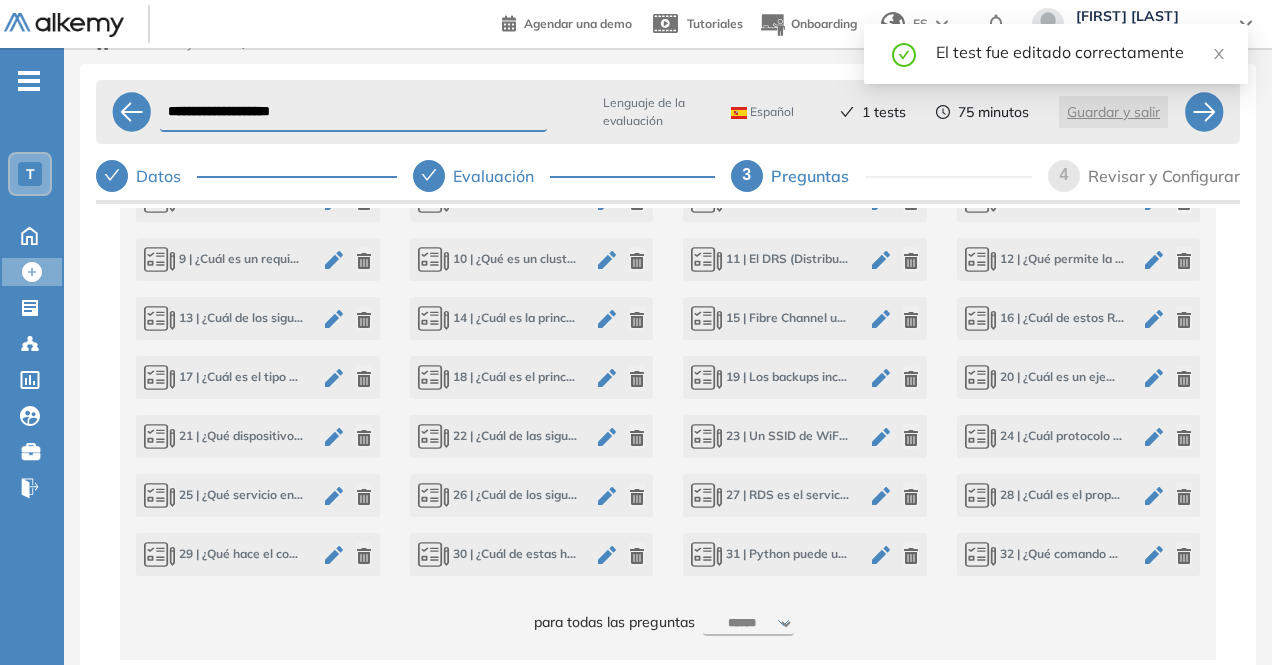 click 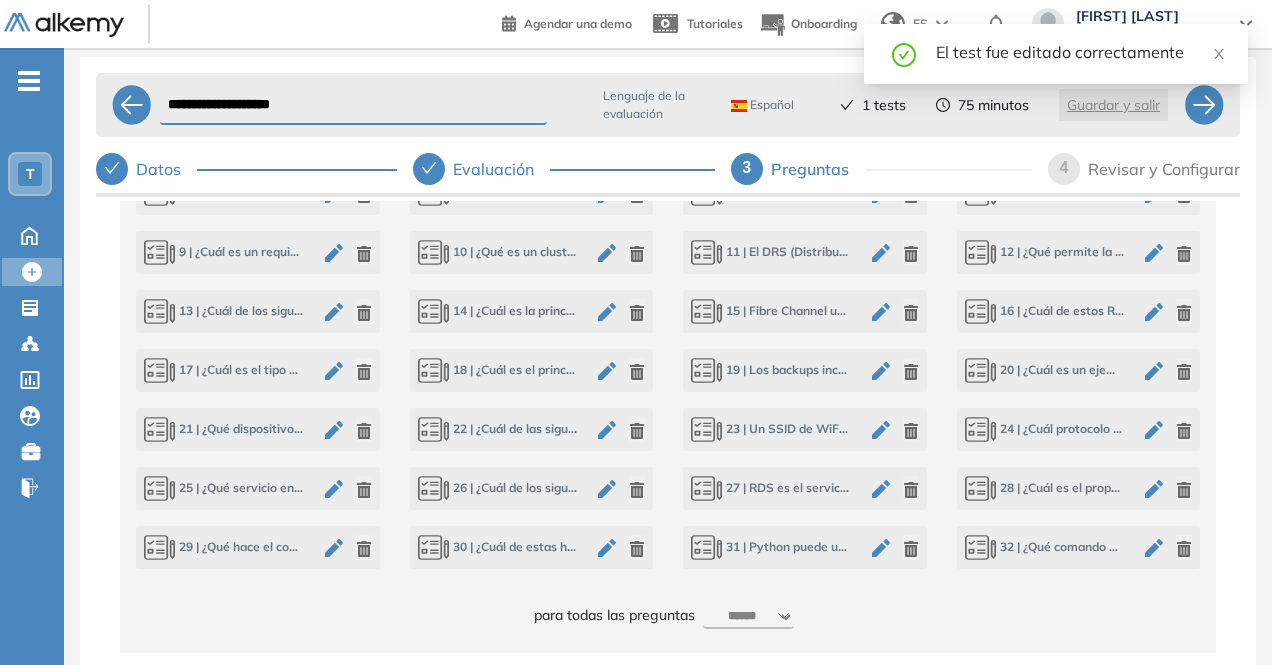 scroll, scrollTop: 32, scrollLeft: 0, axis: vertical 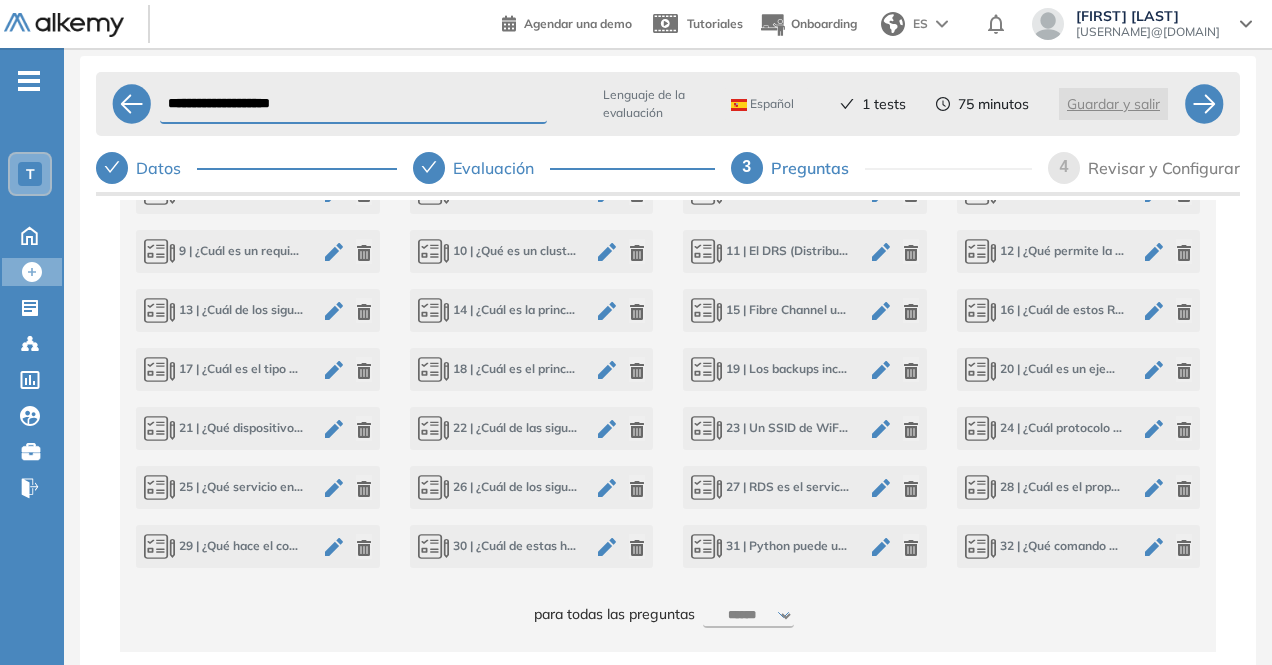 click 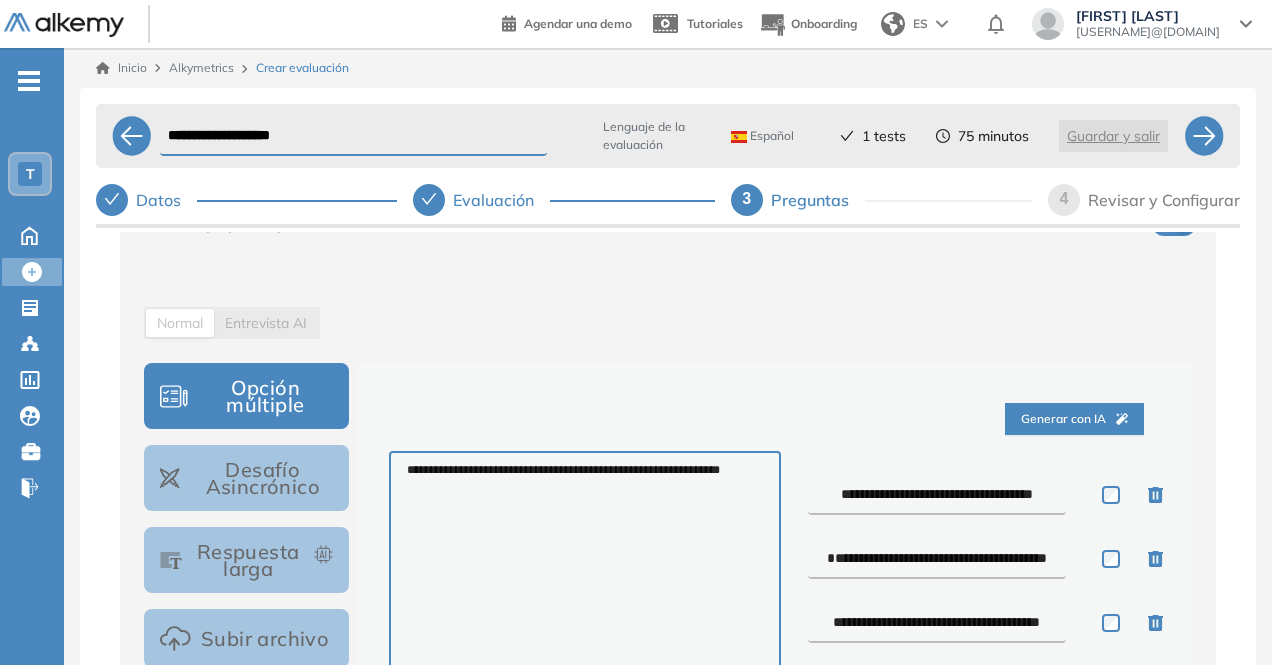 scroll, scrollTop: 208, scrollLeft: 0, axis: vertical 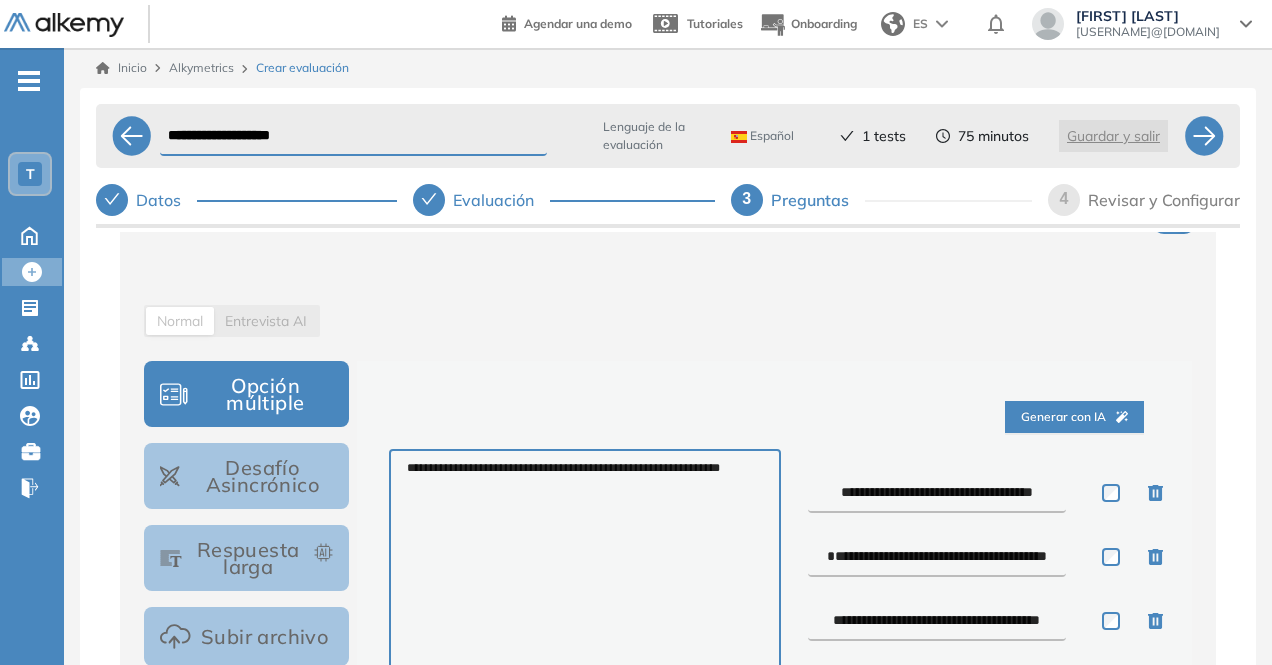 drag, startPoint x: 870, startPoint y: 489, endPoint x: 836, endPoint y: 489, distance: 34 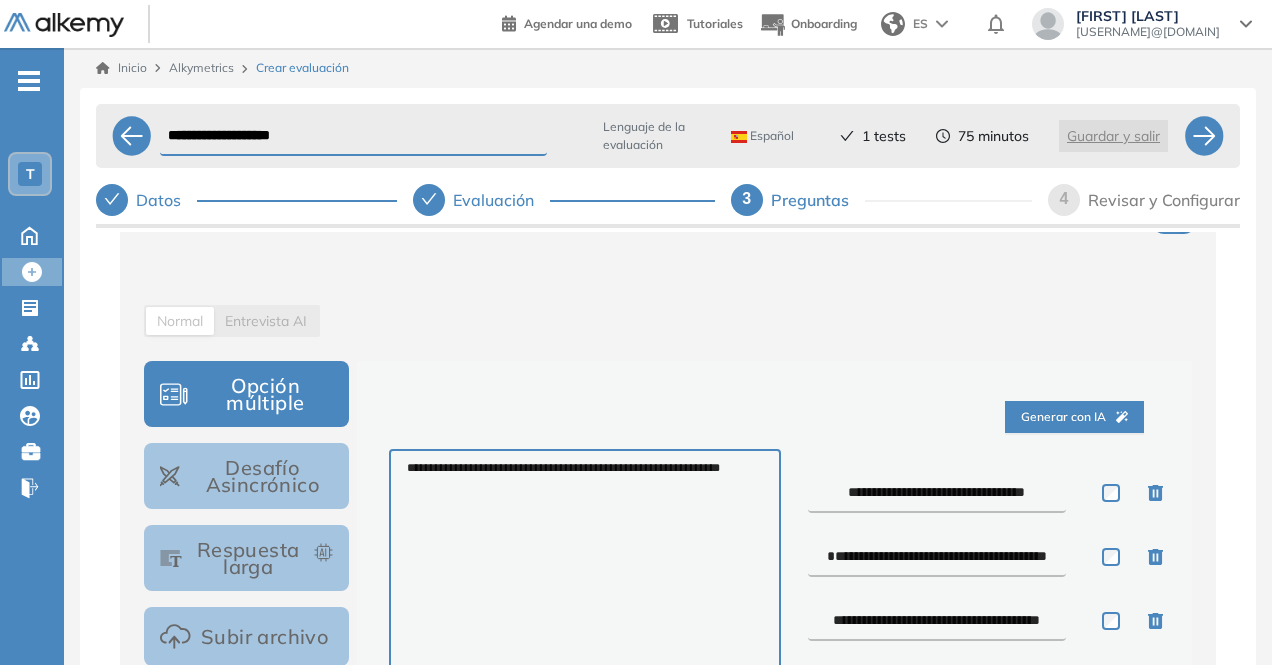 type on "**********" 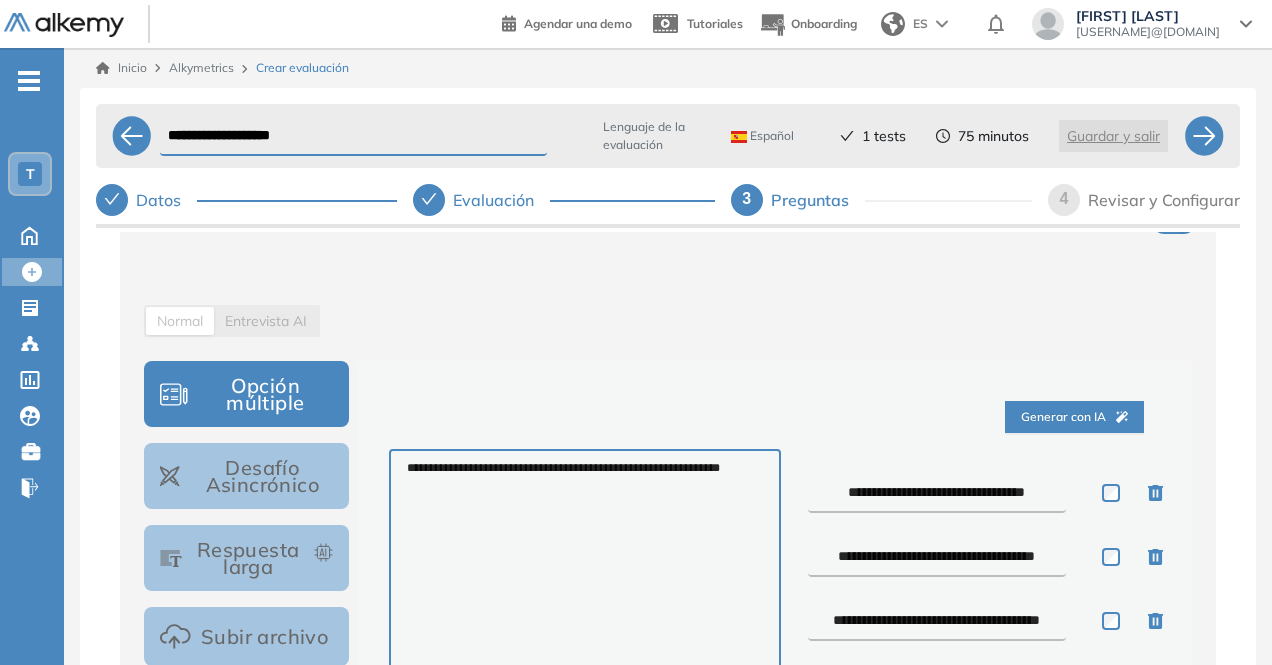 type on "**********" 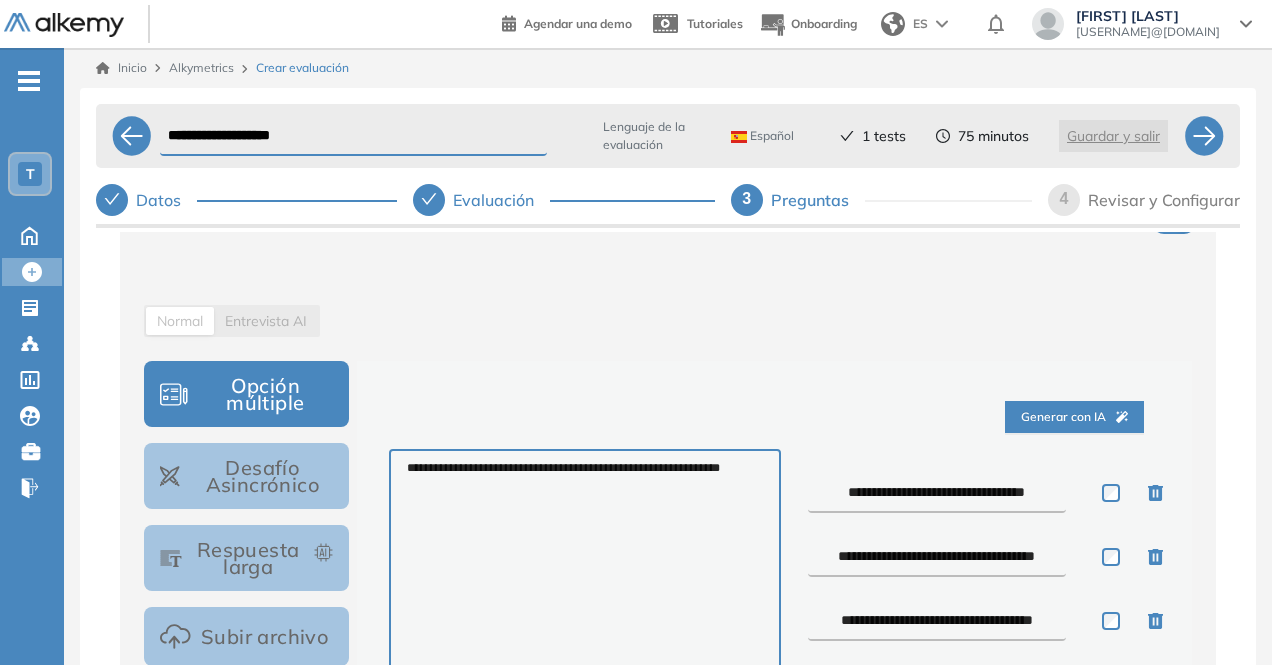 scroll, scrollTop: 22, scrollLeft: 0, axis: vertical 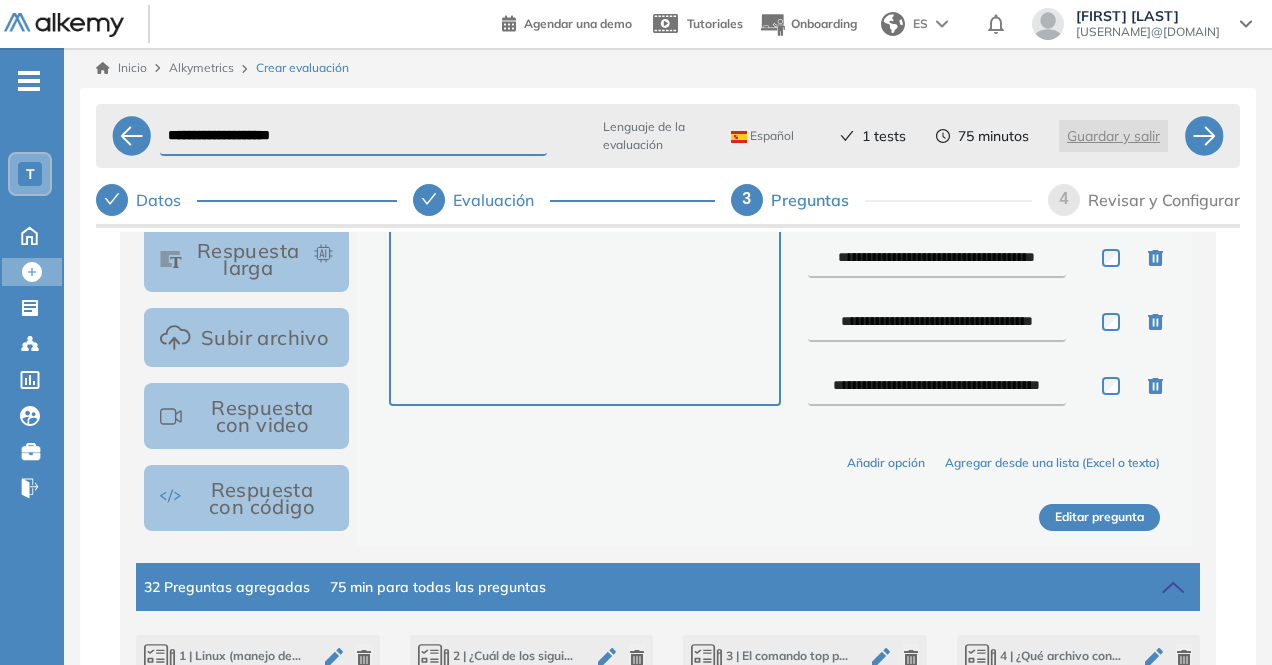 type on "**********" 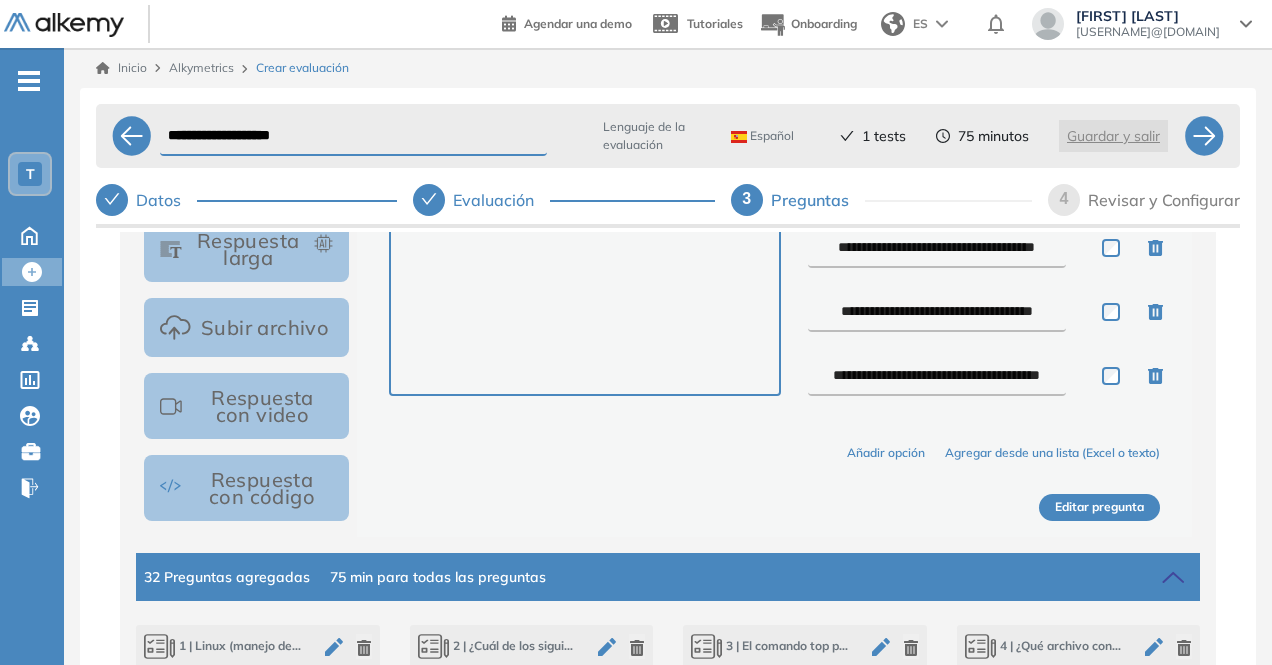 scroll, scrollTop: 520, scrollLeft: 0, axis: vertical 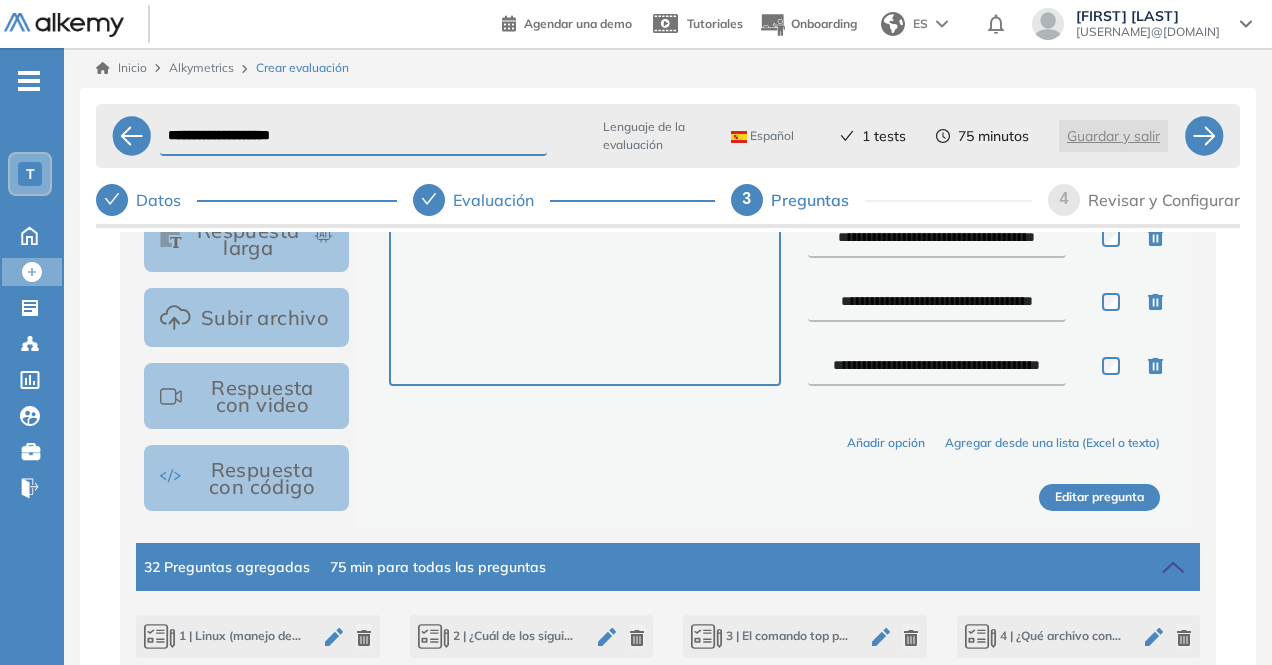 drag, startPoint x: 855, startPoint y: 384, endPoint x: 804, endPoint y: 374, distance: 51.971146 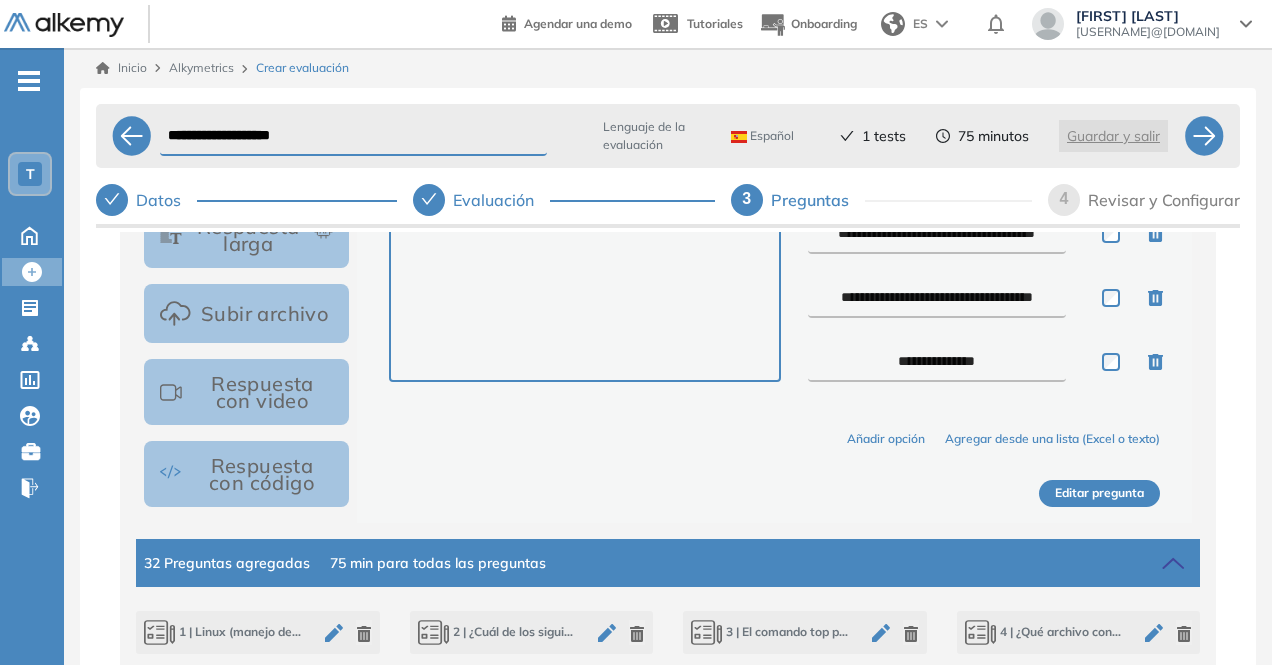 scroll, scrollTop: 534, scrollLeft: 0, axis: vertical 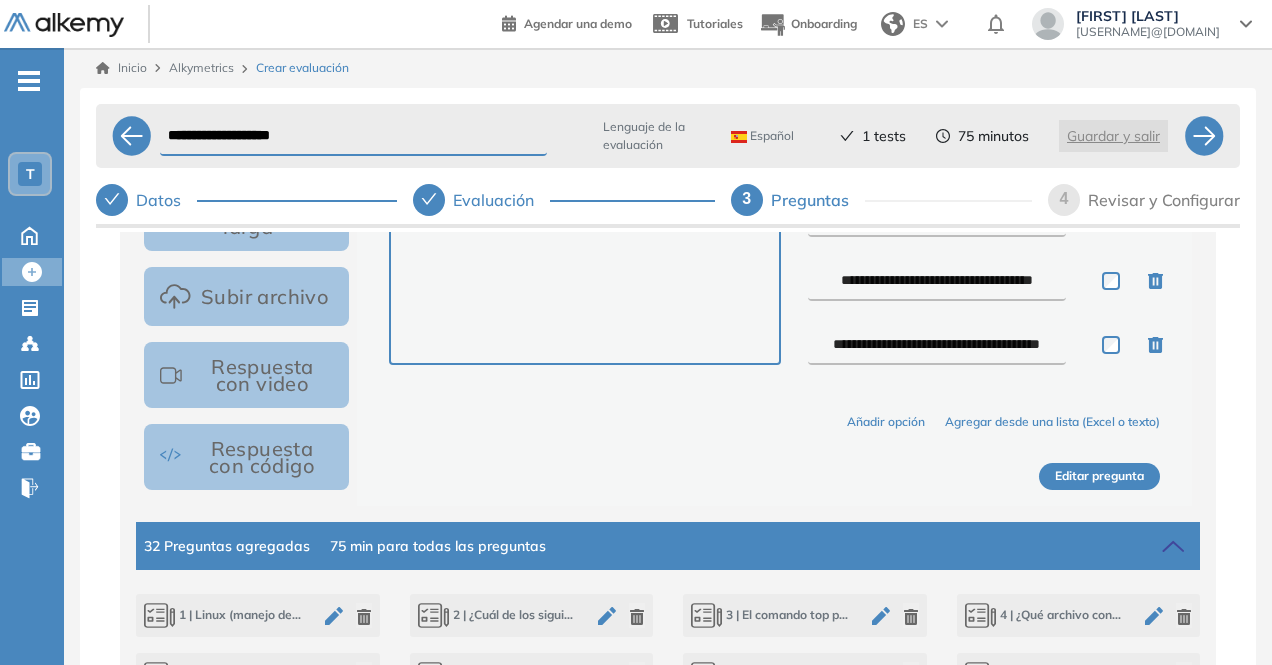 drag, startPoint x: 868, startPoint y: 351, endPoint x: 859, endPoint y: 346, distance: 10.29563 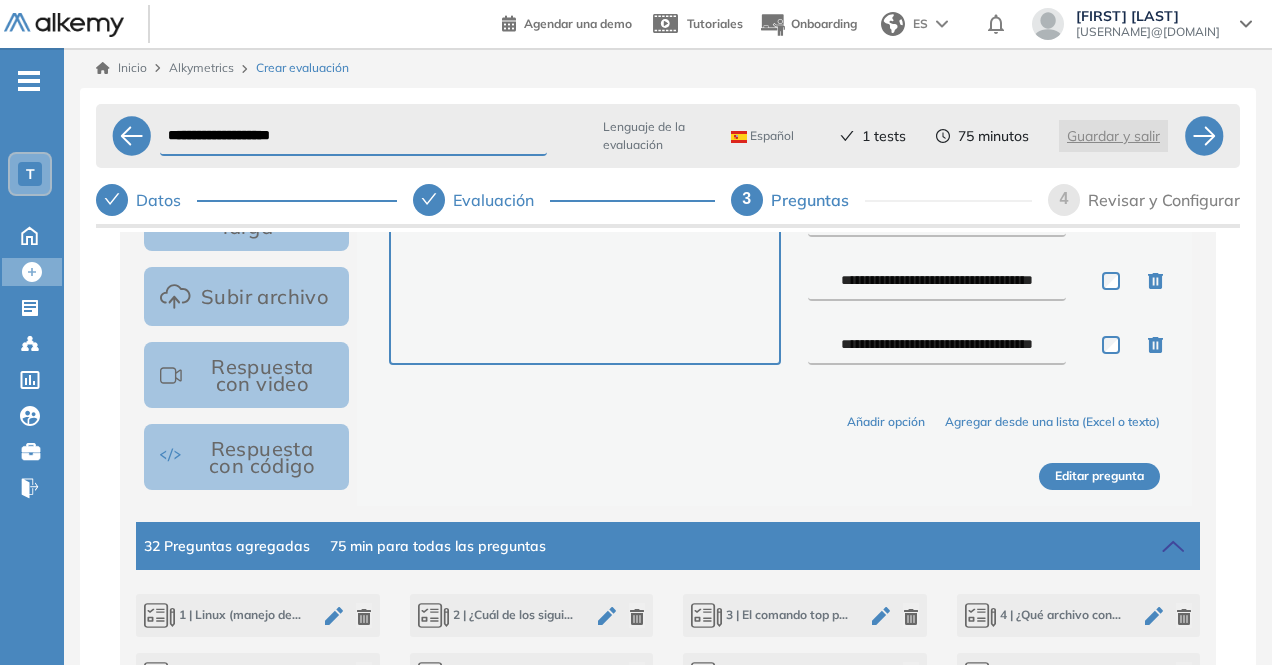type on "**********" 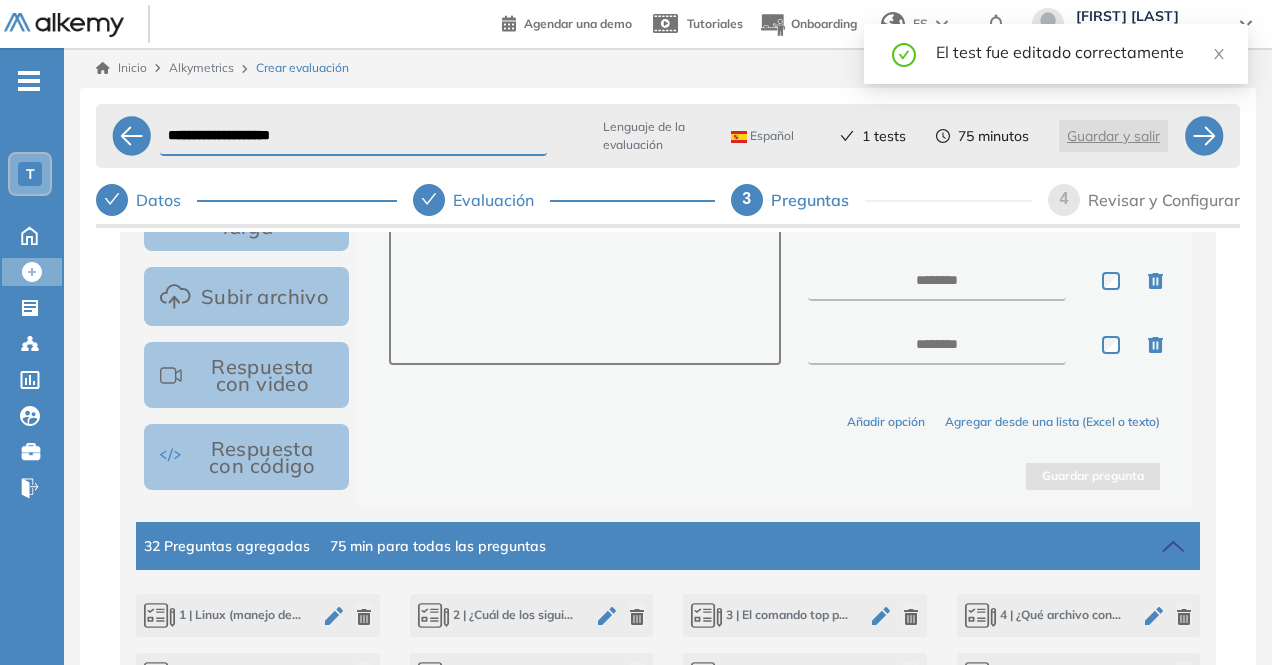 scroll, scrollTop: 0, scrollLeft: 0, axis: both 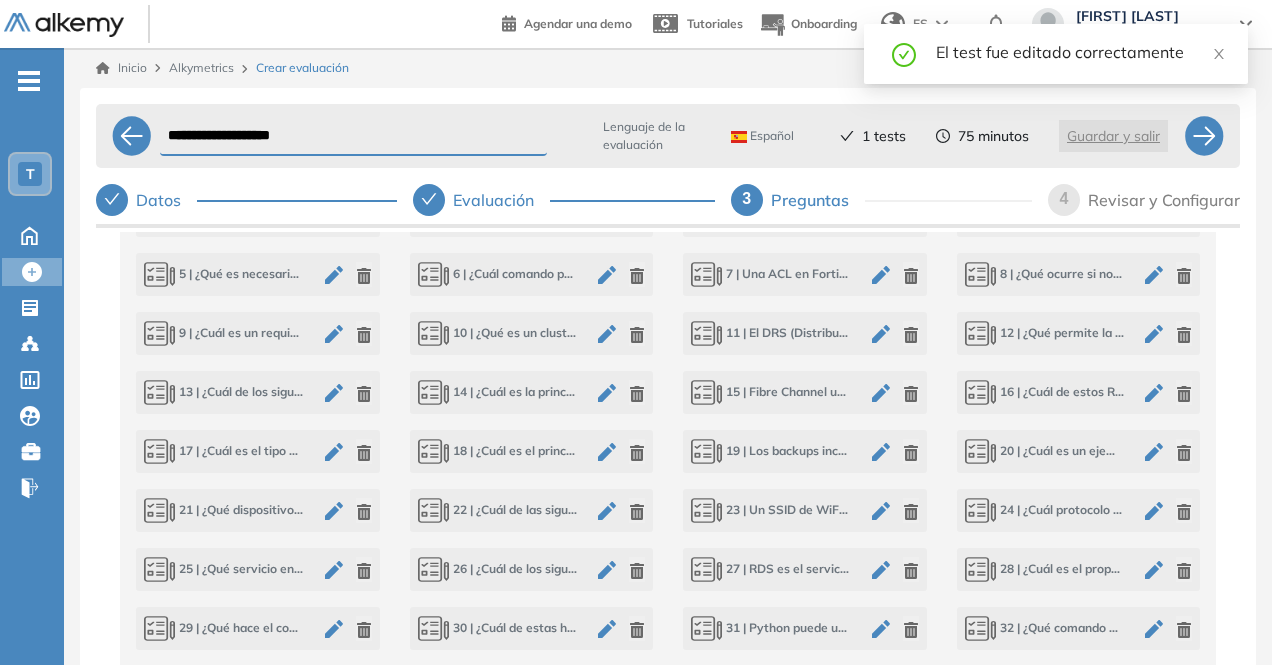 click 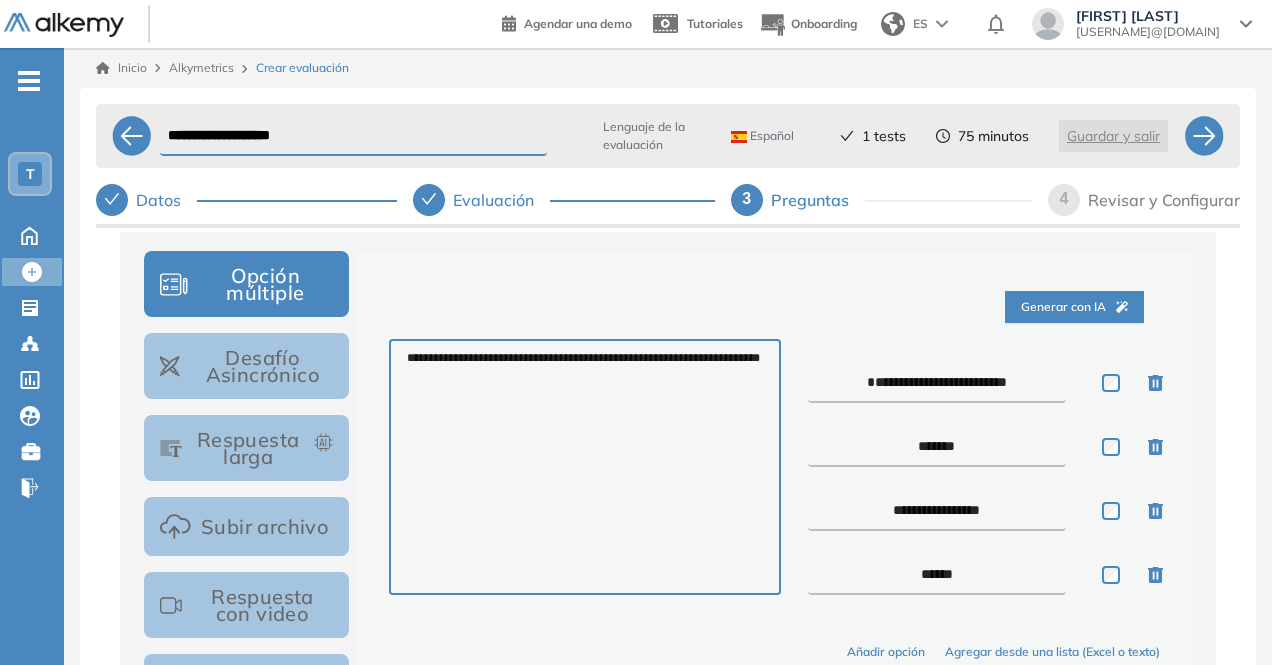 click on "**********" at bounding box center (970, 467) 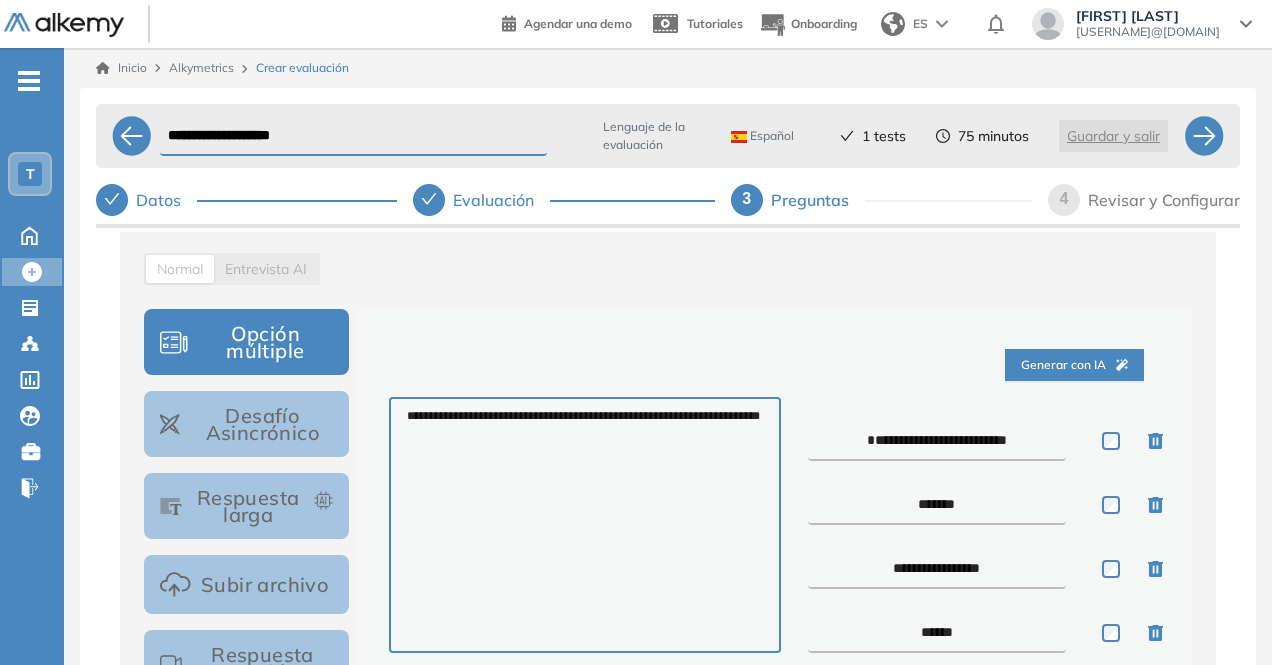 drag, startPoint x: 864, startPoint y: 425, endPoint x: 830, endPoint y: 427, distance: 34.058773 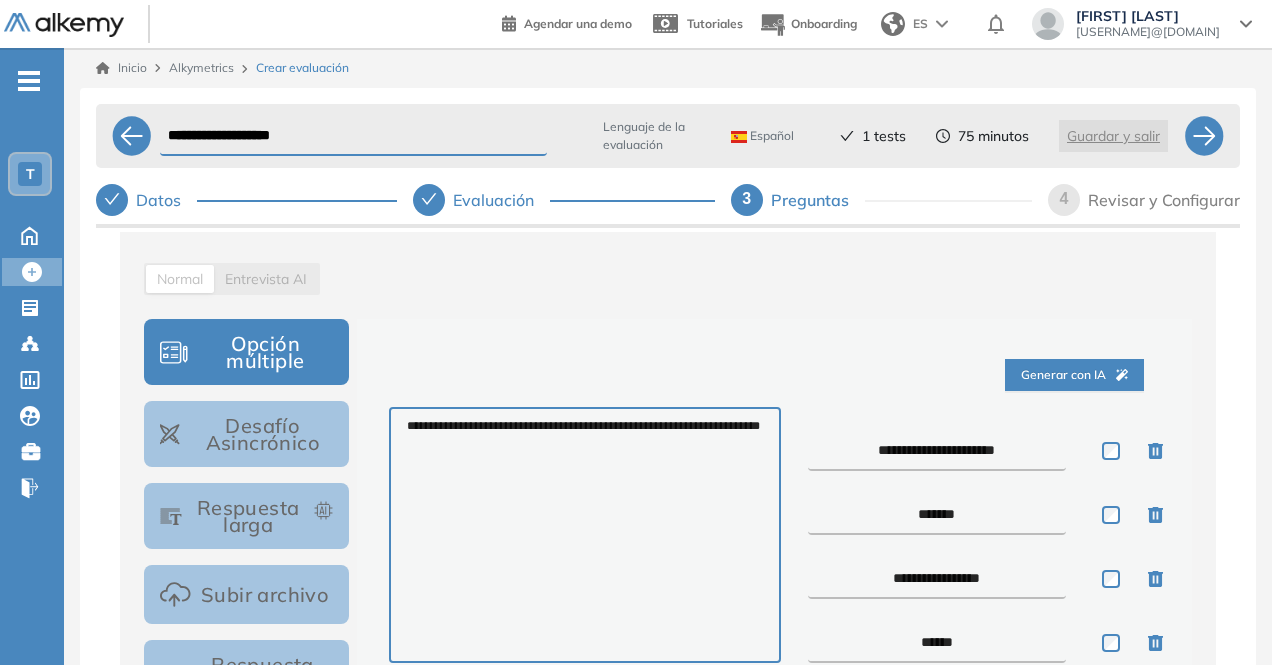 type on "**********" 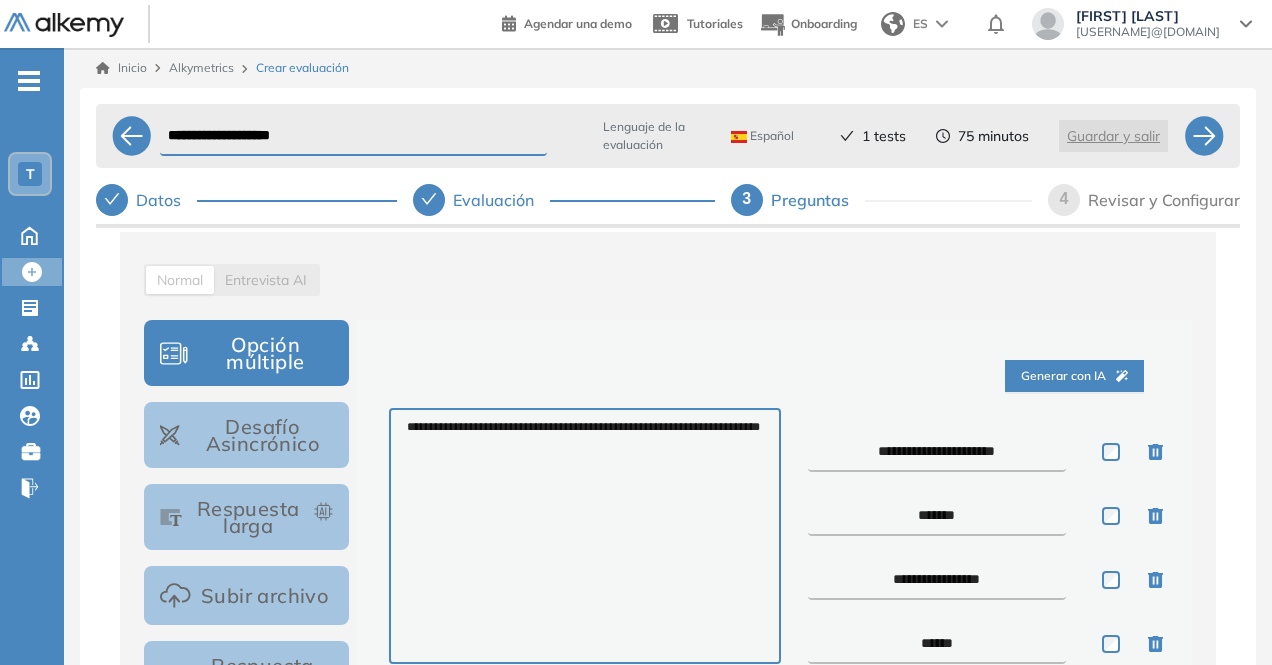drag, startPoint x: 916, startPoint y: 511, endPoint x: 893, endPoint y: 513, distance: 23.086792 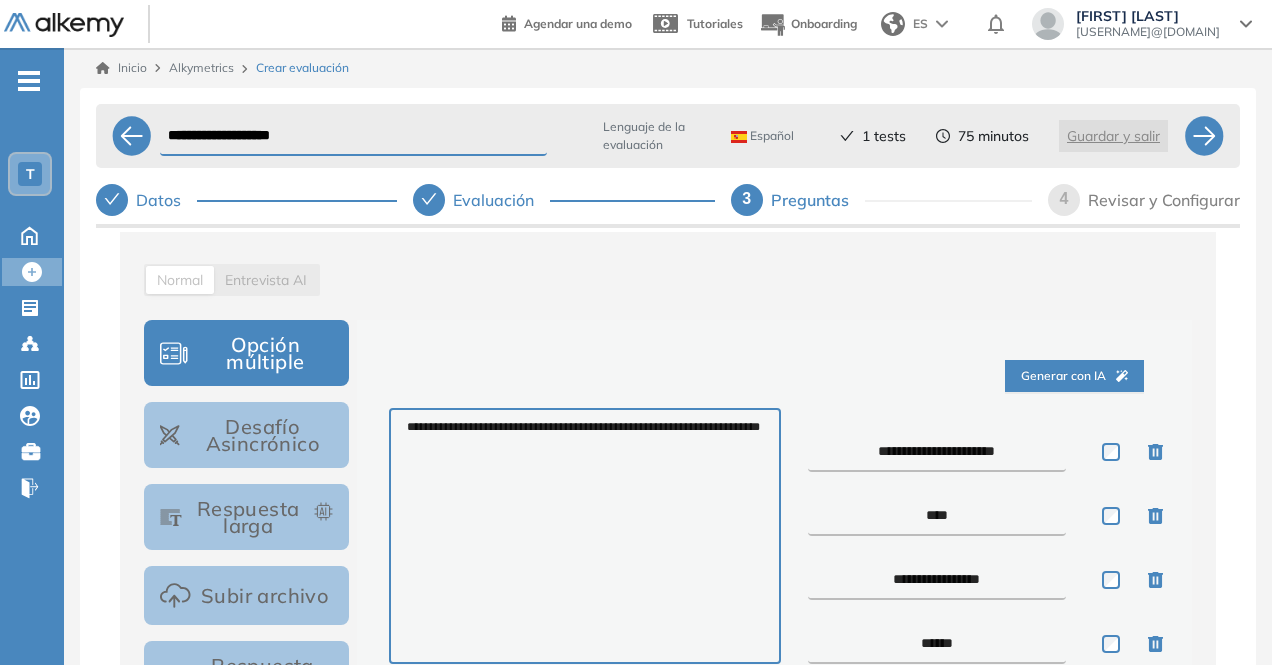 type on "****" 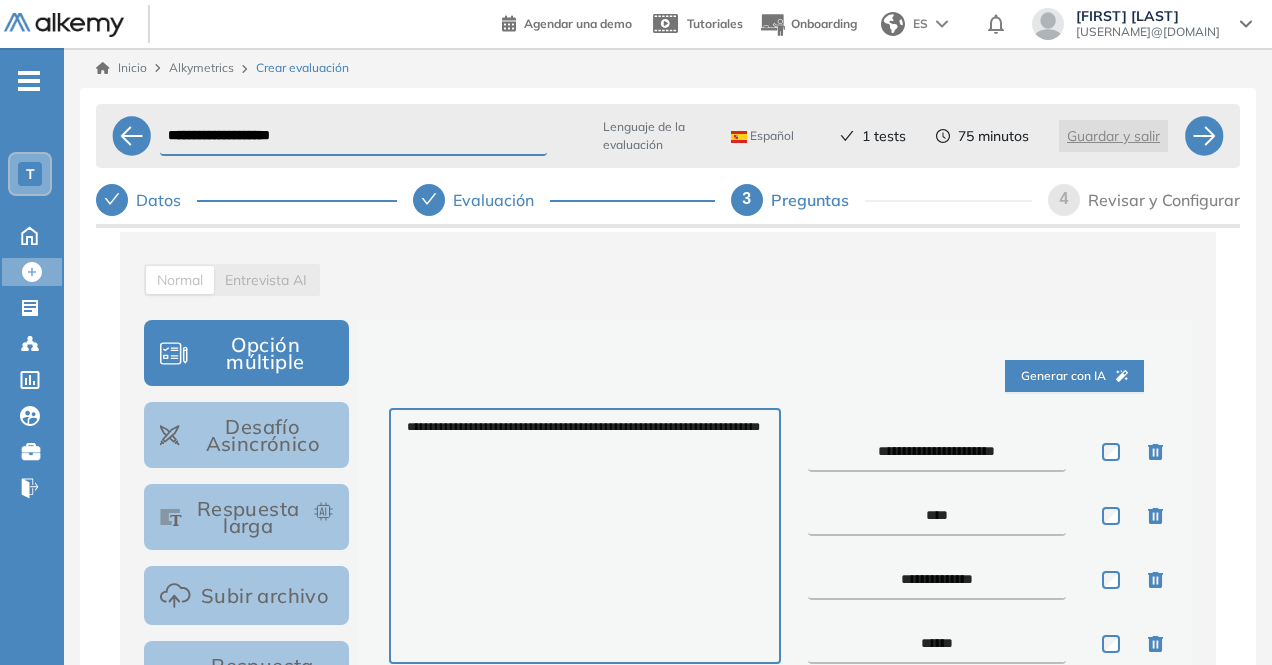 type on "**********" 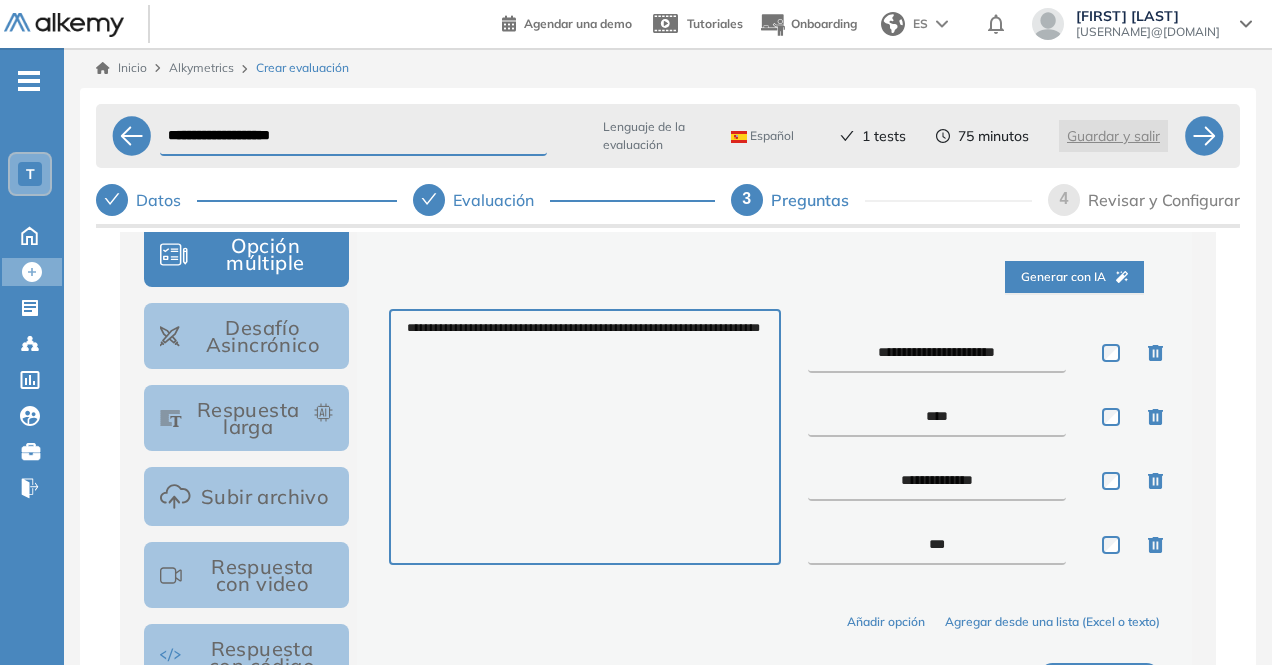 scroll, scrollTop: 348, scrollLeft: 0, axis: vertical 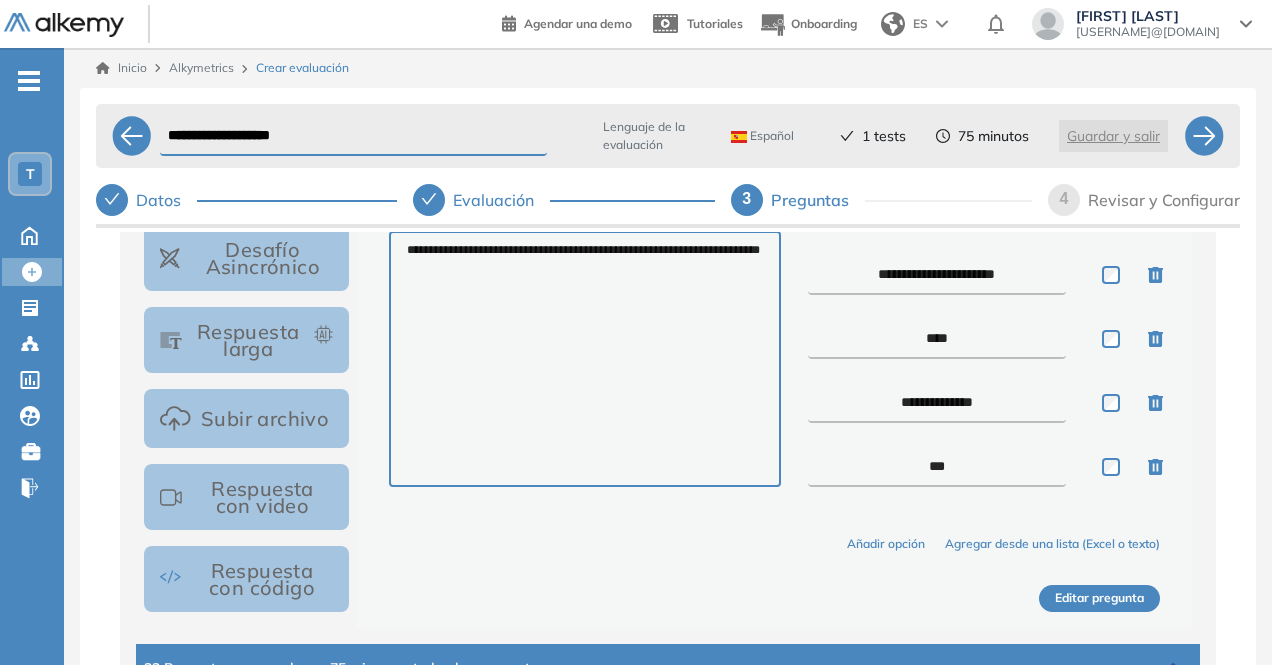type on "***" 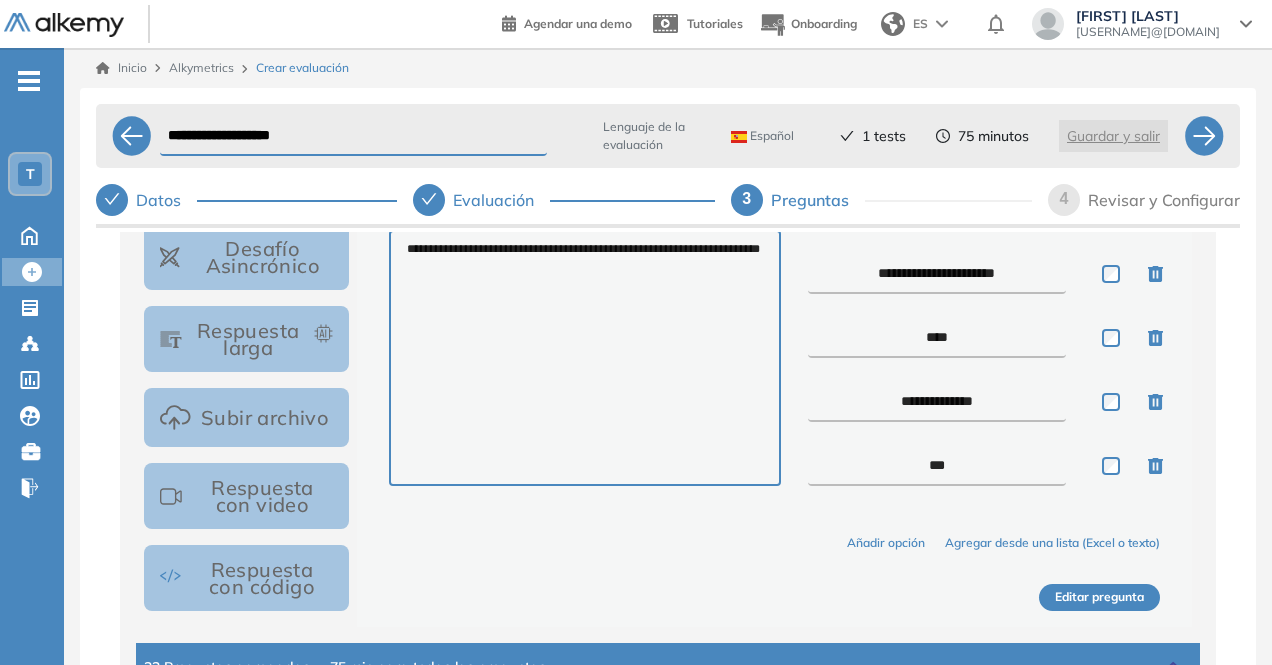 click on "Editar pregunta" at bounding box center (1099, 597) 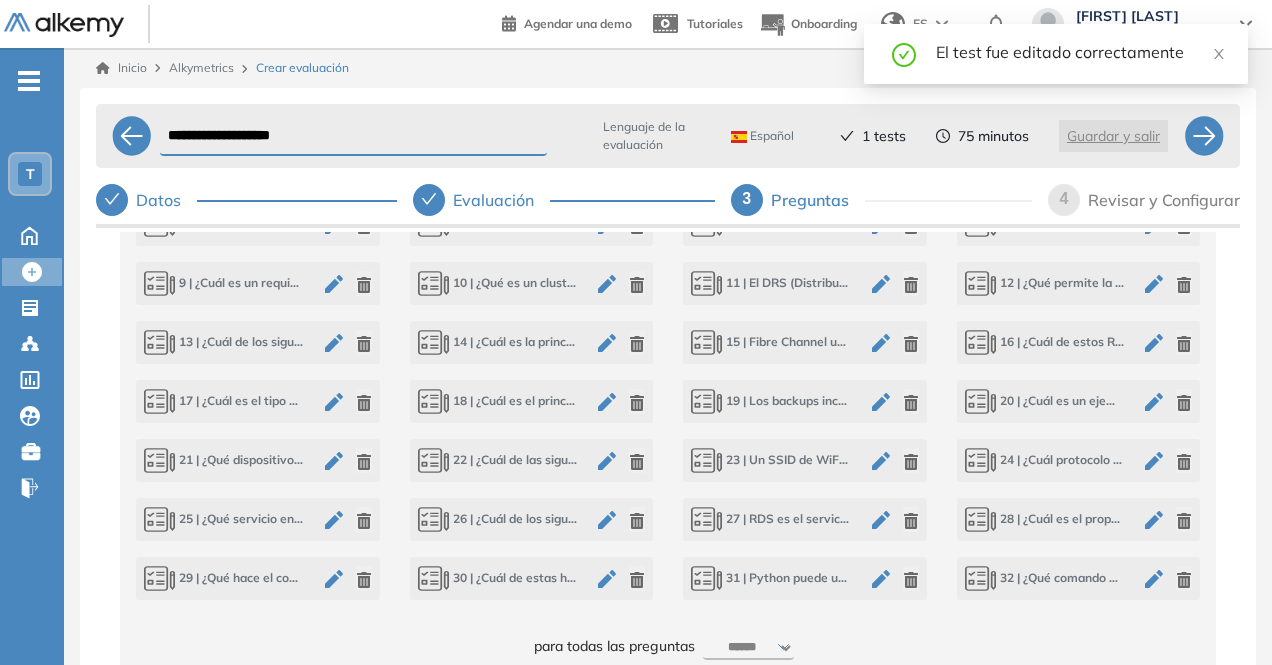 scroll, scrollTop: 1002, scrollLeft: 0, axis: vertical 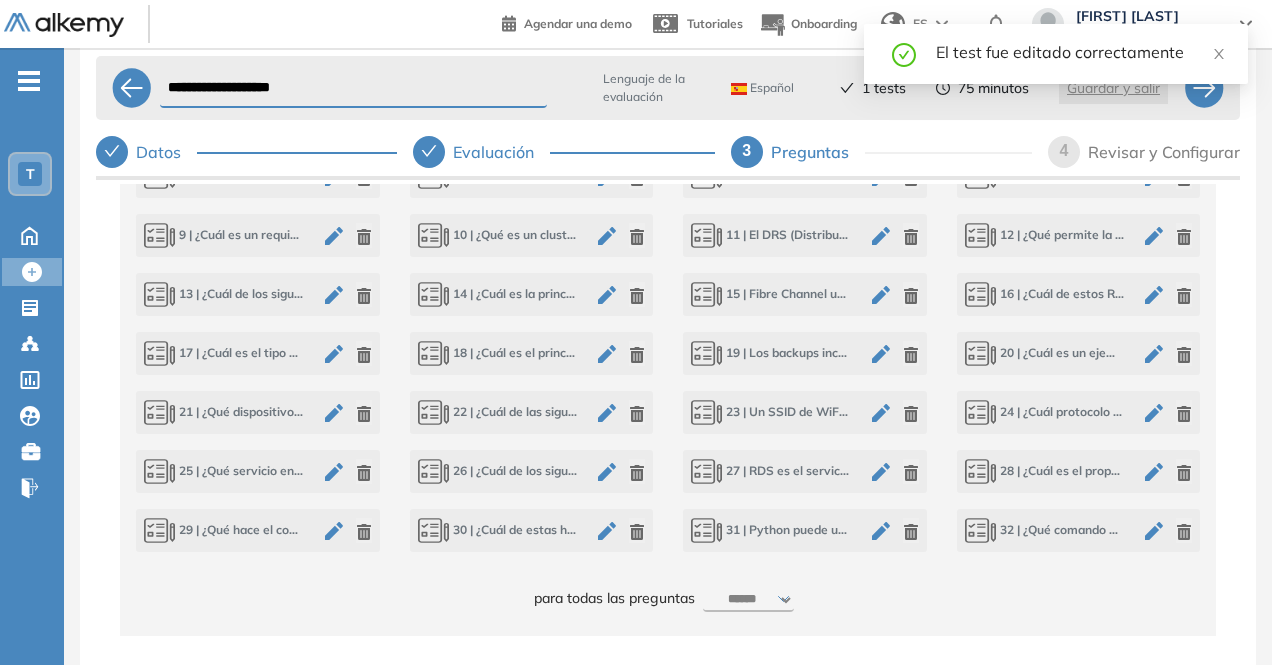 click 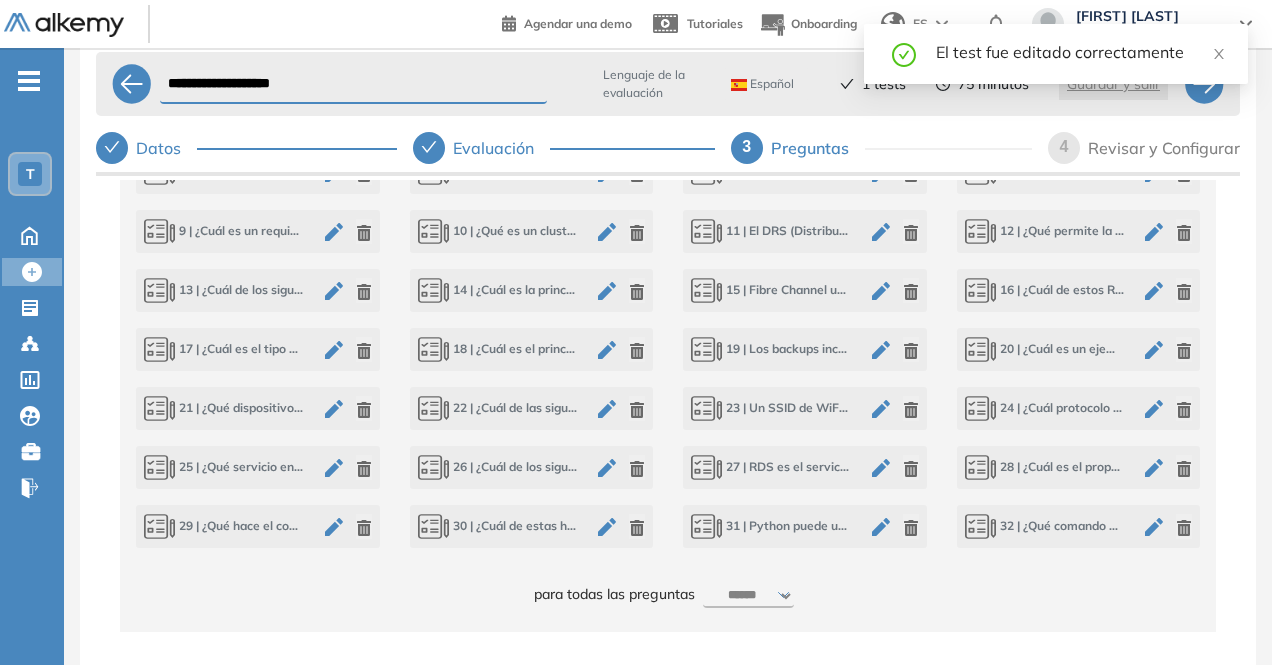 click 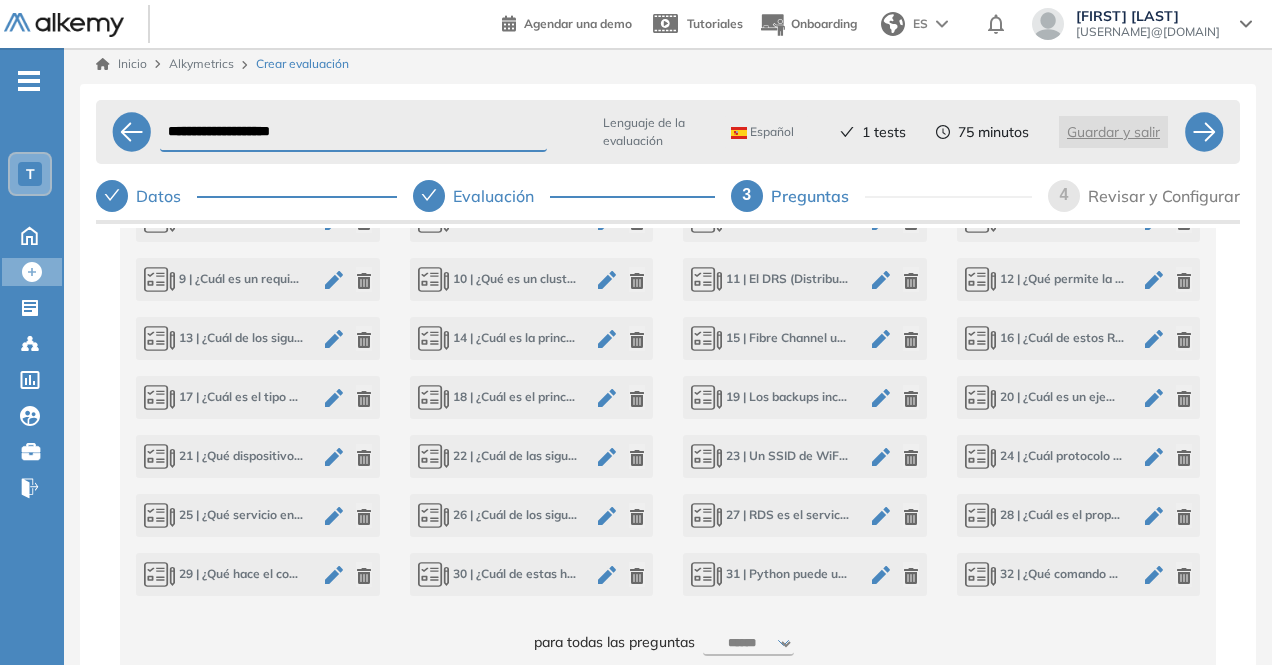 scroll, scrollTop: 0, scrollLeft: 0, axis: both 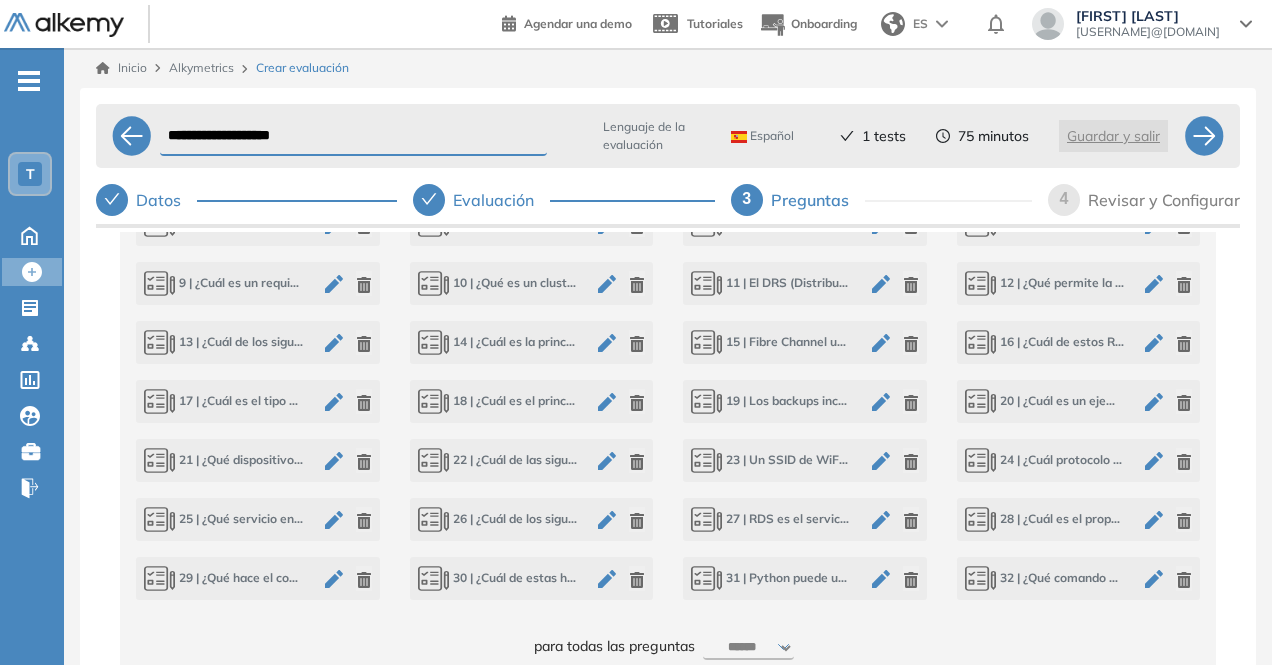 click 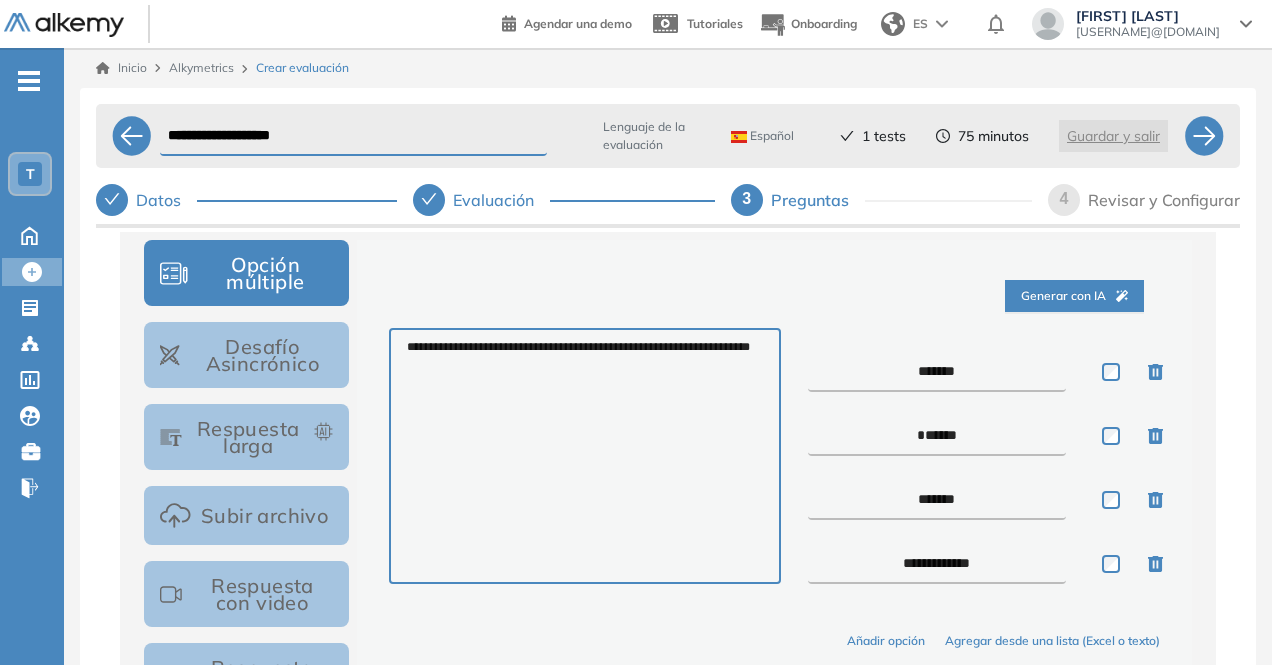 scroll, scrollTop: 328, scrollLeft: 0, axis: vertical 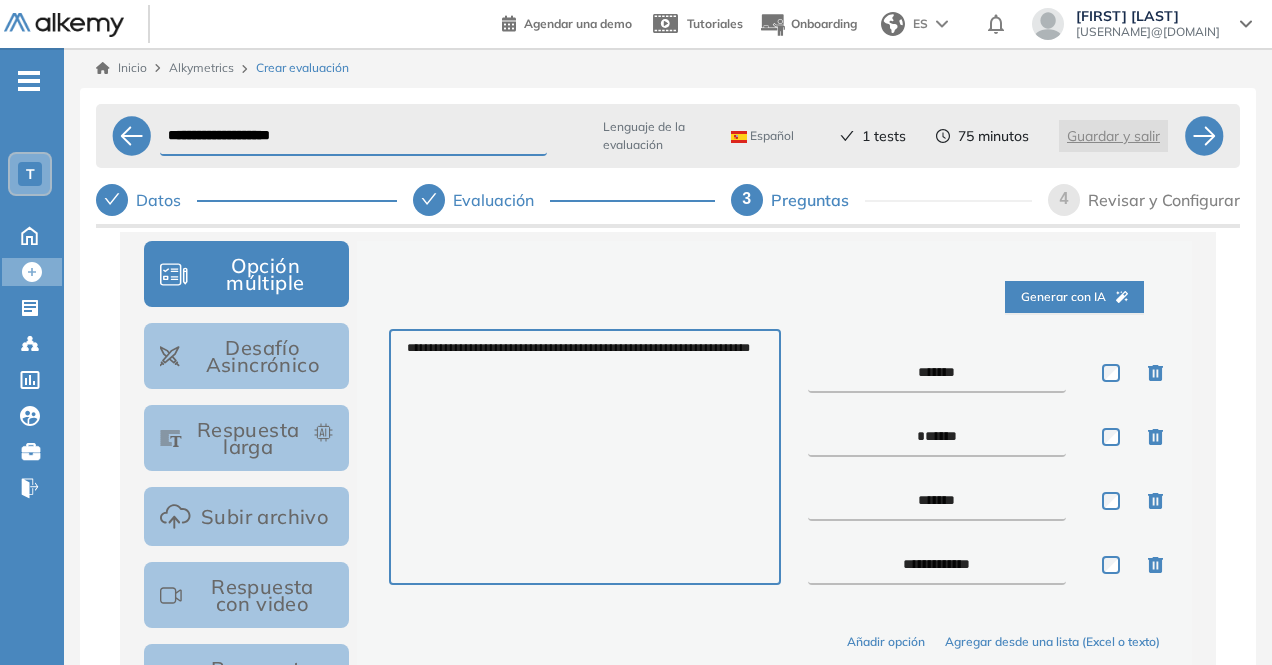drag, startPoint x: 926, startPoint y: 369, endPoint x: 894, endPoint y: 369, distance: 32 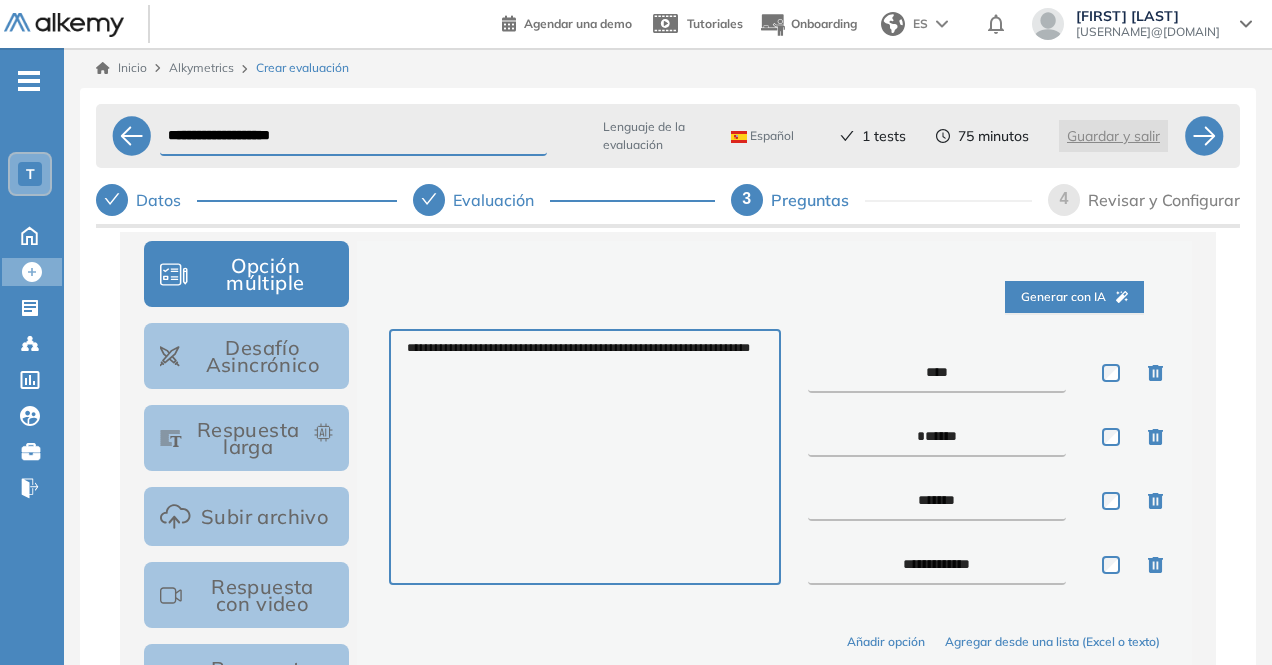 drag, startPoint x: 933, startPoint y: 442, endPoint x: 903, endPoint y: 433, distance: 31.320919 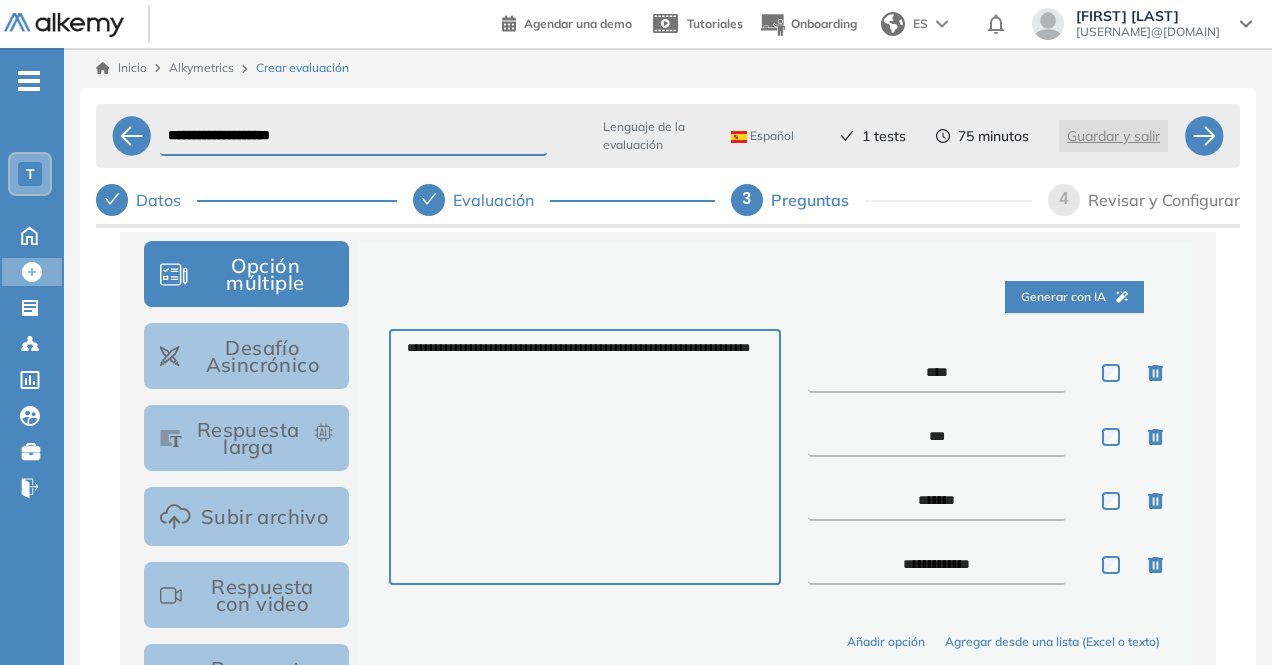drag, startPoint x: 927, startPoint y: 499, endPoint x: 890, endPoint y: 497, distance: 37.054016 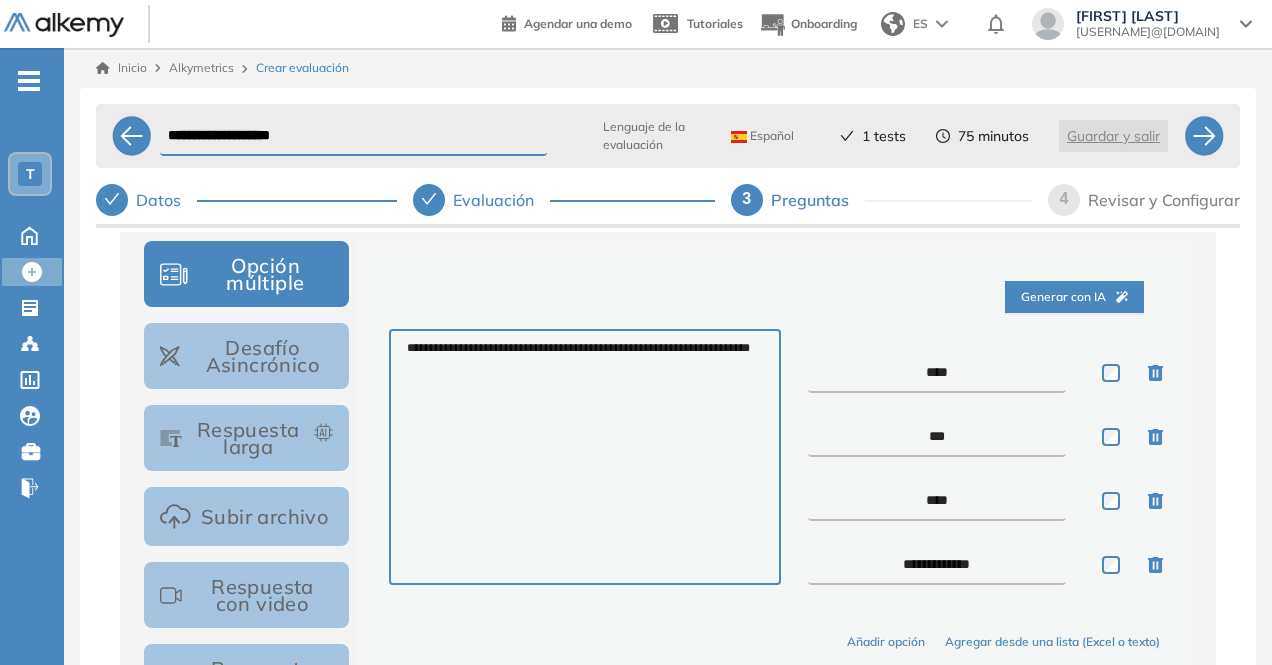 drag, startPoint x: 908, startPoint y: 565, endPoint x: 854, endPoint y: 566, distance: 54.00926 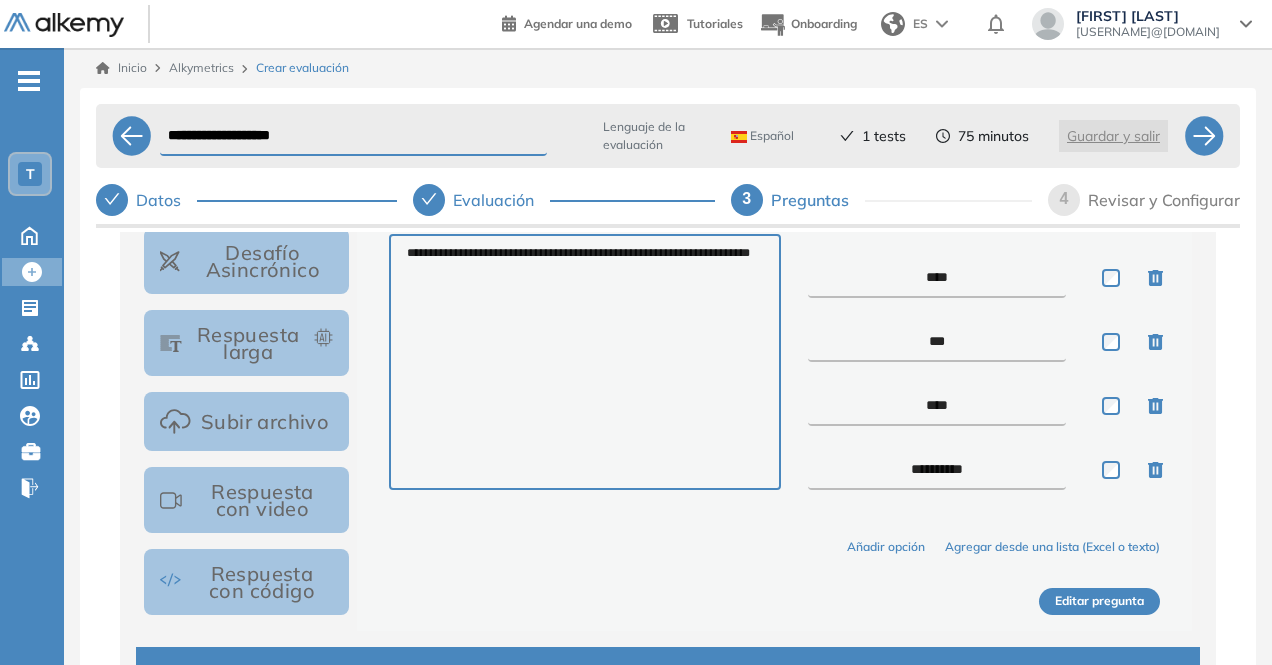 click on "Editar pregunta" at bounding box center [1099, 601] 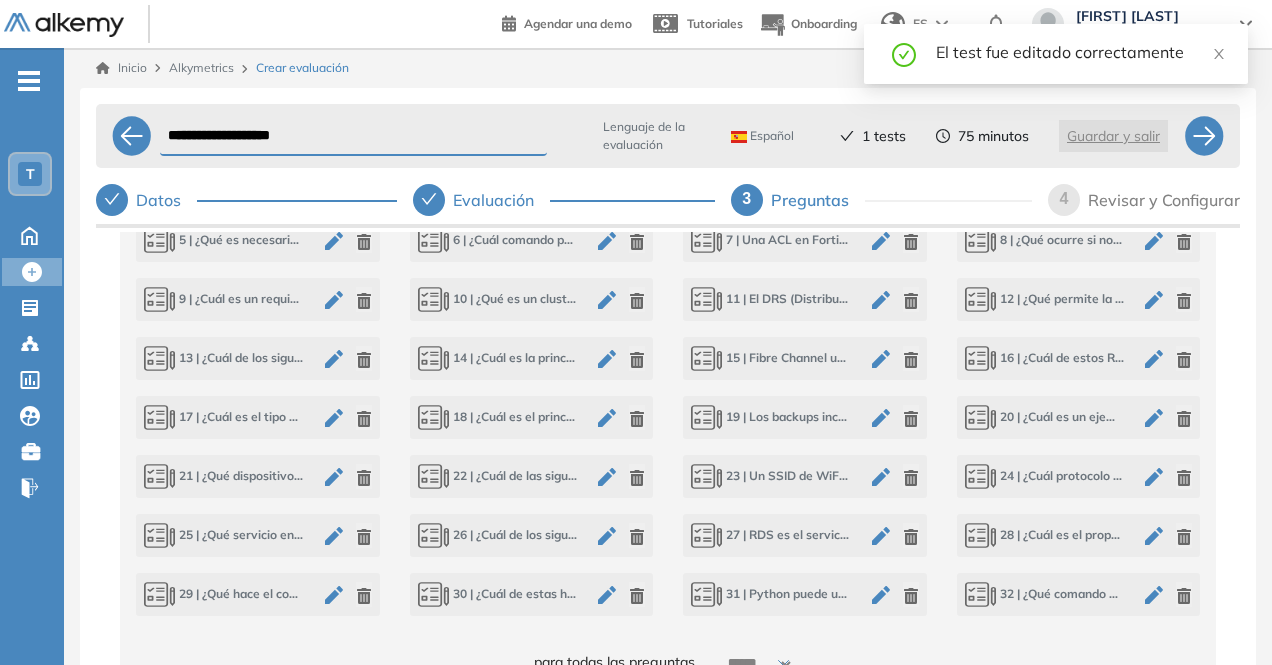 scroll, scrollTop: 1002, scrollLeft: 0, axis: vertical 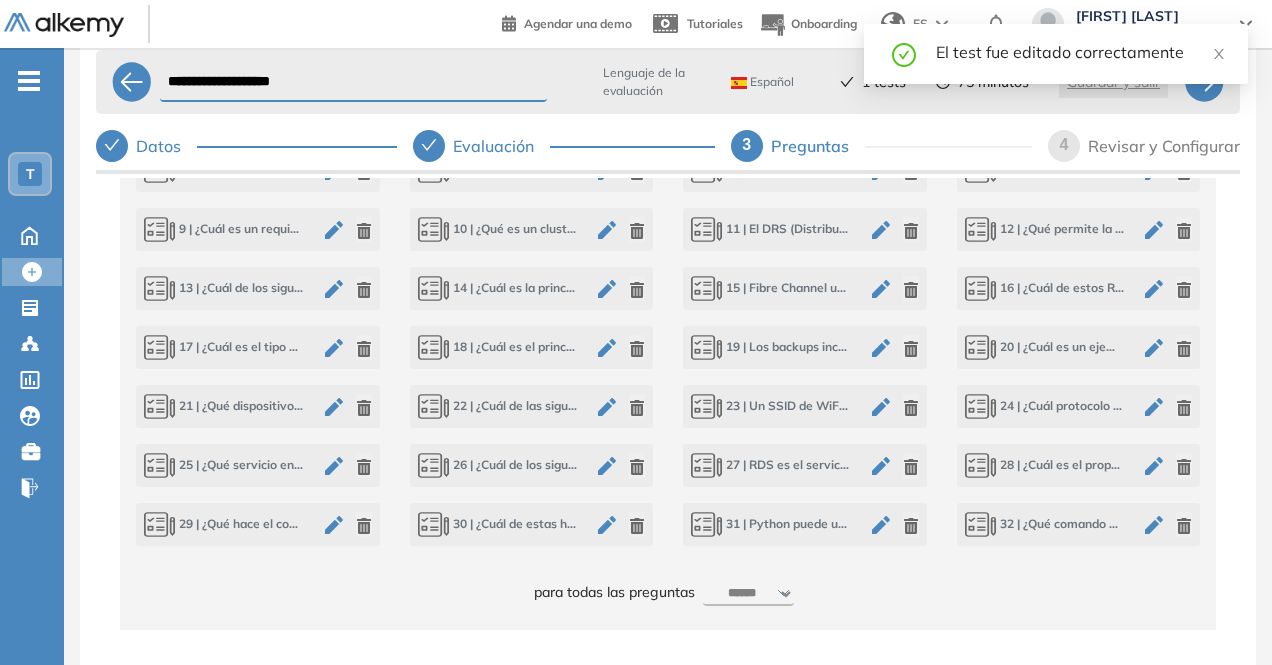 click 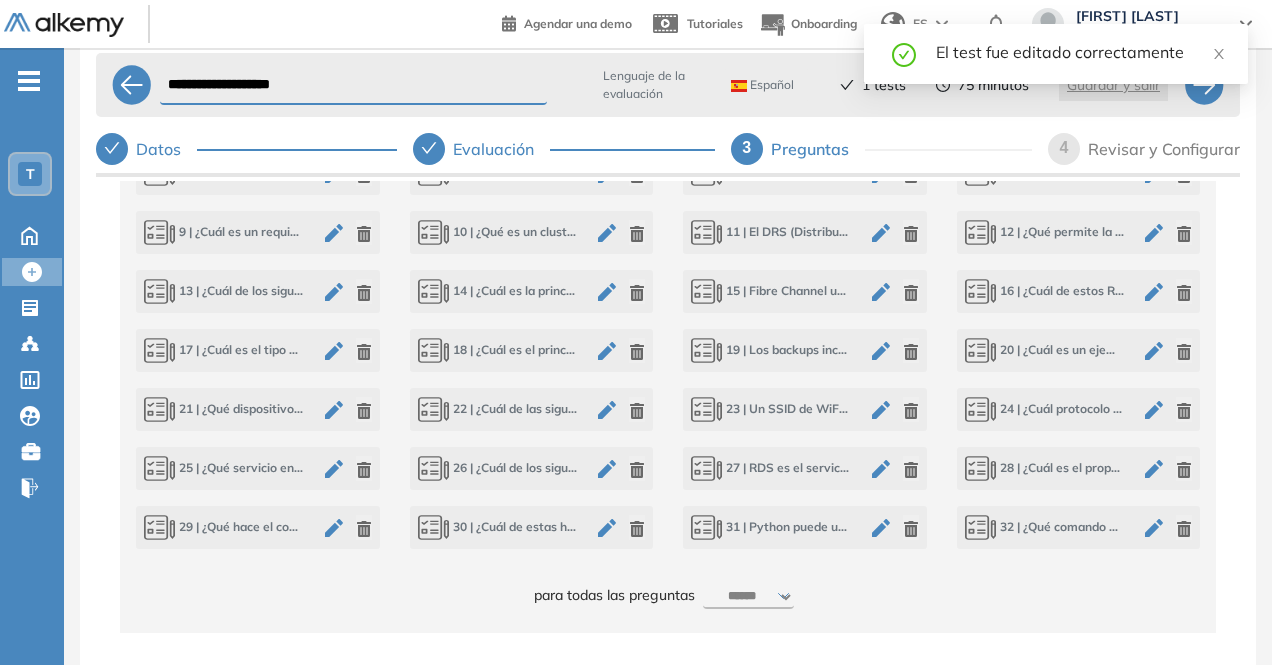 scroll, scrollTop: 52, scrollLeft: 0, axis: vertical 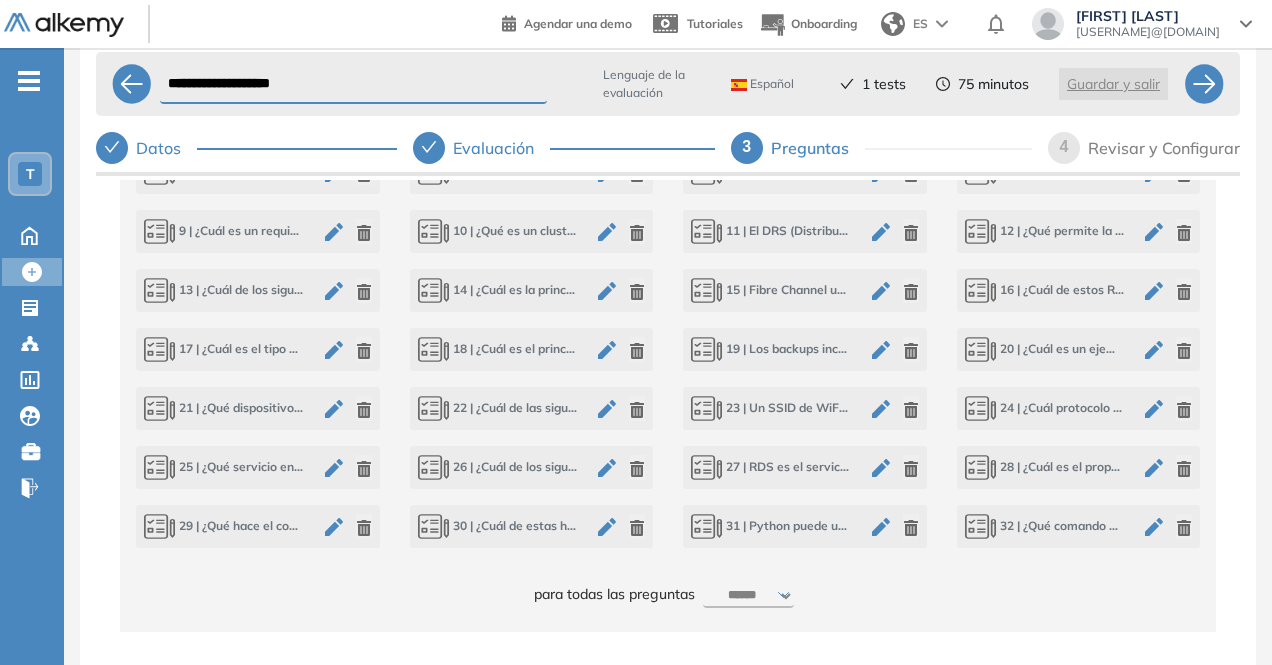 click 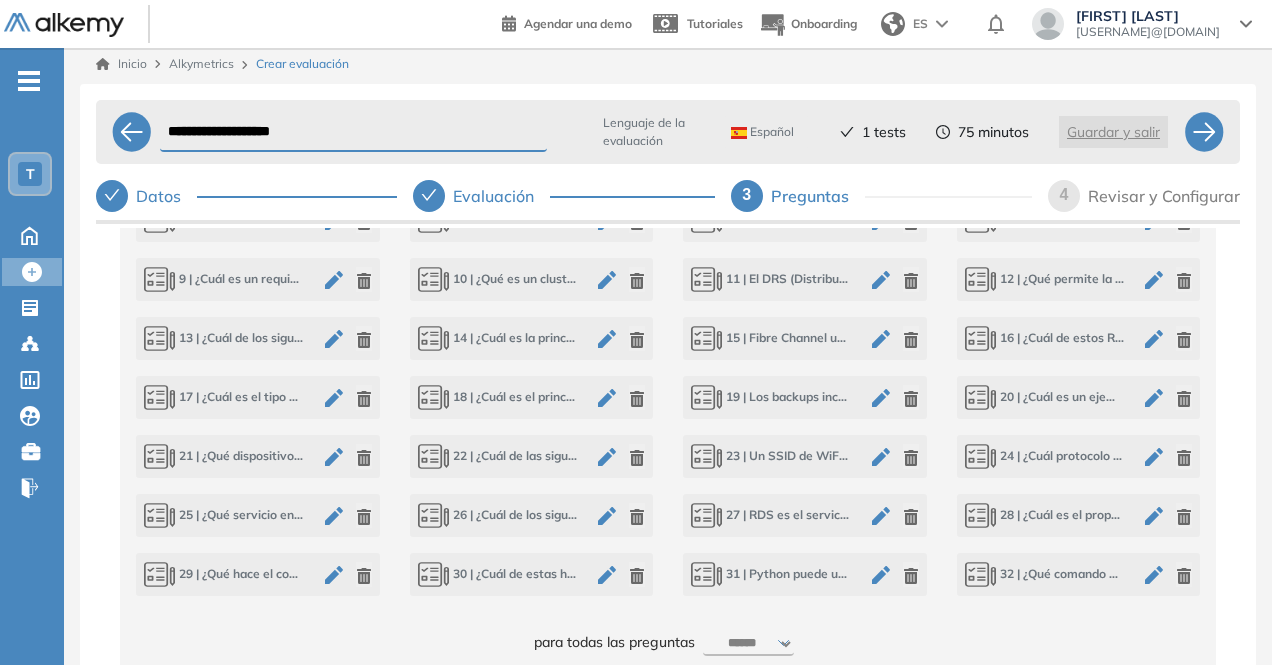 scroll, scrollTop: 0, scrollLeft: 0, axis: both 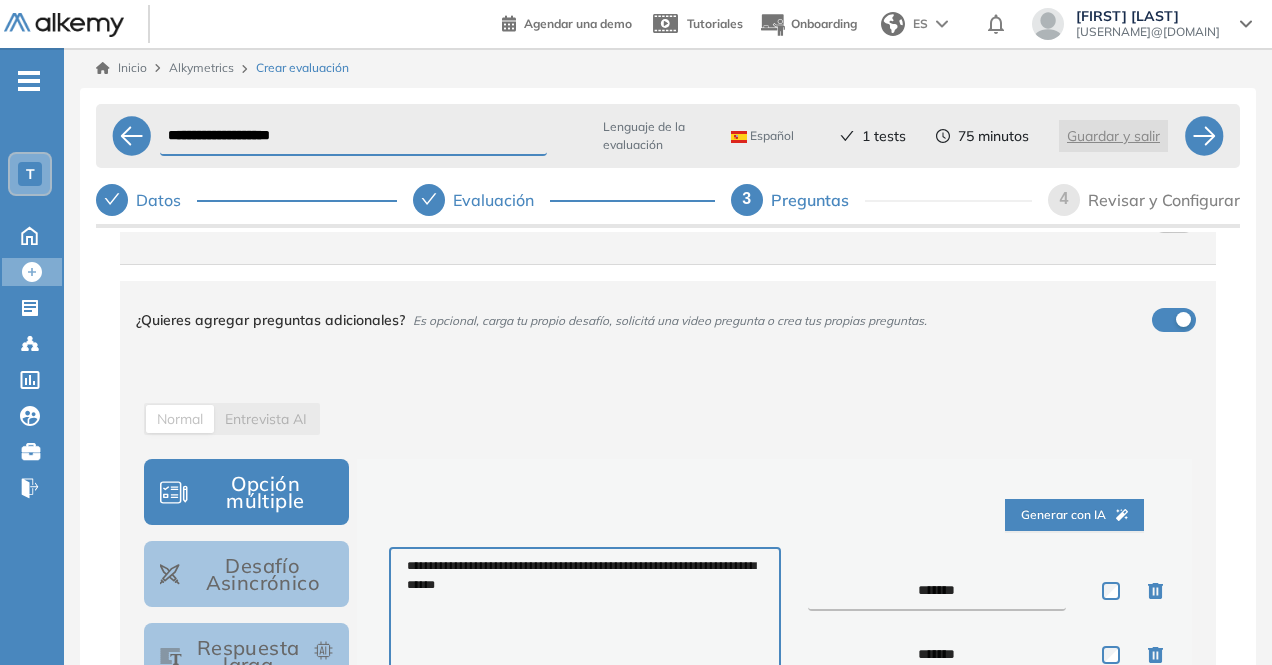 click on "******" at bounding box center (937, 591) 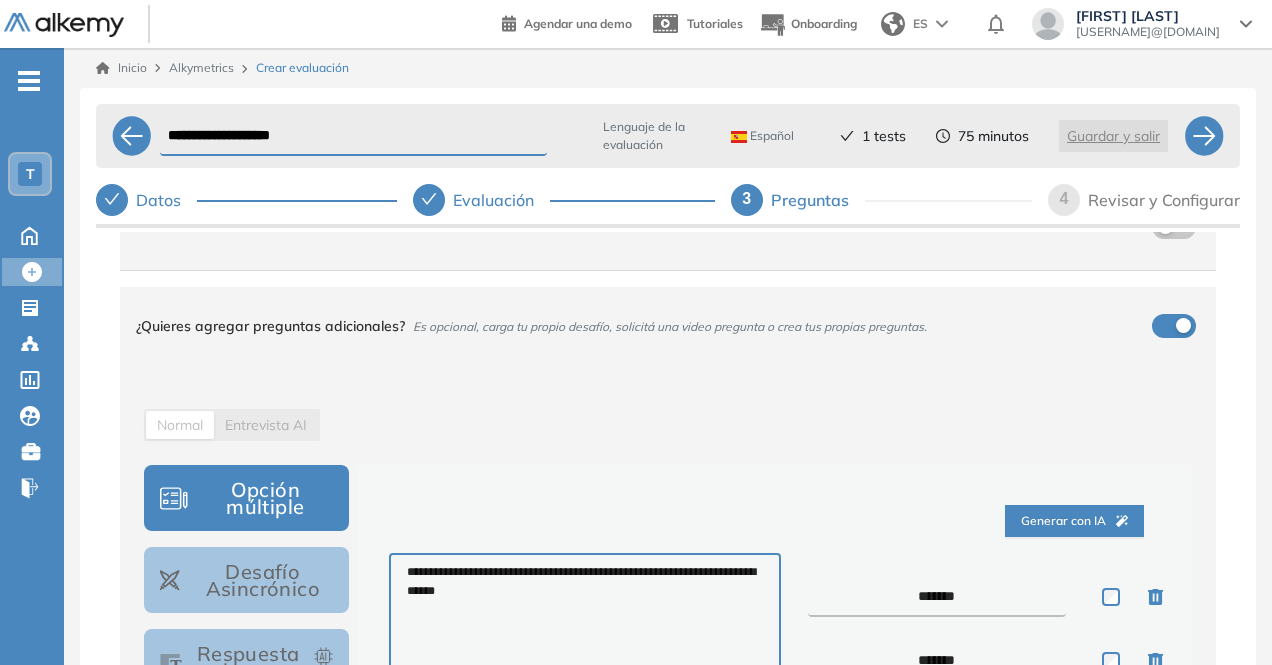 drag, startPoint x: 925, startPoint y: 599, endPoint x: 858, endPoint y: 595, distance: 67.11929 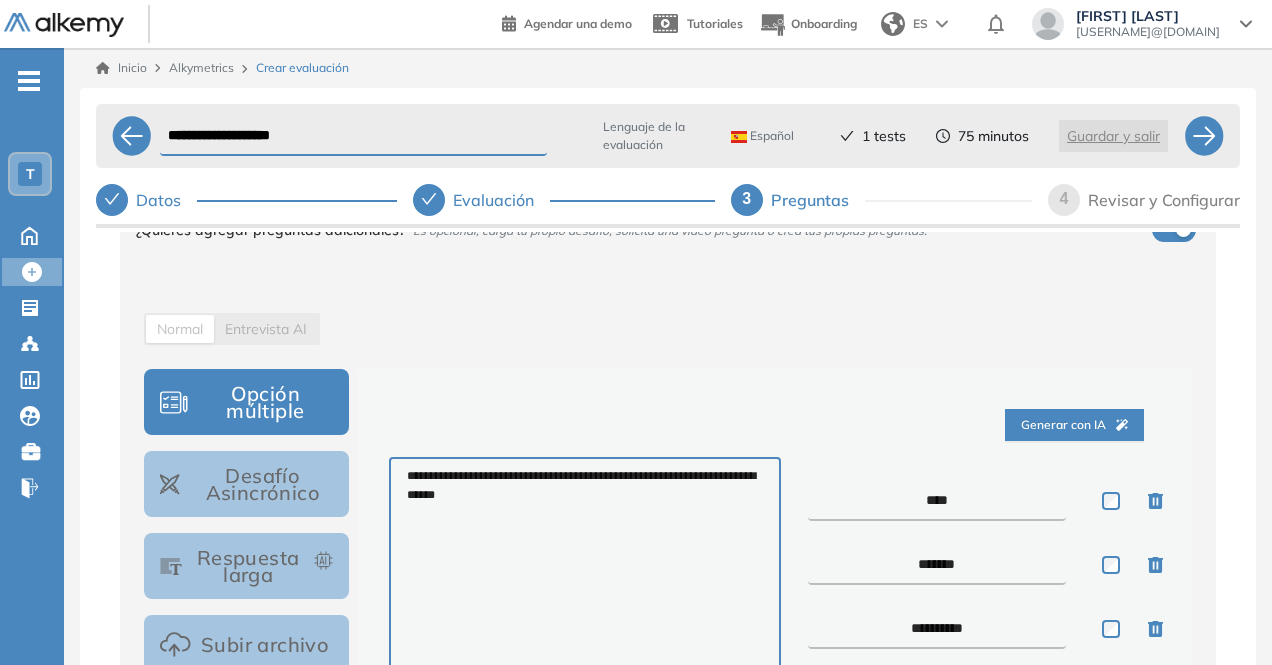 drag, startPoint x: 925, startPoint y: 565, endPoint x: 892, endPoint y: 564, distance: 33.01515 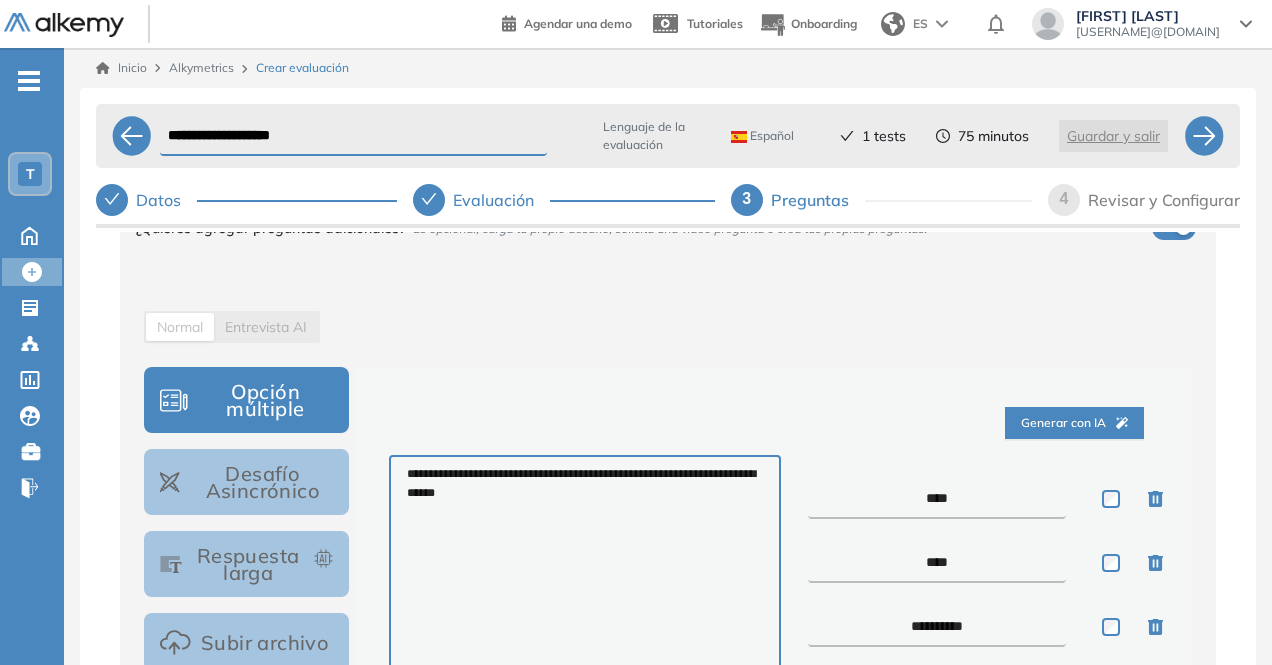 scroll, scrollTop: 202, scrollLeft: 0, axis: vertical 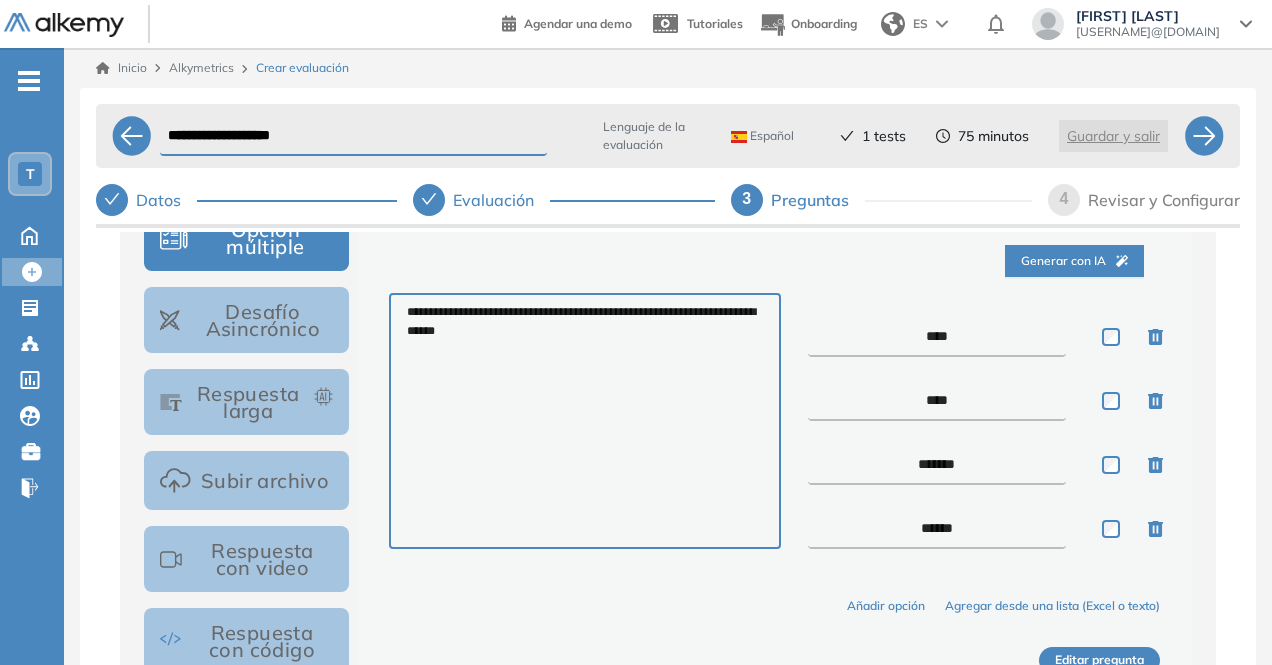 drag, startPoint x: 934, startPoint y: 560, endPoint x: 884, endPoint y: 525, distance: 61.03278 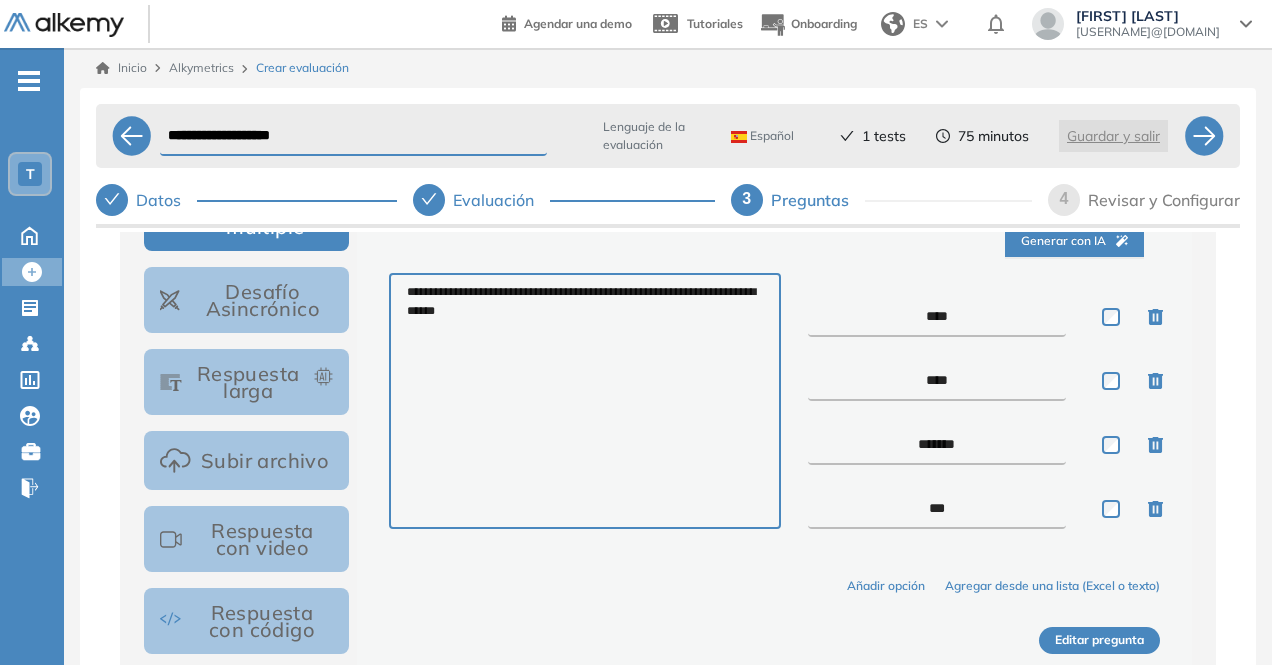 click on "Editar pregunta" at bounding box center [1099, 640] 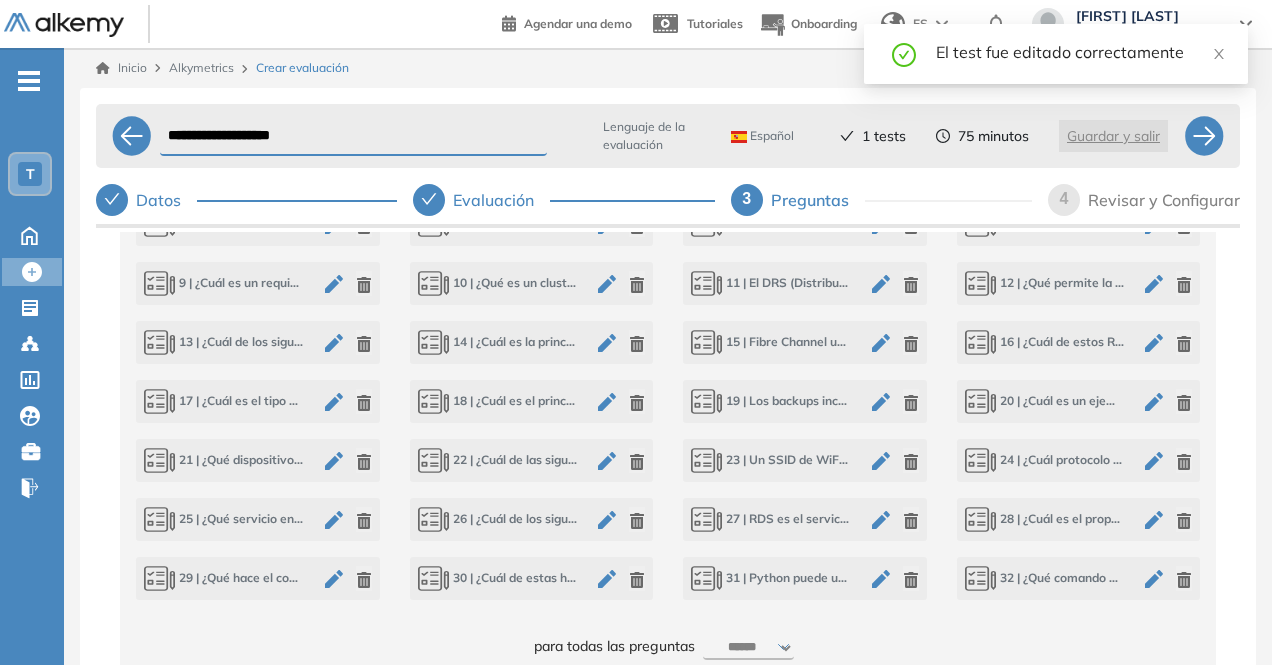 scroll, scrollTop: 1001, scrollLeft: 0, axis: vertical 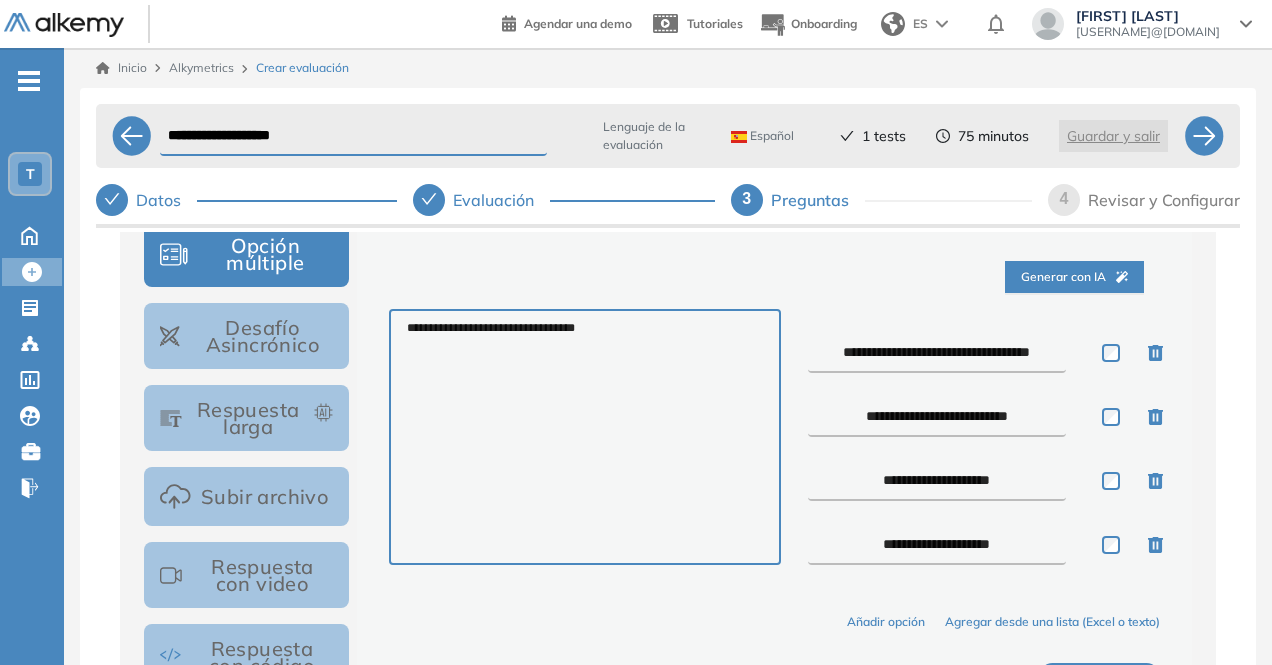 click on "**********" at bounding box center [937, 353] 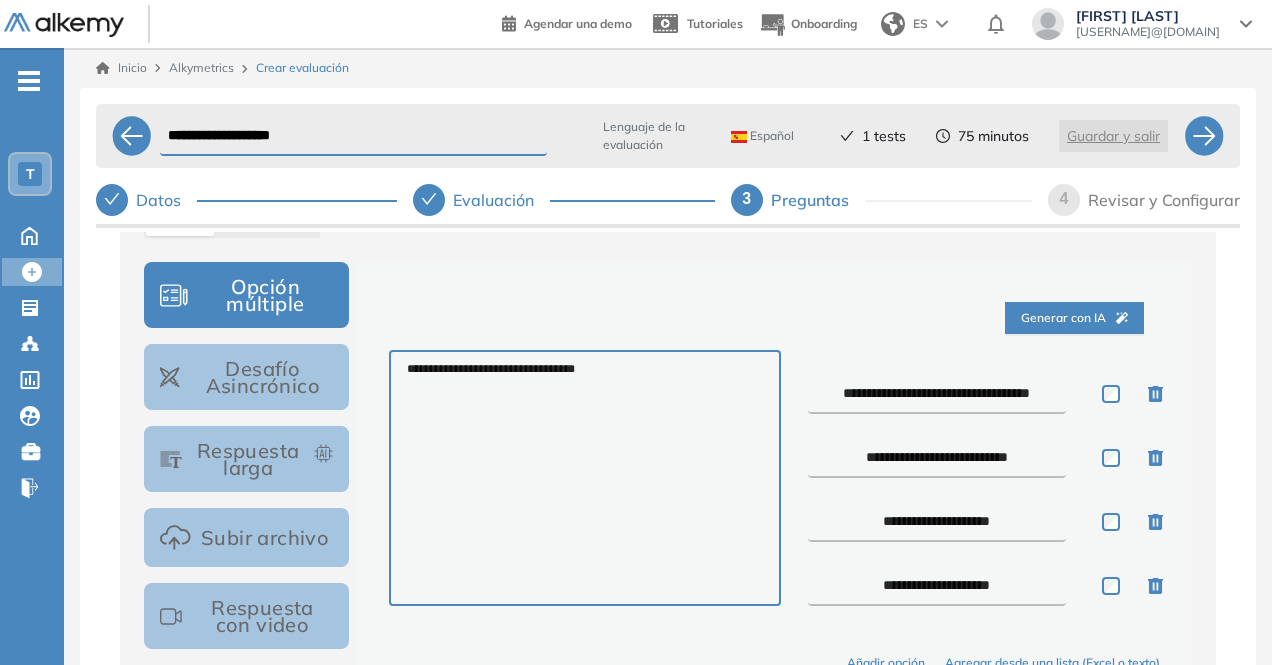 drag, startPoint x: 859, startPoint y: 382, endPoint x: 832, endPoint y: 383, distance: 27.018513 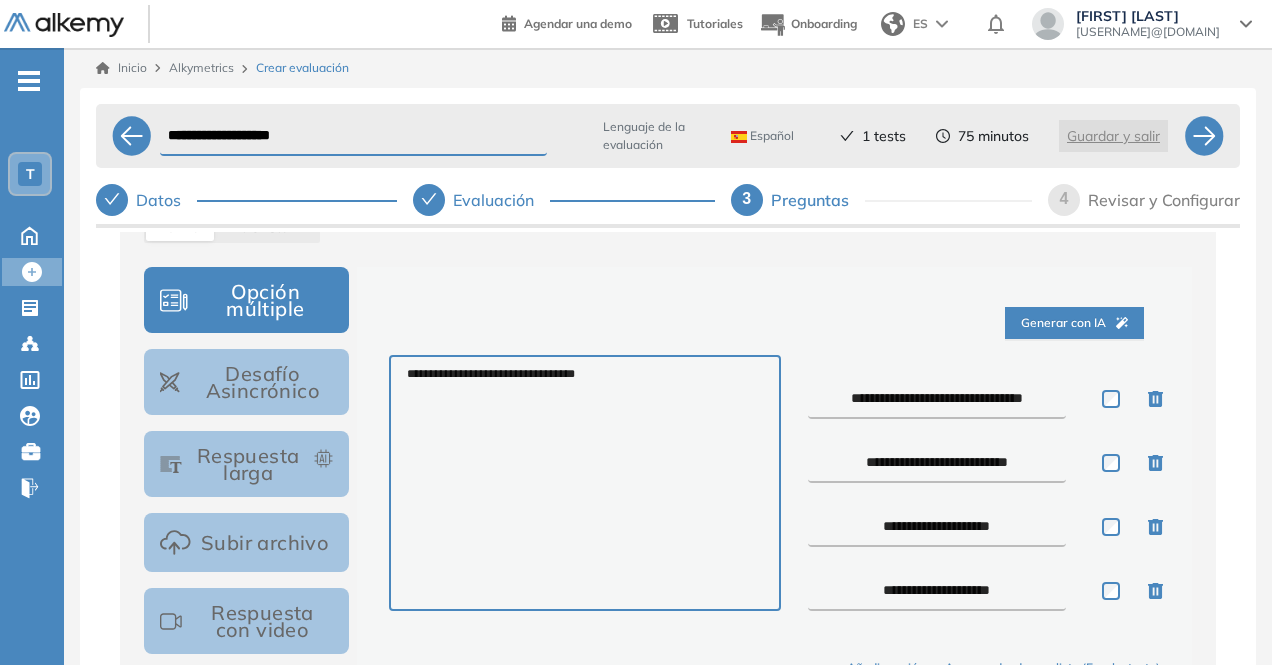 scroll, scrollTop: 302, scrollLeft: 0, axis: vertical 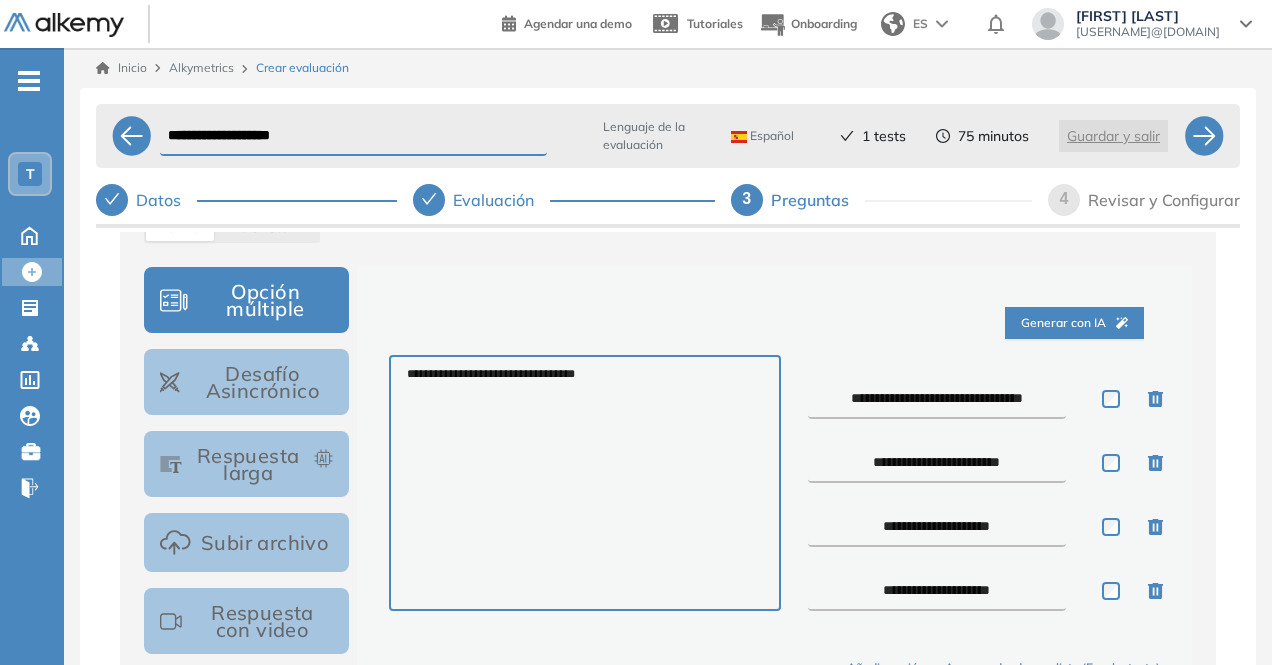 drag, startPoint x: 877, startPoint y: 525, endPoint x: 842, endPoint y: 528, distance: 35.128338 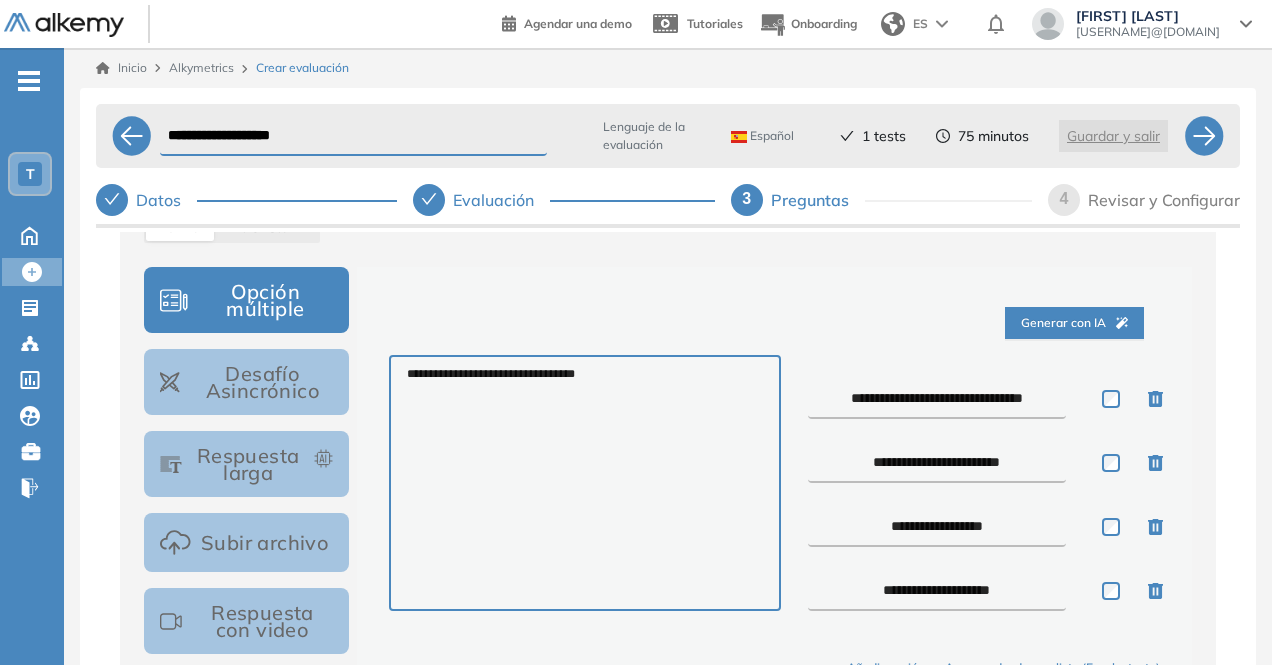 drag, startPoint x: 881, startPoint y: 590, endPoint x: 834, endPoint y: 592, distance: 47.042534 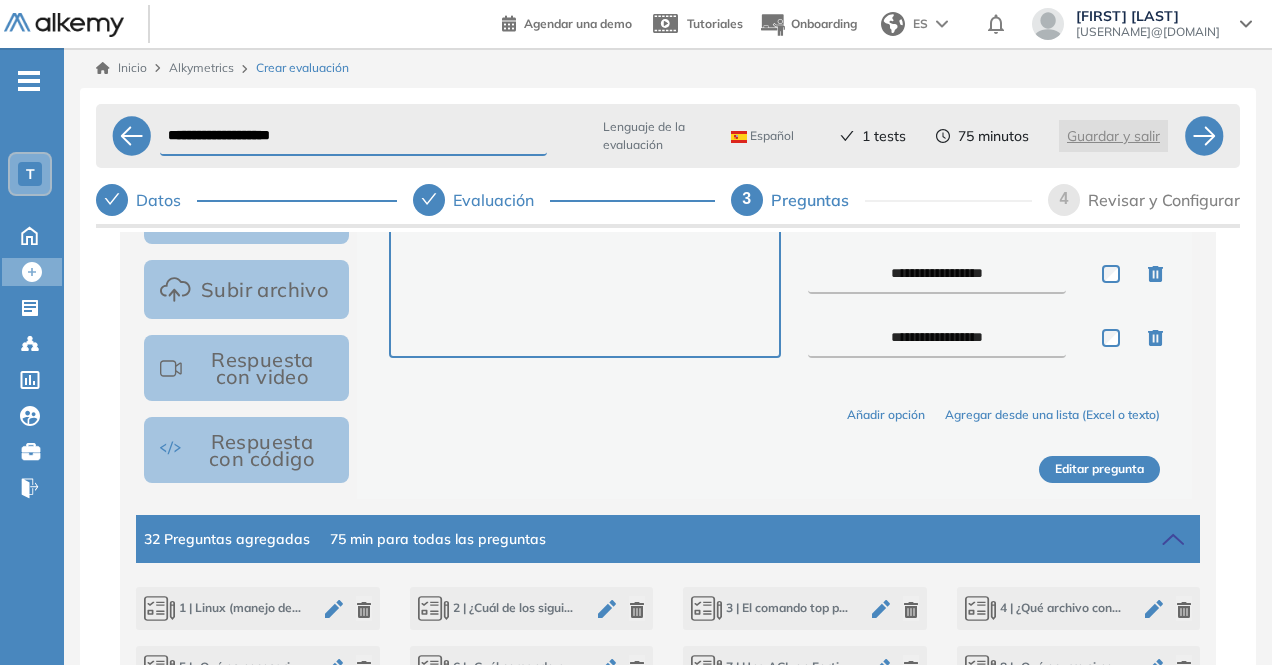 click on "**********" at bounding box center (774, 256) 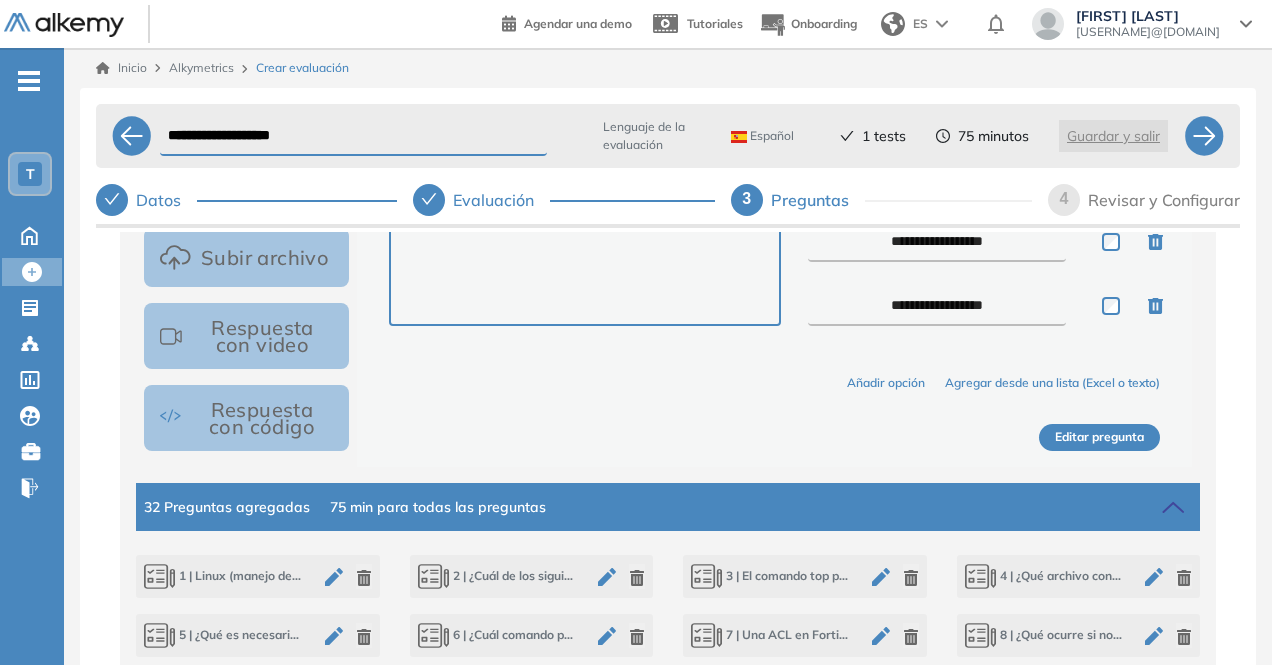 click on "Editar pregunta" at bounding box center [1099, 437] 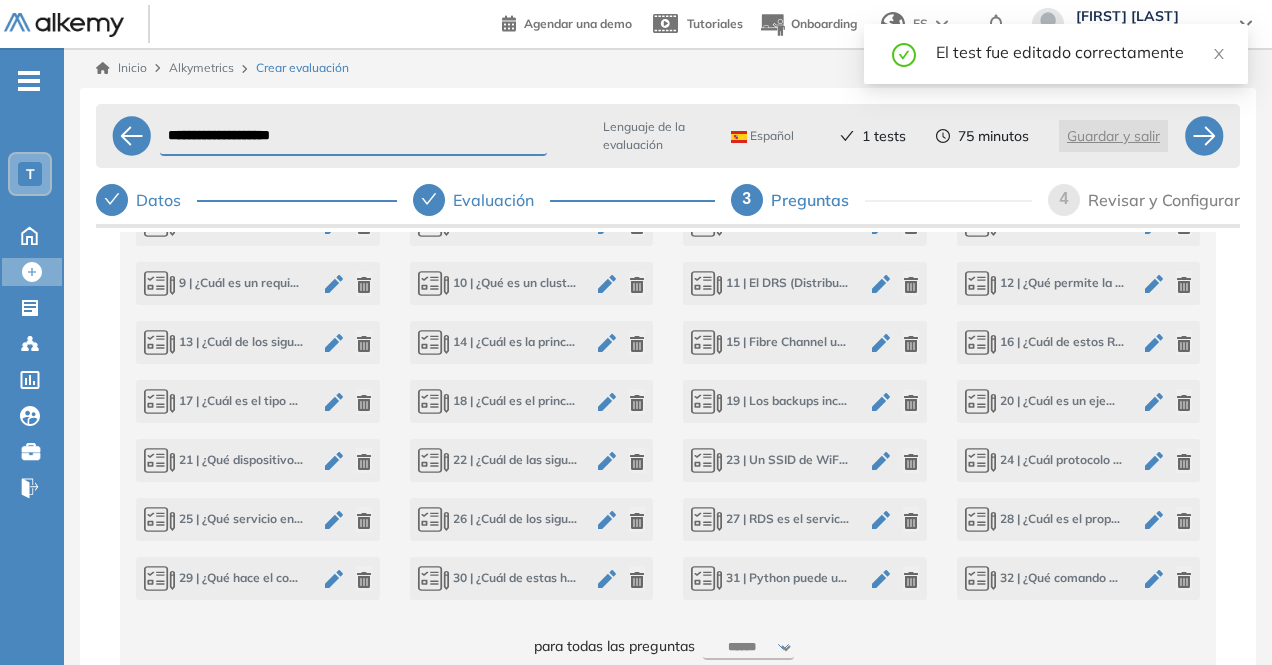 scroll, scrollTop: 1002, scrollLeft: 0, axis: vertical 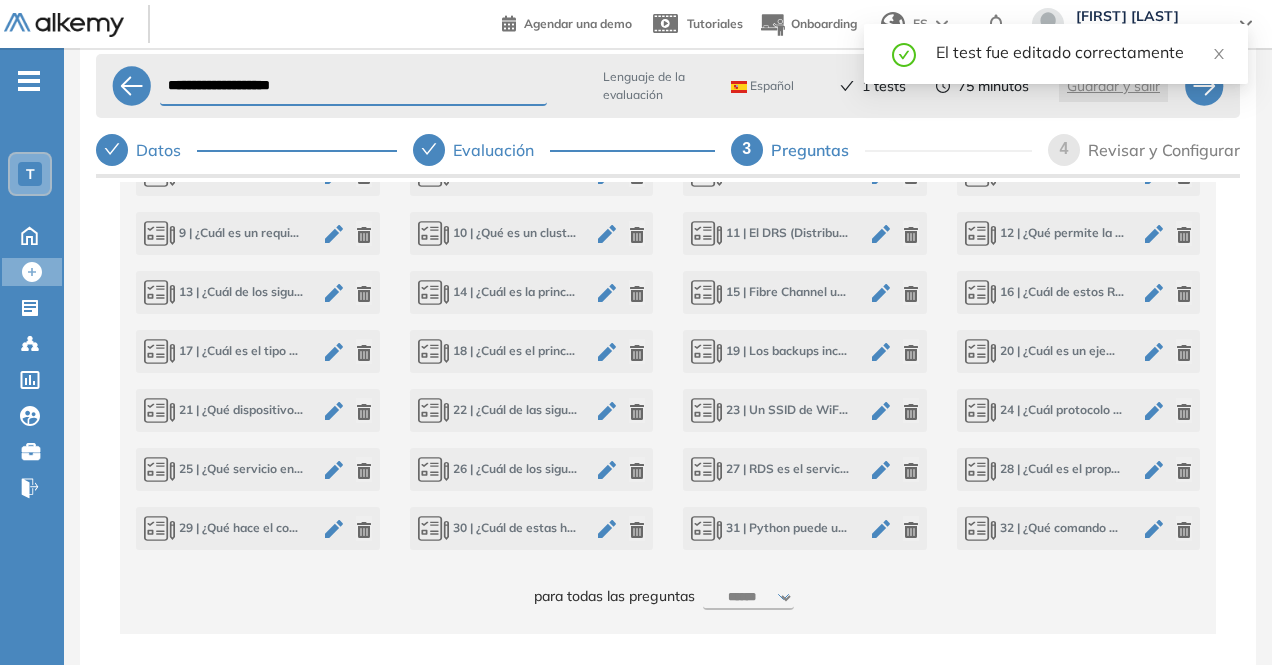 click 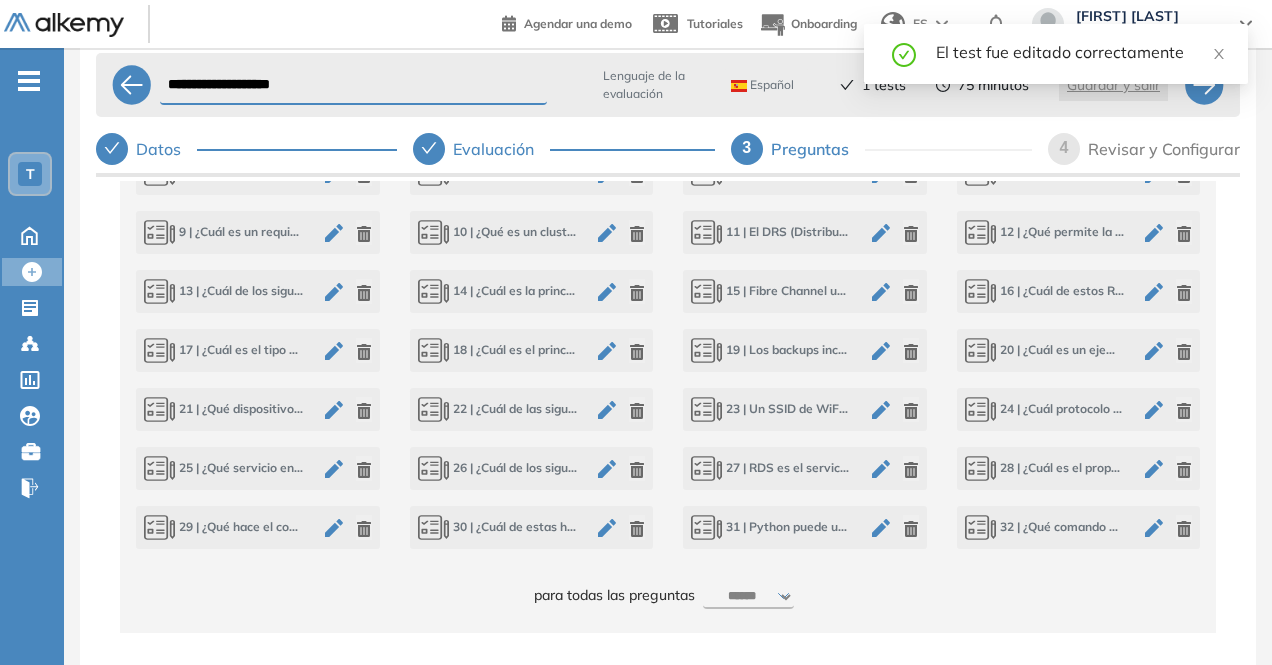 scroll, scrollTop: 0, scrollLeft: 0, axis: both 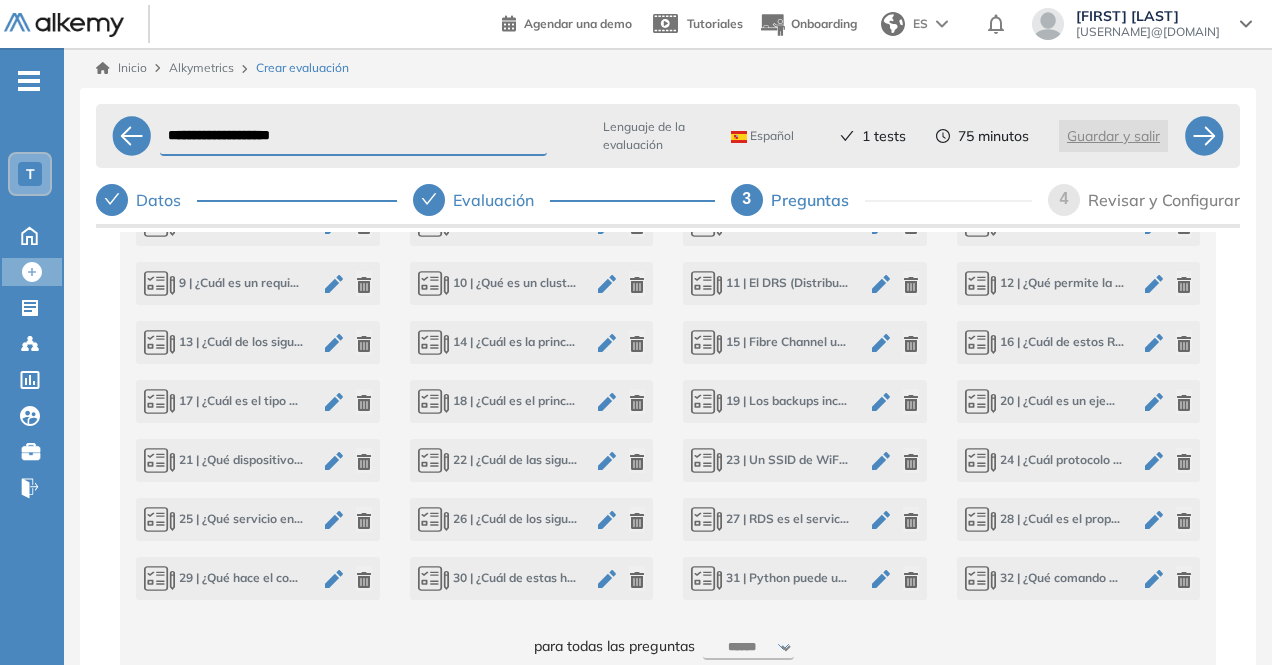 click 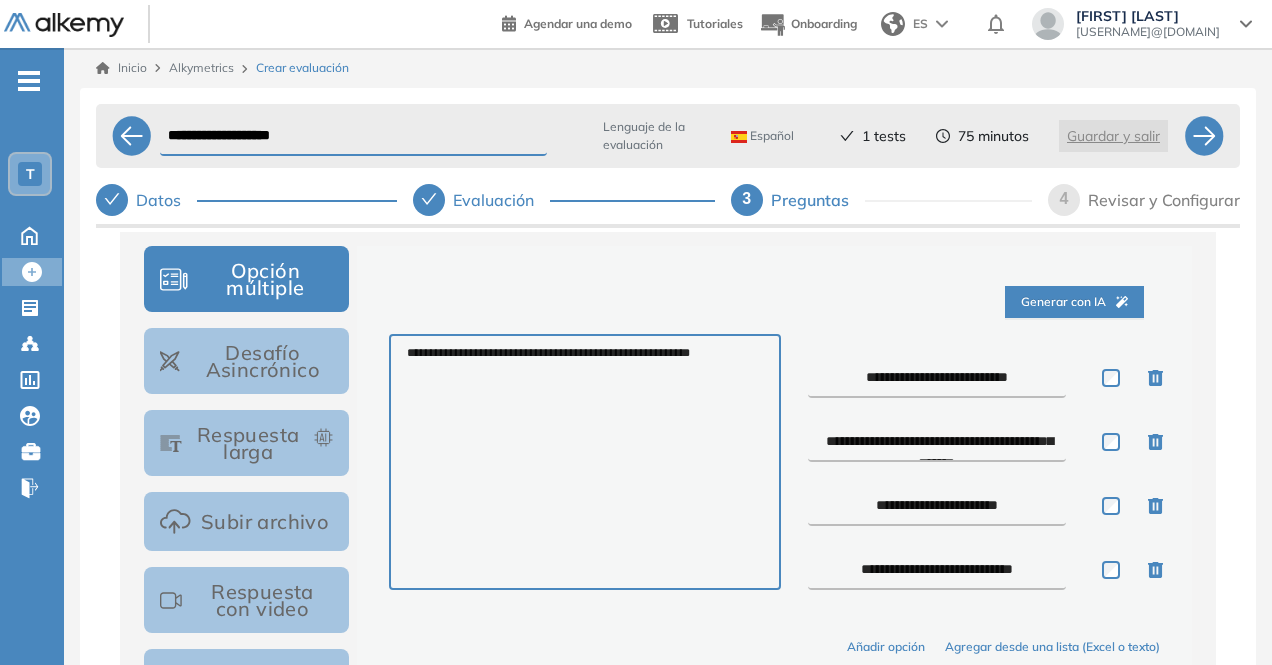 scroll, scrollTop: 322, scrollLeft: 0, axis: vertical 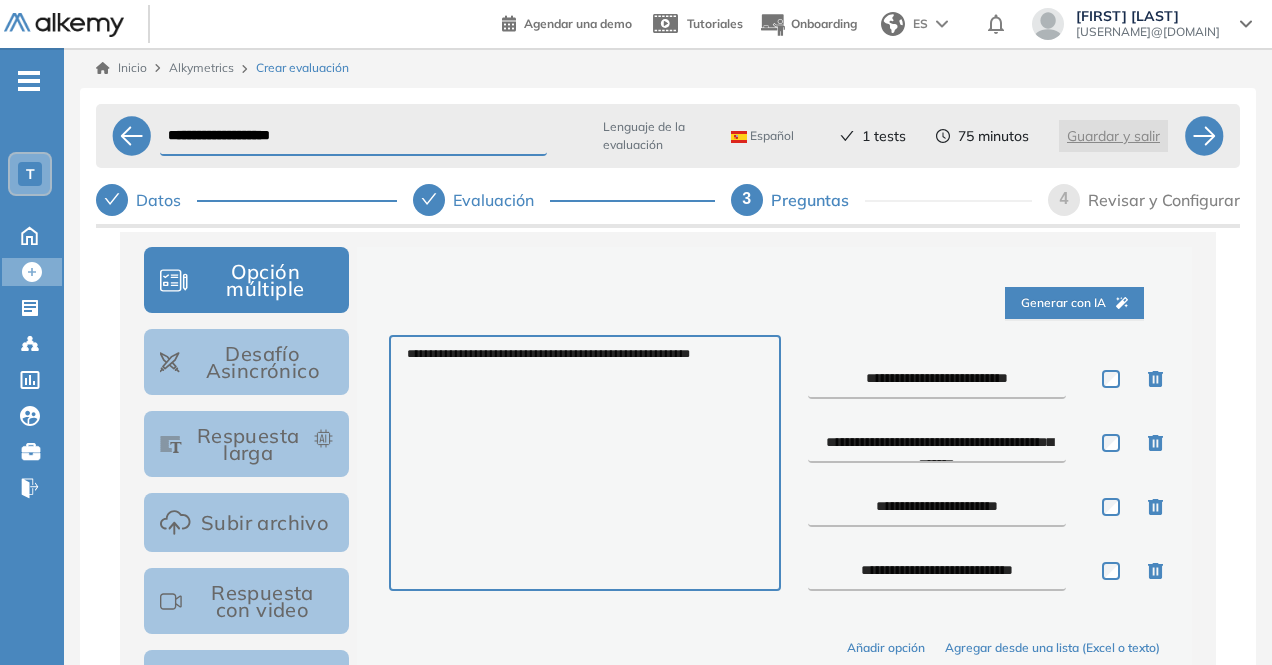 drag, startPoint x: 858, startPoint y: 375, endPoint x: 832, endPoint y: 374, distance: 26.019224 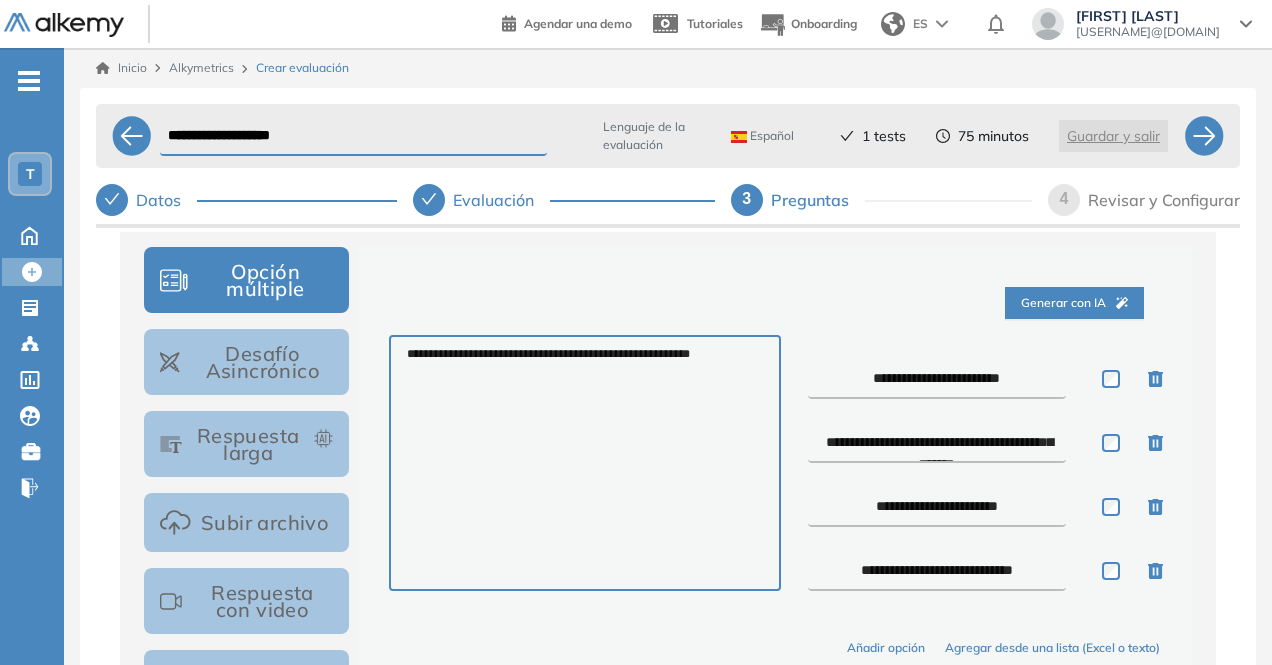 drag, startPoint x: 844, startPoint y: 445, endPoint x: 813, endPoint y: 442, distance: 31.144823 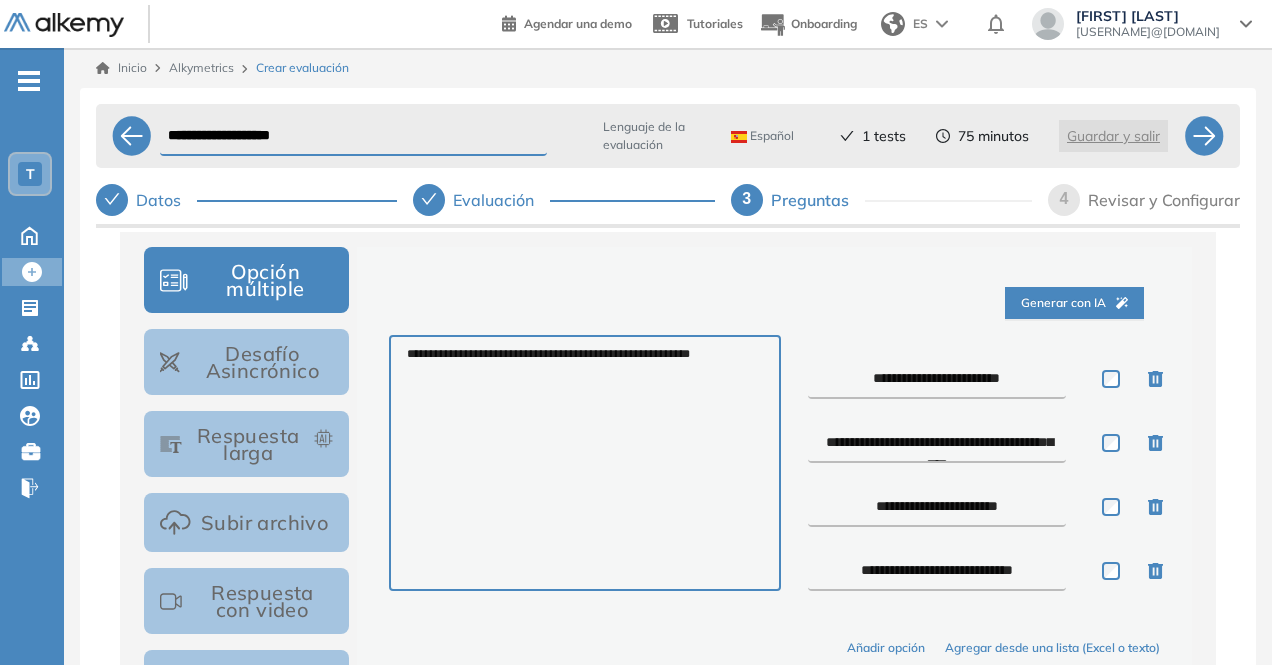 drag, startPoint x: 868, startPoint y: 509, endPoint x: 822, endPoint y: 510, distance: 46.010868 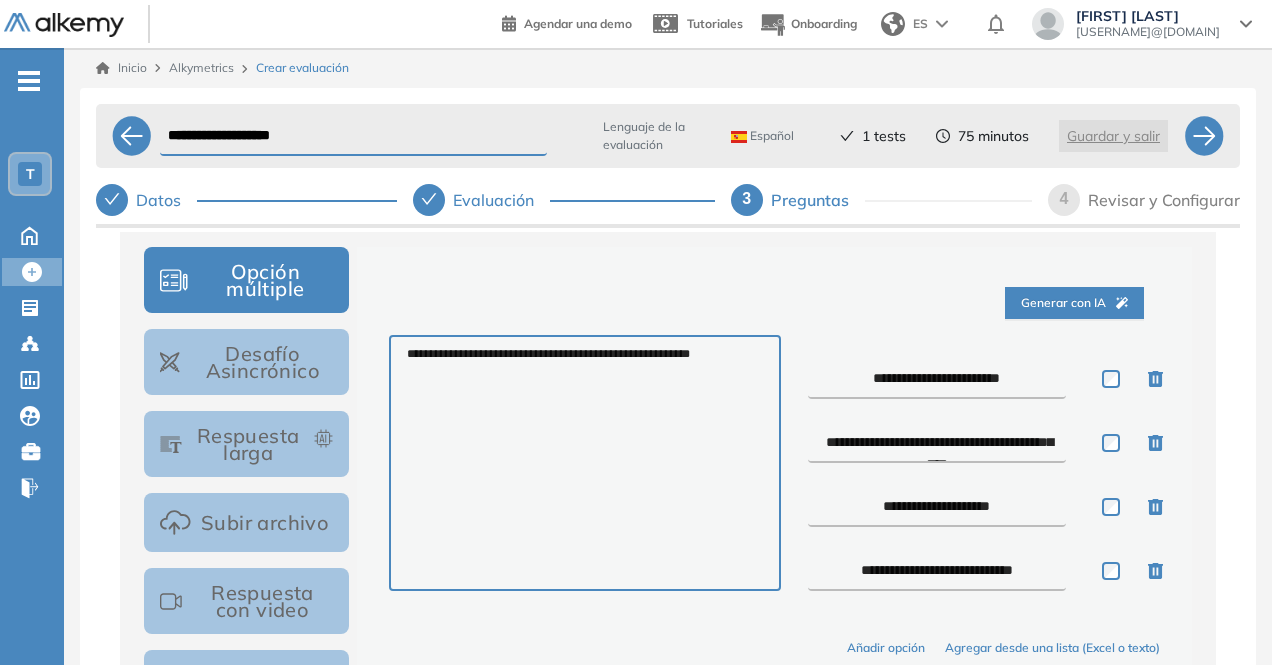 drag, startPoint x: 852, startPoint y: 569, endPoint x: 819, endPoint y: 569, distance: 33 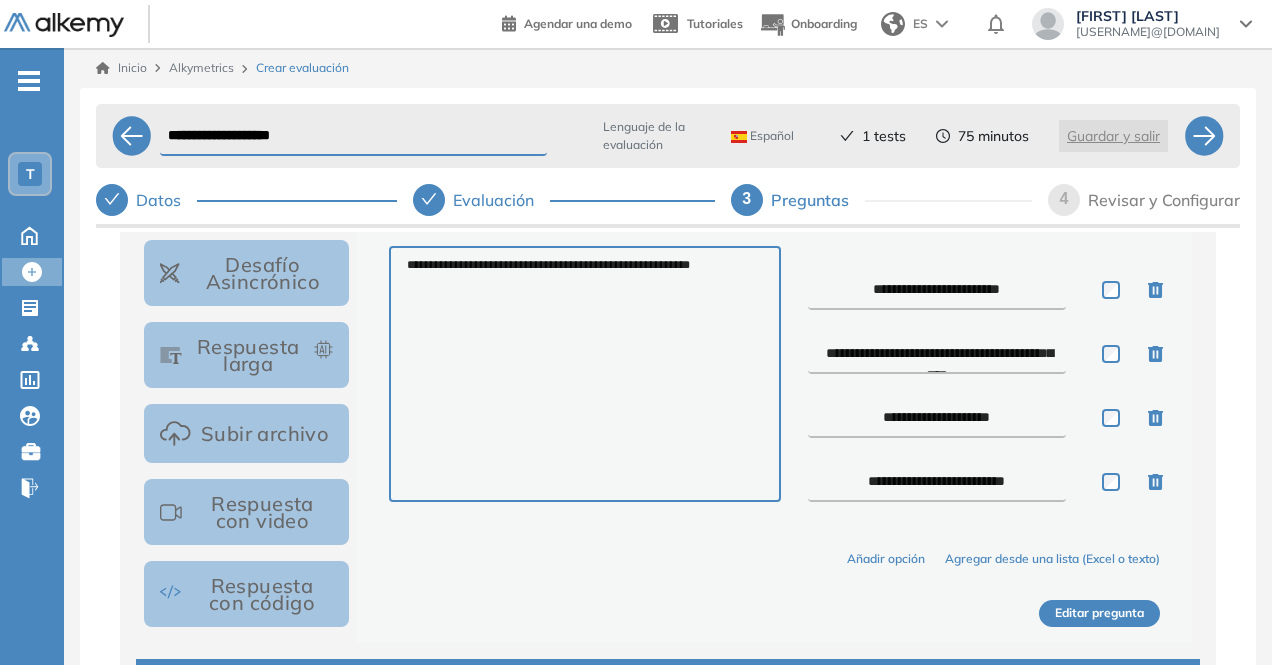 click on "Editar pregunta" at bounding box center (774, 601) 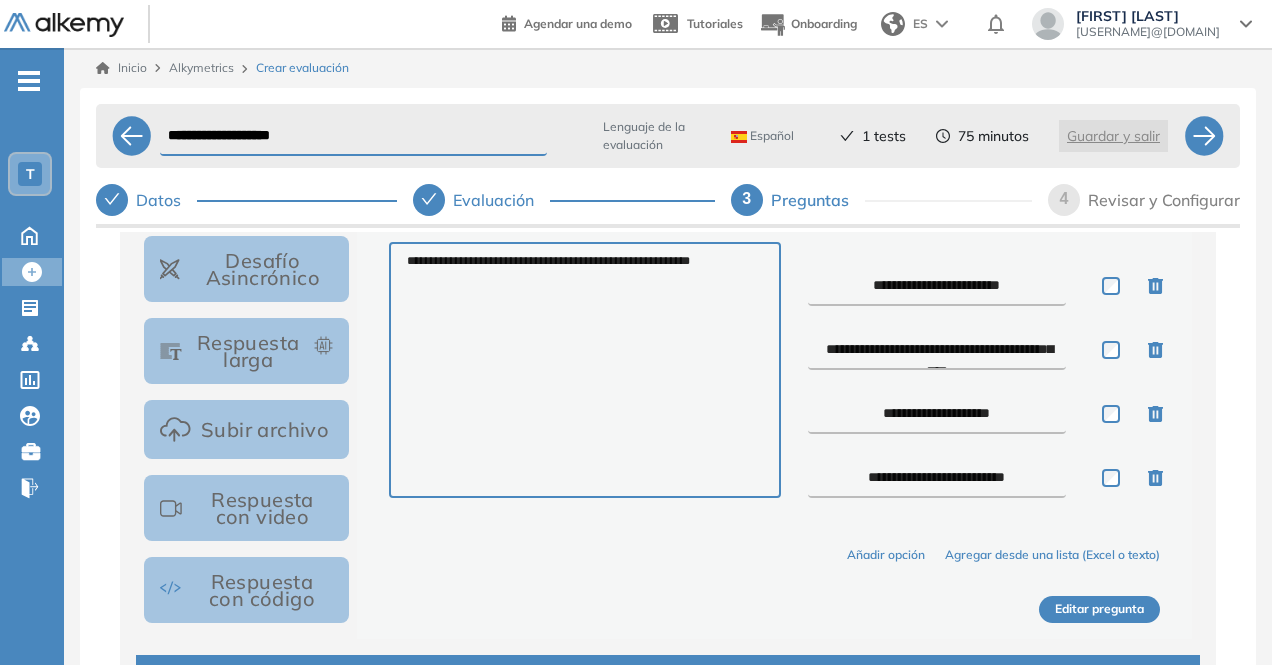 click on "Editar pregunta" at bounding box center [1099, 609] 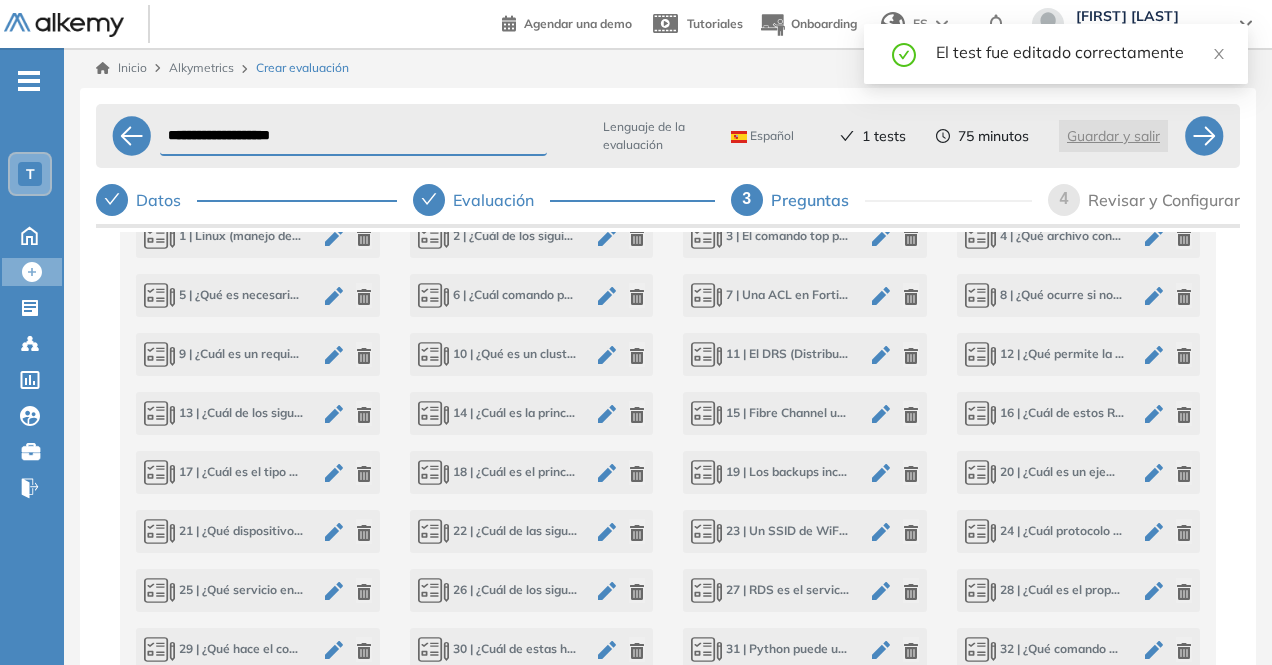scroll, scrollTop: 1002, scrollLeft: 0, axis: vertical 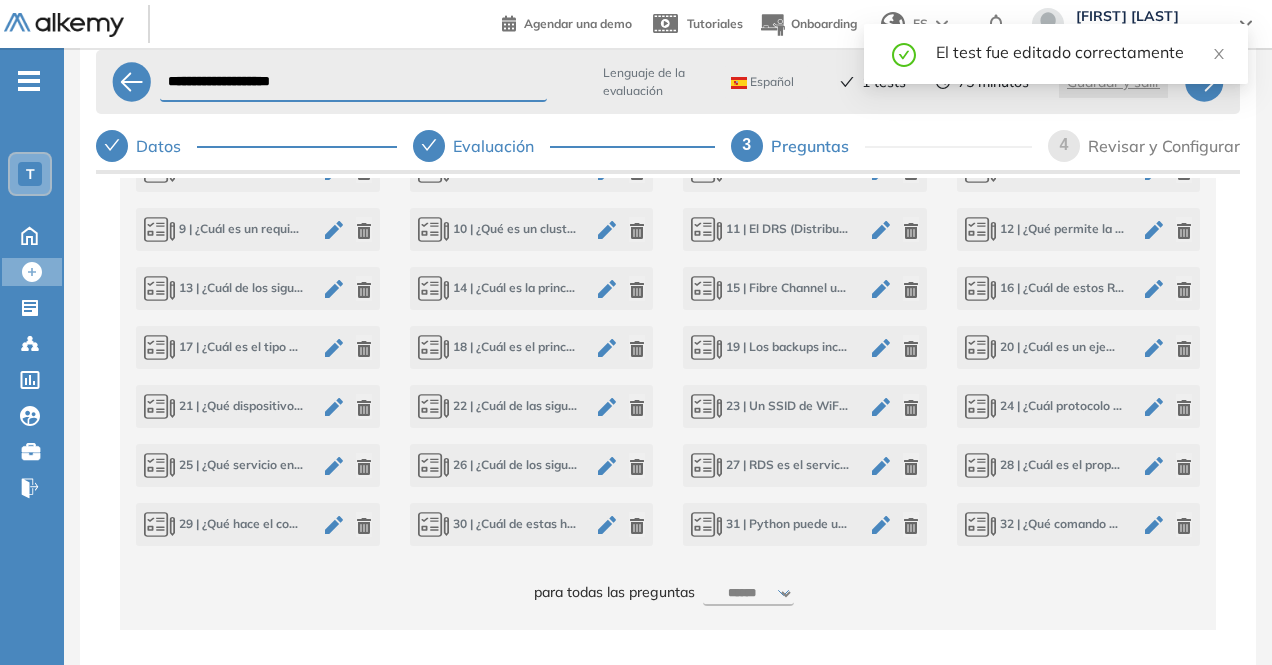 click 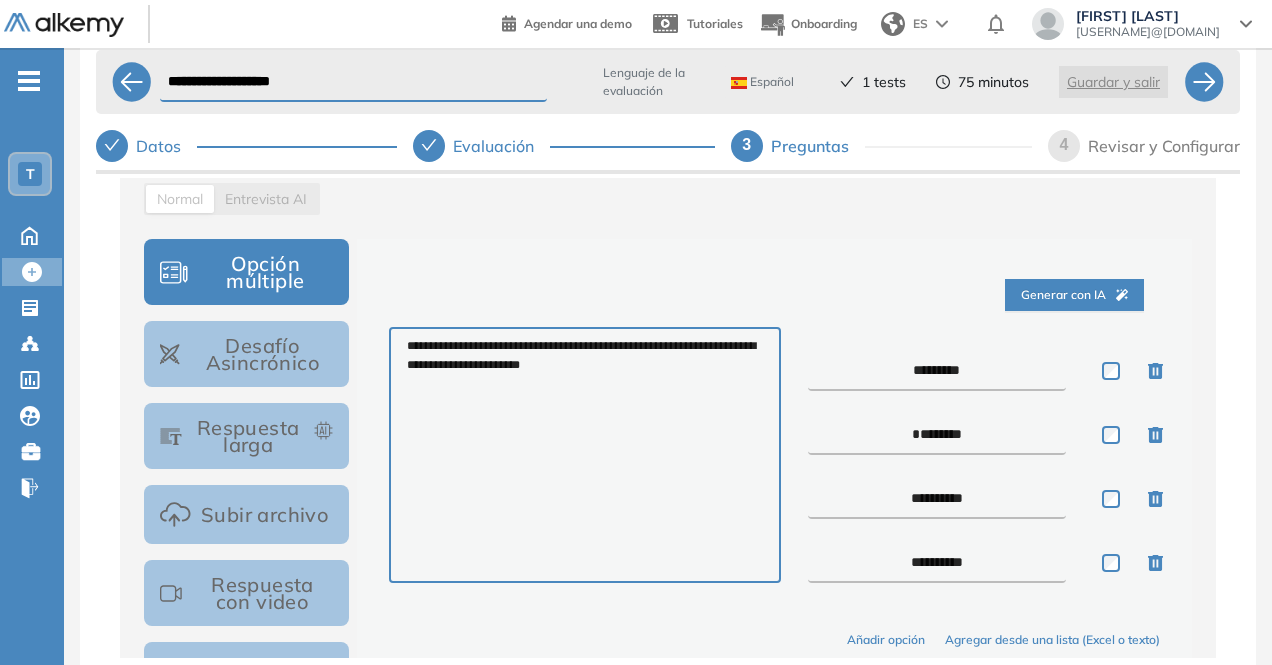 drag, startPoint x: 916, startPoint y: 371, endPoint x: 821, endPoint y: 375, distance: 95.084175 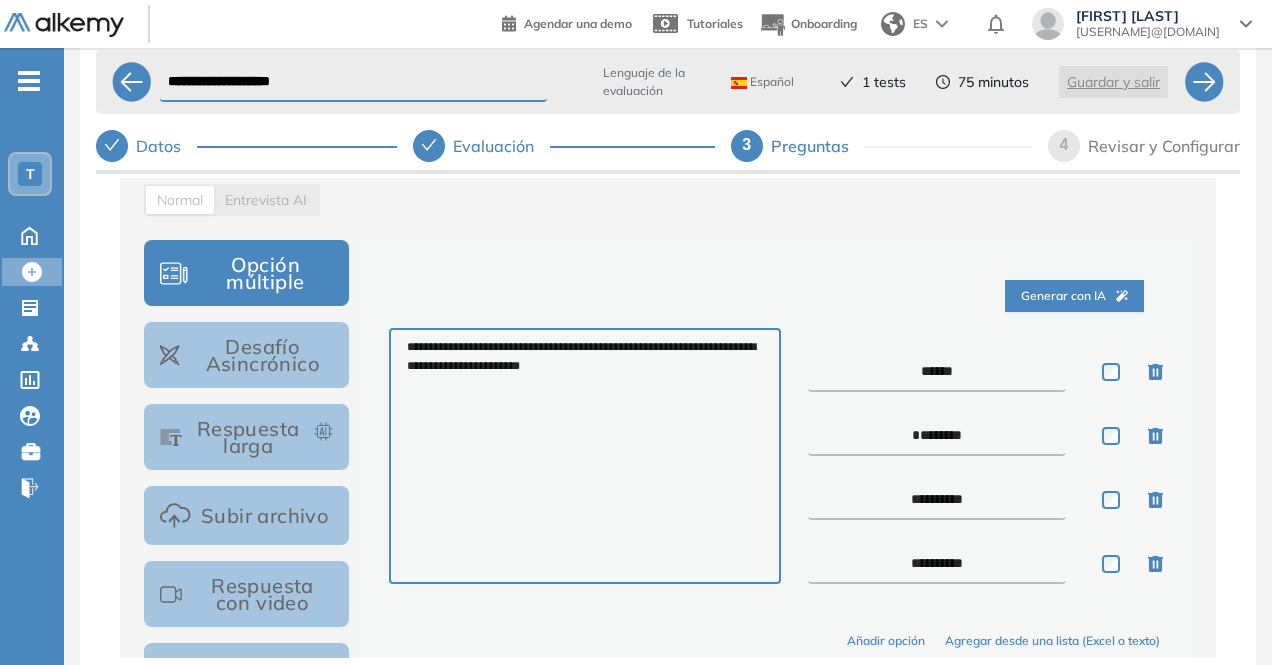 drag, startPoint x: 923, startPoint y: 434, endPoint x: 872, endPoint y: 436, distance: 51.0392 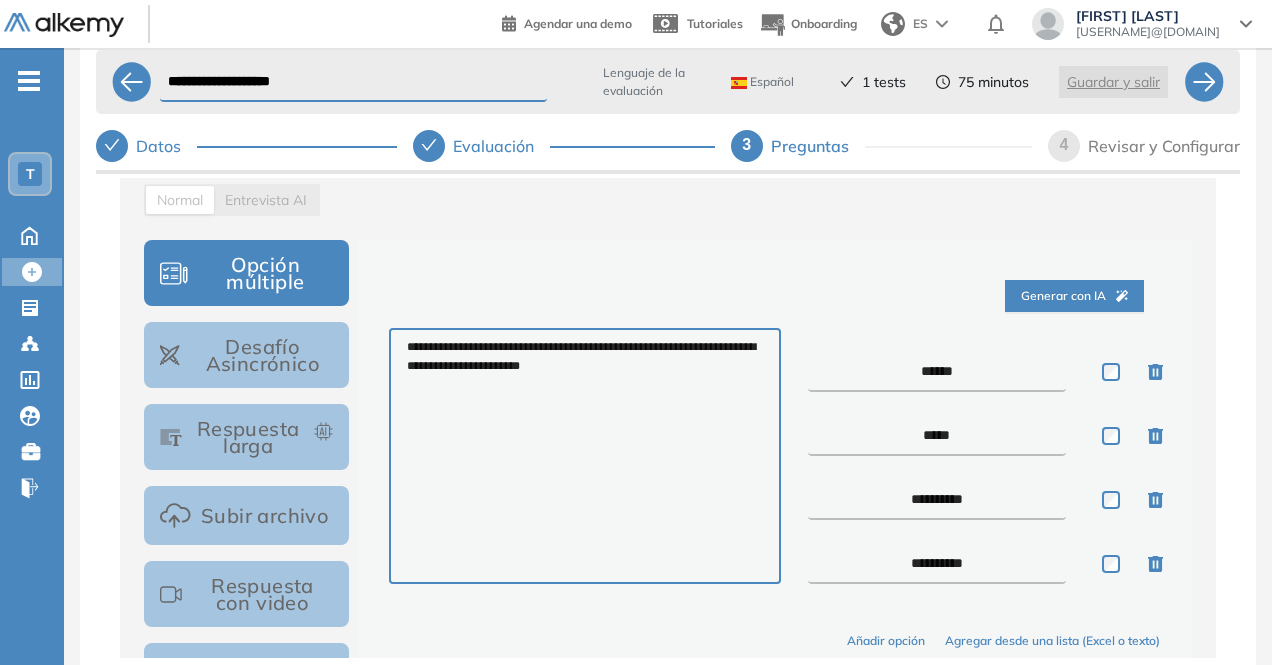 drag, startPoint x: 914, startPoint y: 501, endPoint x: 878, endPoint y: 502, distance: 36.013885 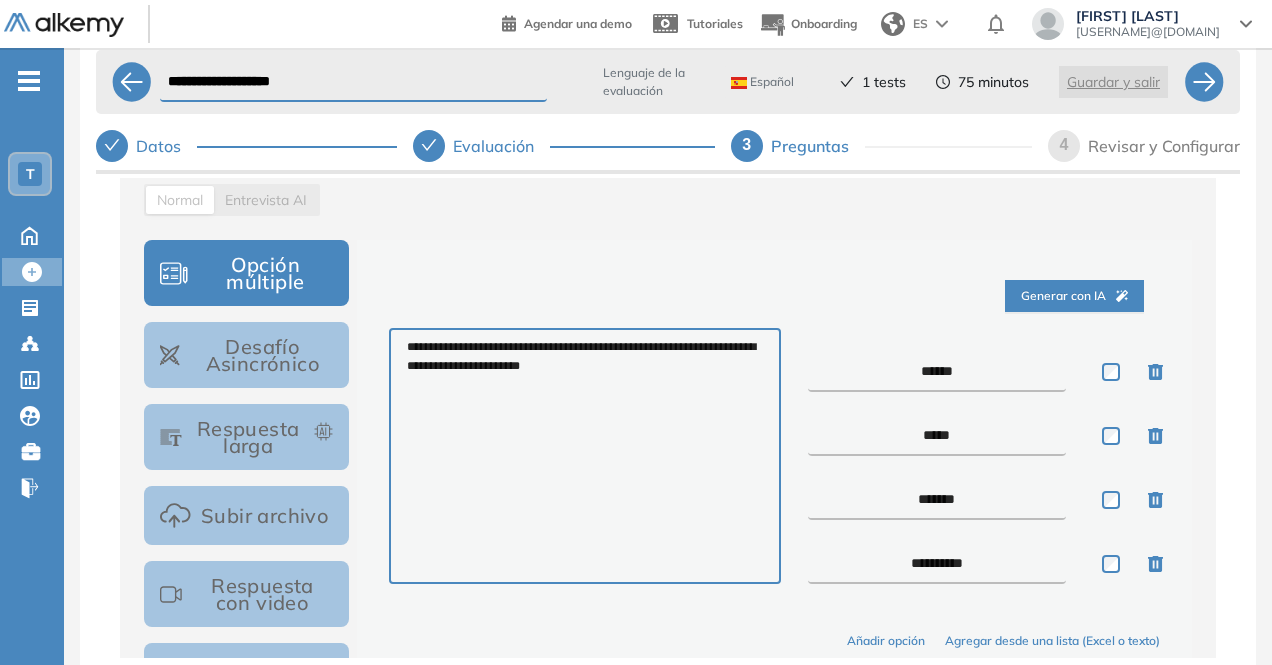 drag, startPoint x: 918, startPoint y: 561, endPoint x: 890, endPoint y: 560, distance: 28.01785 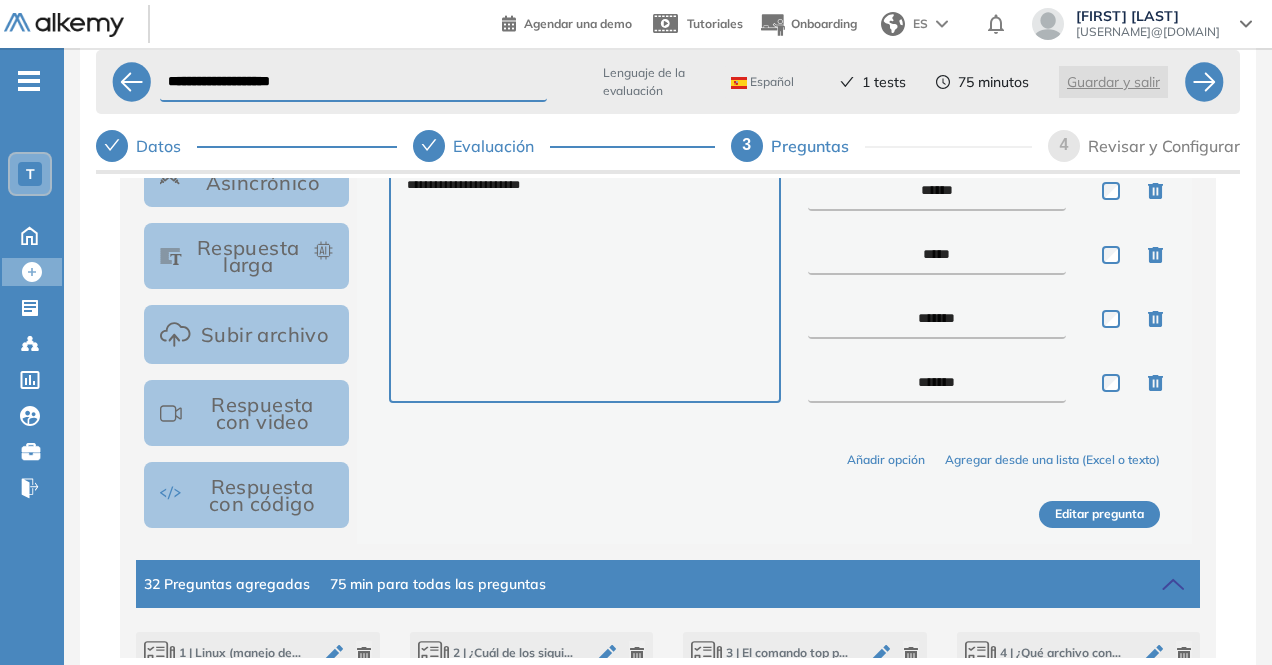 click on "Editar pregunta" at bounding box center (1099, 514) 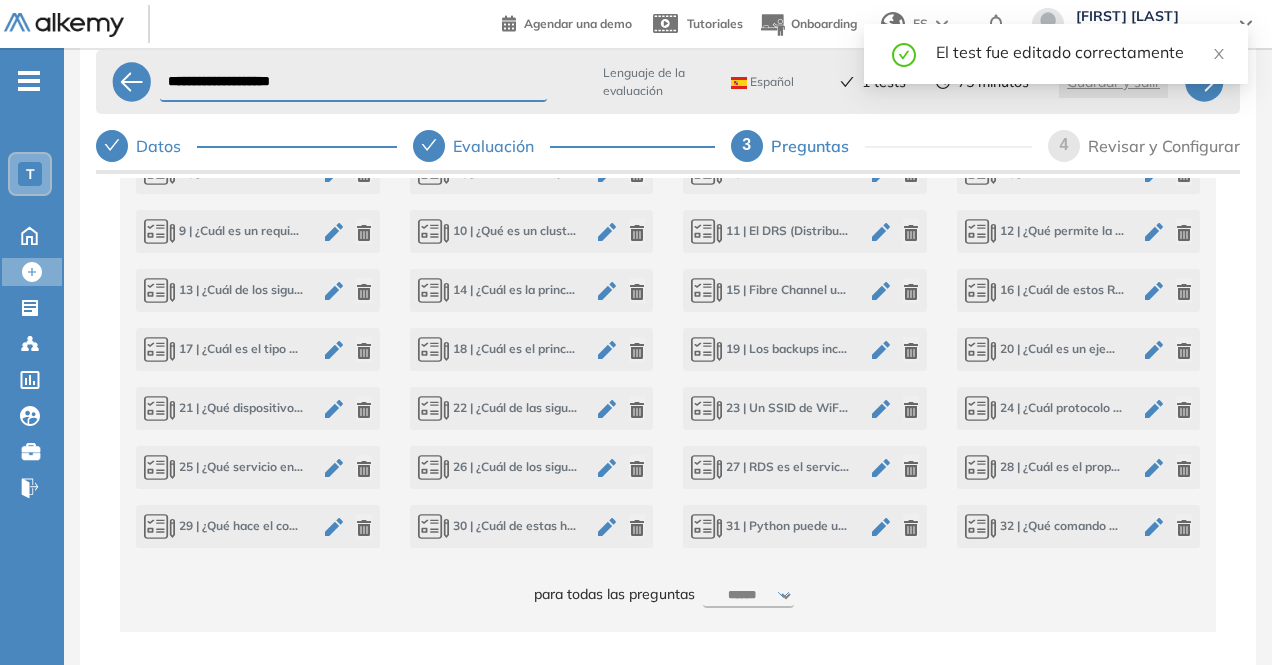 scroll, scrollTop: 1002, scrollLeft: 0, axis: vertical 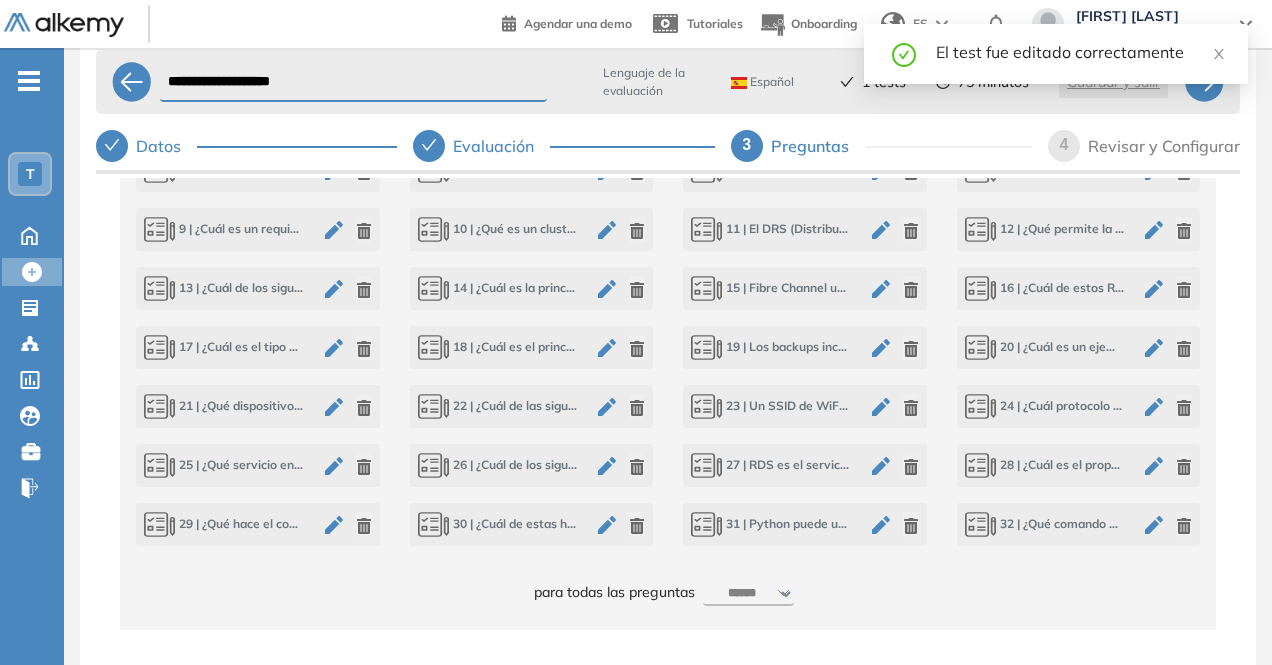 click 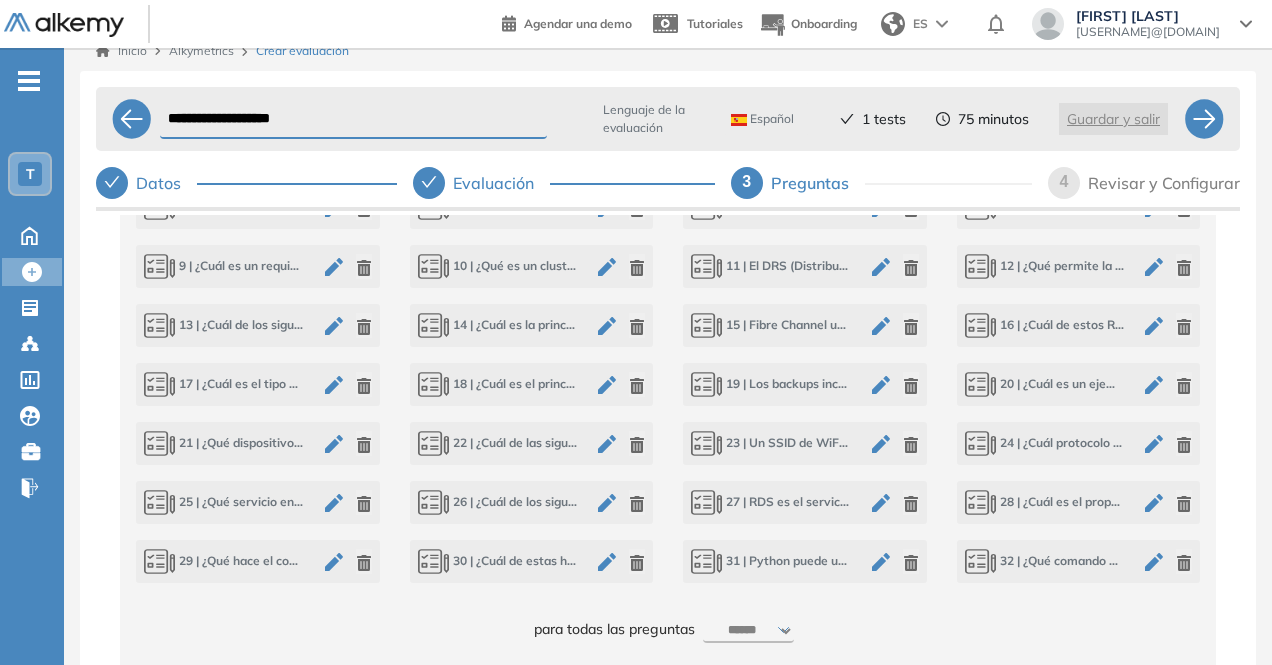 scroll, scrollTop: 0, scrollLeft: 0, axis: both 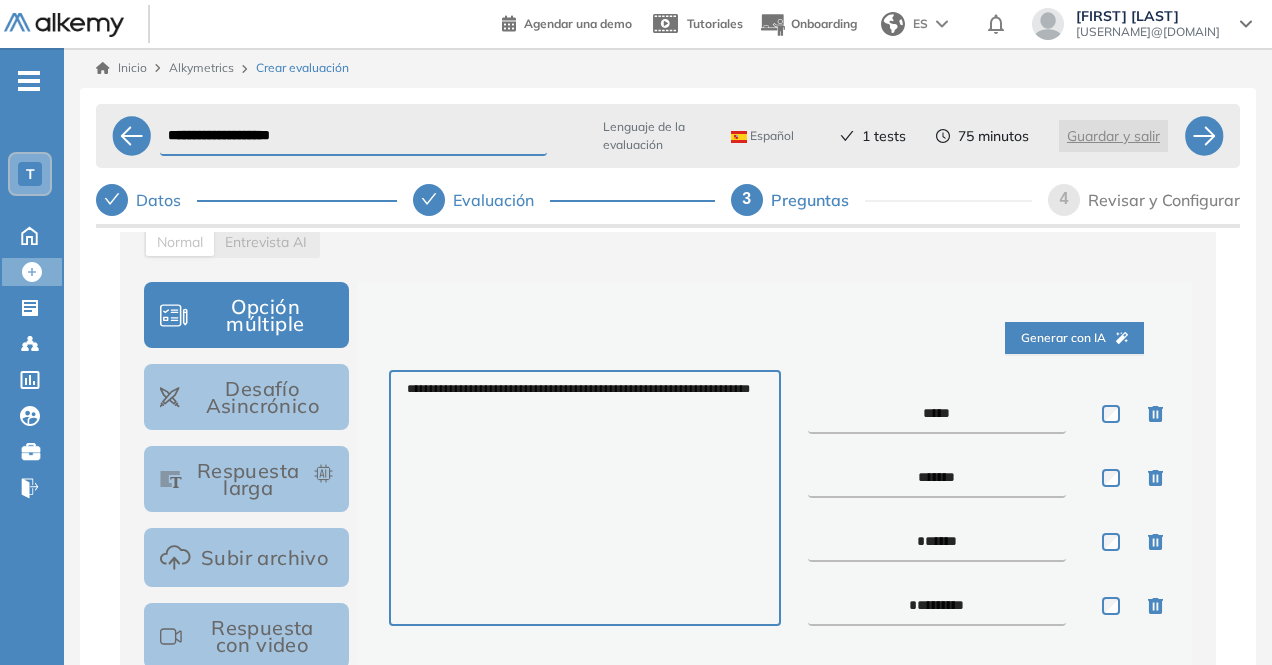 click on "*****" at bounding box center [937, 414] 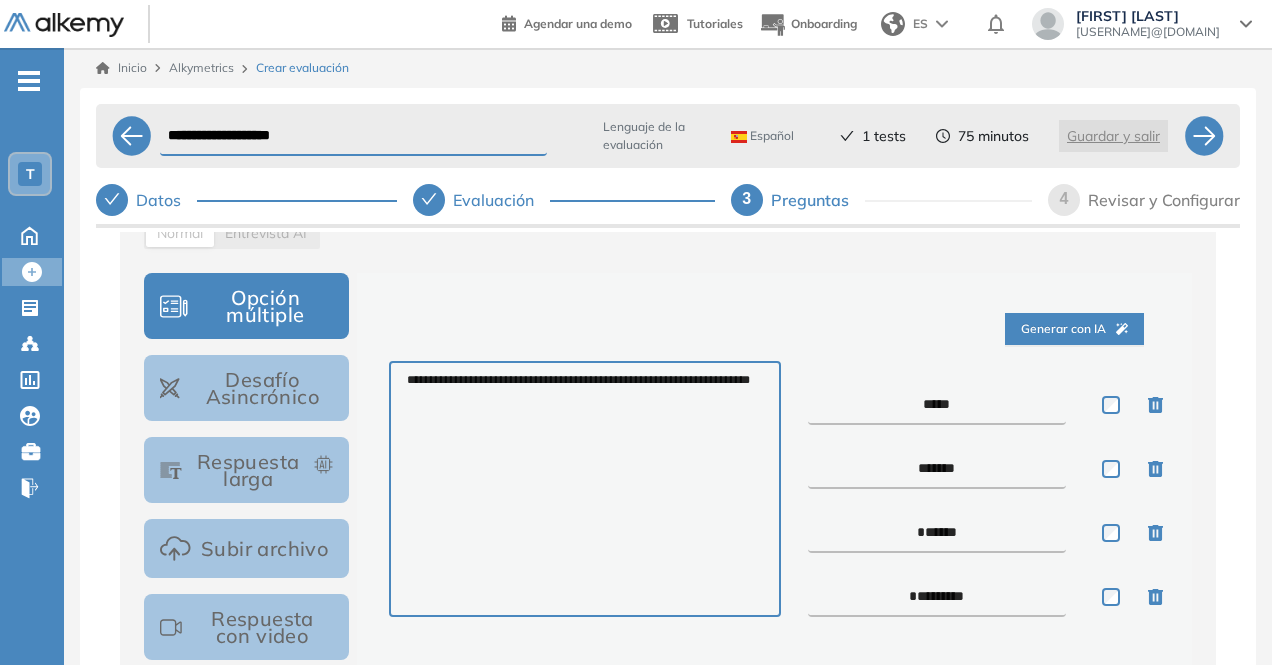 scroll, scrollTop: 296, scrollLeft: 0, axis: vertical 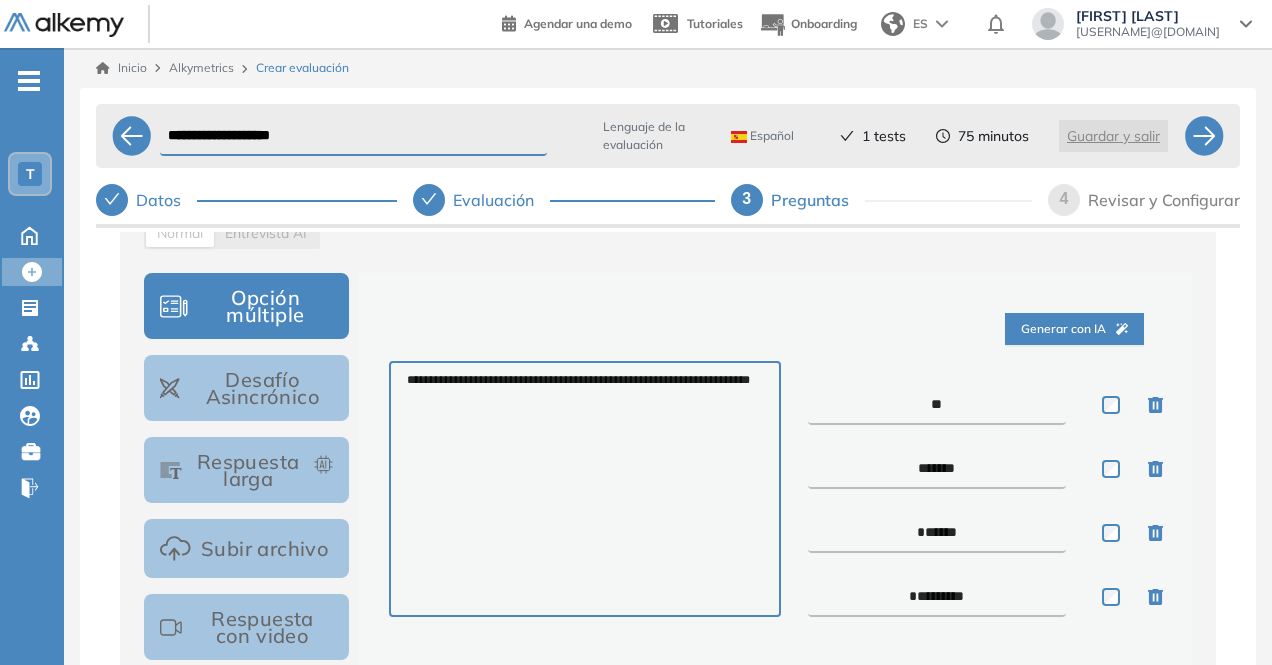 drag, startPoint x: 926, startPoint y: 472, endPoint x: 894, endPoint y: 465, distance: 32.75668 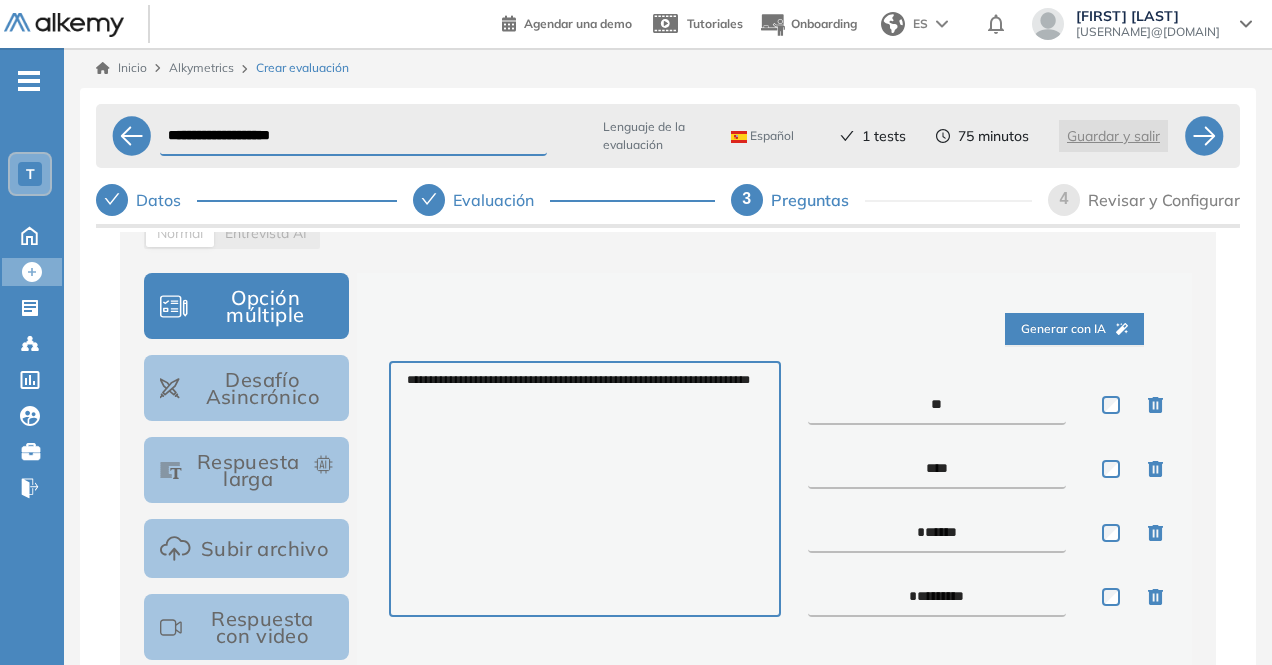 click on "******" at bounding box center [937, 533] 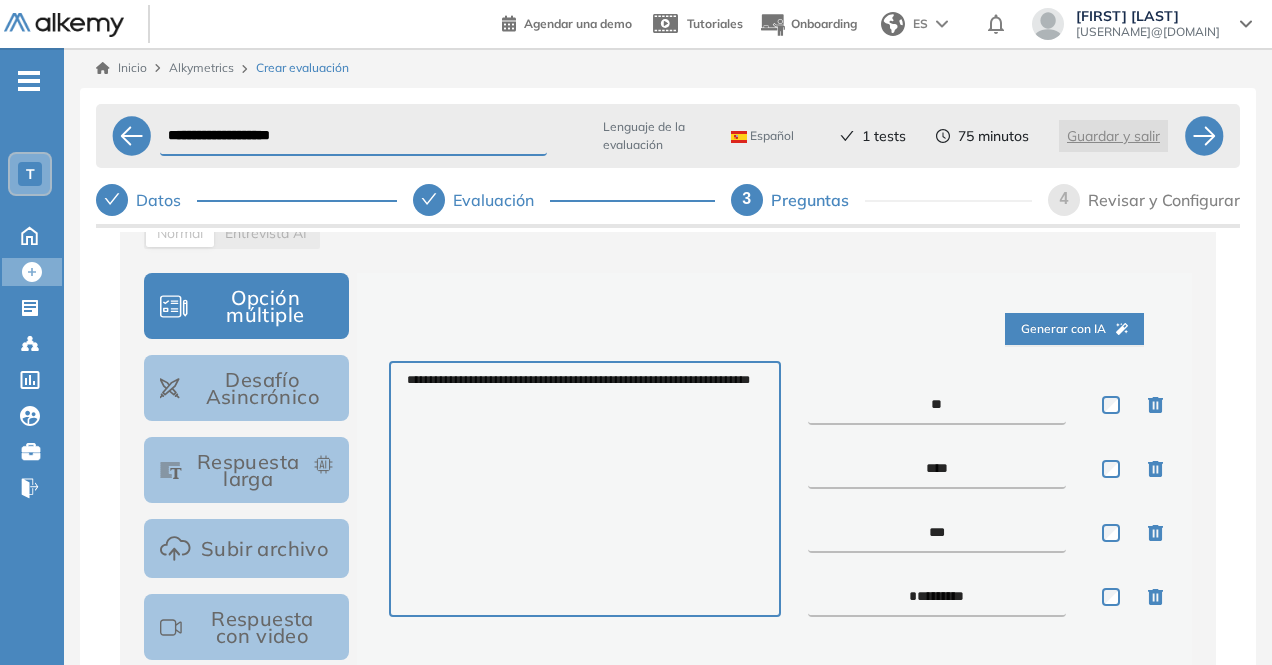 drag, startPoint x: 923, startPoint y: 597, endPoint x: 877, endPoint y: 587, distance: 47.07441 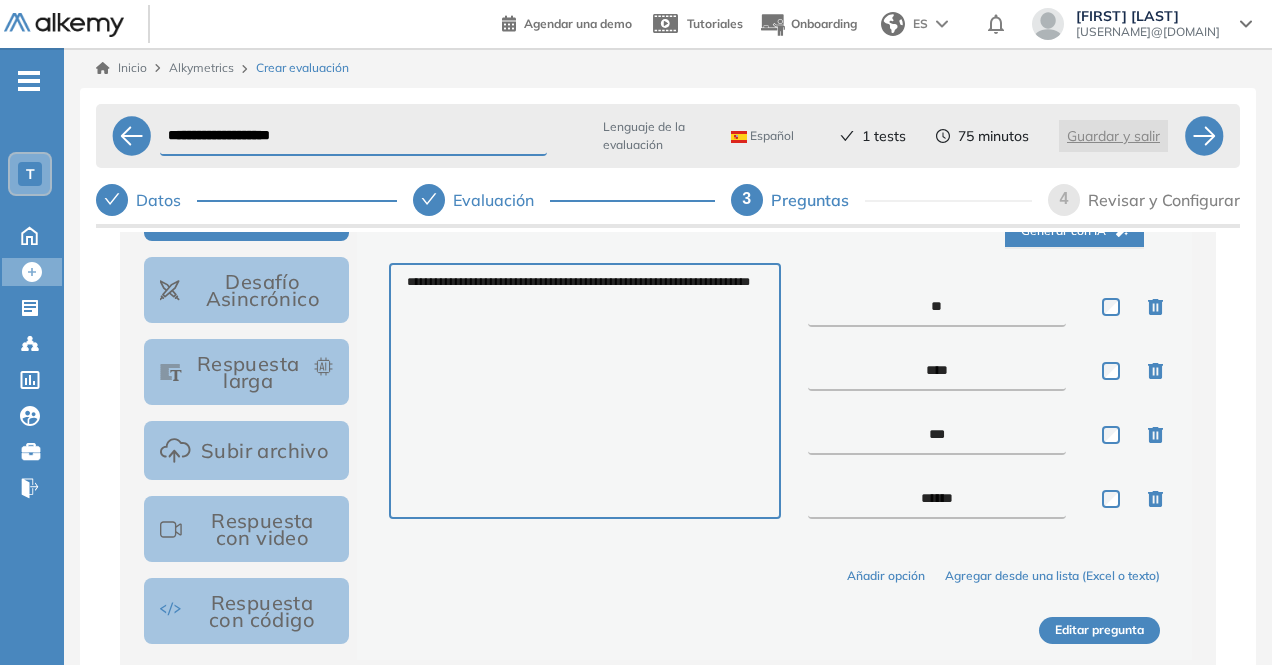 click on "Editar pregunta" at bounding box center (1099, 630) 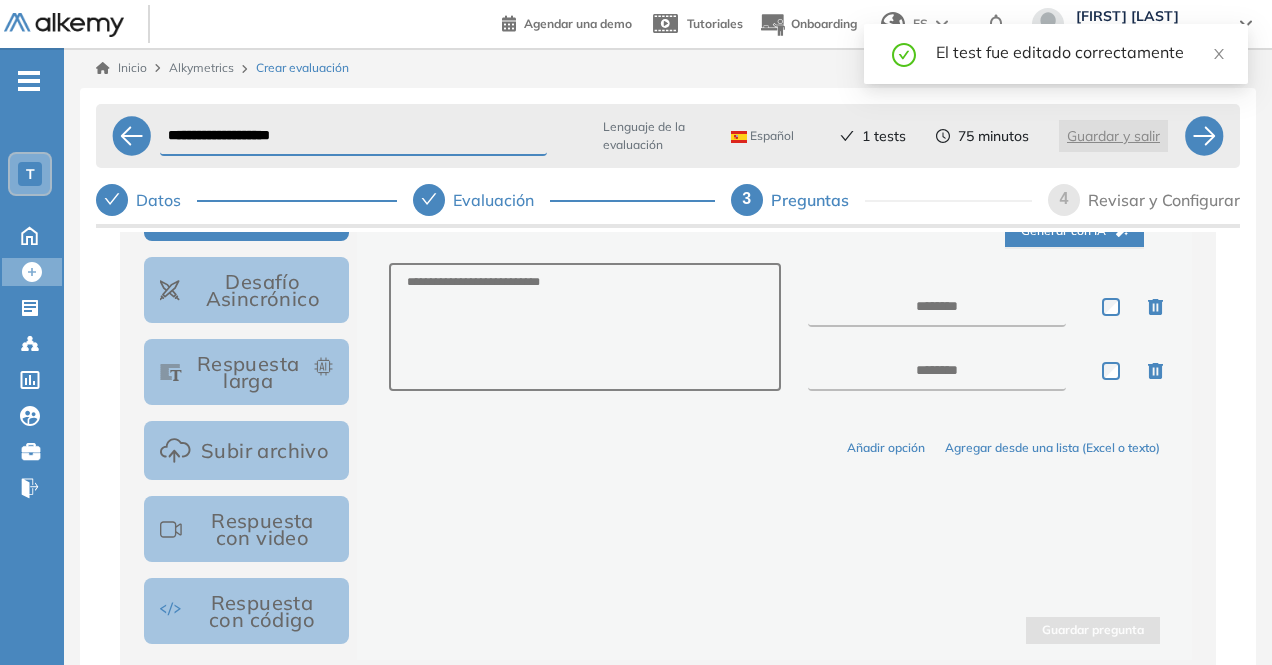 scroll, scrollTop: 395, scrollLeft: 0, axis: vertical 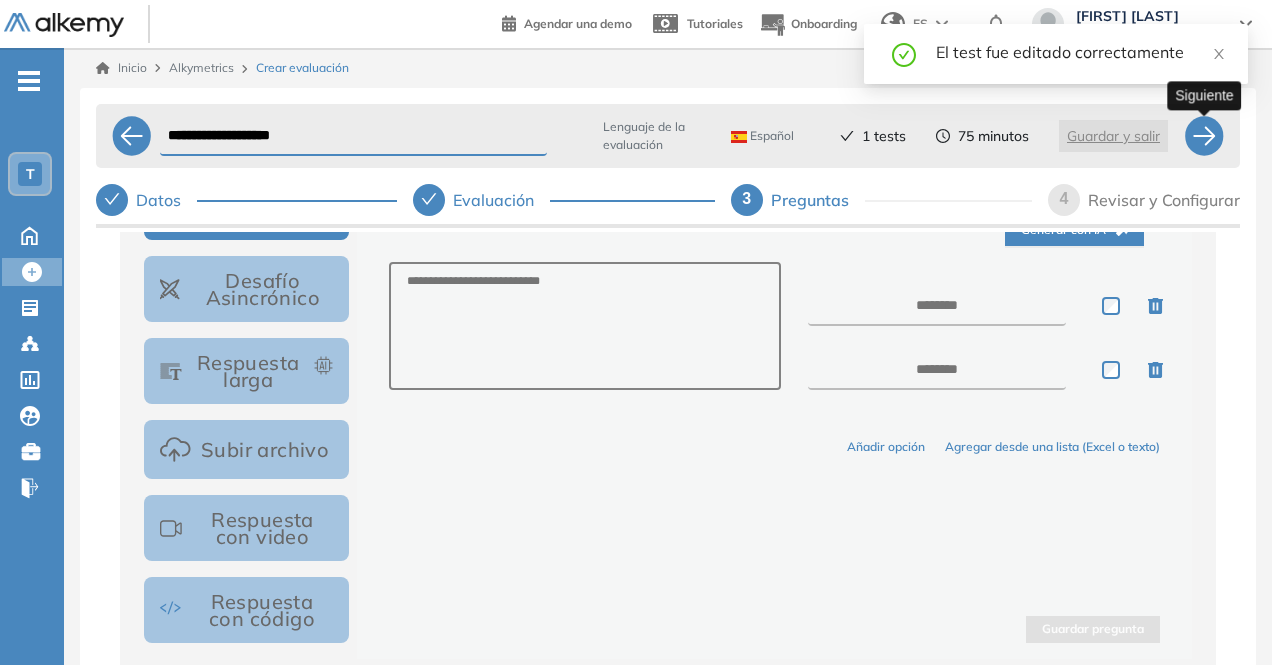 click at bounding box center (1204, 136) 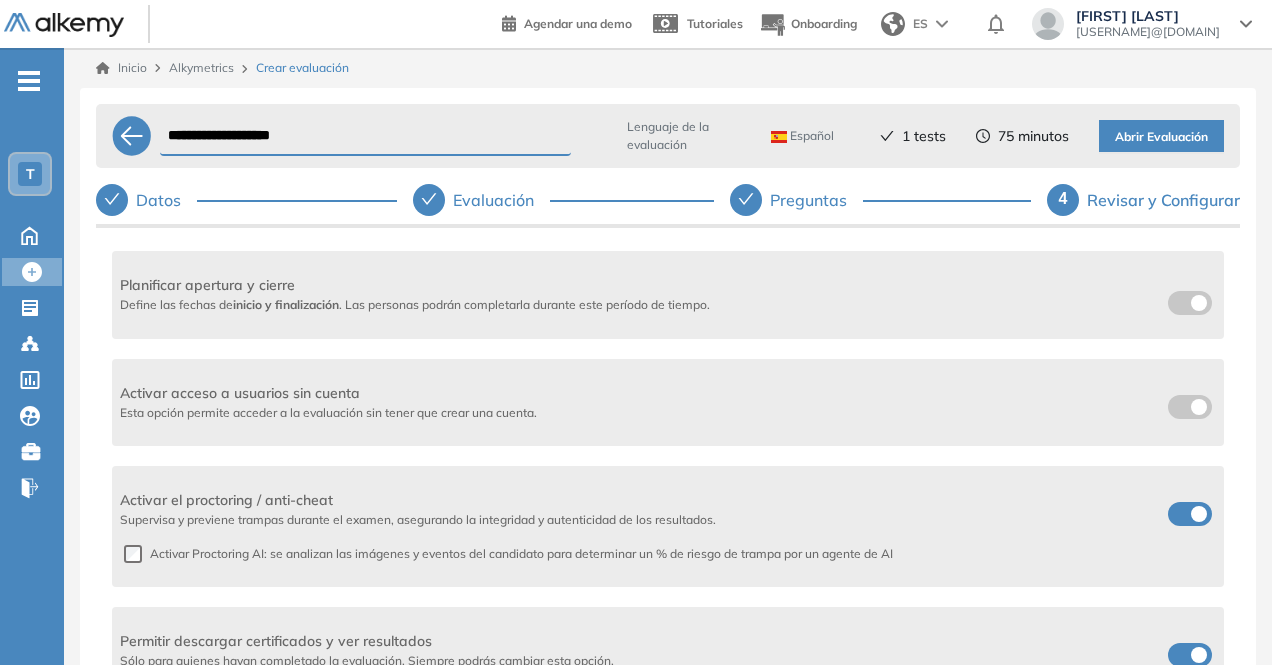 scroll, scrollTop: 295, scrollLeft: 0, axis: vertical 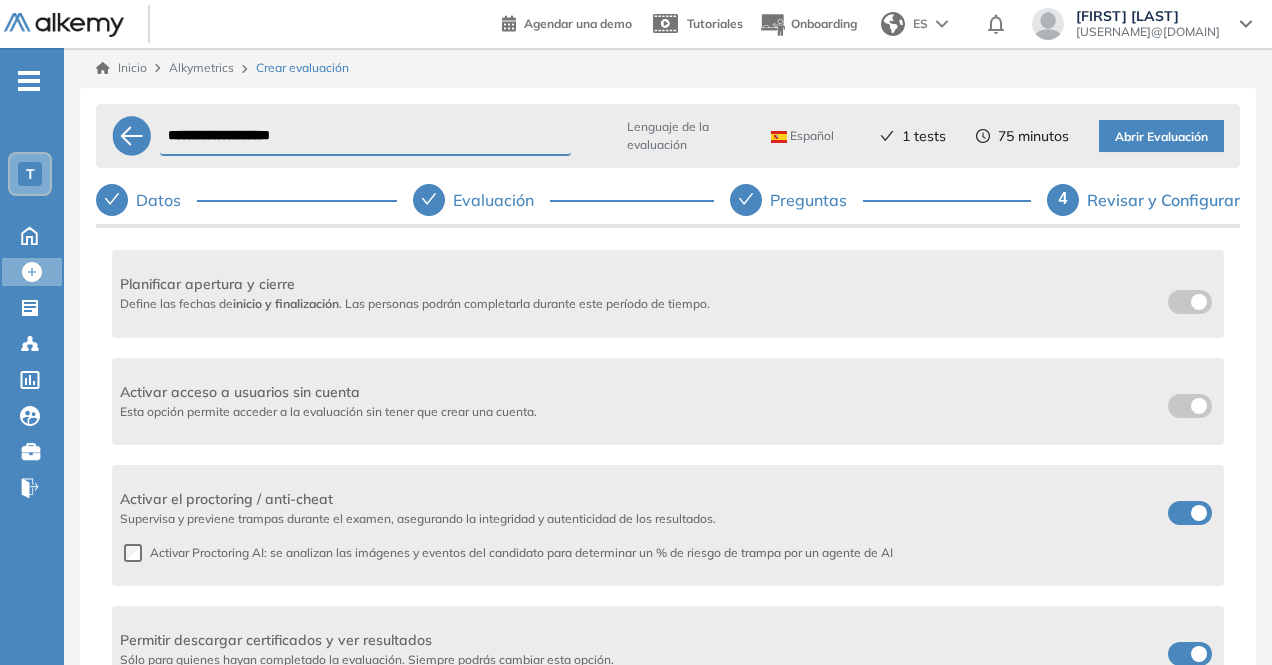click at bounding box center (1176, 402) 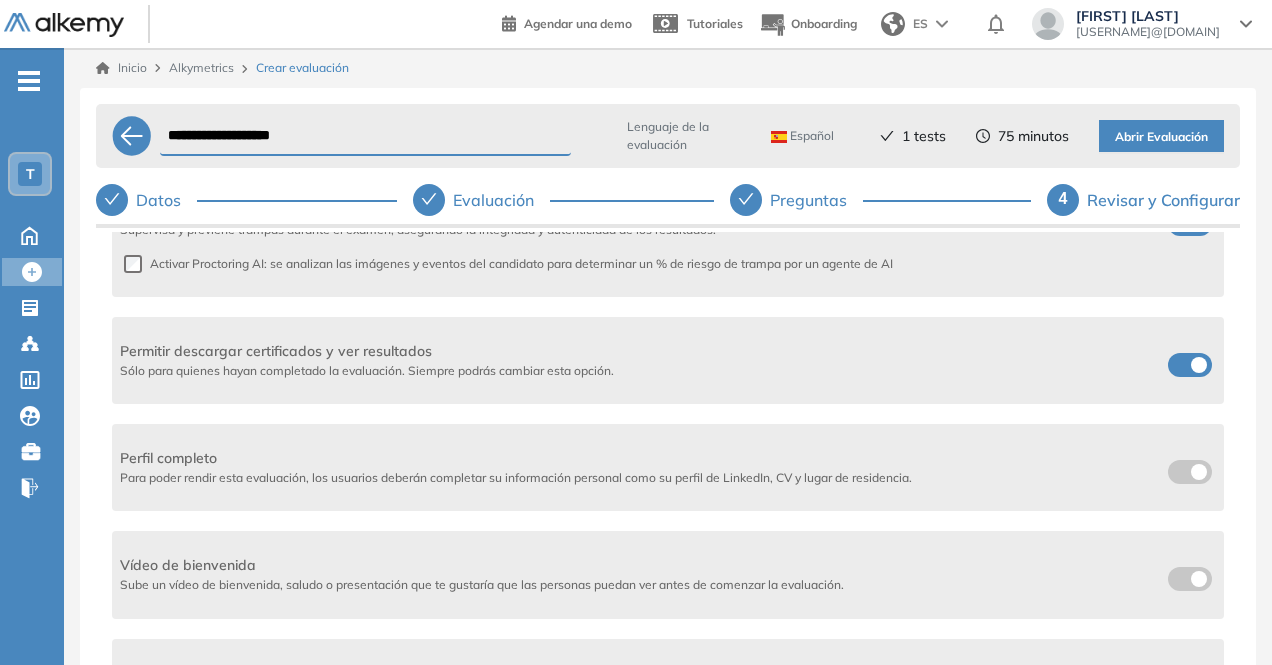 scroll, scrollTop: 598, scrollLeft: 0, axis: vertical 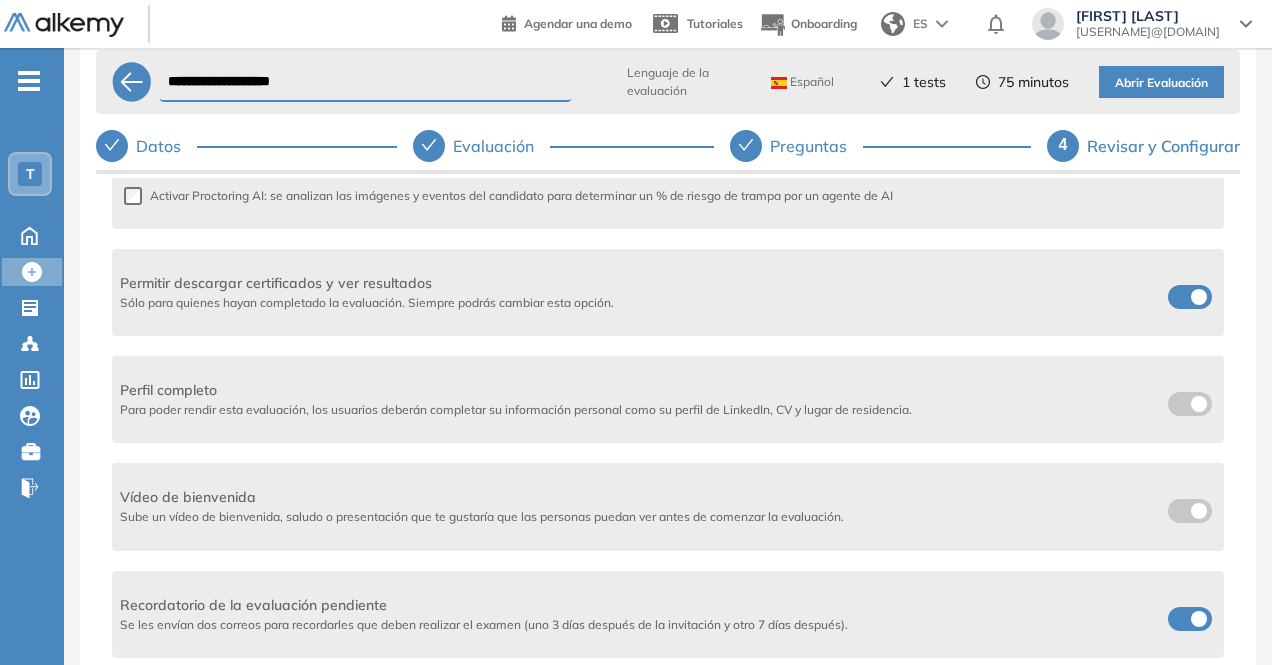 click on "Abrir Evaluación" at bounding box center (1161, 82) 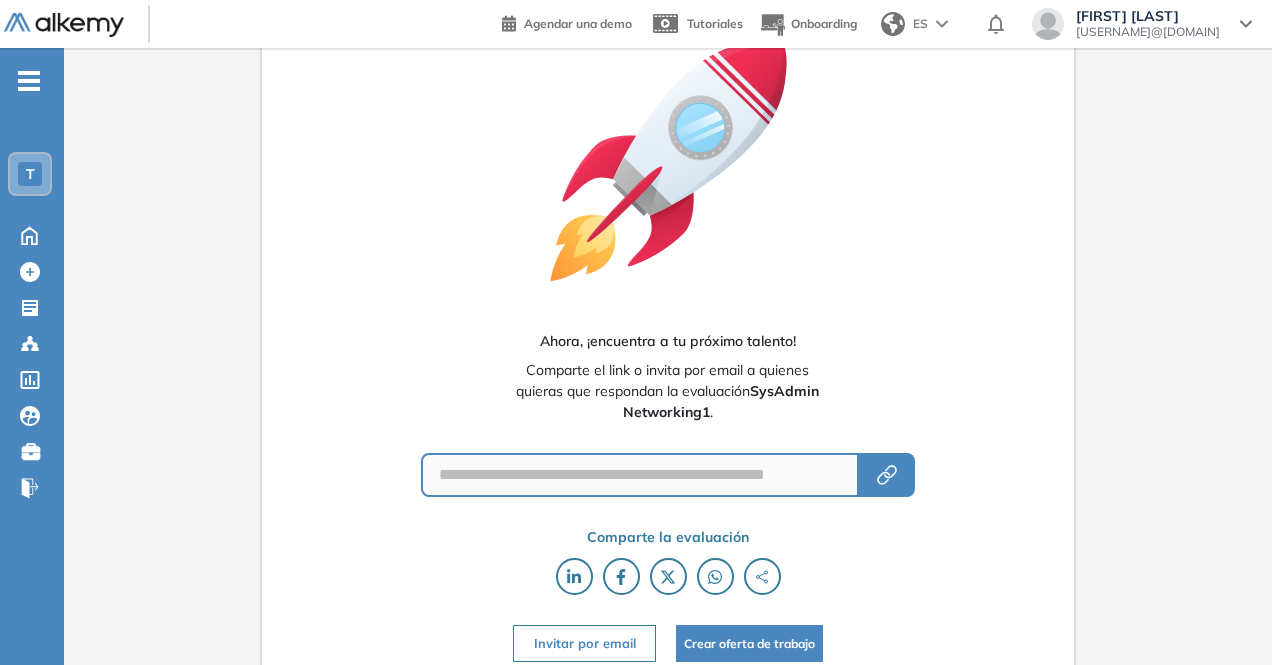 scroll, scrollTop: 106, scrollLeft: 0, axis: vertical 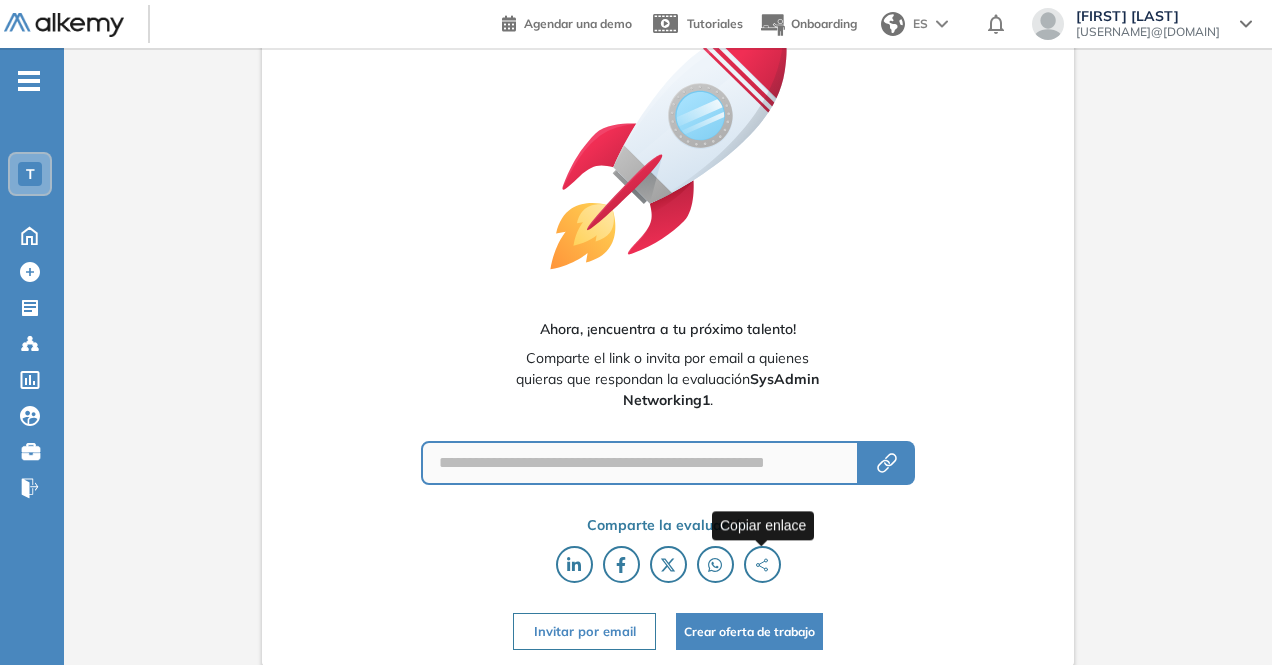 click 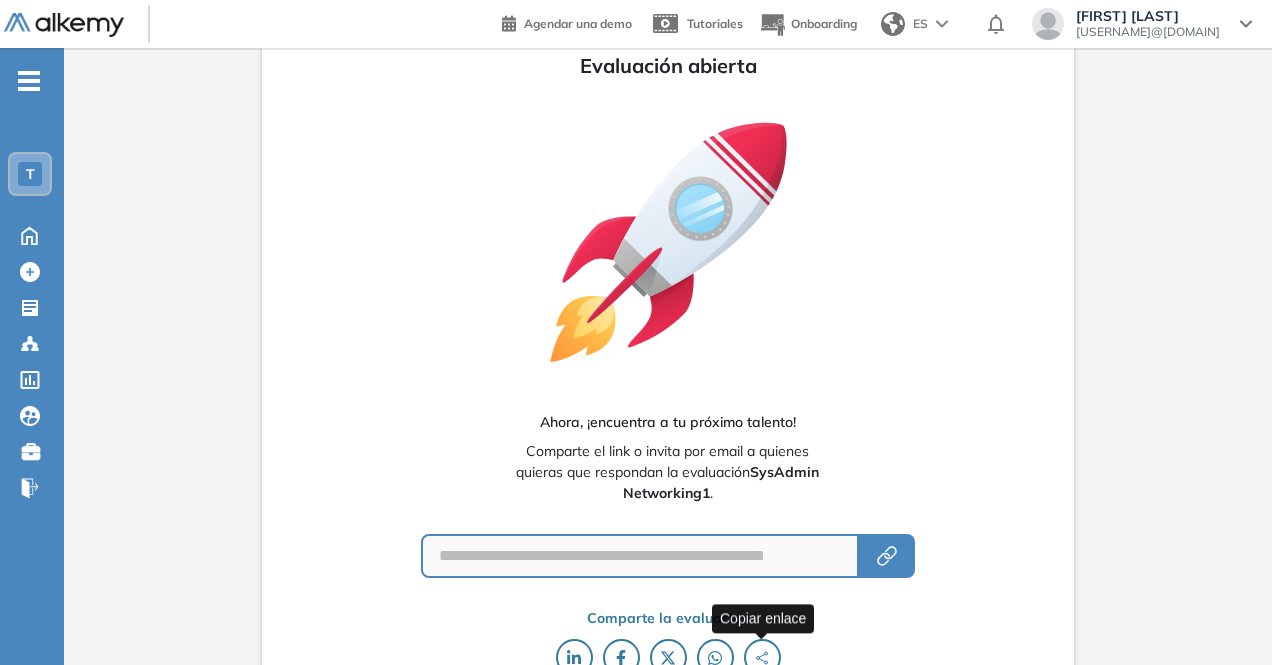scroll, scrollTop: 0, scrollLeft: 0, axis: both 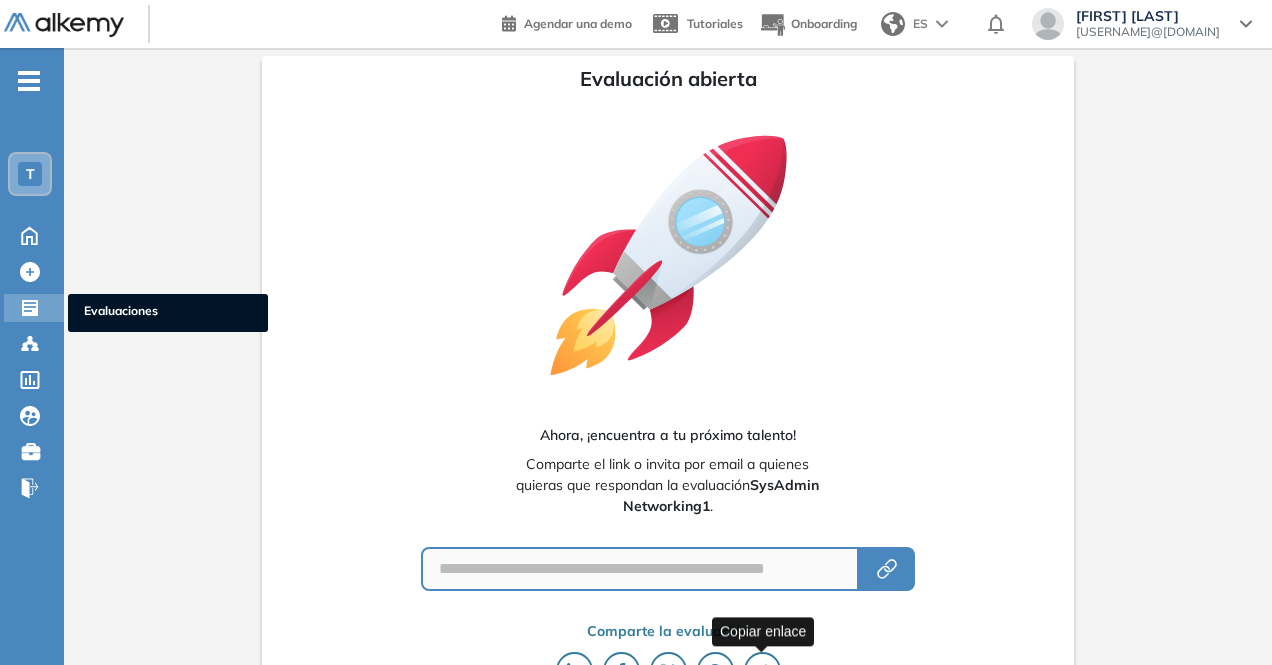 click 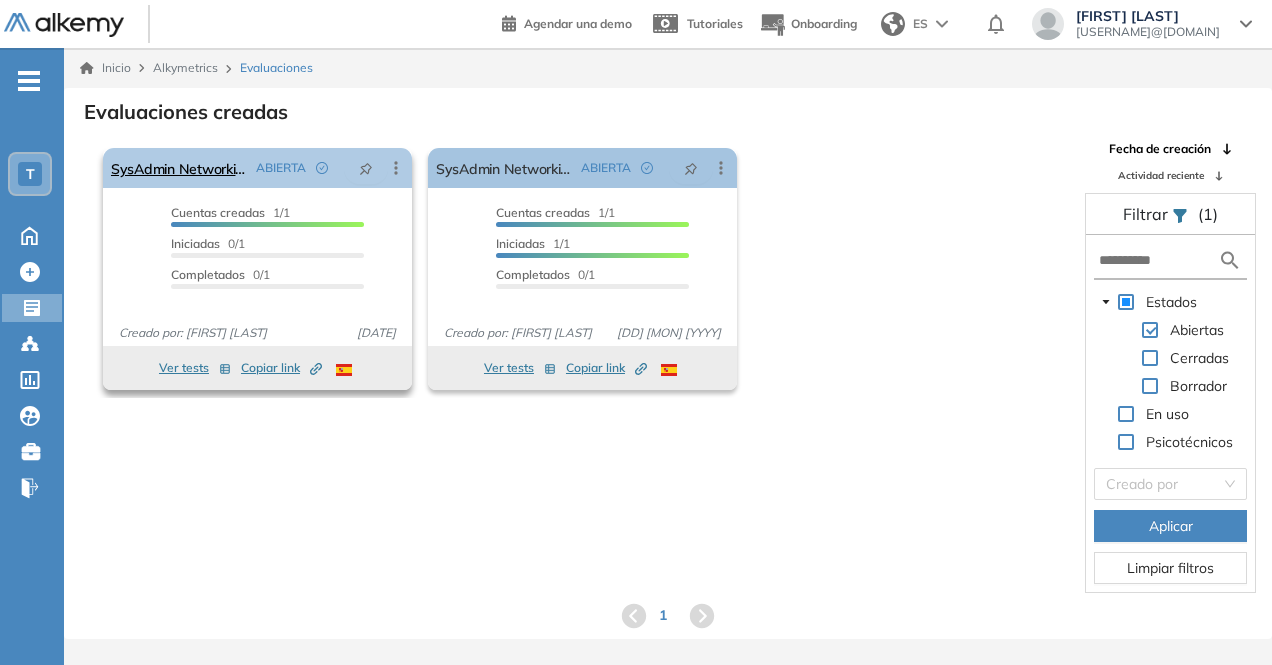 click 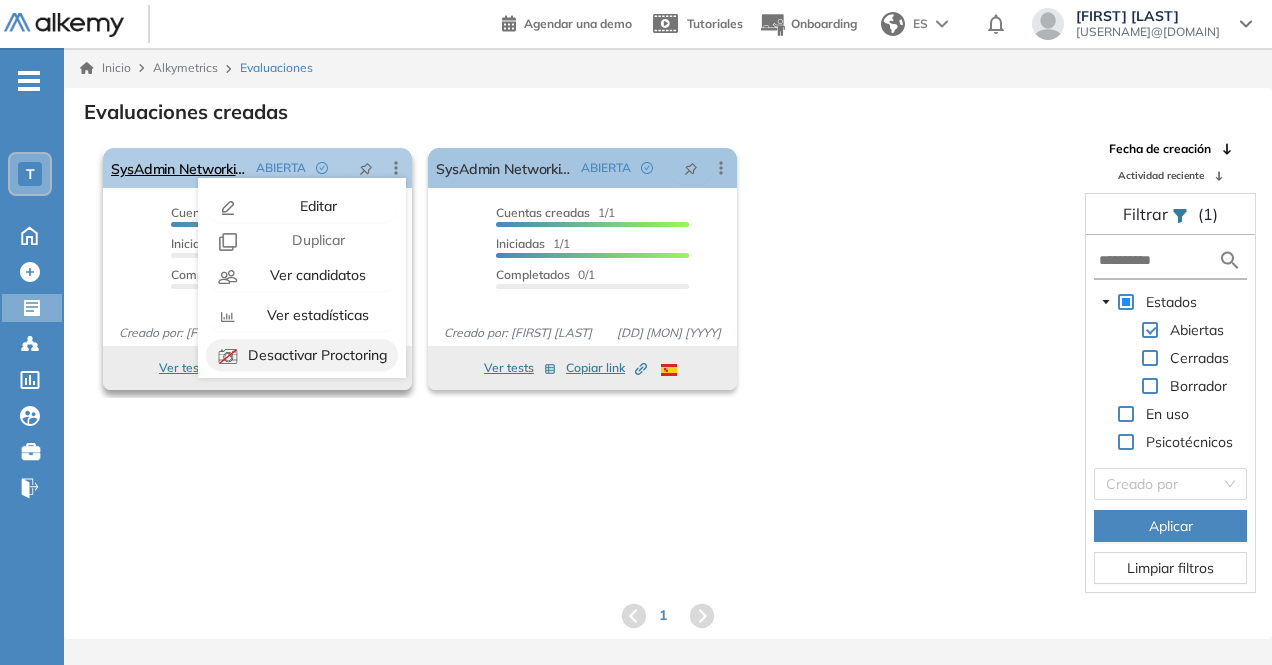 click on "Desactivar Proctoring" at bounding box center (316, 355) 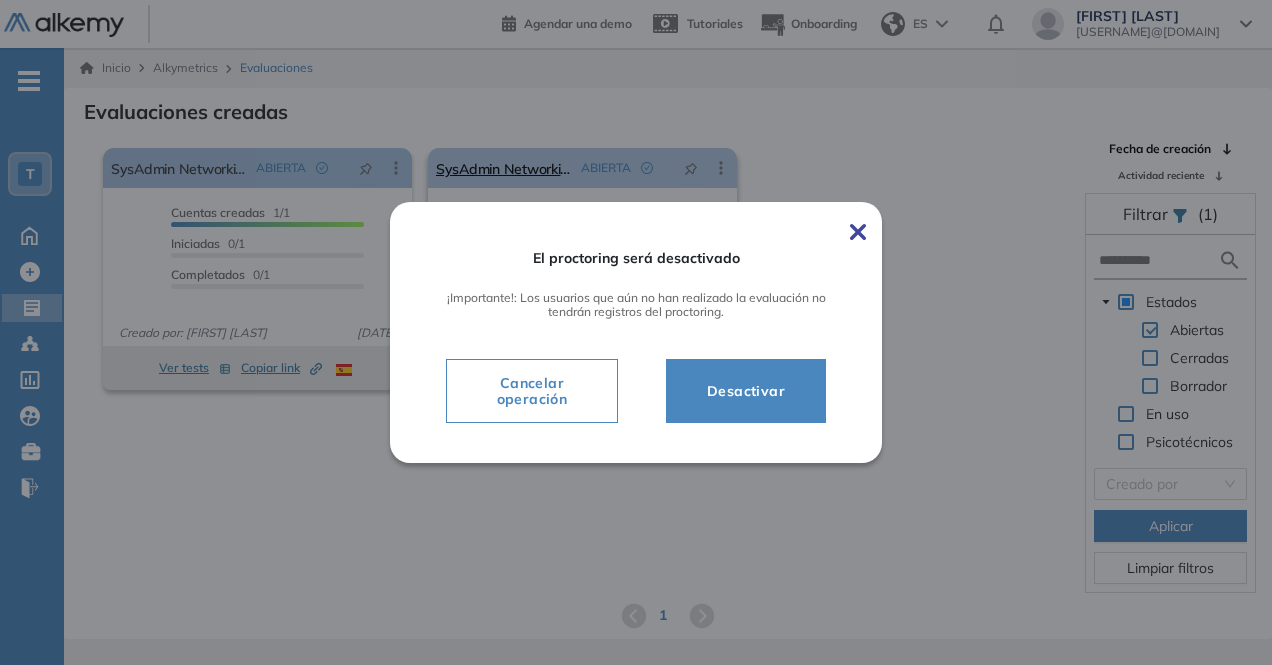 click on "El proctoring será desactivado ¡Importante!: Los usuarios que aún no han realizado la evaluación no tendrán registros del proctoring. Cancelar operación Desactivar SysAdmin Networking1 ABIERTA Editar Los siguientes tests ya no están disponibles o tienen una nueva versión Revisa en el catálogo otras opciones o su detalle. Entendido Duplicar Reabrir Eliminar Ver candidatos Ver estadísticas Desactivar Proctoring Finalizar evaluación Mover de workspace Created by potrace 1.16, written by Peter Selinger 2001-2019 Copiar ID Publico Cuentas creadas 1/1 Prefiltrados 0/1 Iniciadas 0/1 Completados 0/1 Invitaciones enviadas 1 Invitados Evaluación completada 0 veces Fecha límite Sin fecha límite Creado por:  [FIRST] [LAST] [DATE] Ver tests Copiar link Created by potrace 1.16, written by Peter Selinger 2001-2019 El proctoring será activado ¡Importante!: Los usuarios que ya realizaron la evaluación no tendrán registros del proctoring Cancelar operación Activar SysAdmin Networking ABIERTA Editar 1/1" at bounding box center [582, 269] 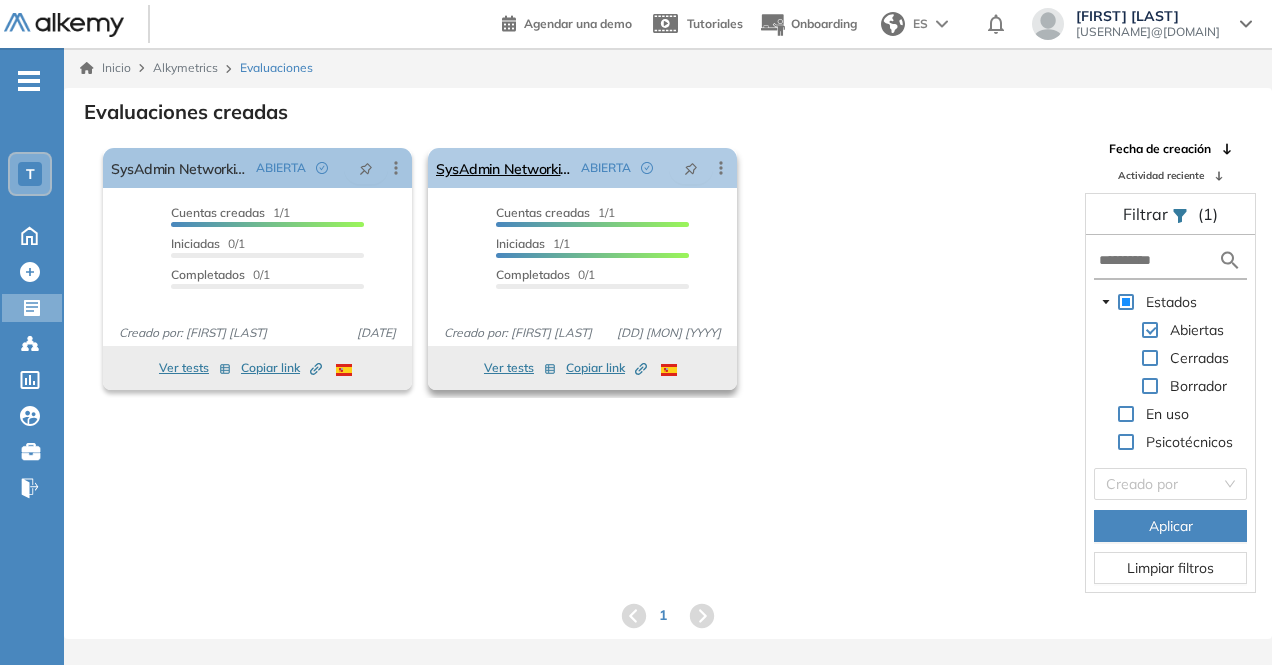 click 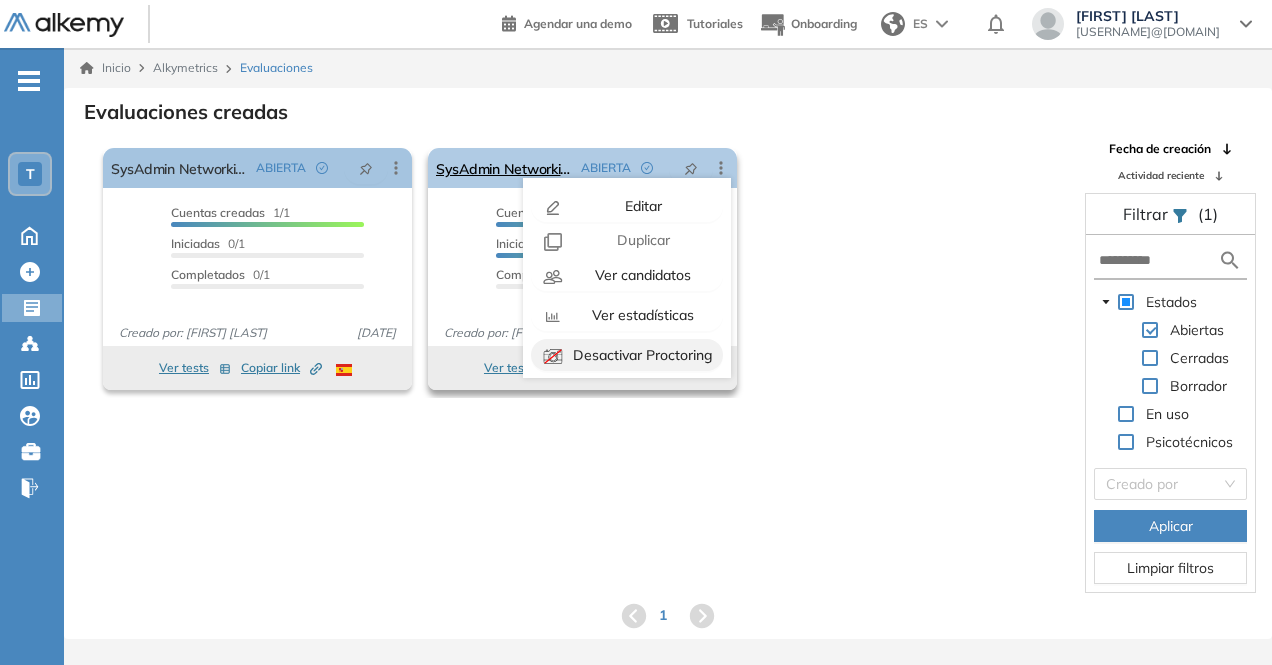 click on "Desactivar Proctoring" at bounding box center [641, 355] 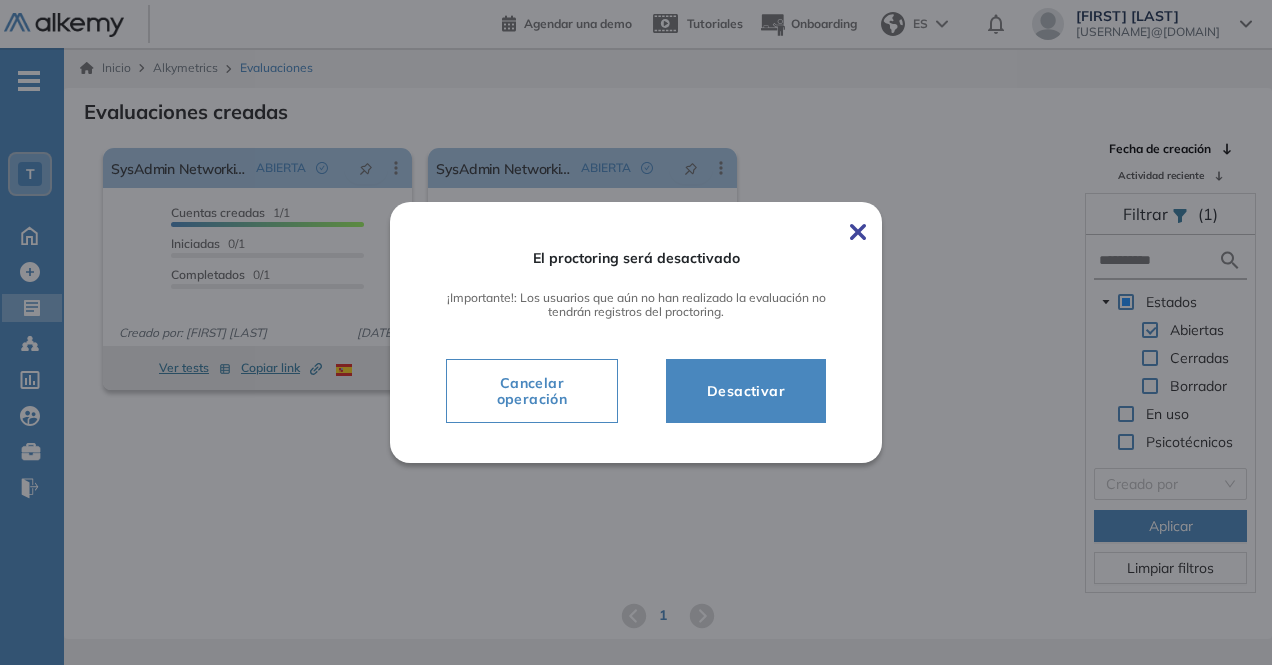 click on "Desactivar" at bounding box center (746, 391) 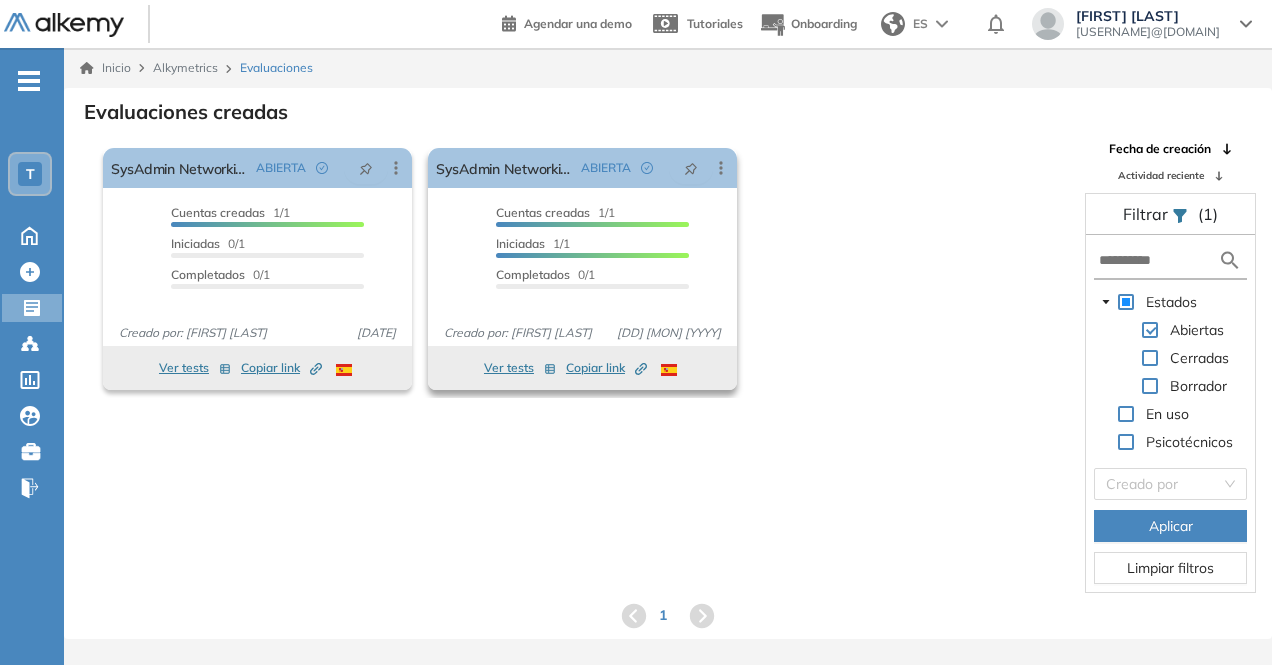 click on "Created by potrace 1.16, written by Peter Selinger 2001-2019" 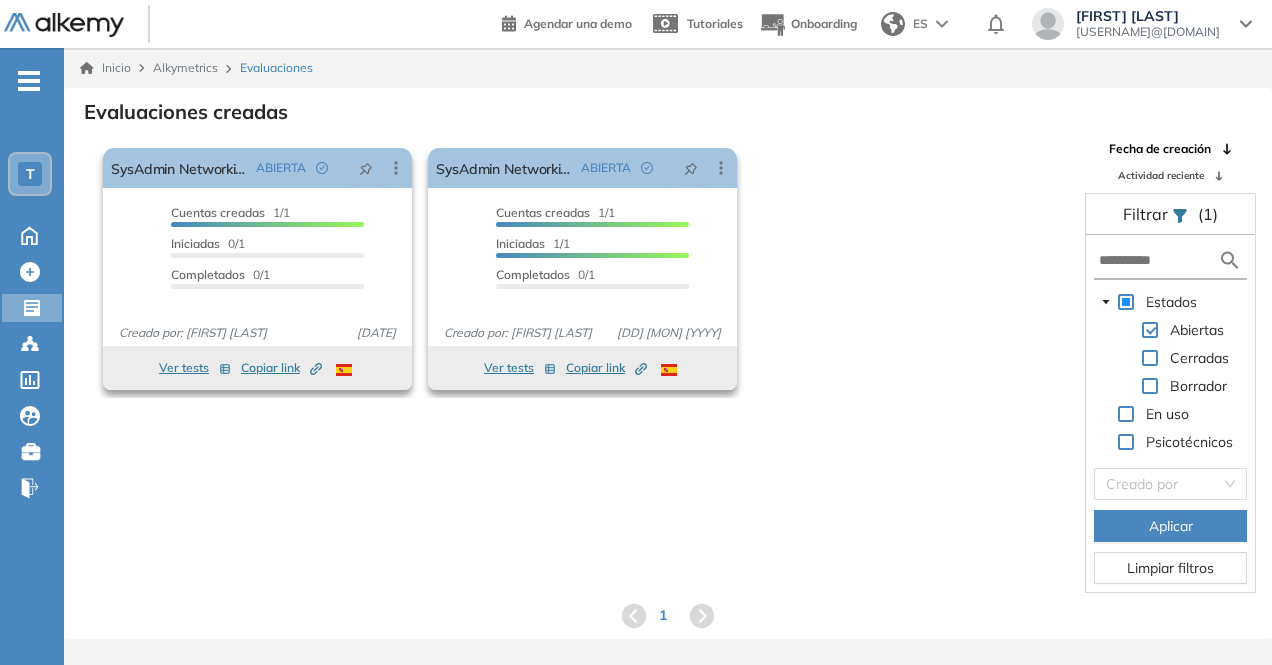 click 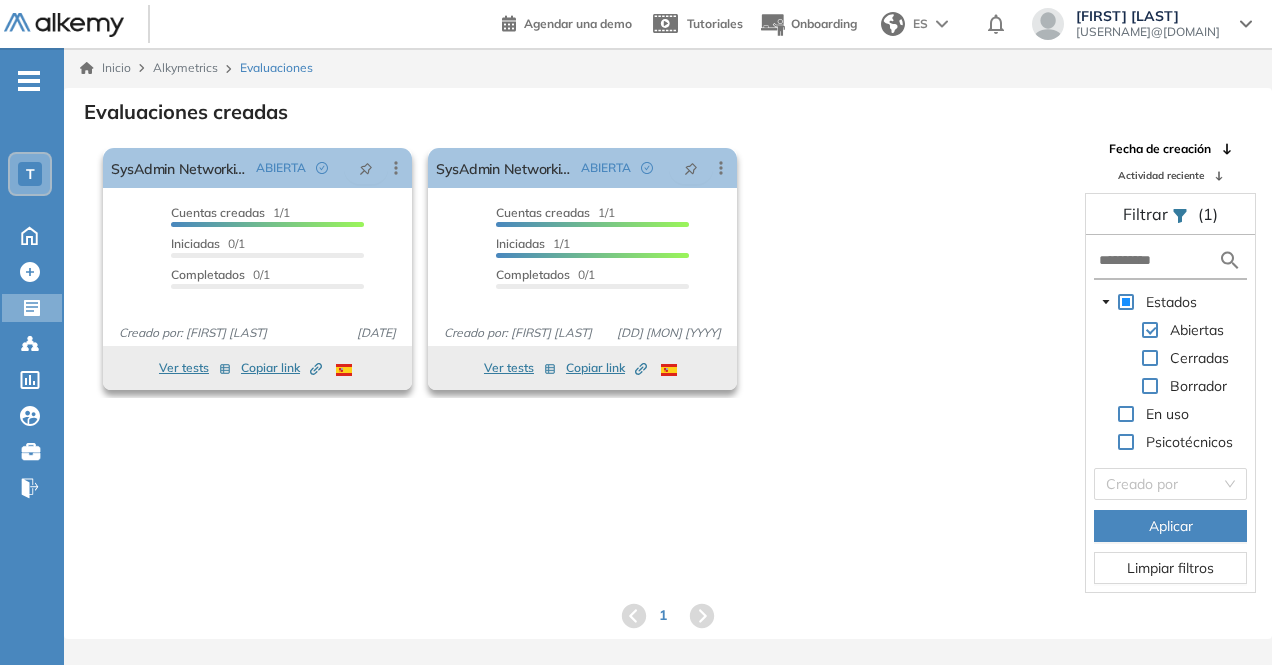 click on "Ver tests" at bounding box center [195, 368] 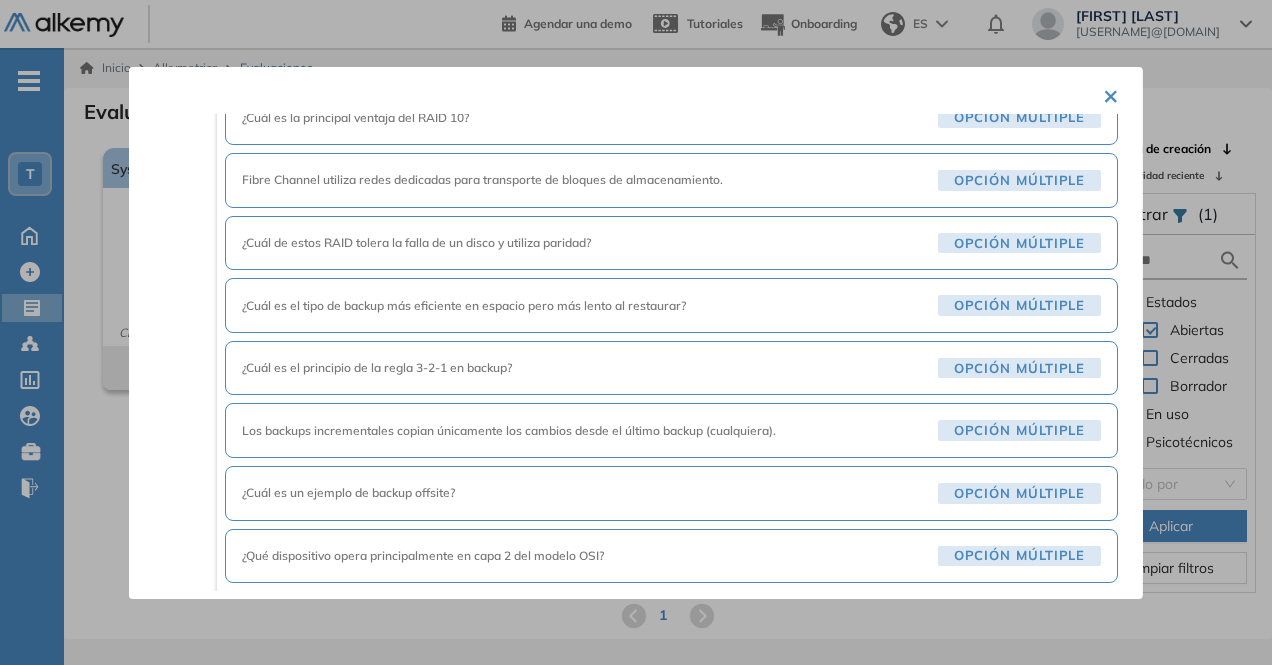 scroll, scrollTop: 1089, scrollLeft: 0, axis: vertical 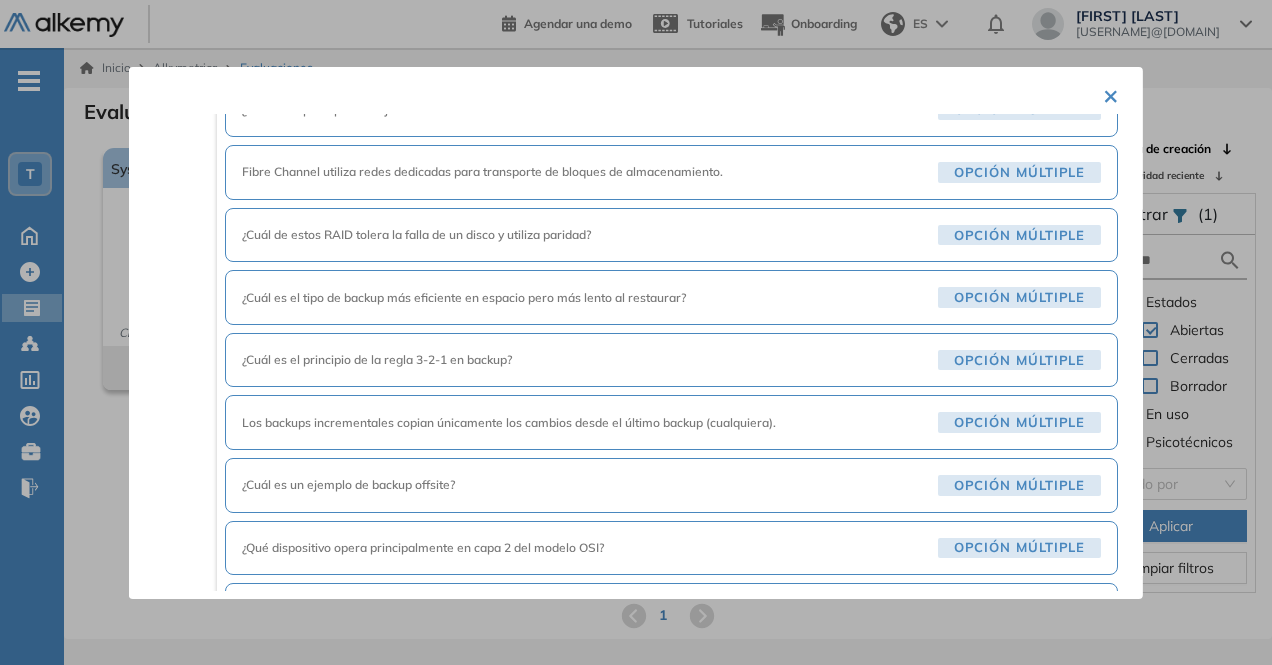 click on "×" at bounding box center [1111, 94] 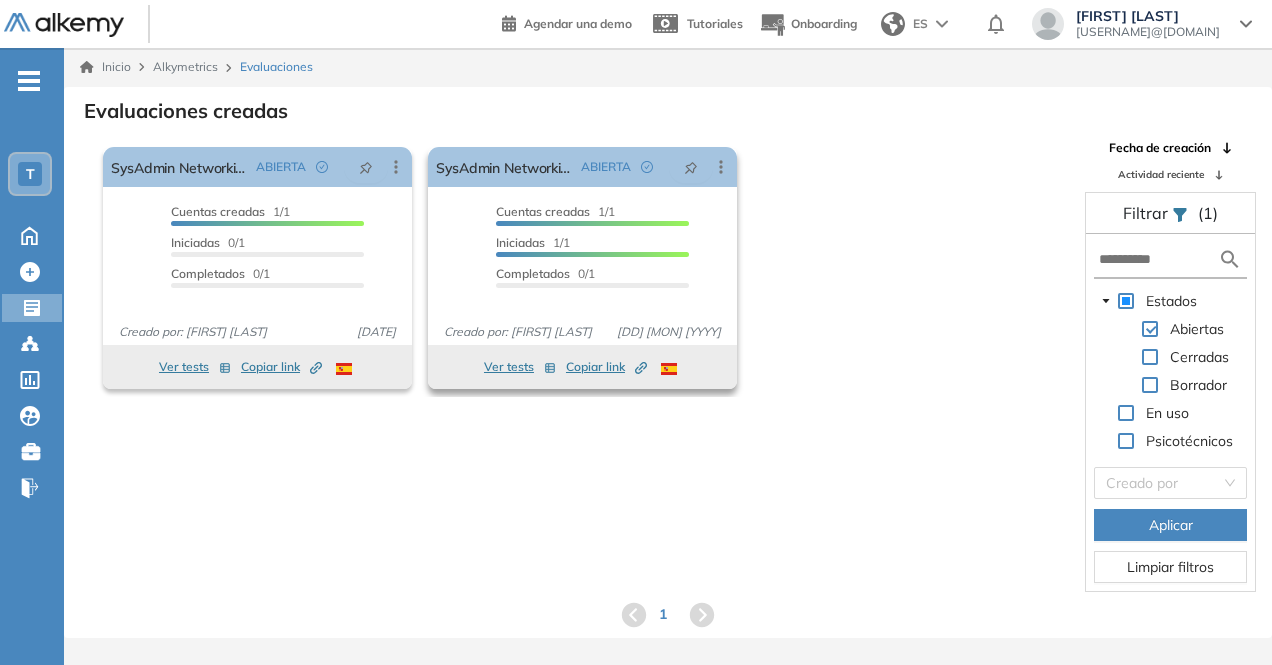 scroll, scrollTop: 2, scrollLeft: 0, axis: vertical 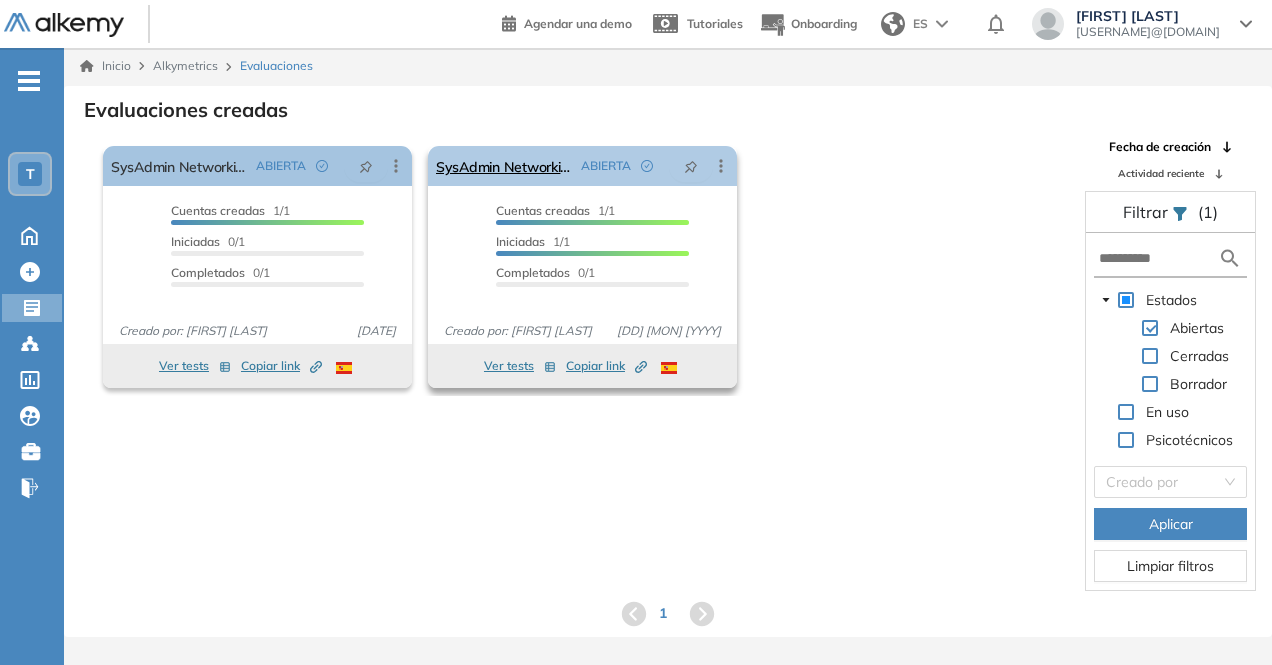 click 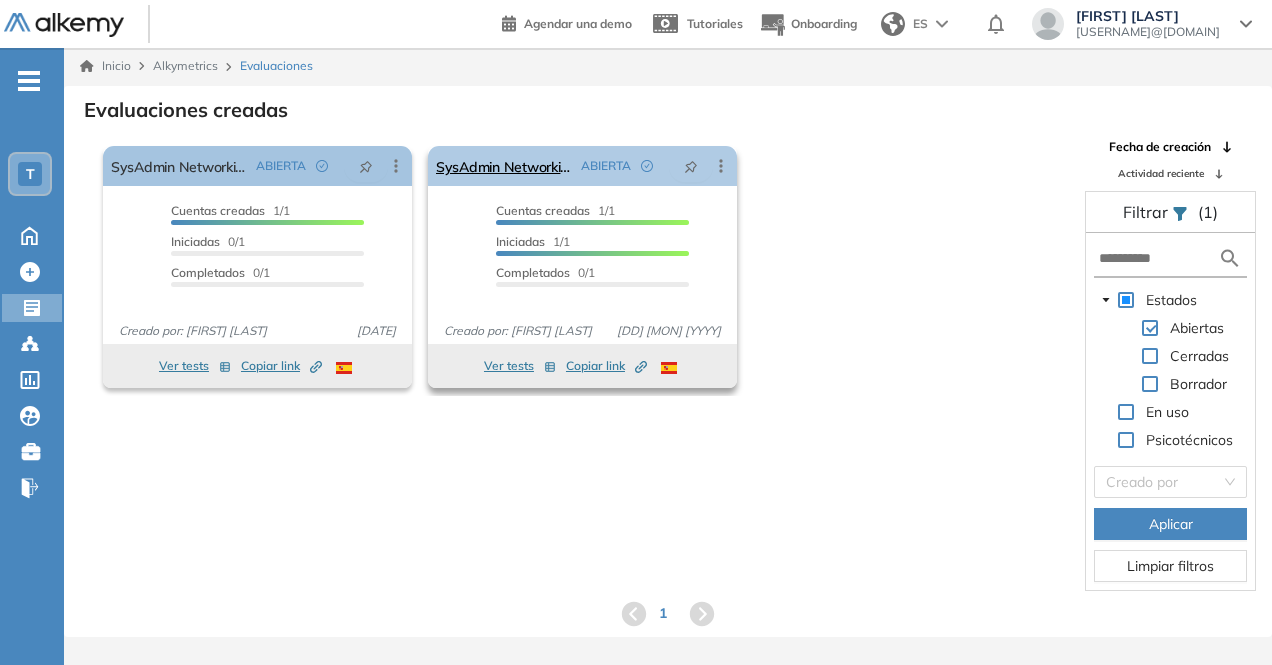click 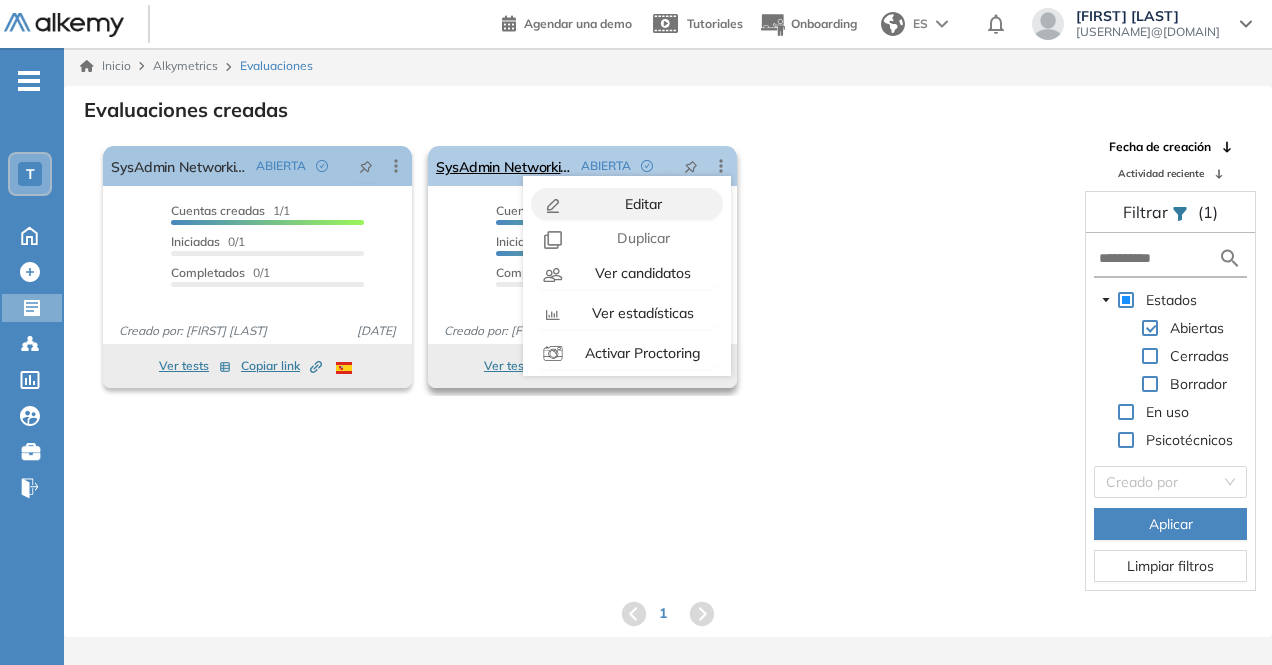 click on "Editar" at bounding box center (641, 204) 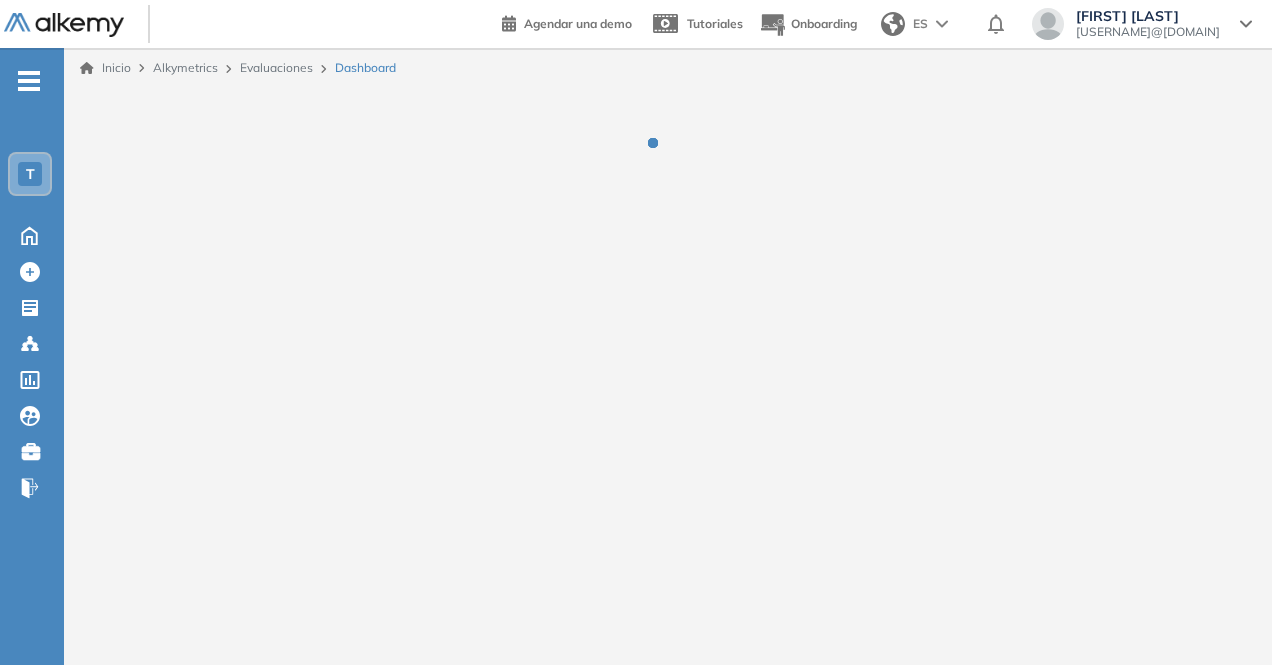 scroll, scrollTop: 0, scrollLeft: 0, axis: both 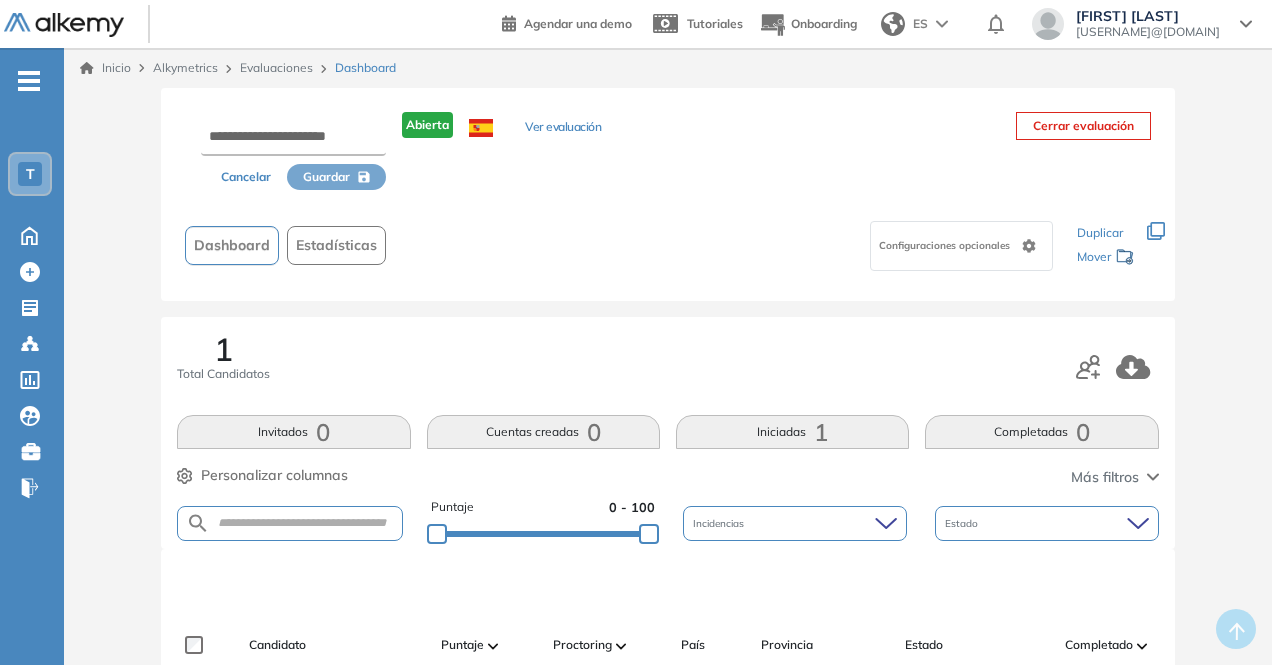 click on "Cerrar evaluación" at bounding box center (1083, 126) 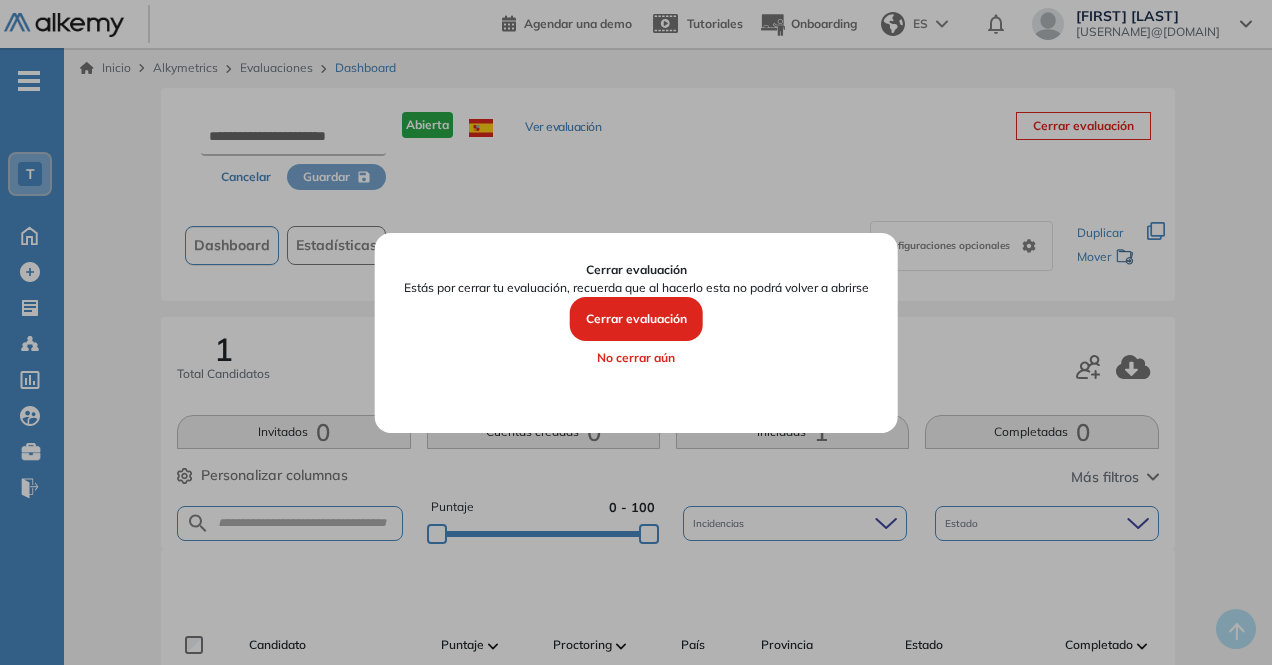 click on "Cerrar evaluación" at bounding box center (636, 319) 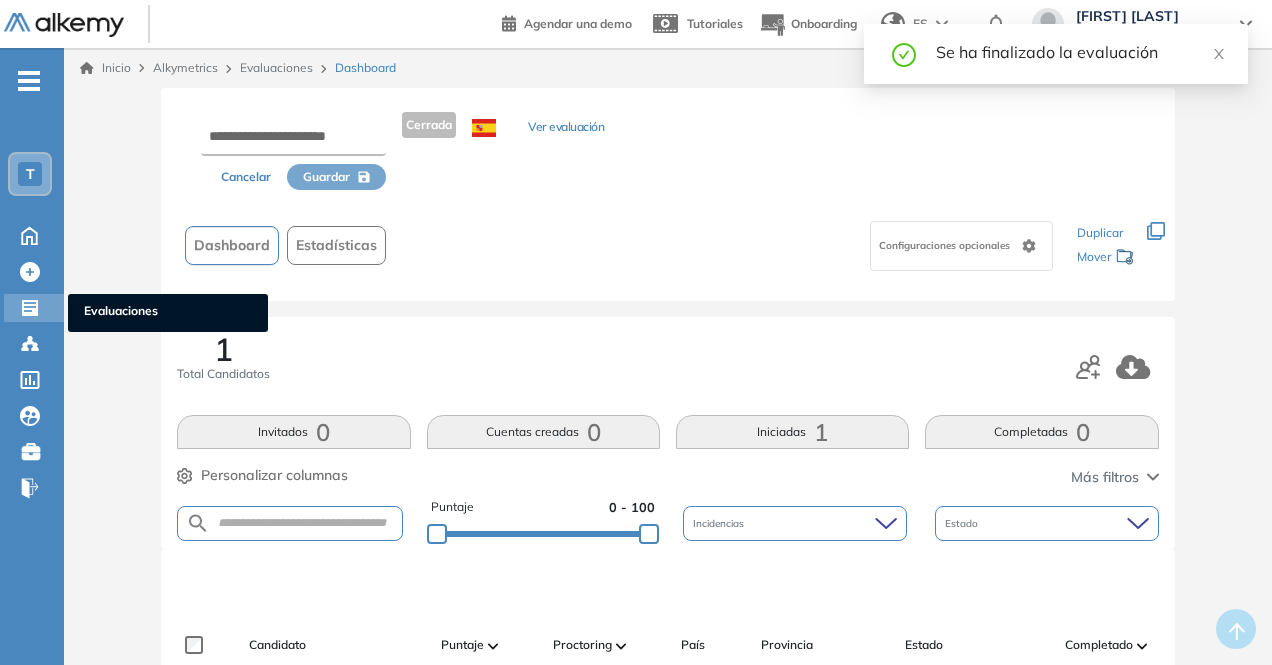 click on "Evaluaciones" at bounding box center [168, 313] 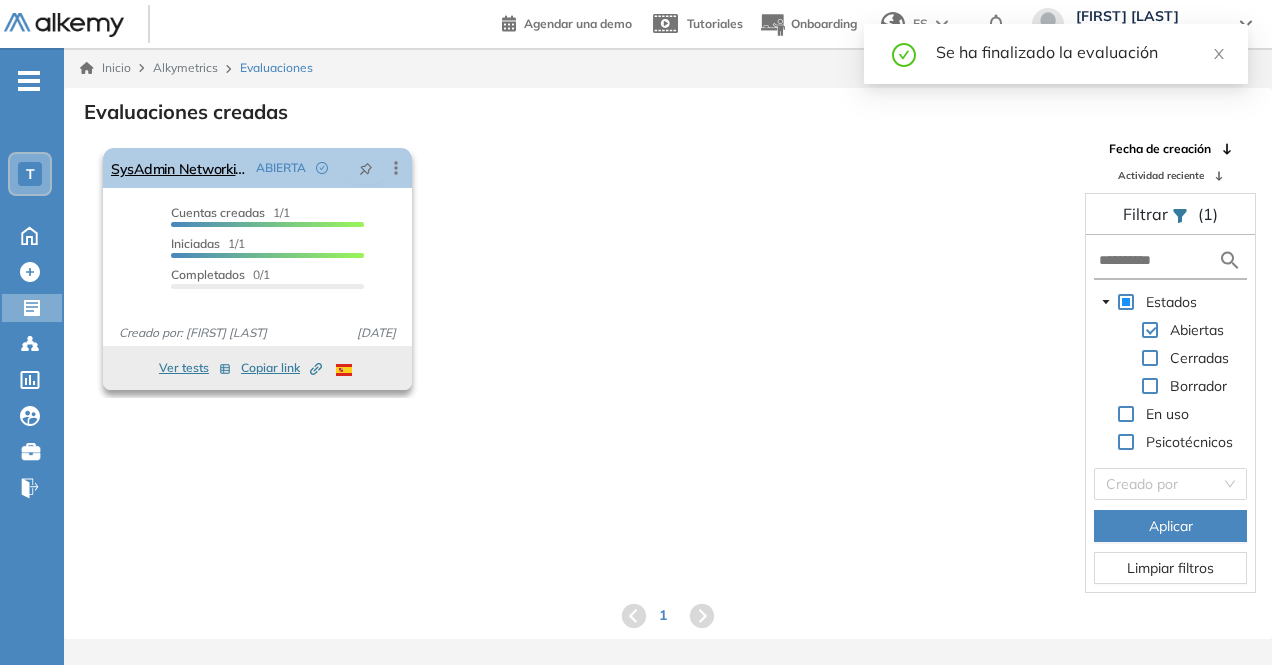 click 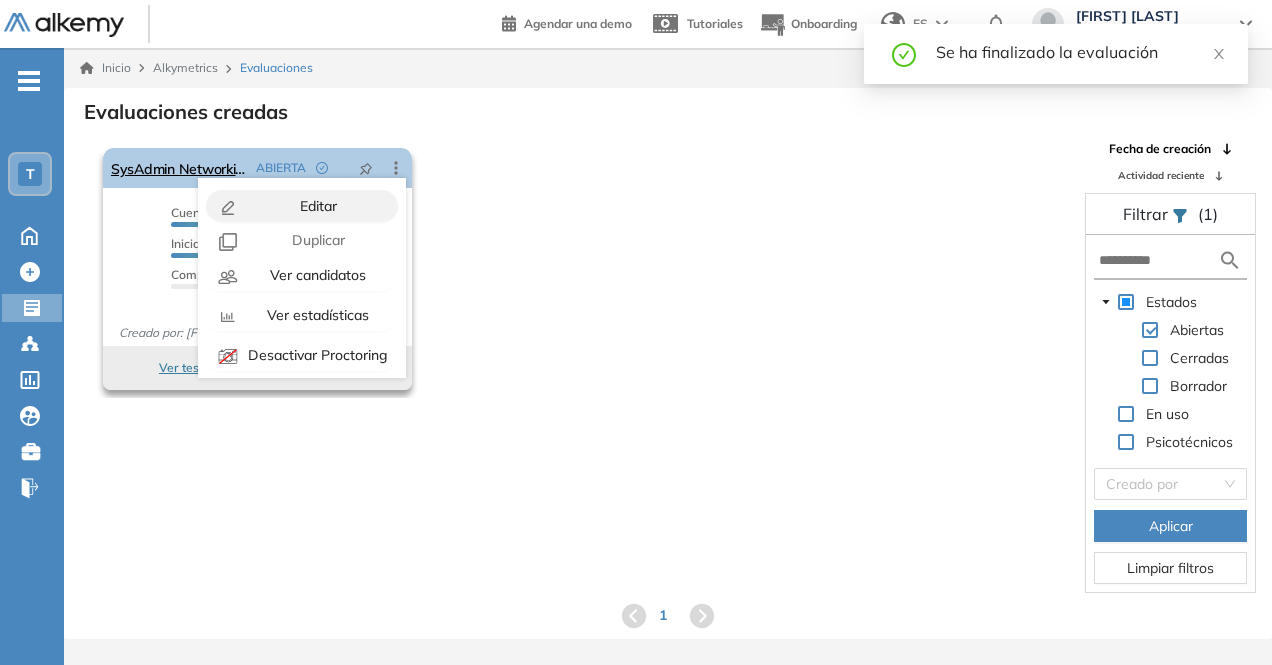 click on "Editar" at bounding box center [316, 206] 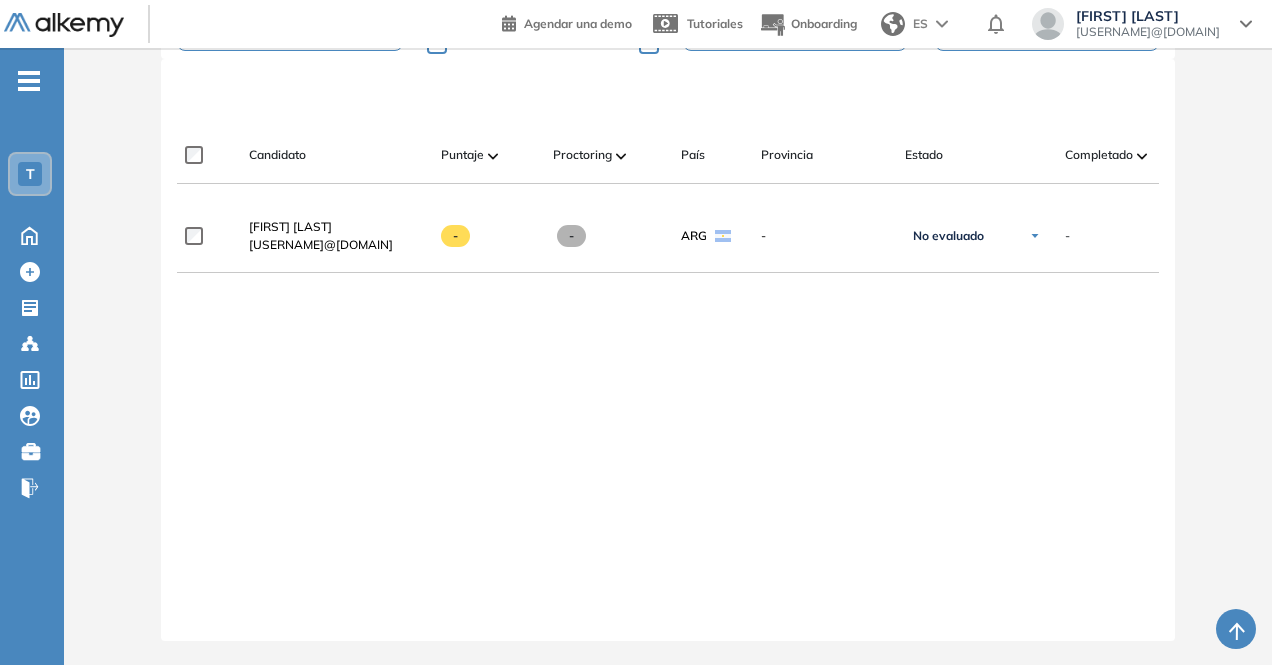 scroll, scrollTop: 504, scrollLeft: 0, axis: vertical 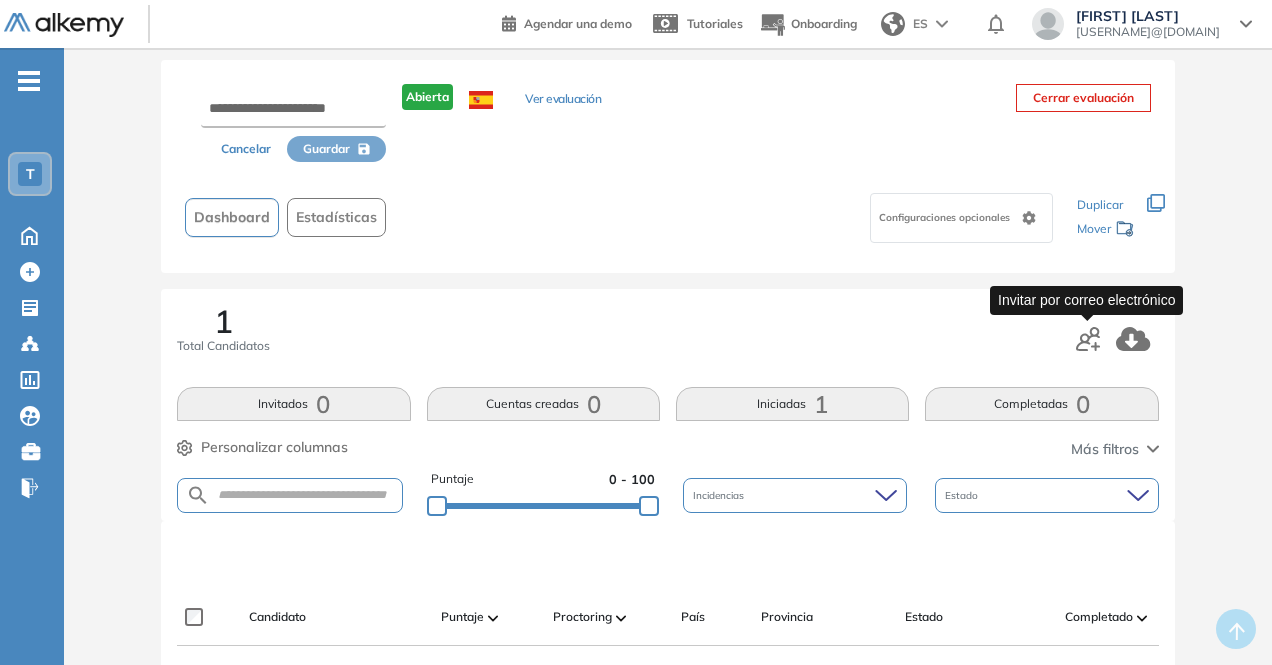 click at bounding box center [1088, 338] 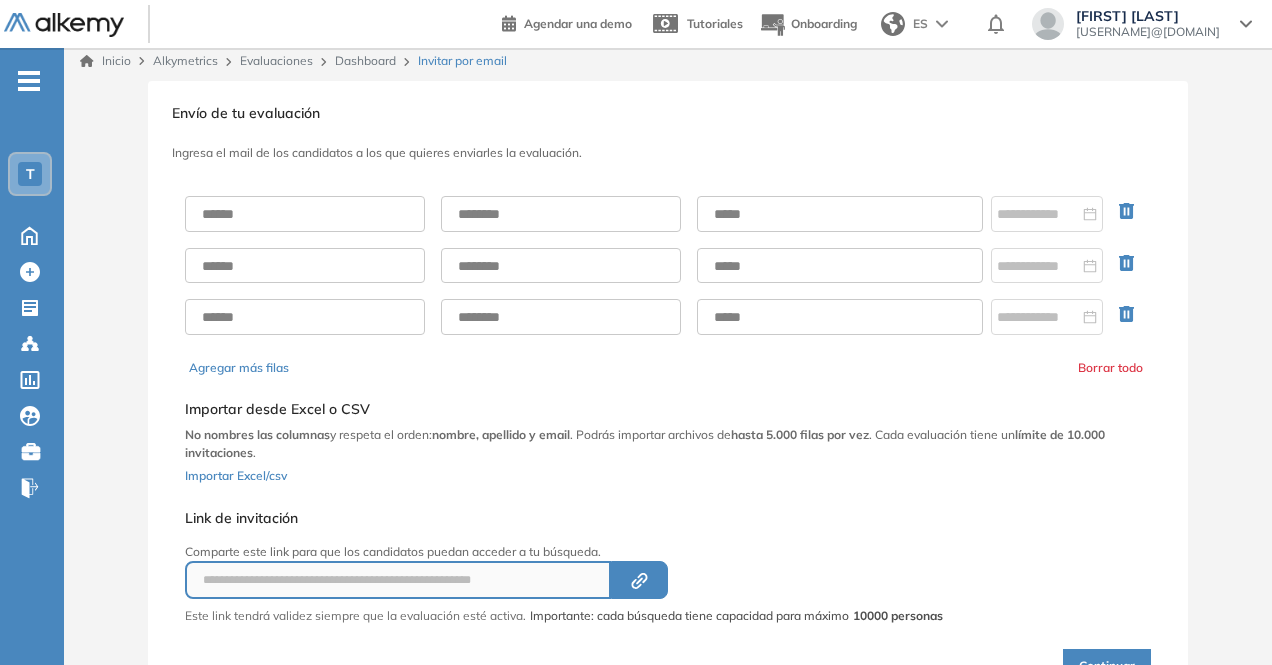 click at bounding box center [668, 265] 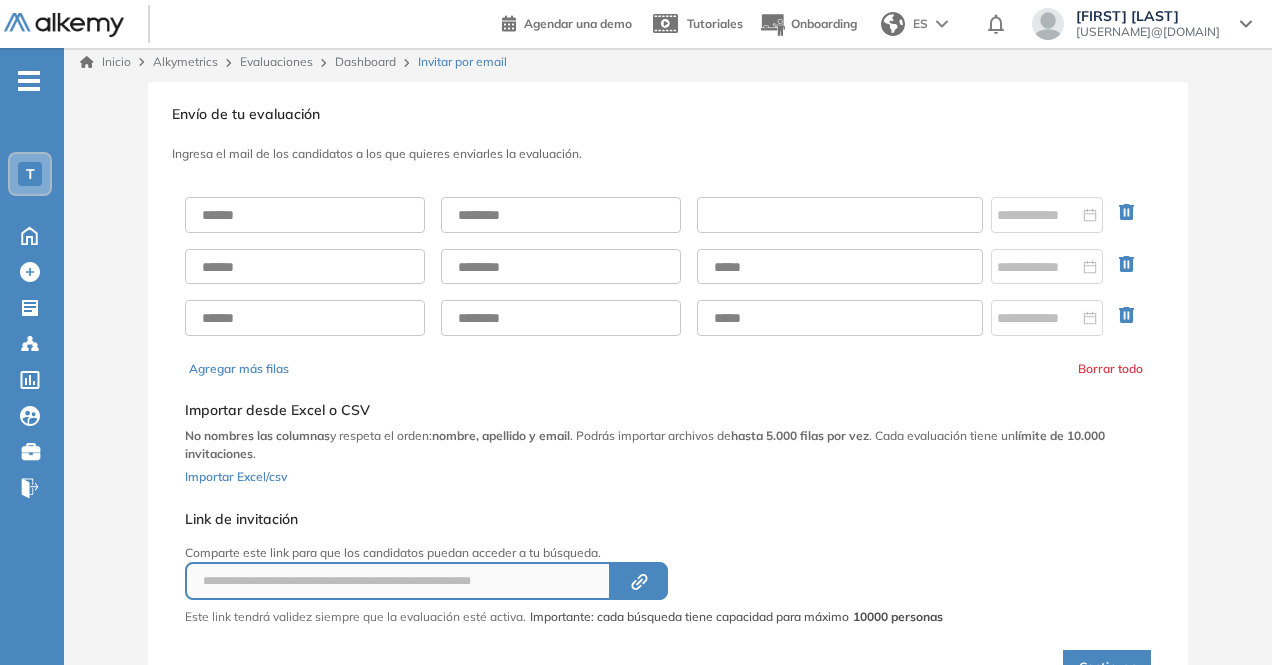click at bounding box center (840, 215) 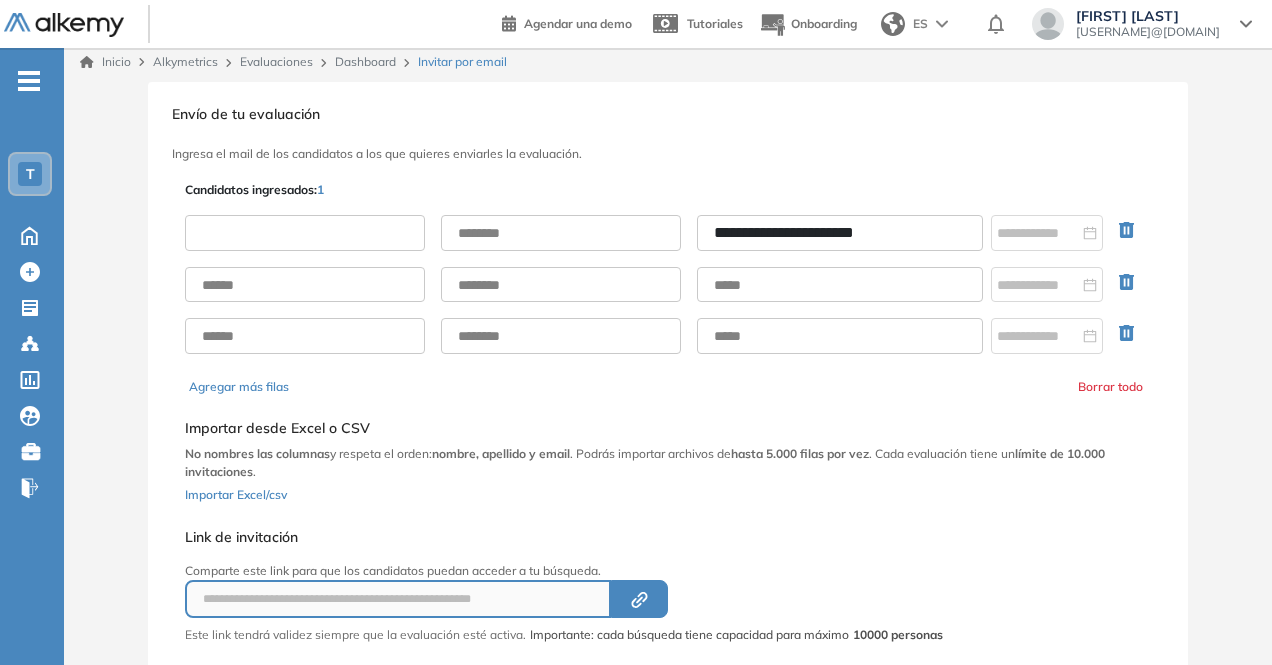 drag, startPoint x: 258, startPoint y: 241, endPoint x: 383, endPoint y: 132, distance: 165.84933 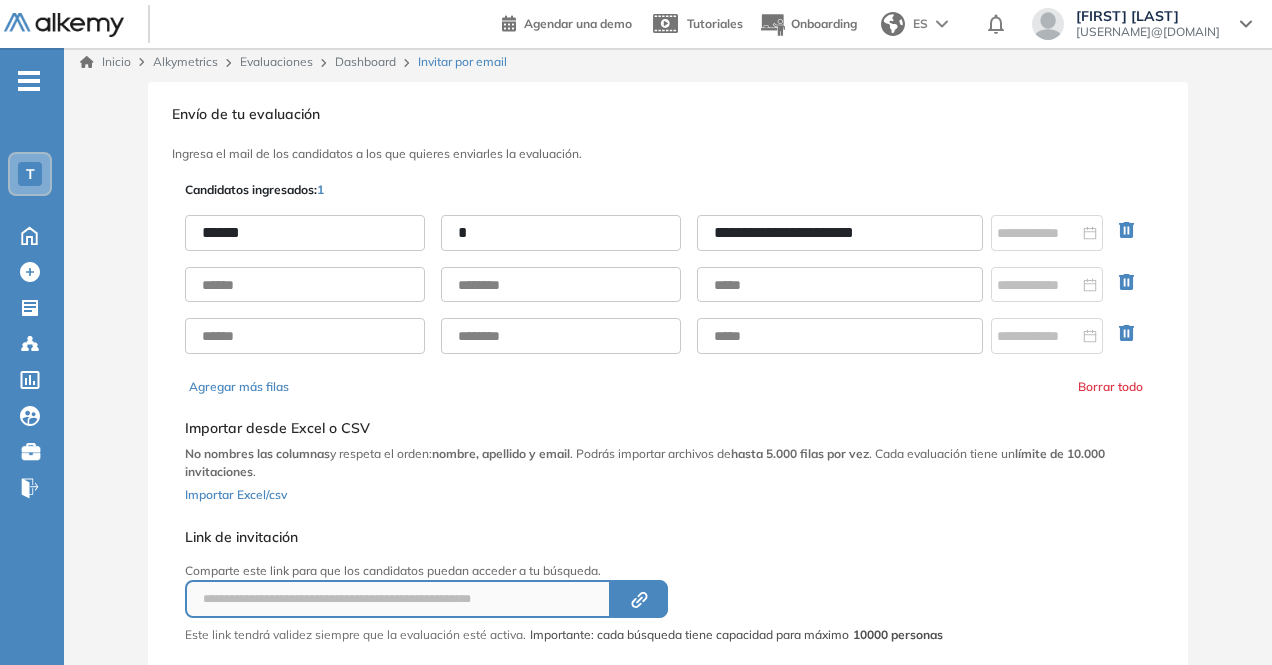 click on "**********" at bounding box center [564, 582] 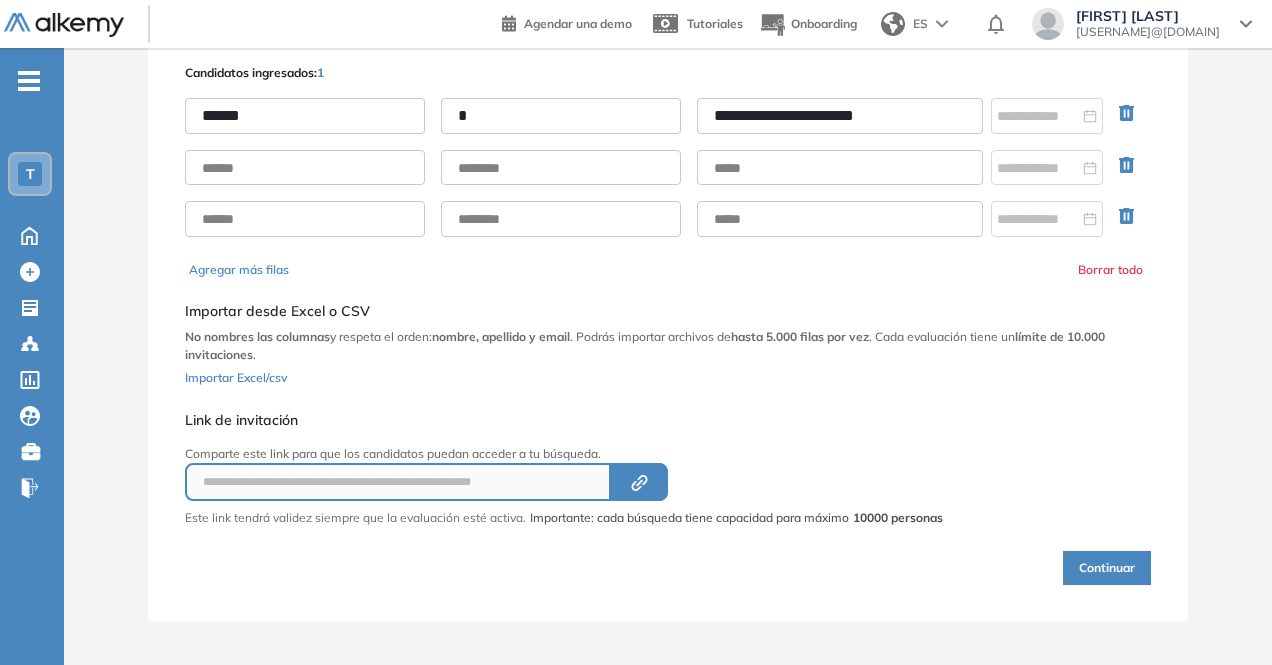 scroll, scrollTop: 124, scrollLeft: 0, axis: vertical 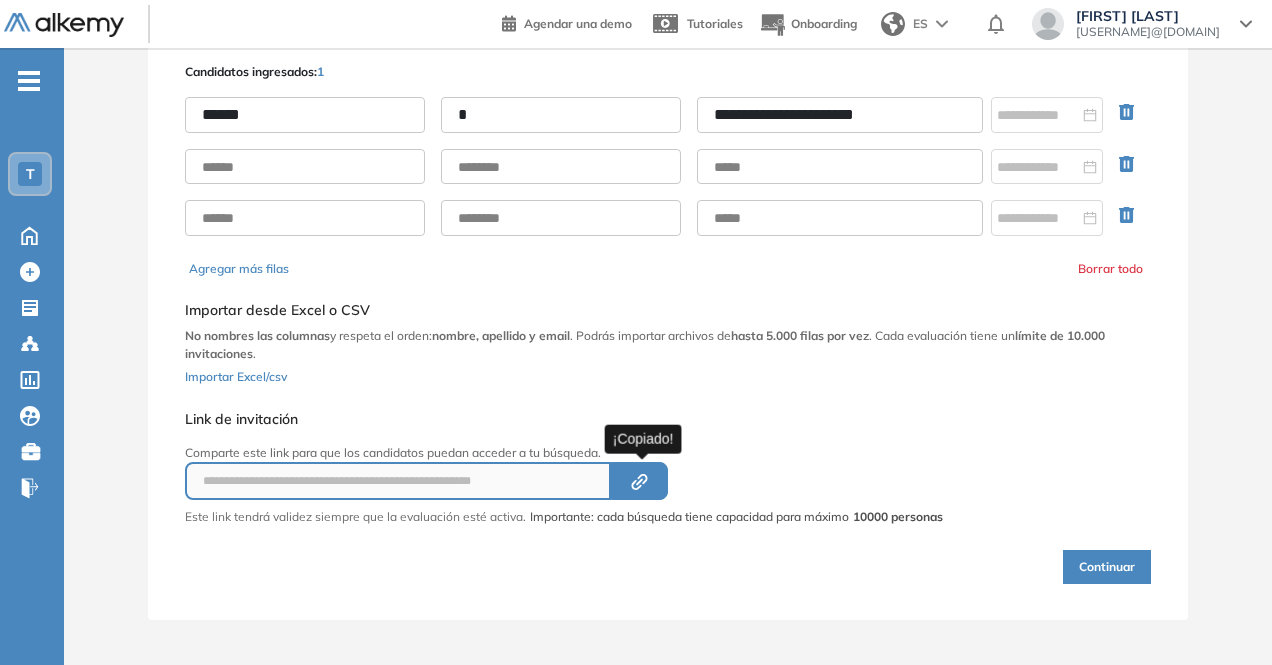 click on "Created by potrace 1.16, written by Peter Selinger 2001-2019" at bounding box center [639, 481] 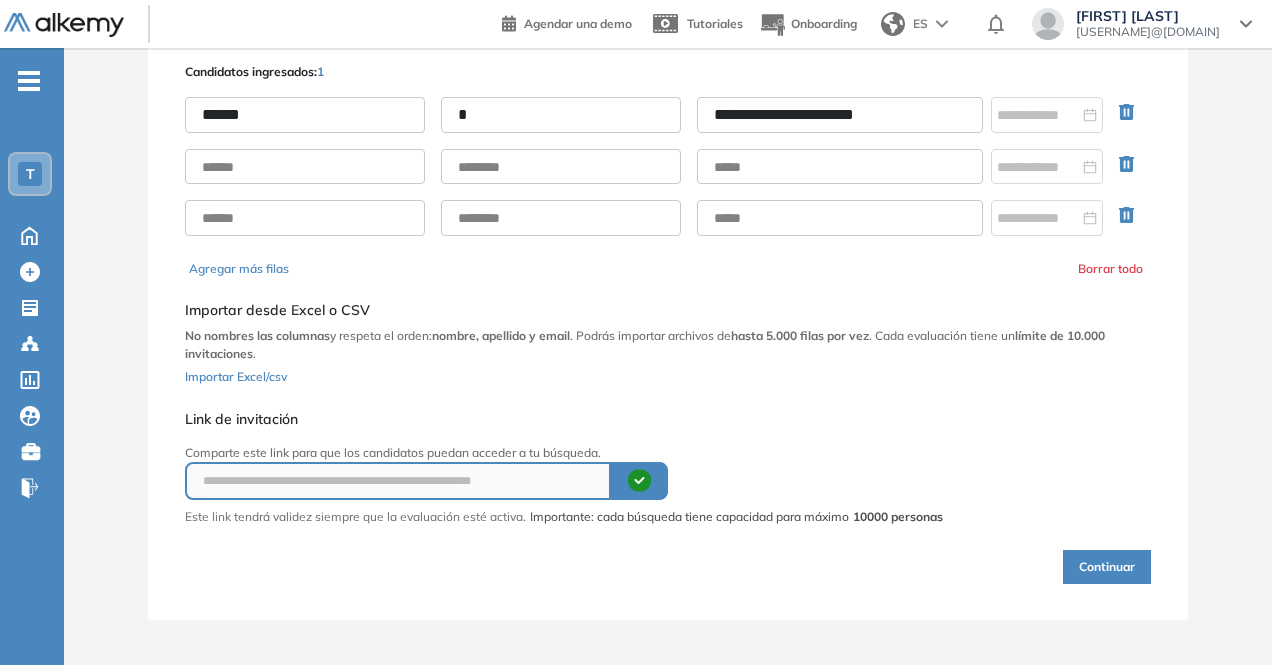 click on "Continuar" at bounding box center [1107, 567] 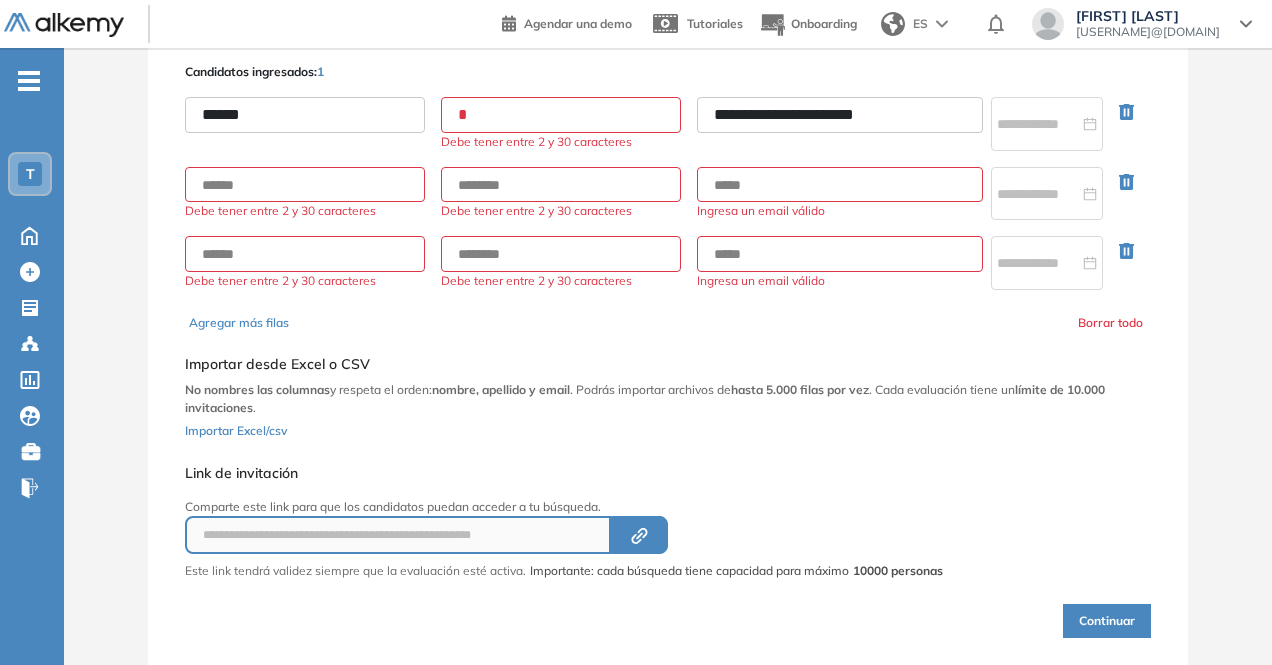 click on "******" at bounding box center [305, 115] 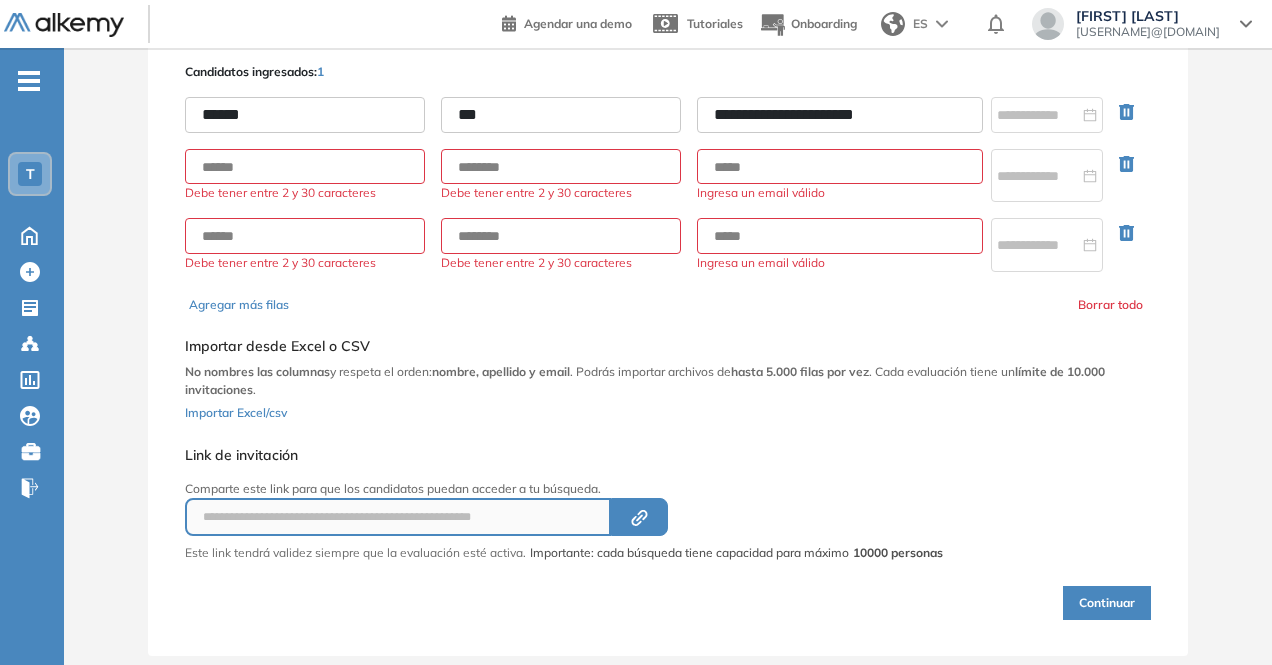 click on "**********" at bounding box center [564, 500] 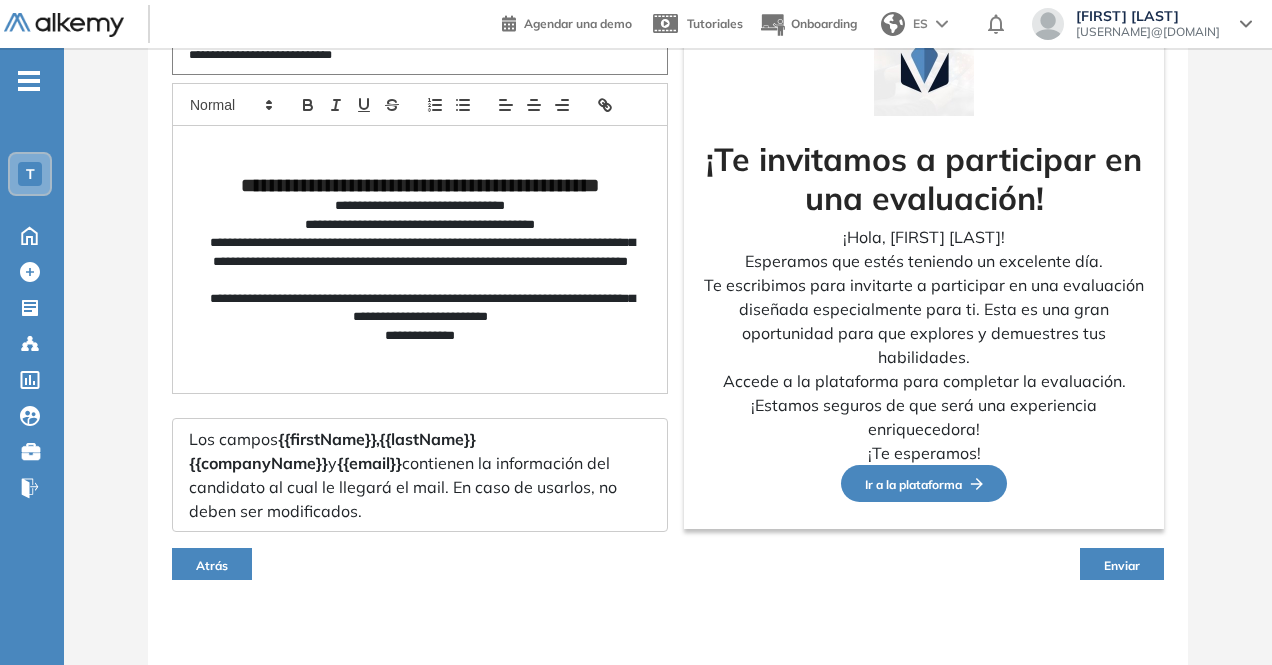 scroll, scrollTop: 236, scrollLeft: 0, axis: vertical 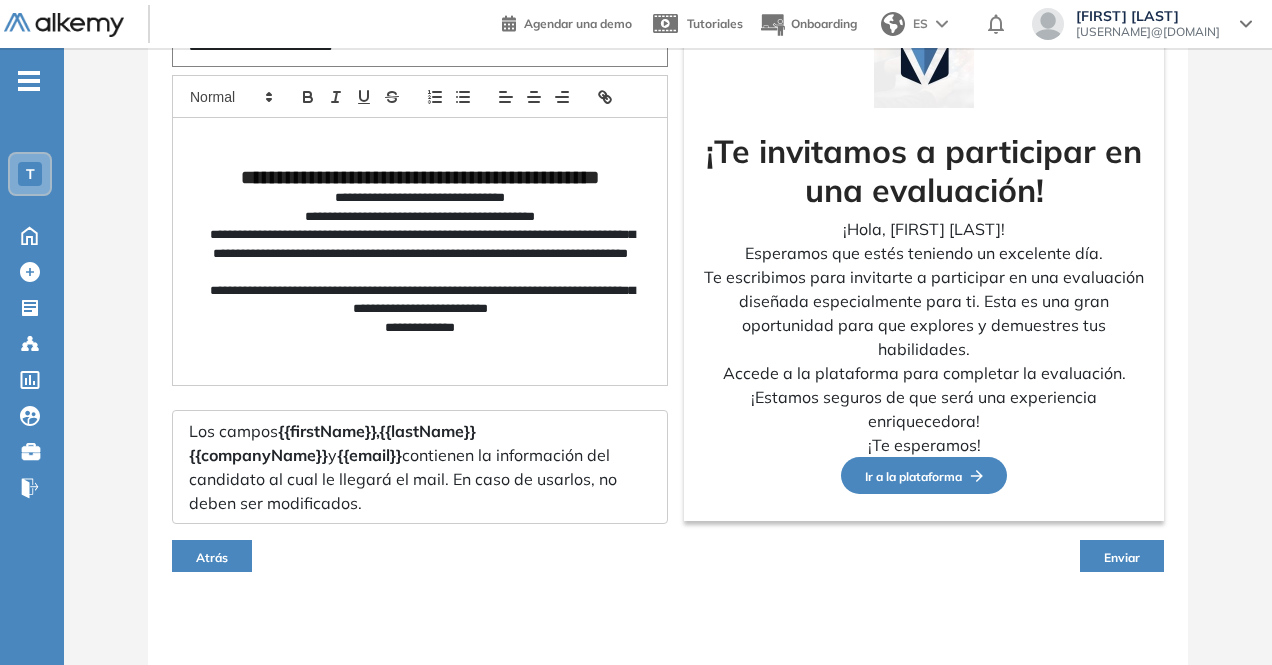 click on "Atrás Enviar" at bounding box center (668, 556) 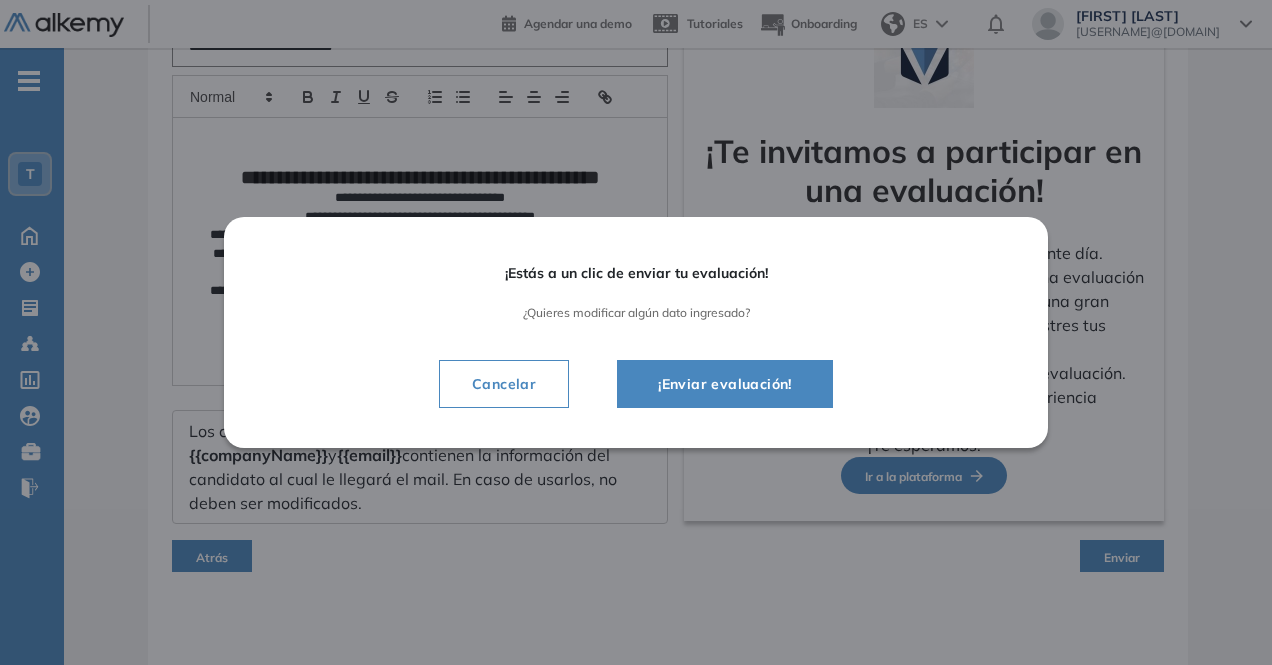 click on "¡Enviar evaluación!" at bounding box center [725, 384] 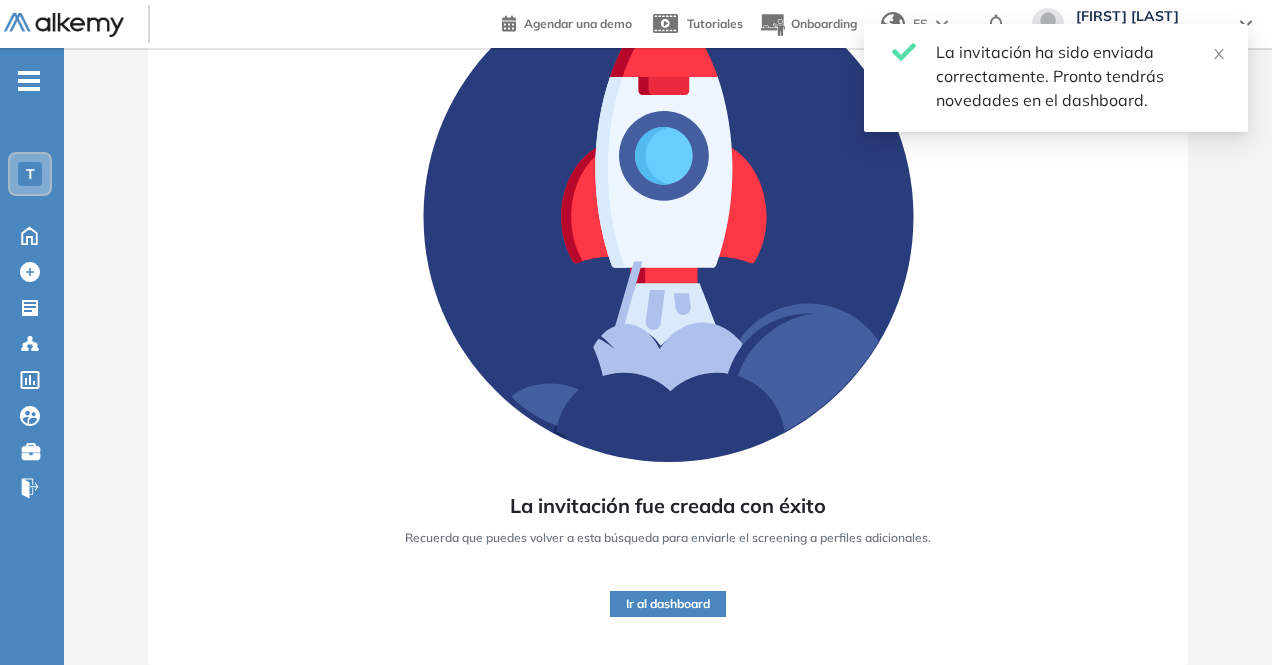 scroll, scrollTop: 216, scrollLeft: 0, axis: vertical 